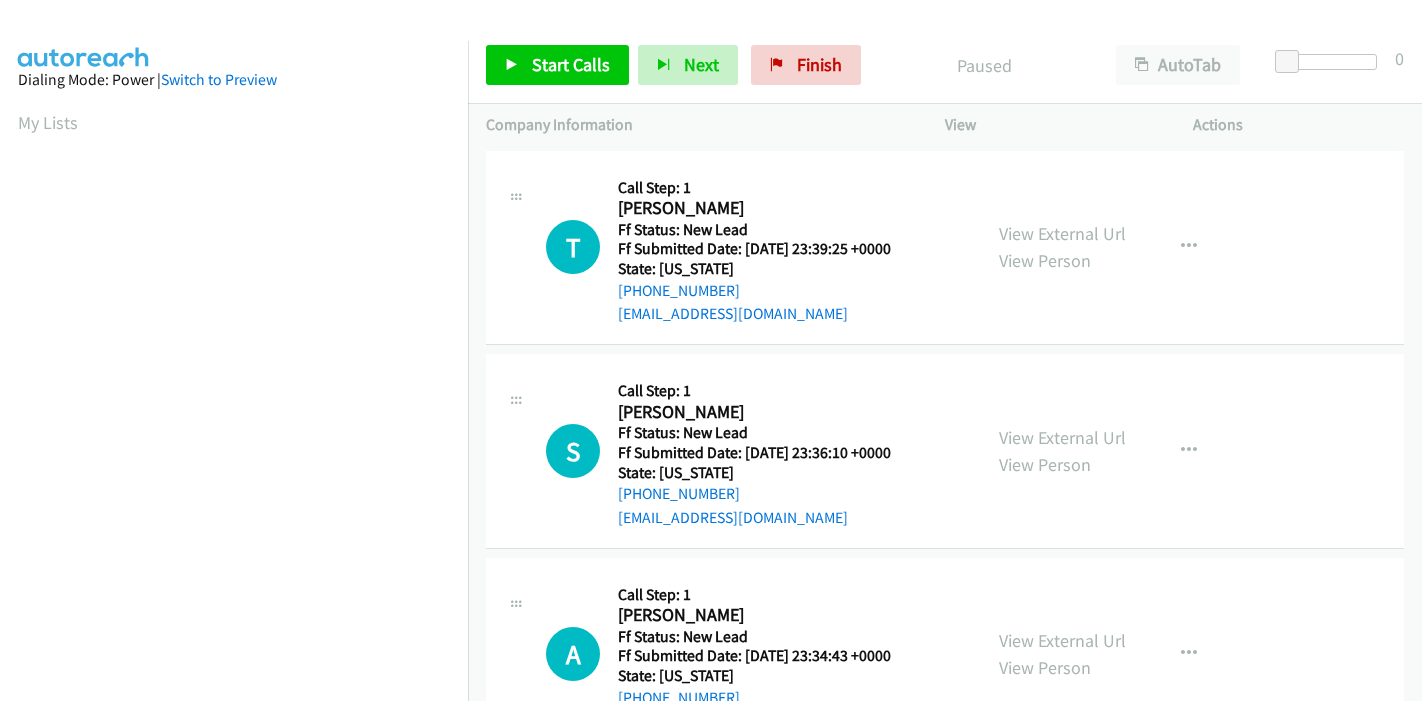 scroll, scrollTop: 0, scrollLeft: 0, axis: both 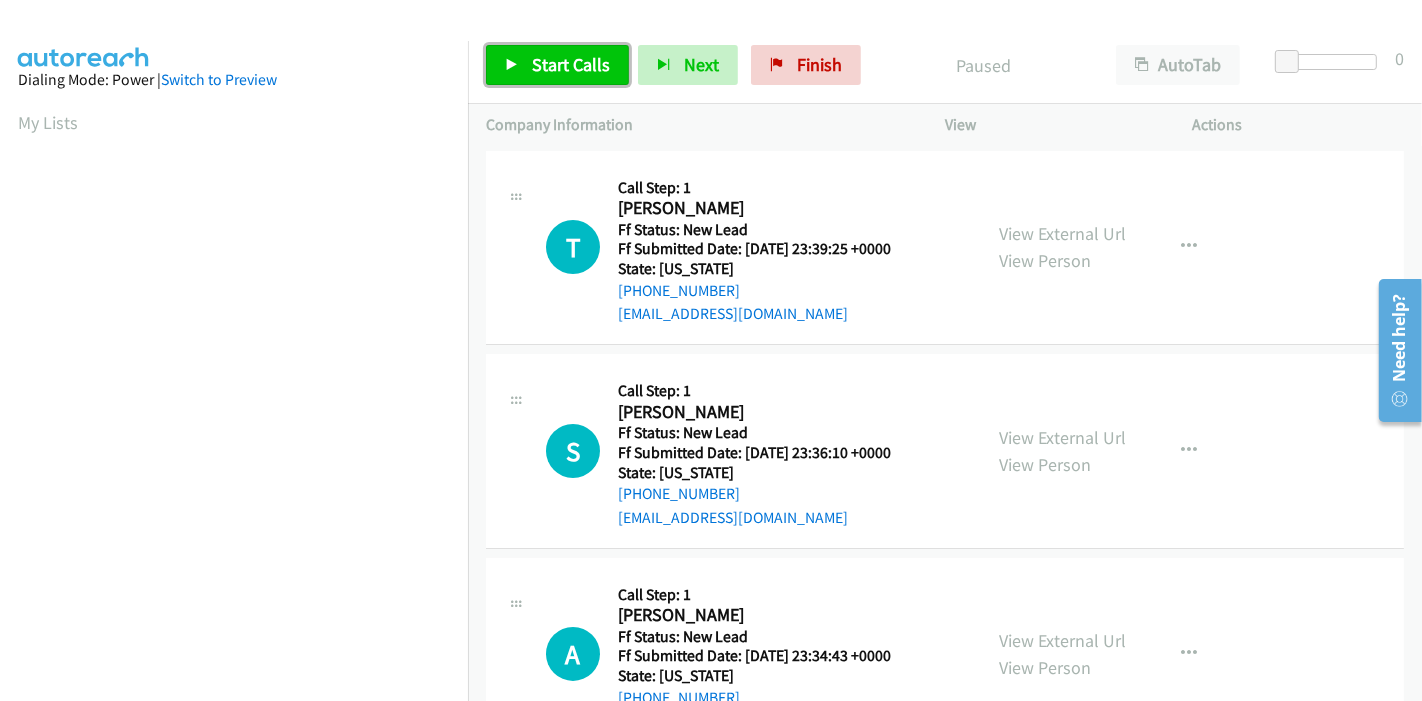click on "Start Calls" at bounding box center (557, 65) 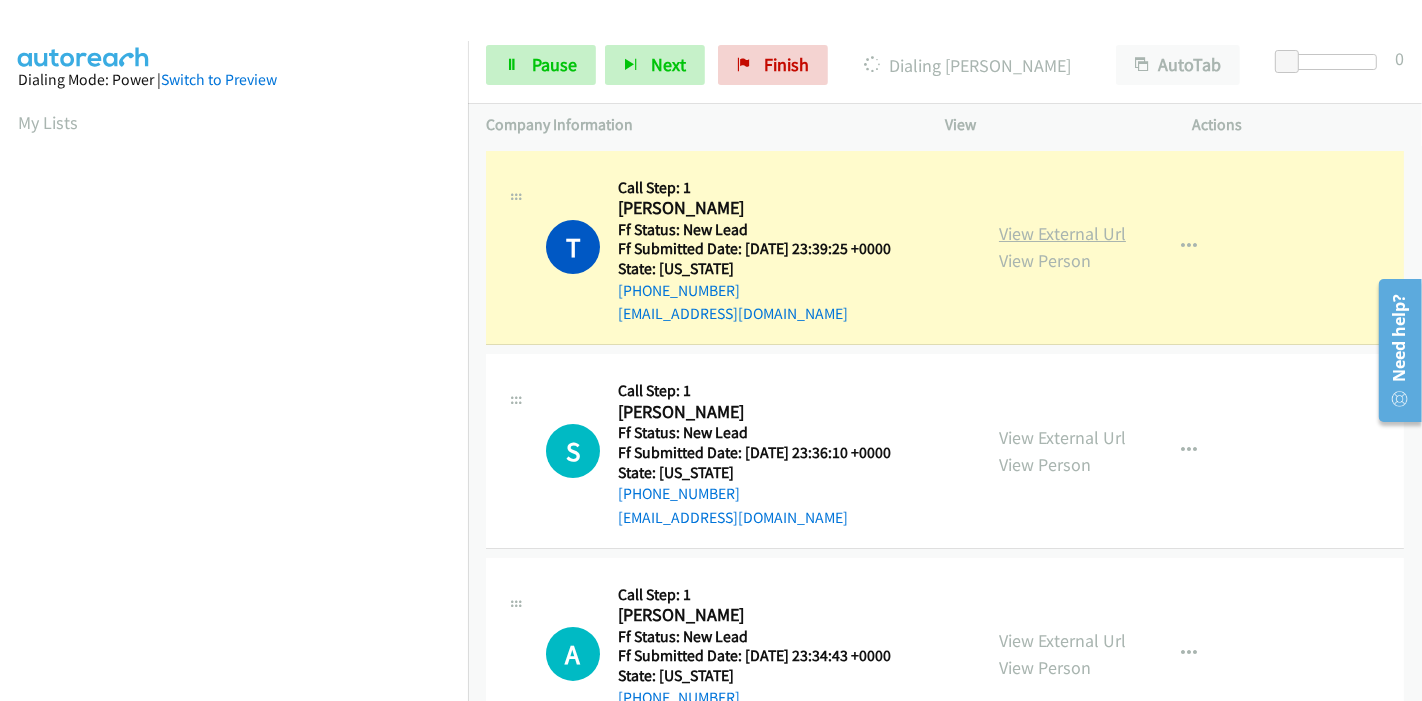 click on "View External Url" at bounding box center (1062, 233) 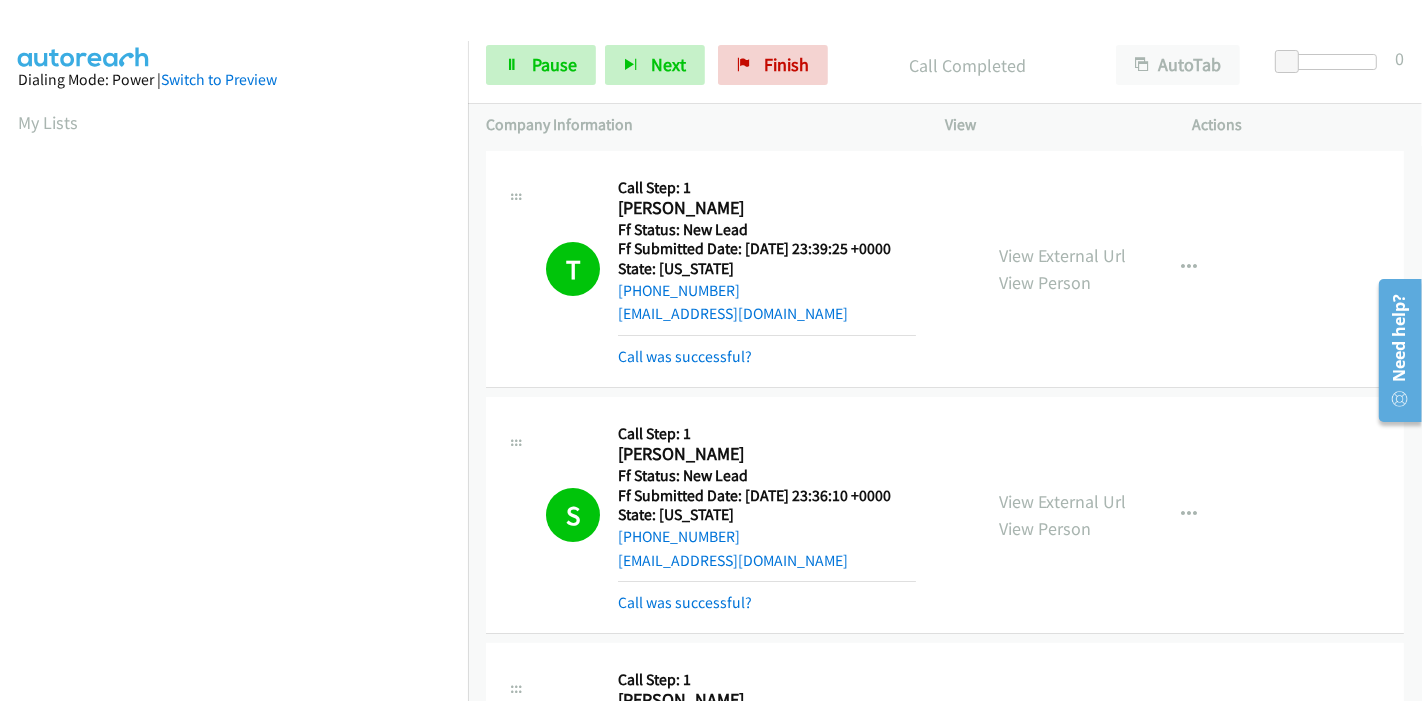 scroll, scrollTop: 422, scrollLeft: 0, axis: vertical 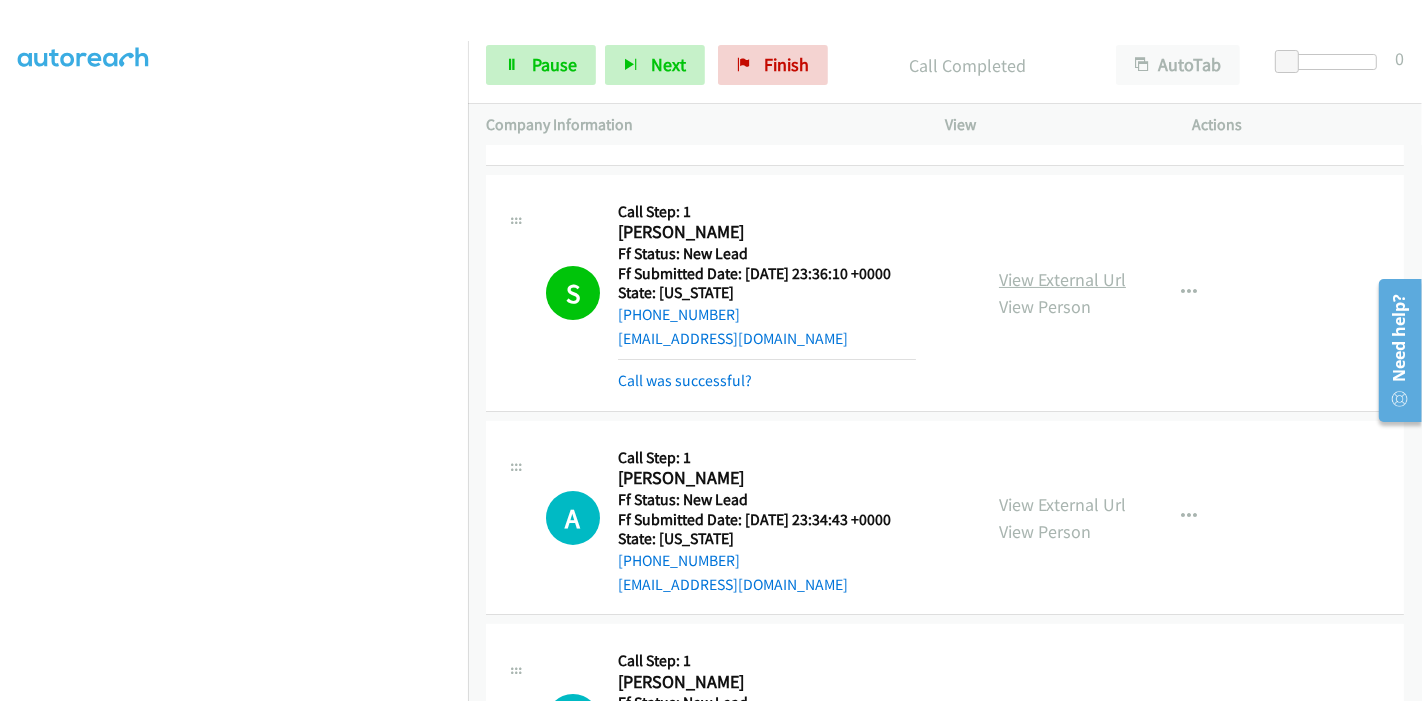 click on "View External Url" at bounding box center (1062, 279) 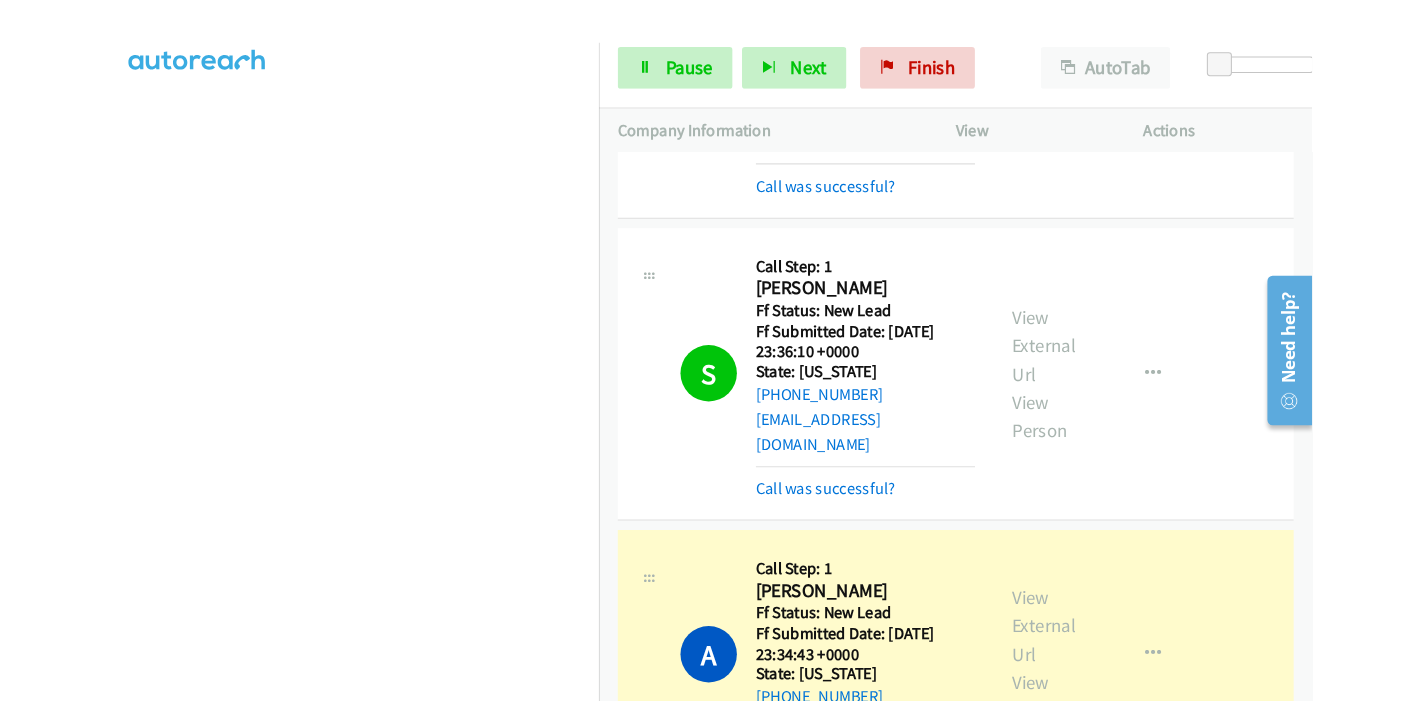 scroll, scrollTop: 242, scrollLeft: 0, axis: vertical 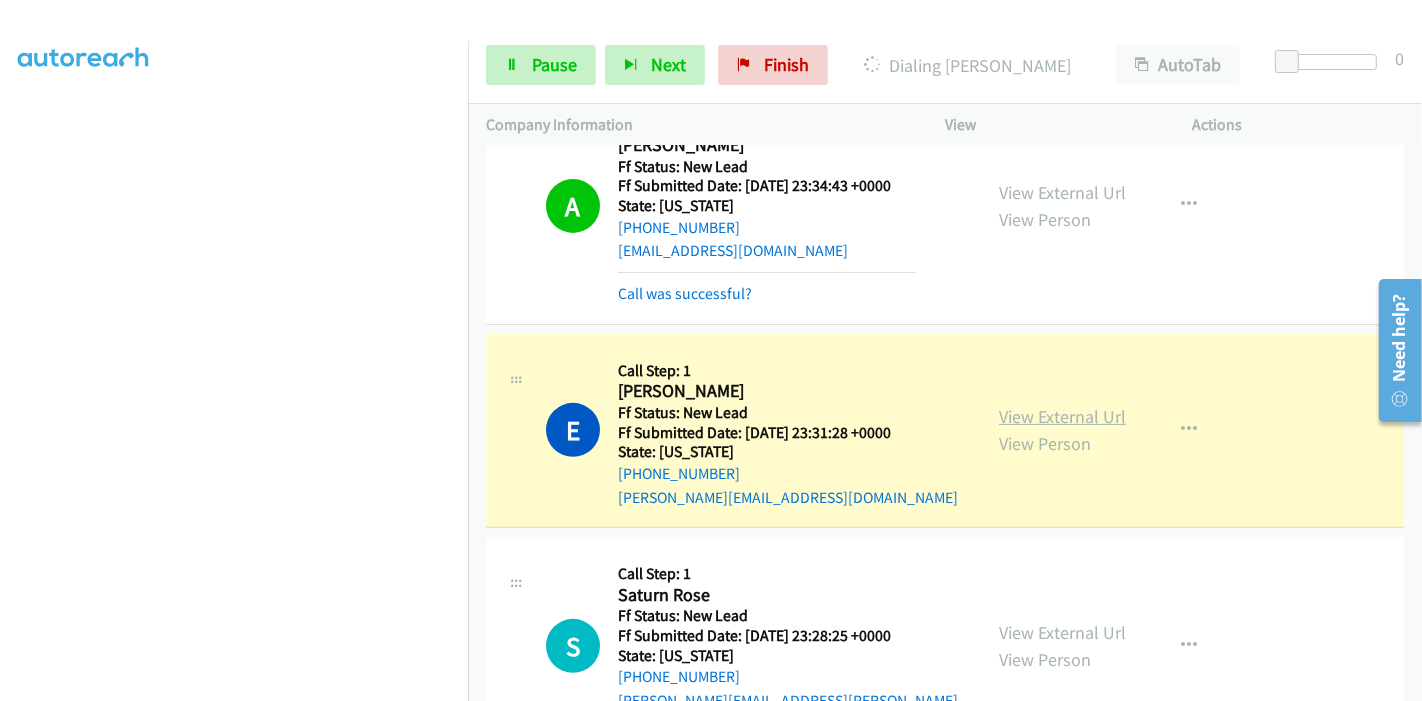 click on "View External Url" at bounding box center [1062, 416] 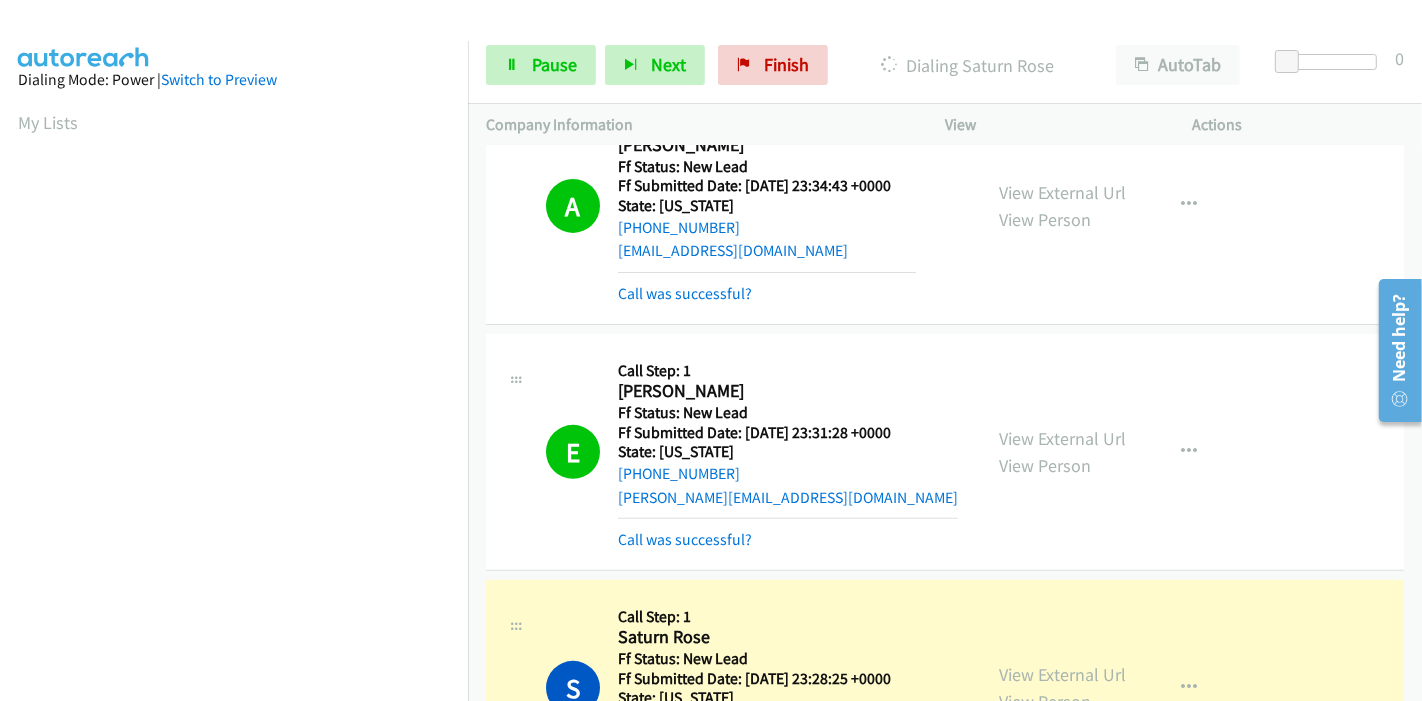 scroll, scrollTop: 422, scrollLeft: 0, axis: vertical 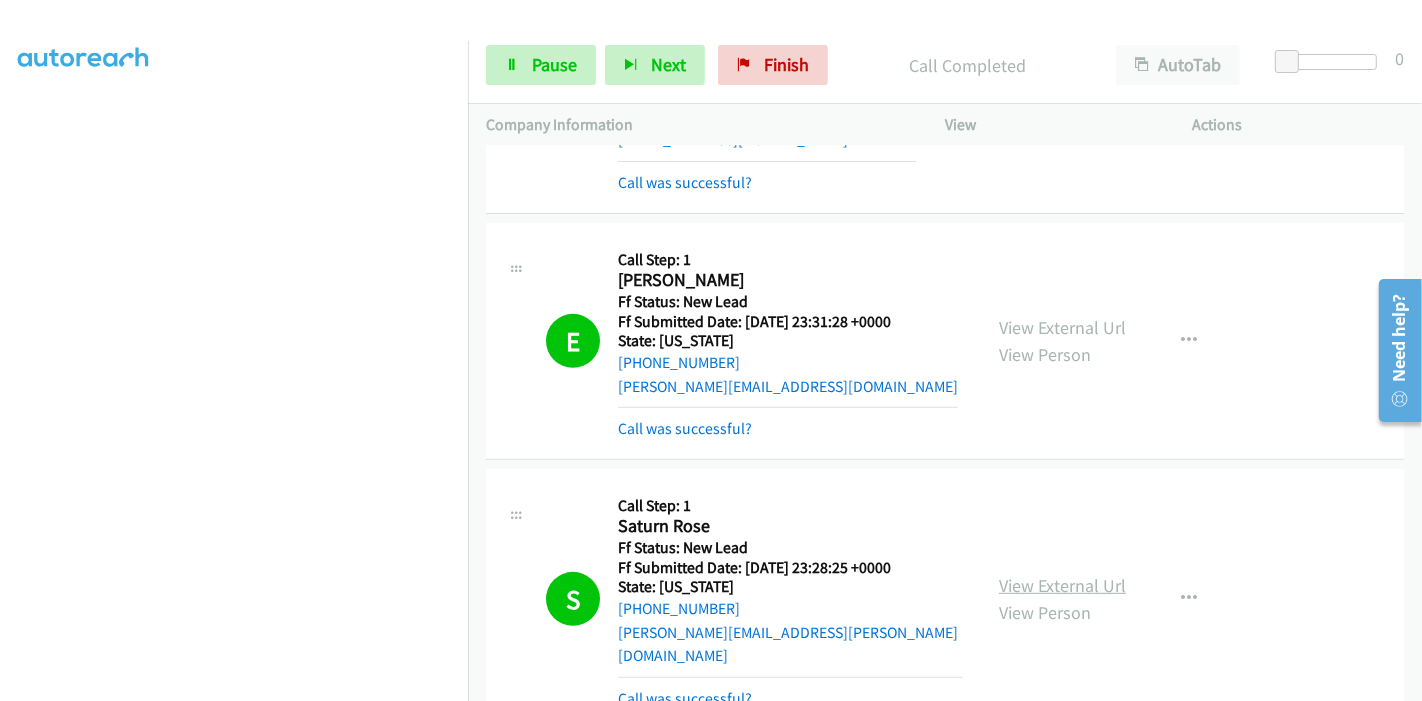 click on "View External Url" at bounding box center [1062, 585] 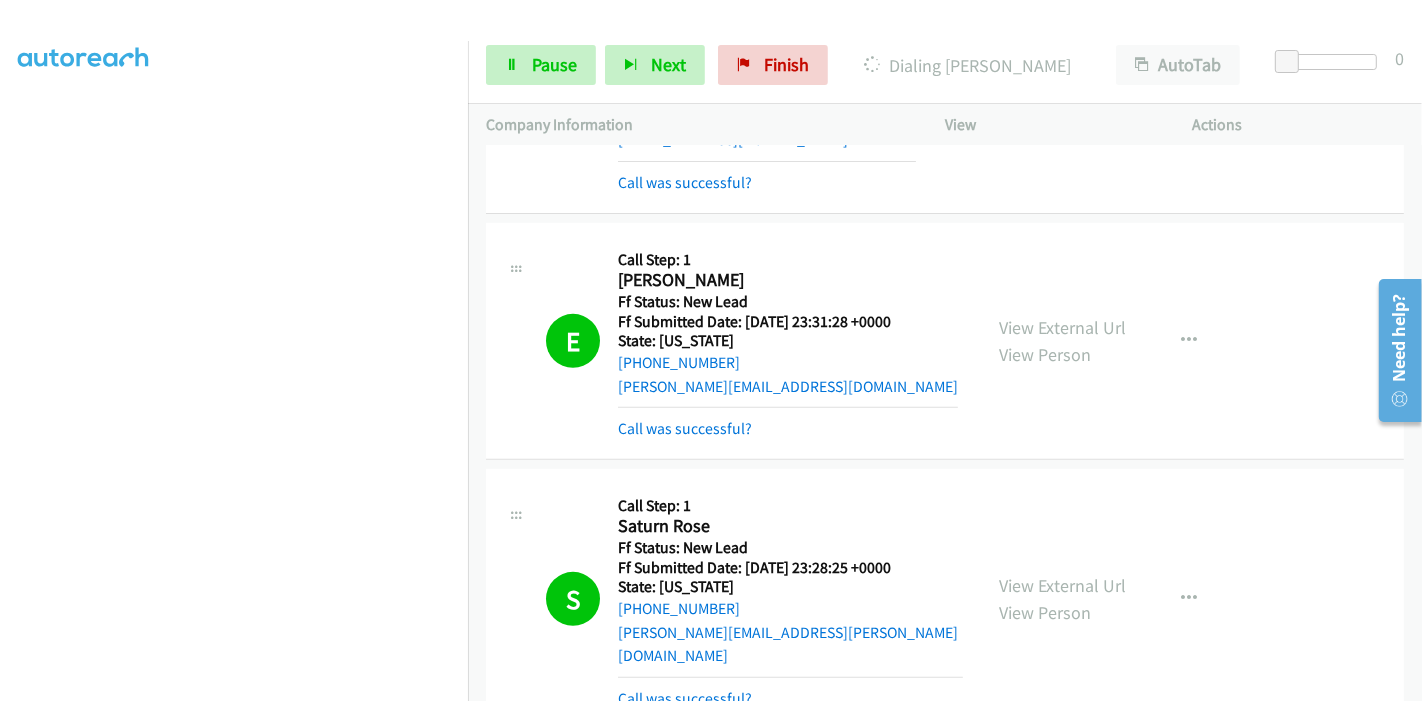 scroll, scrollTop: 1000, scrollLeft: 0, axis: vertical 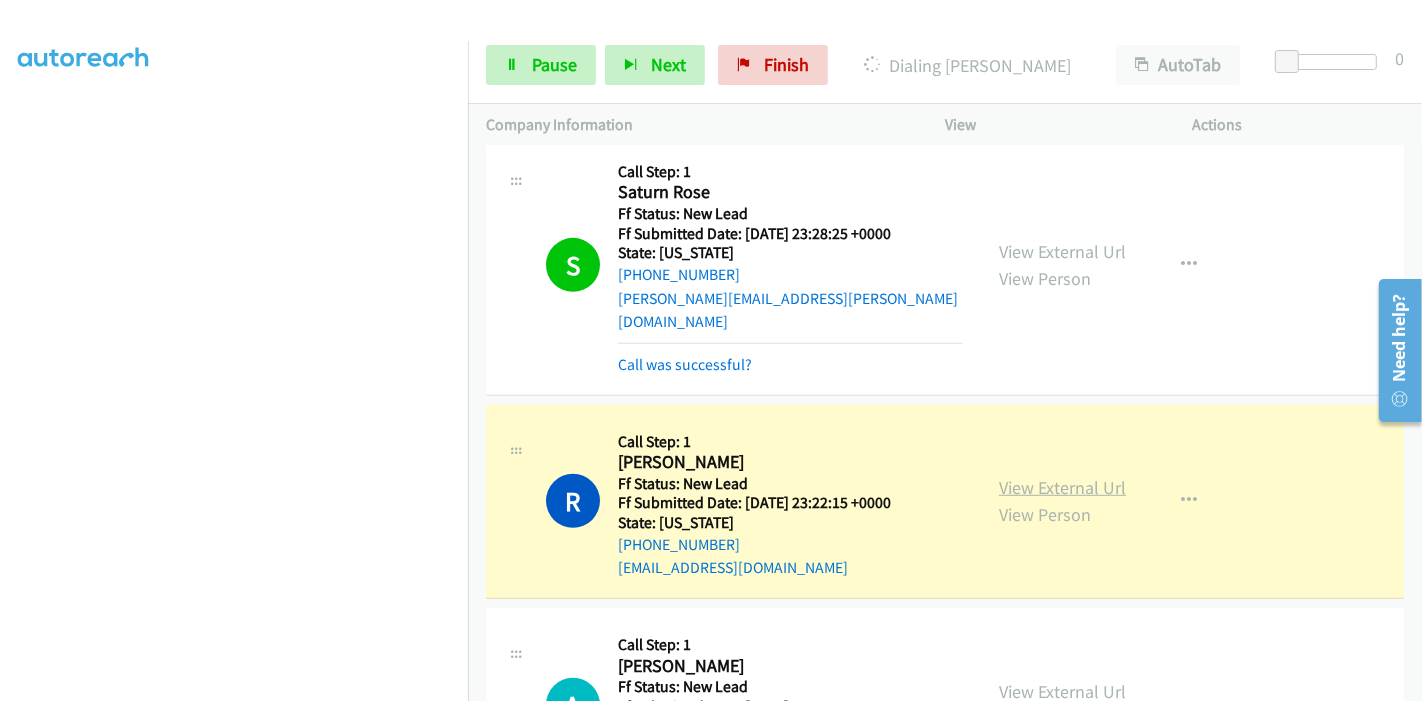 click on "View External Url" at bounding box center [1062, 487] 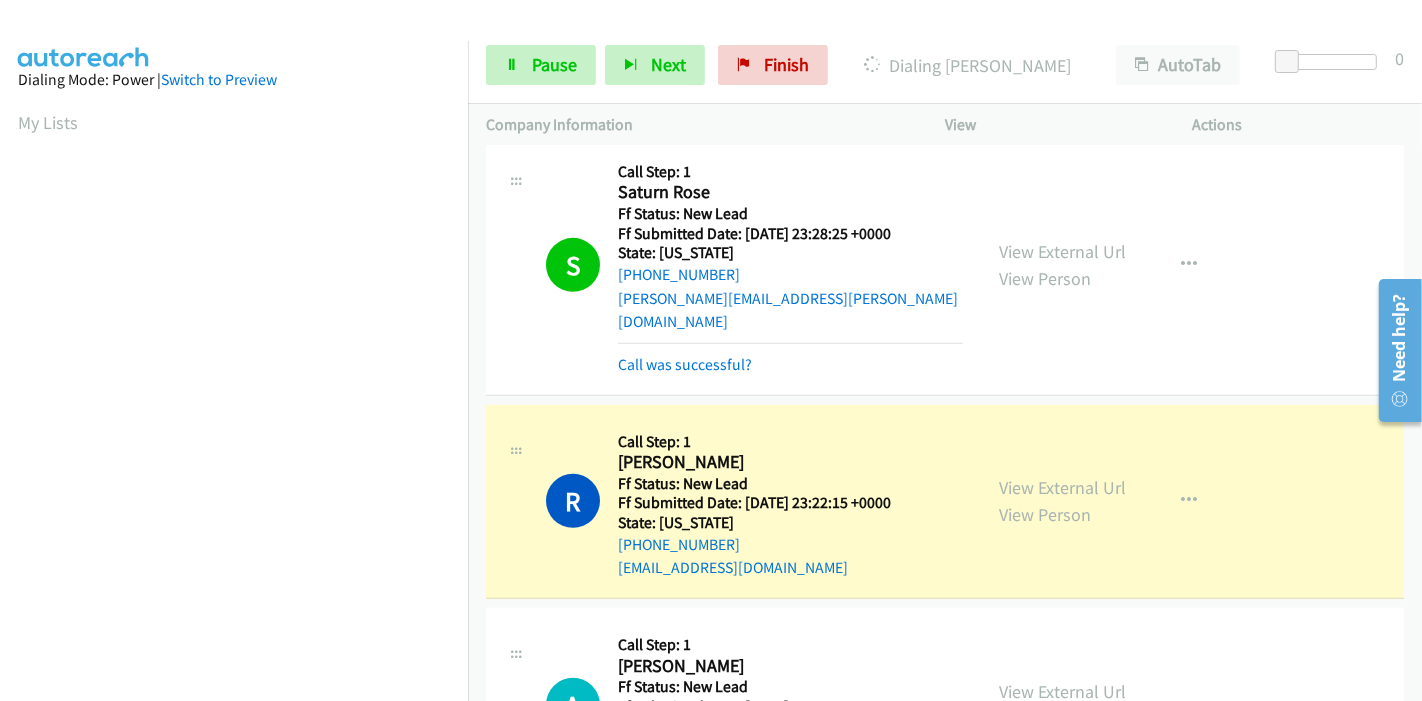 scroll, scrollTop: 422, scrollLeft: 0, axis: vertical 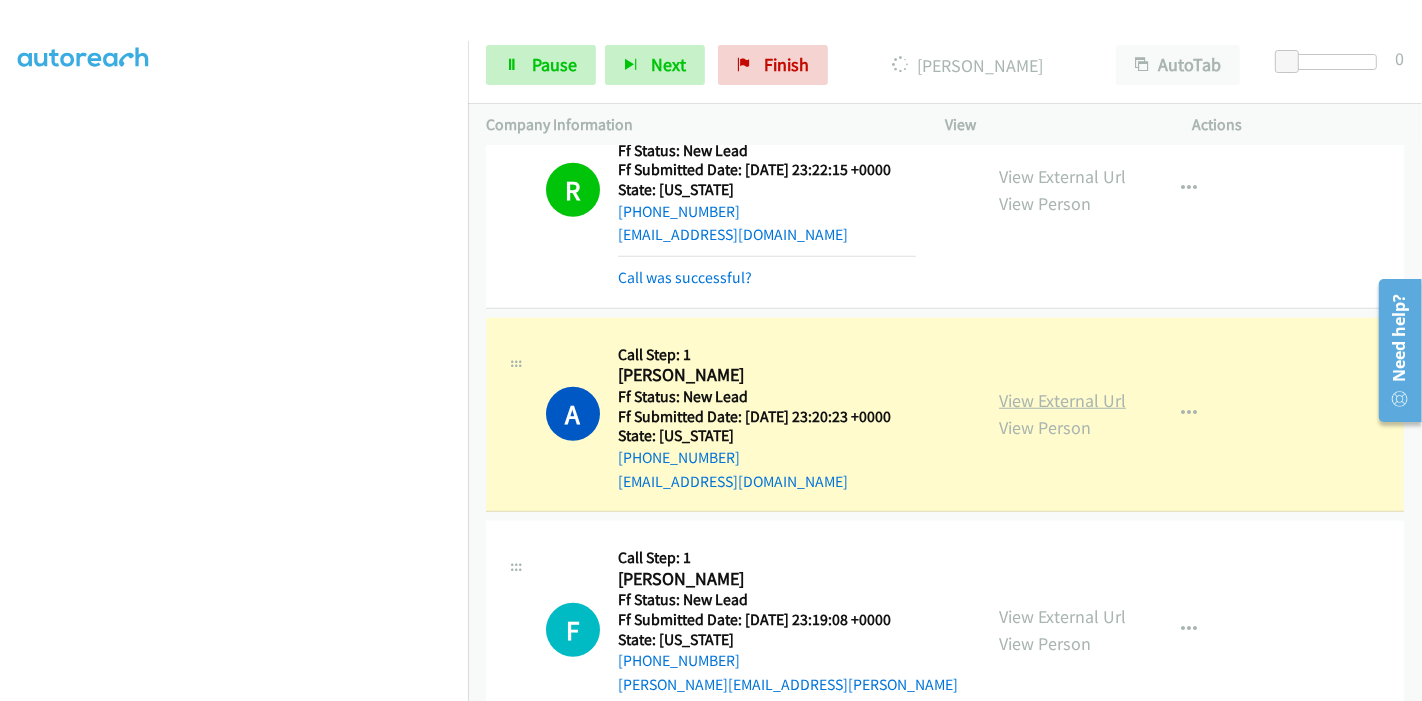 click on "View External Url" at bounding box center [1062, 400] 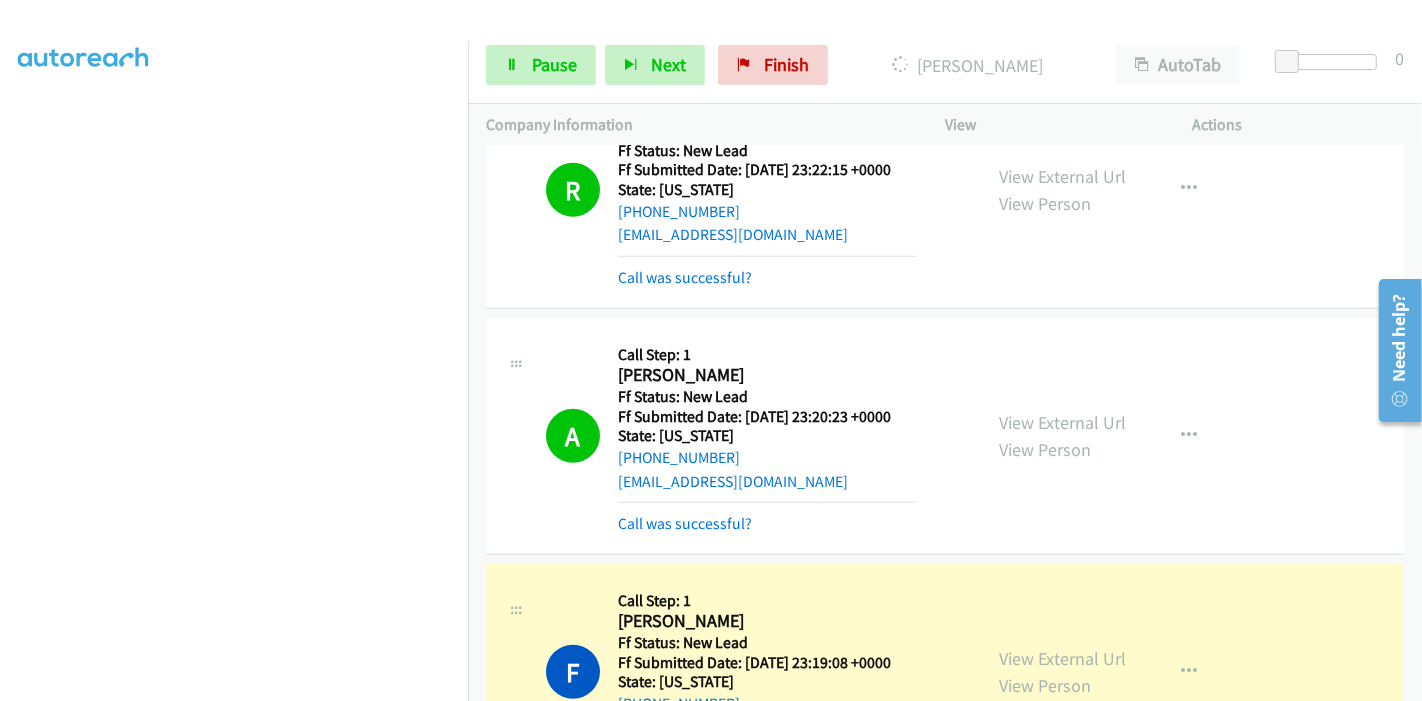 scroll, scrollTop: 0, scrollLeft: 0, axis: both 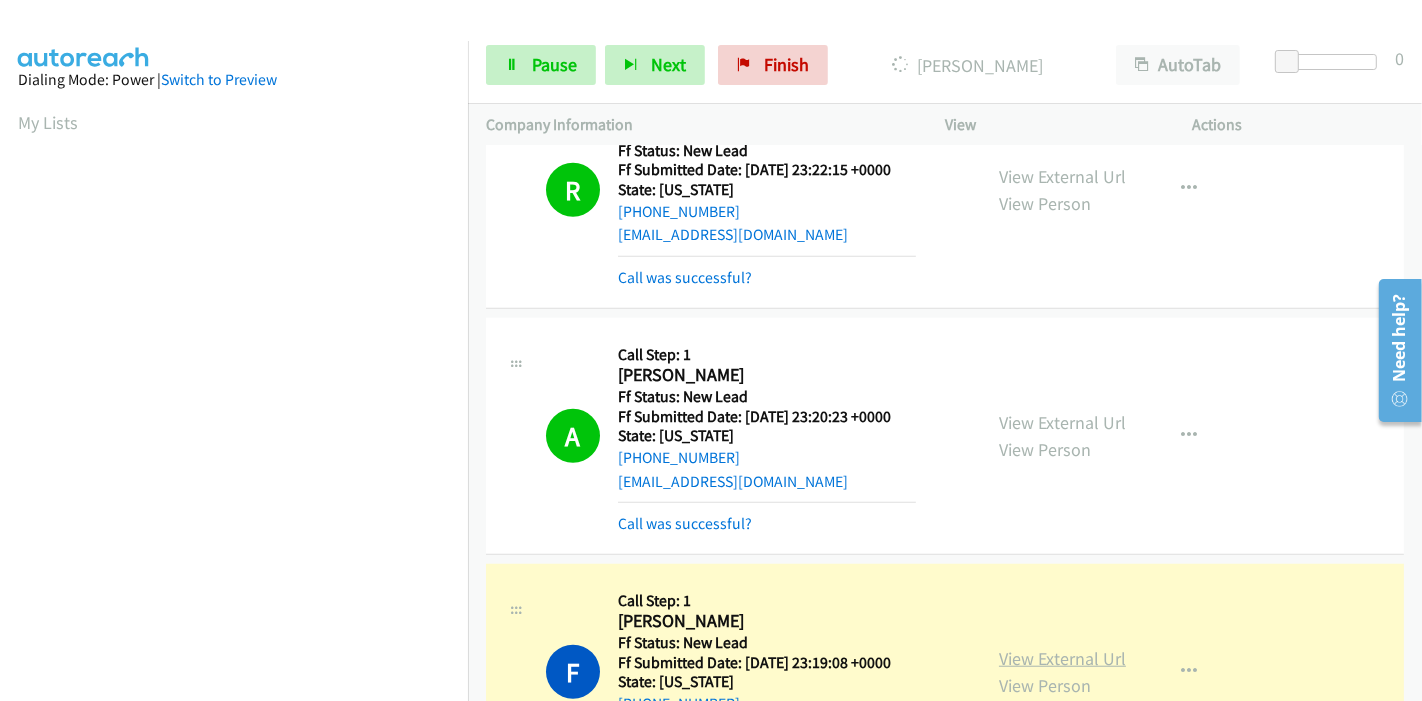 click on "View External Url" at bounding box center (1062, 658) 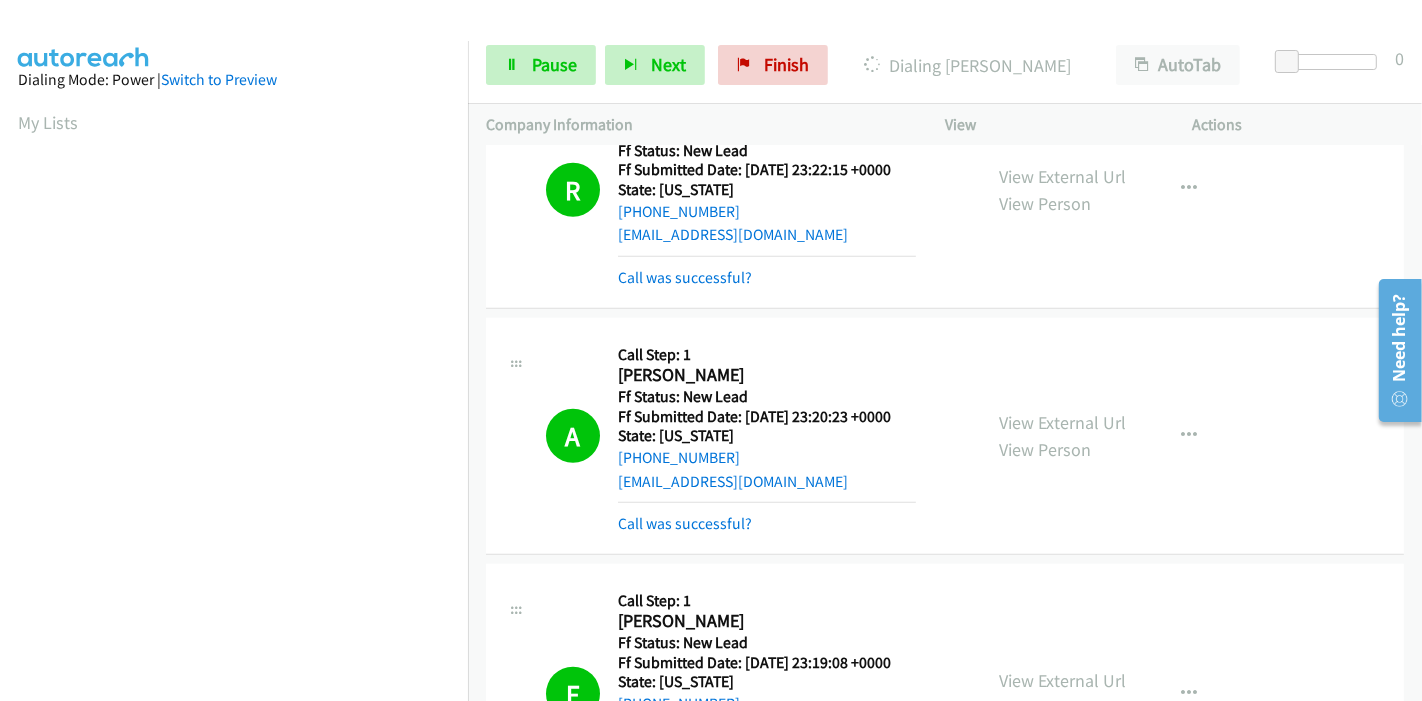 scroll, scrollTop: 422, scrollLeft: 0, axis: vertical 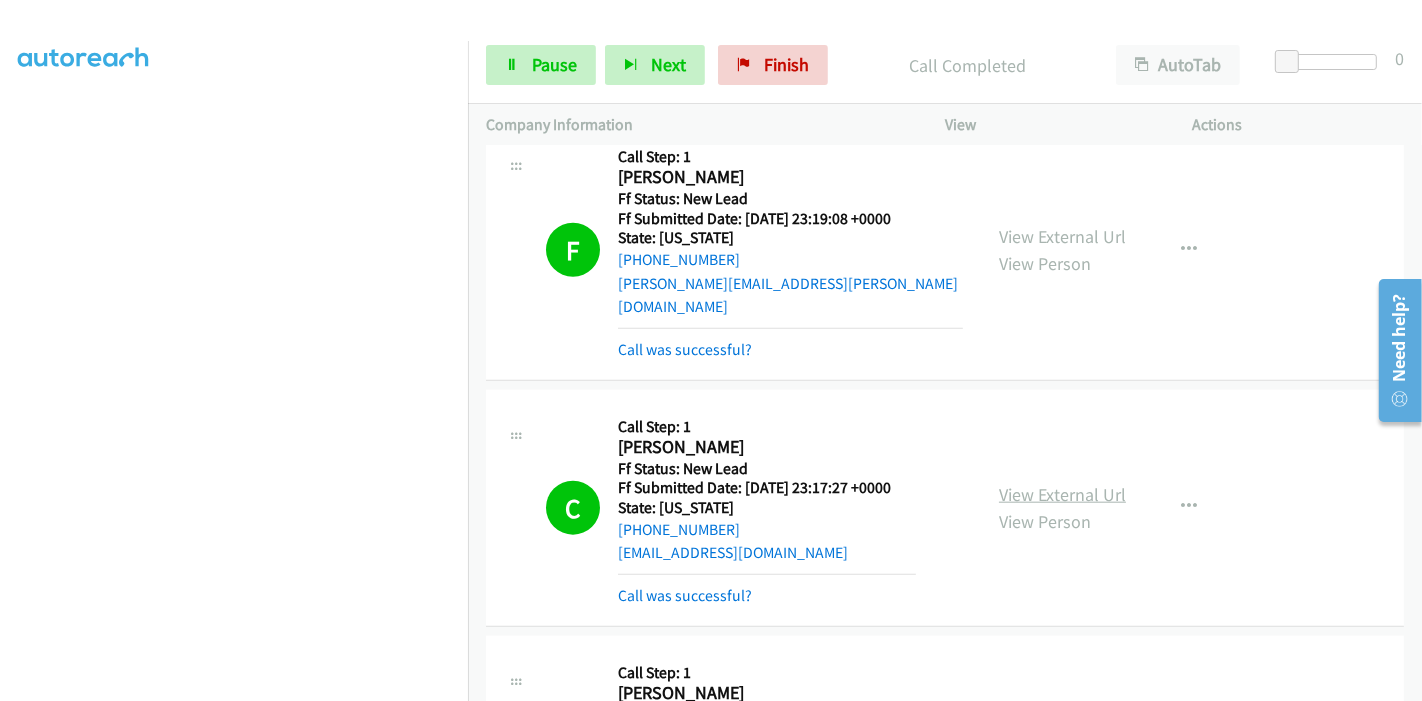 click on "View External Url" at bounding box center (1062, 494) 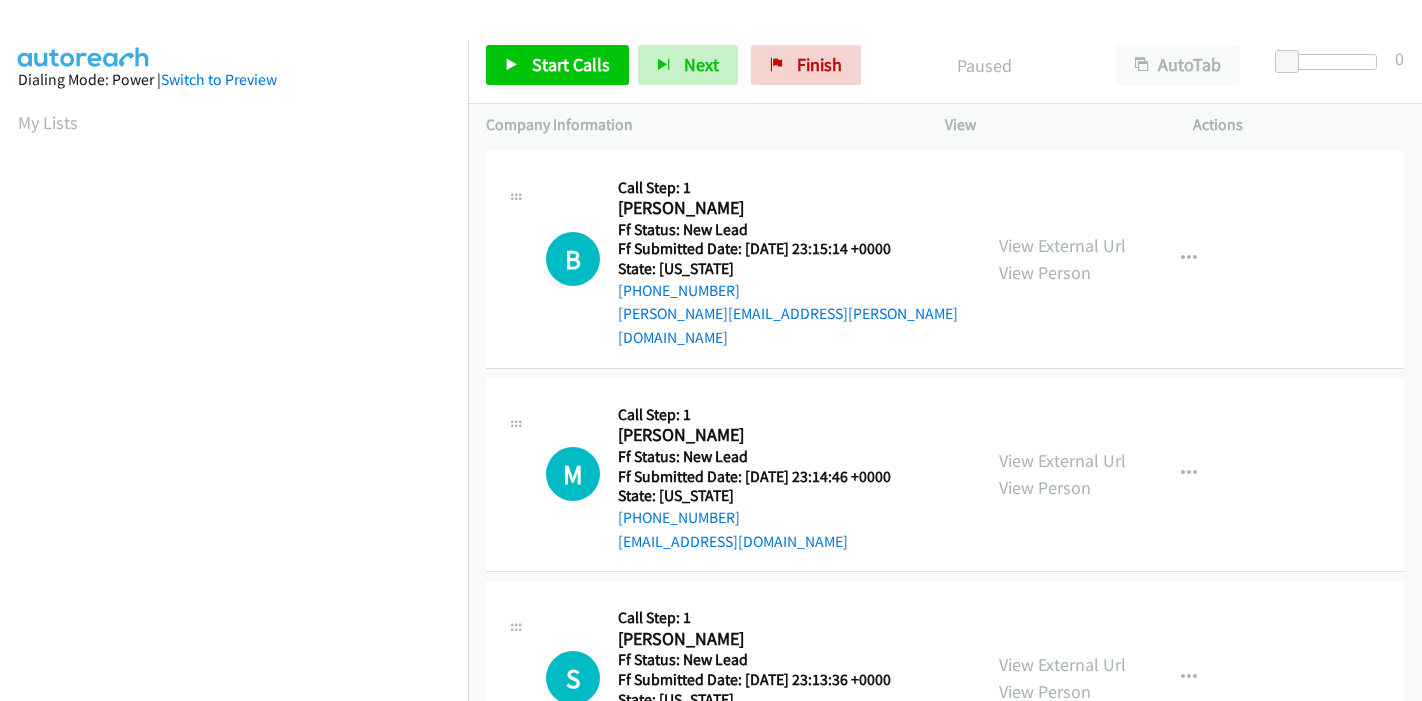 scroll, scrollTop: 0, scrollLeft: 0, axis: both 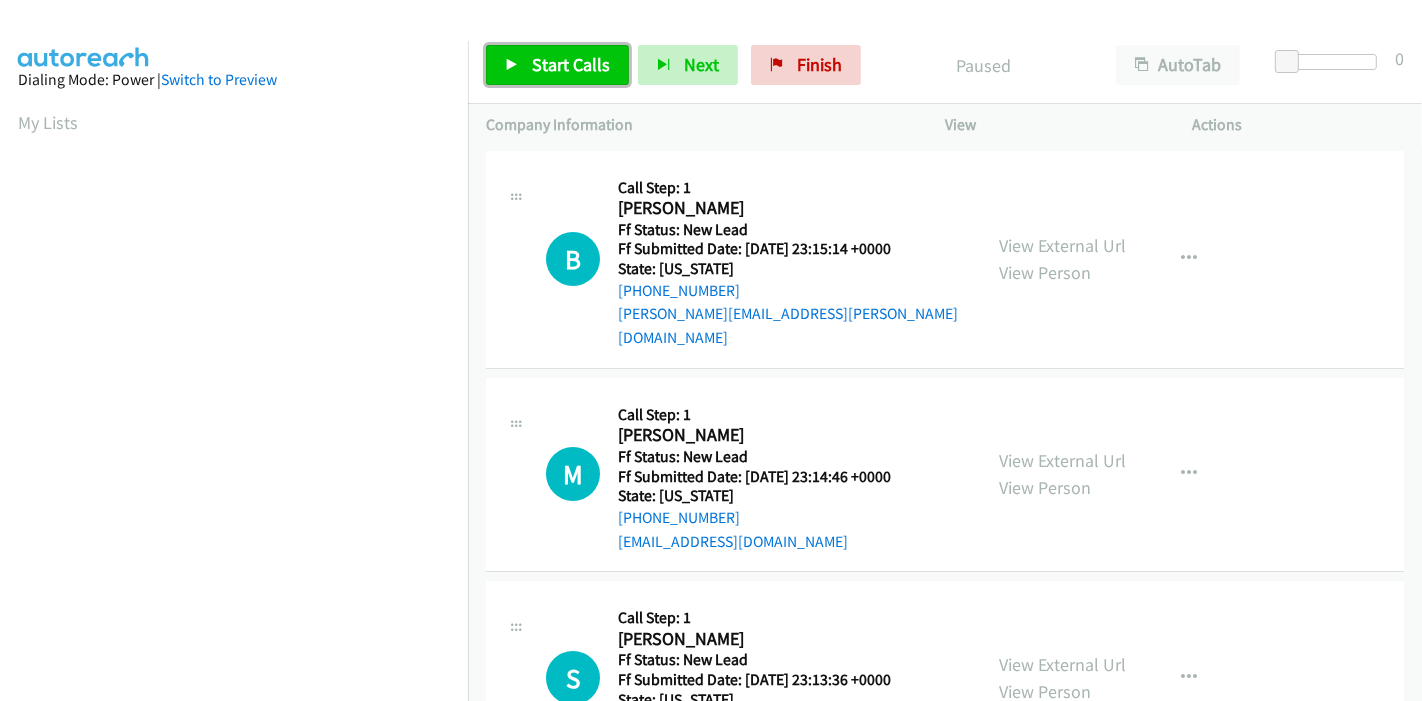 click on "Start Calls" at bounding box center [571, 64] 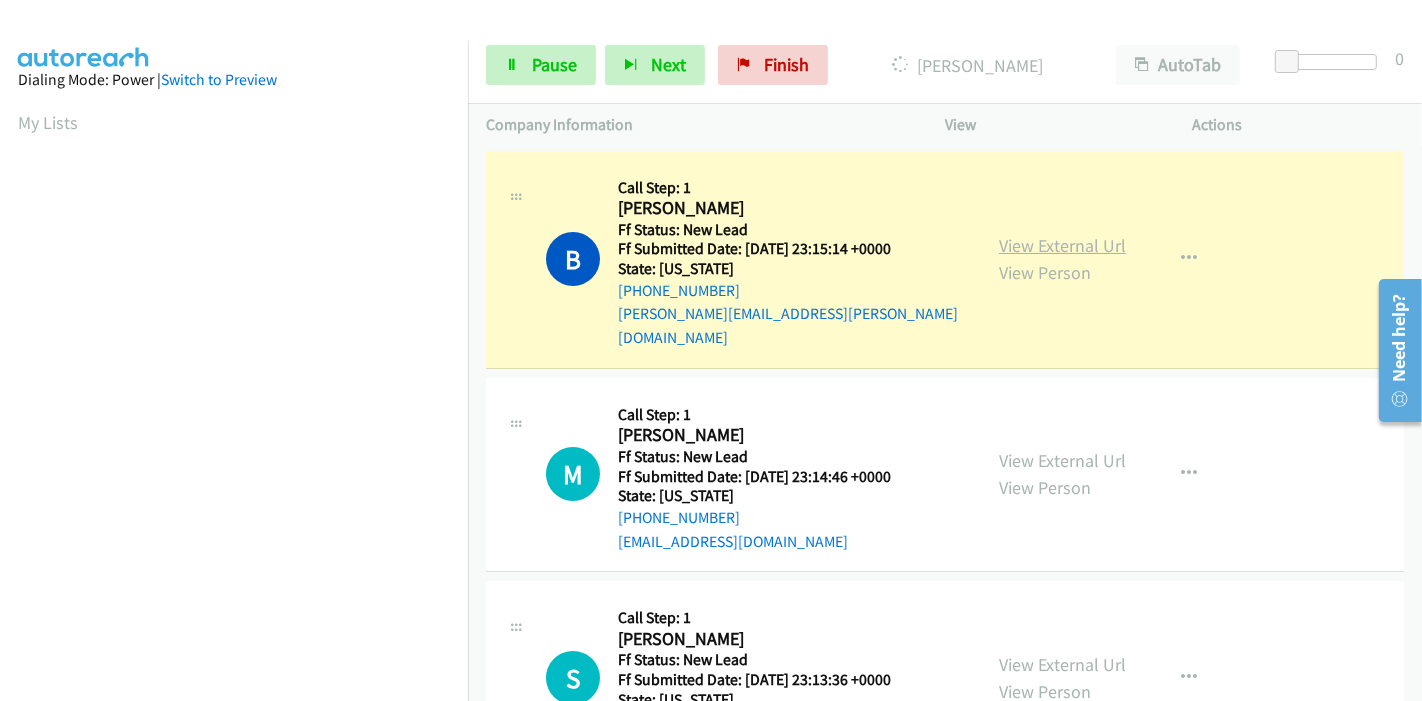 click on "View External Url" at bounding box center (1062, 245) 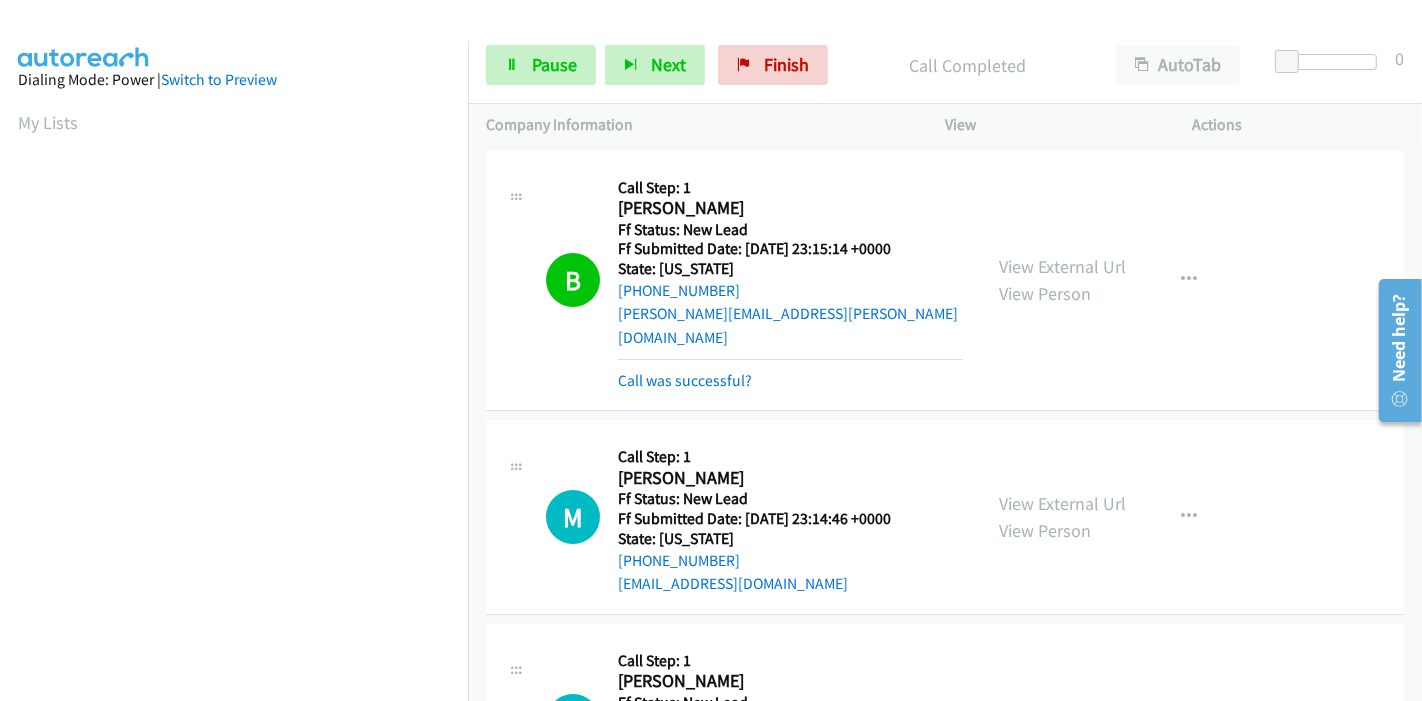 scroll, scrollTop: 222, scrollLeft: 0, axis: vertical 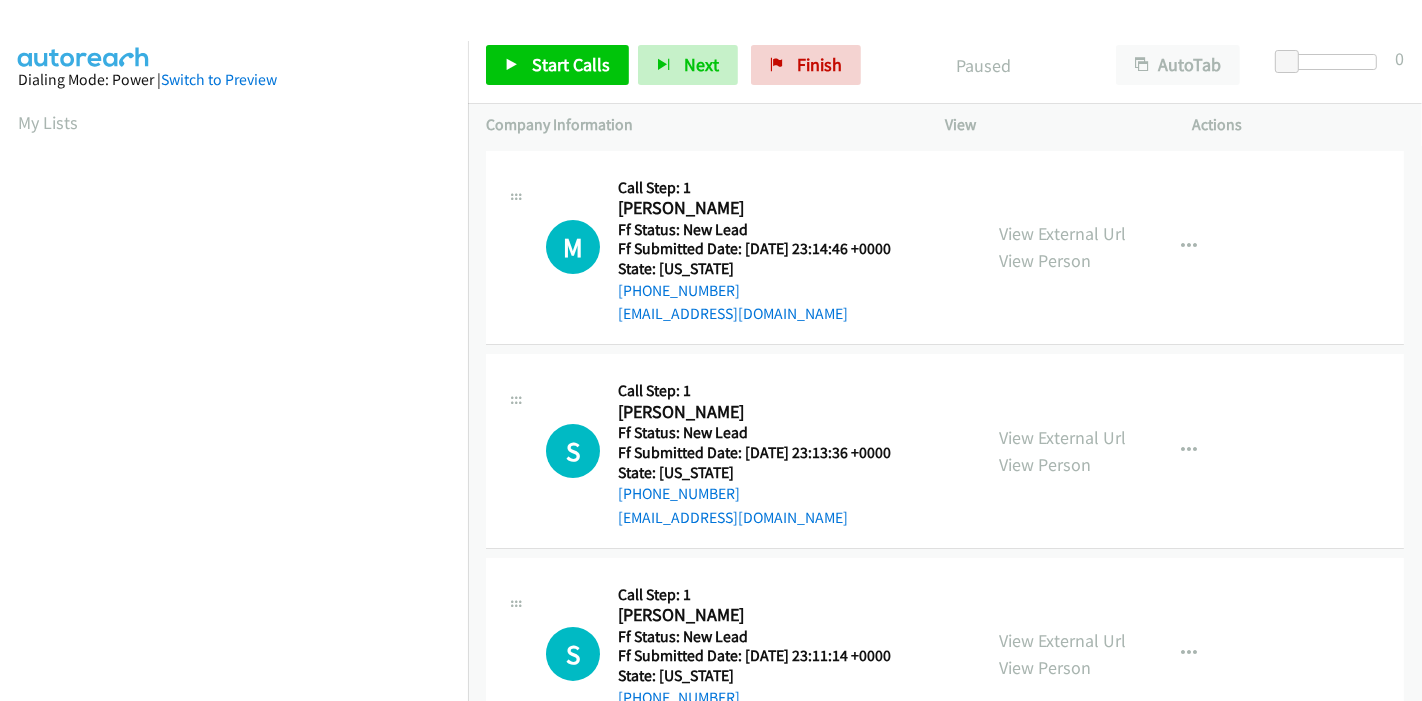 click on "Start Calls
Pause
Next
Finish
Paused
AutoTab
AutoTab
0" at bounding box center (945, 65) 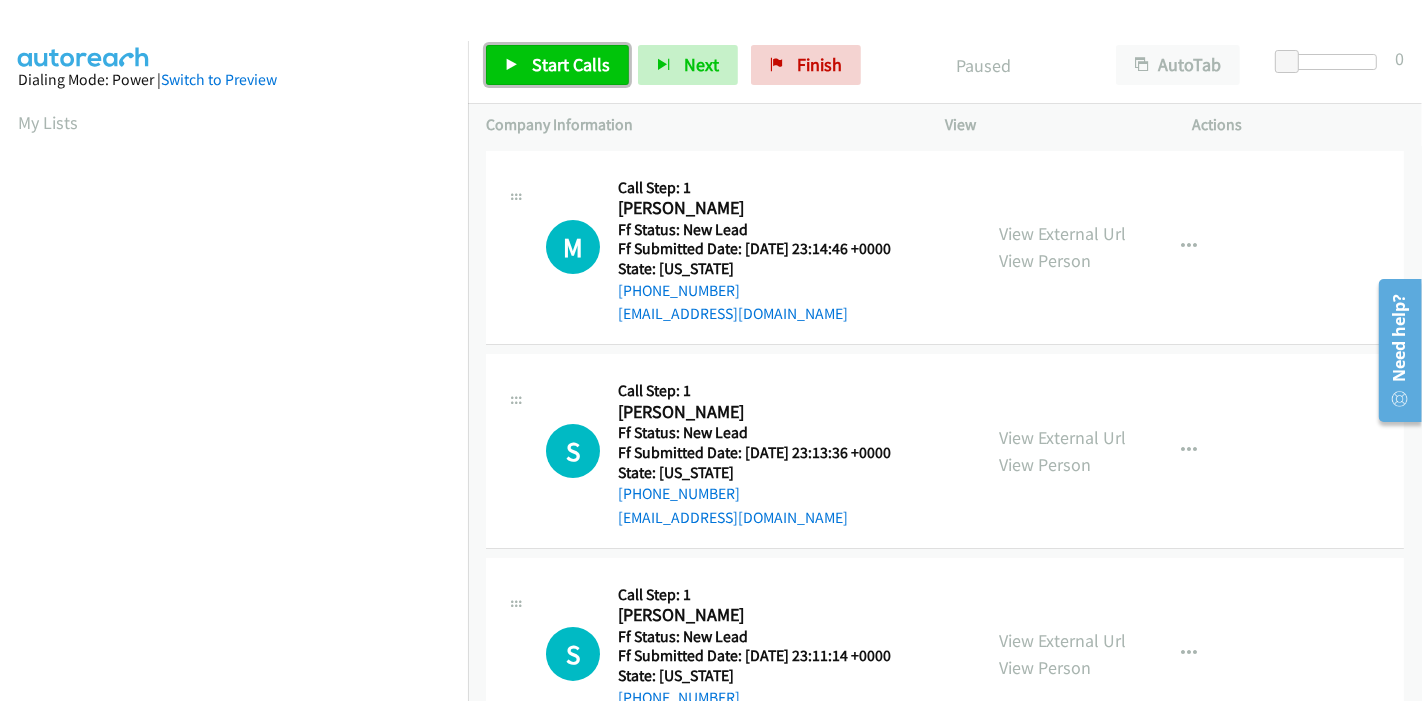 click on "Start Calls" at bounding box center (557, 65) 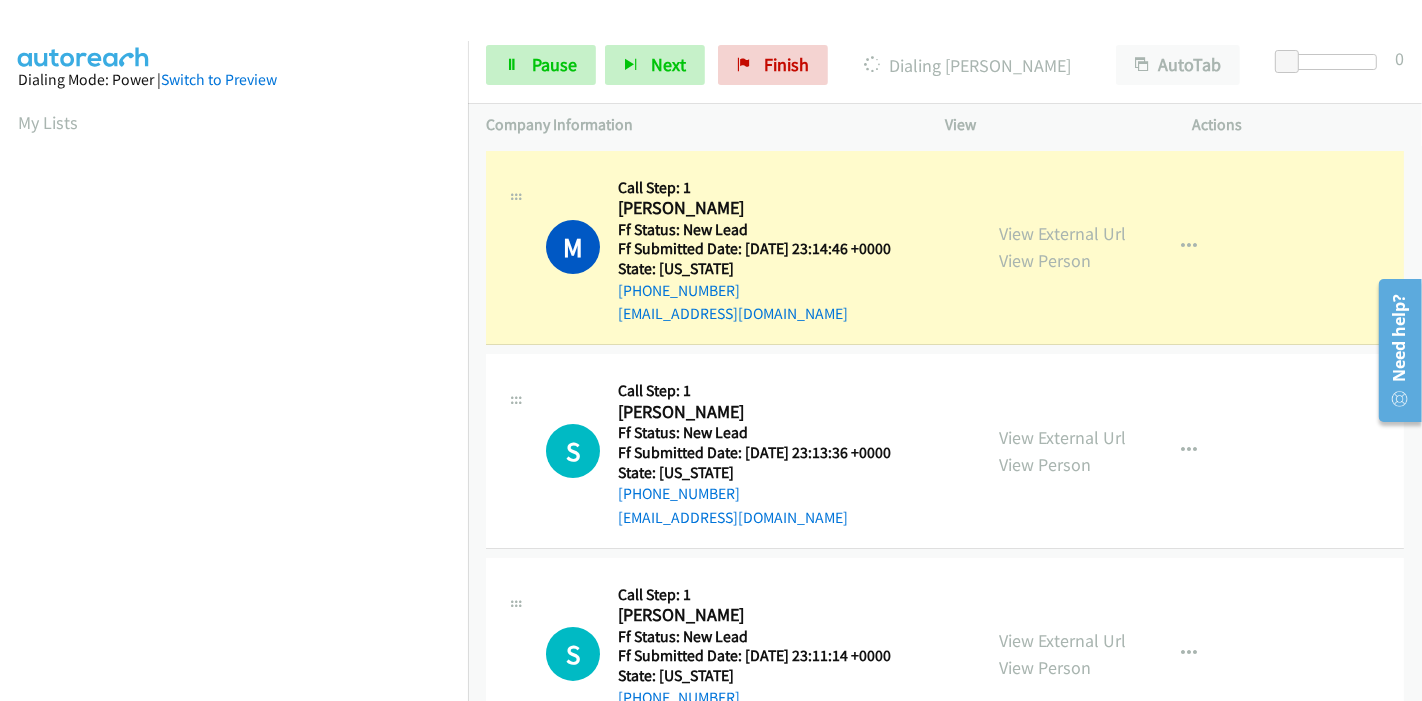 click on "M
Callback Scheduled
Call Step: 1
Melody Barbeaux Sedik
America/Phoenix
Ff Status: New Lead
Ff Submitted Date: 2025-07-19 23:14:46 +0000
State: Arizona
+1 386-690-1796
mbarbeaux77@gmail.com
Call was successful?
View External Url
View Person
View External Url
Email
Schedule/Manage Callback
Skip Call
Add to do not call list" at bounding box center (945, 248) 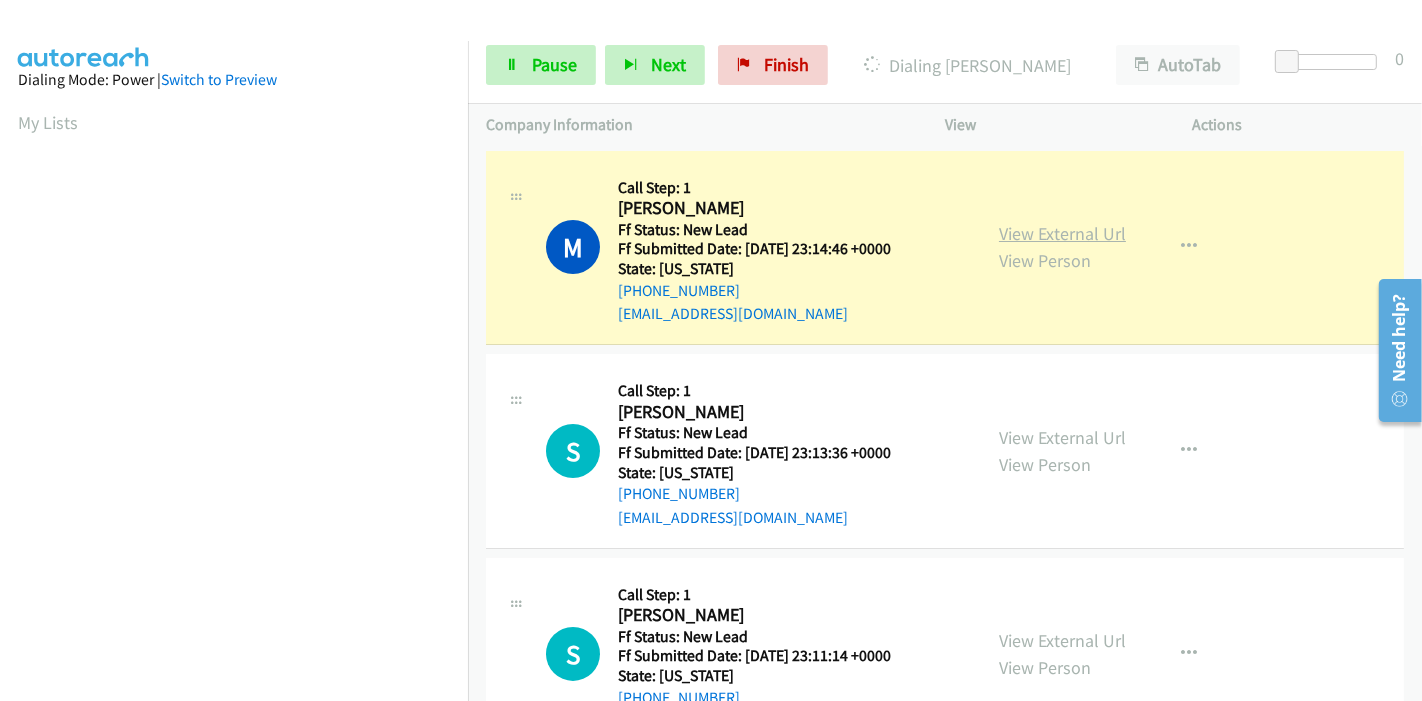 click on "View External Url" at bounding box center [1062, 233] 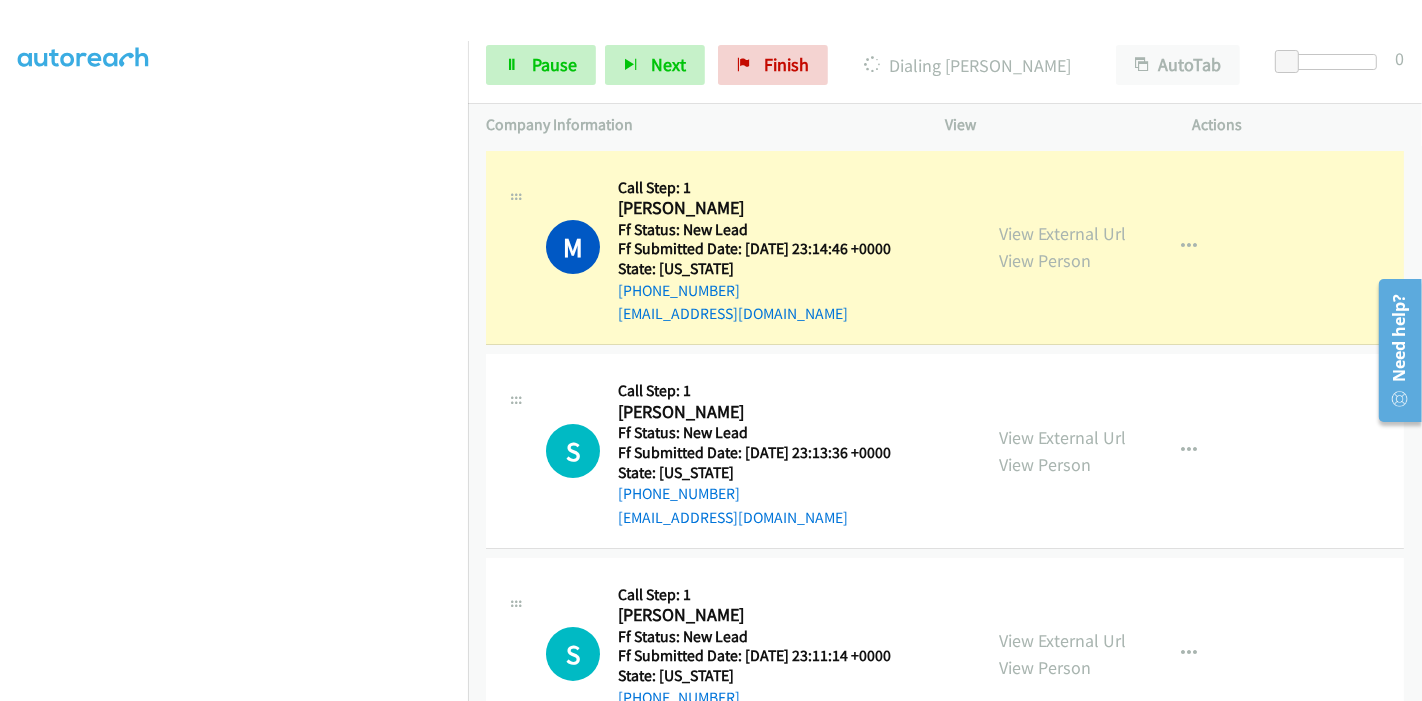 scroll, scrollTop: 0, scrollLeft: 0, axis: both 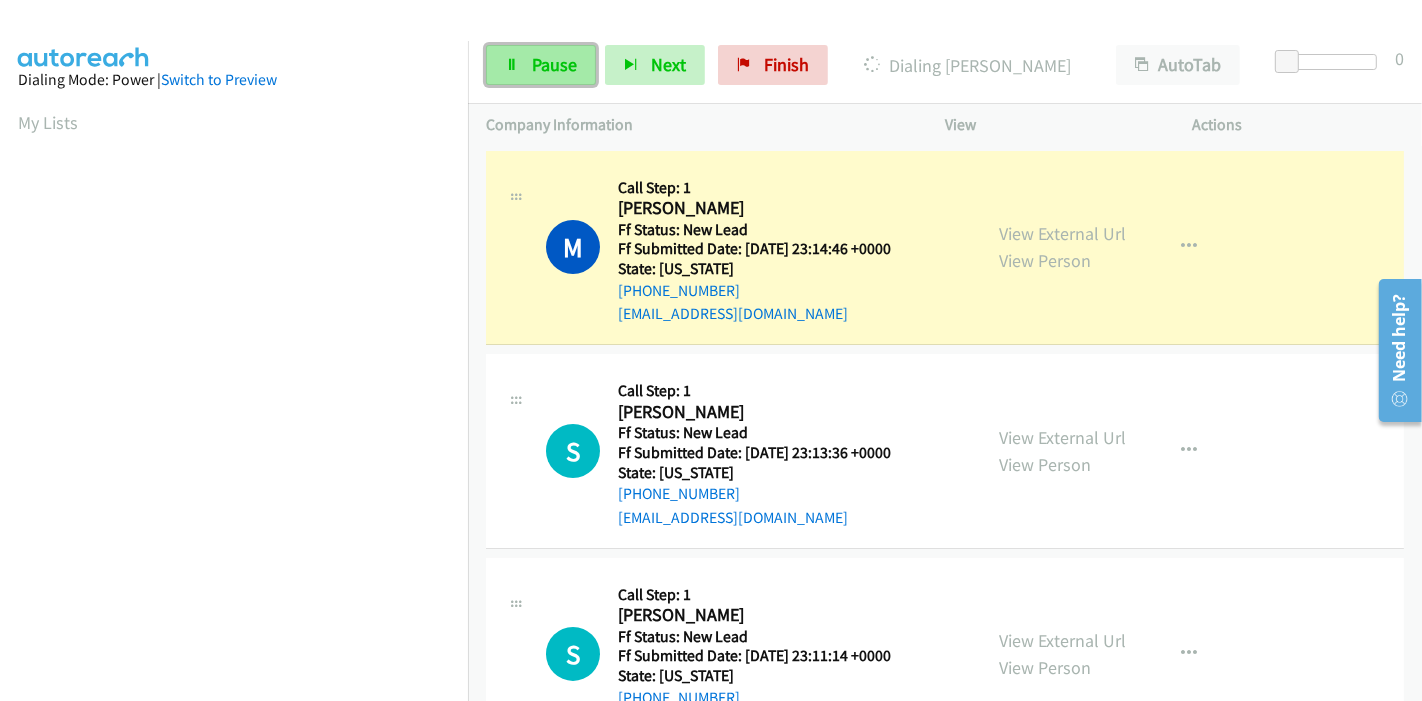 click on "Pause" at bounding box center [541, 65] 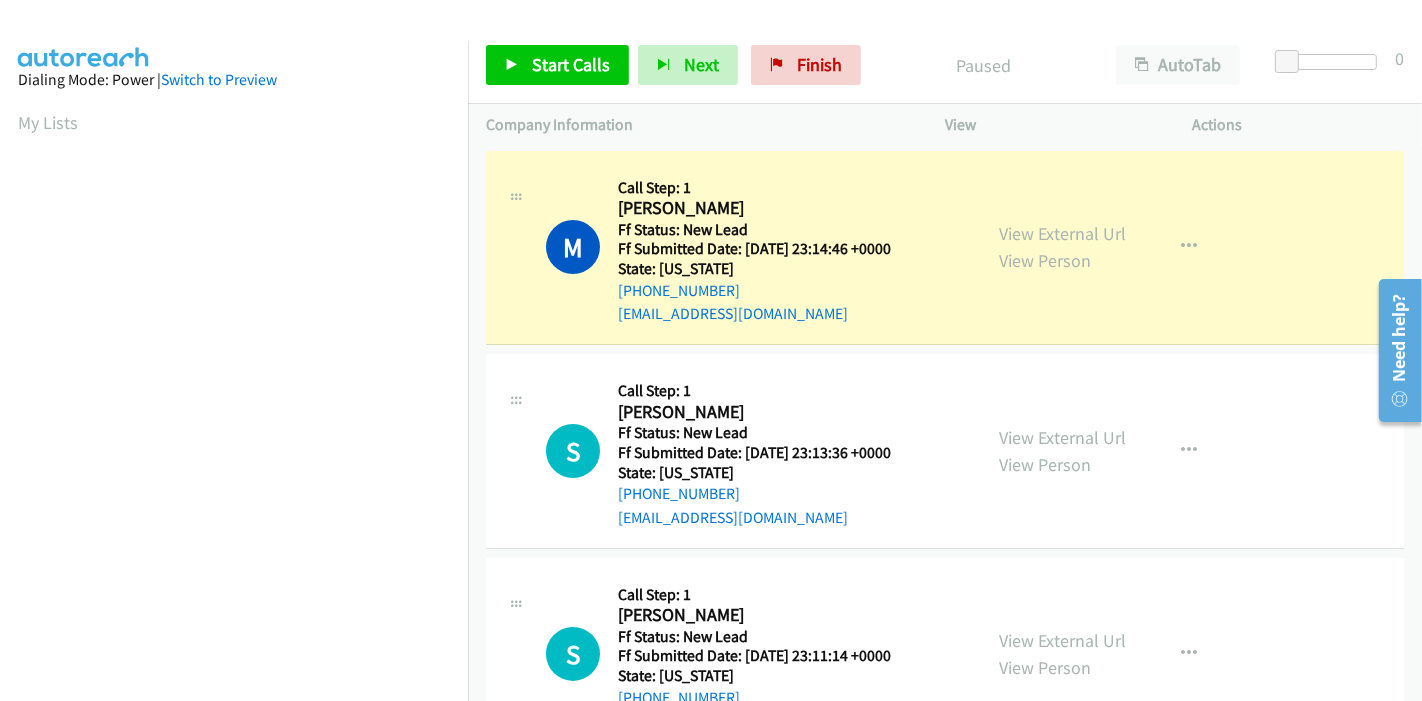scroll, scrollTop: 422, scrollLeft: 0, axis: vertical 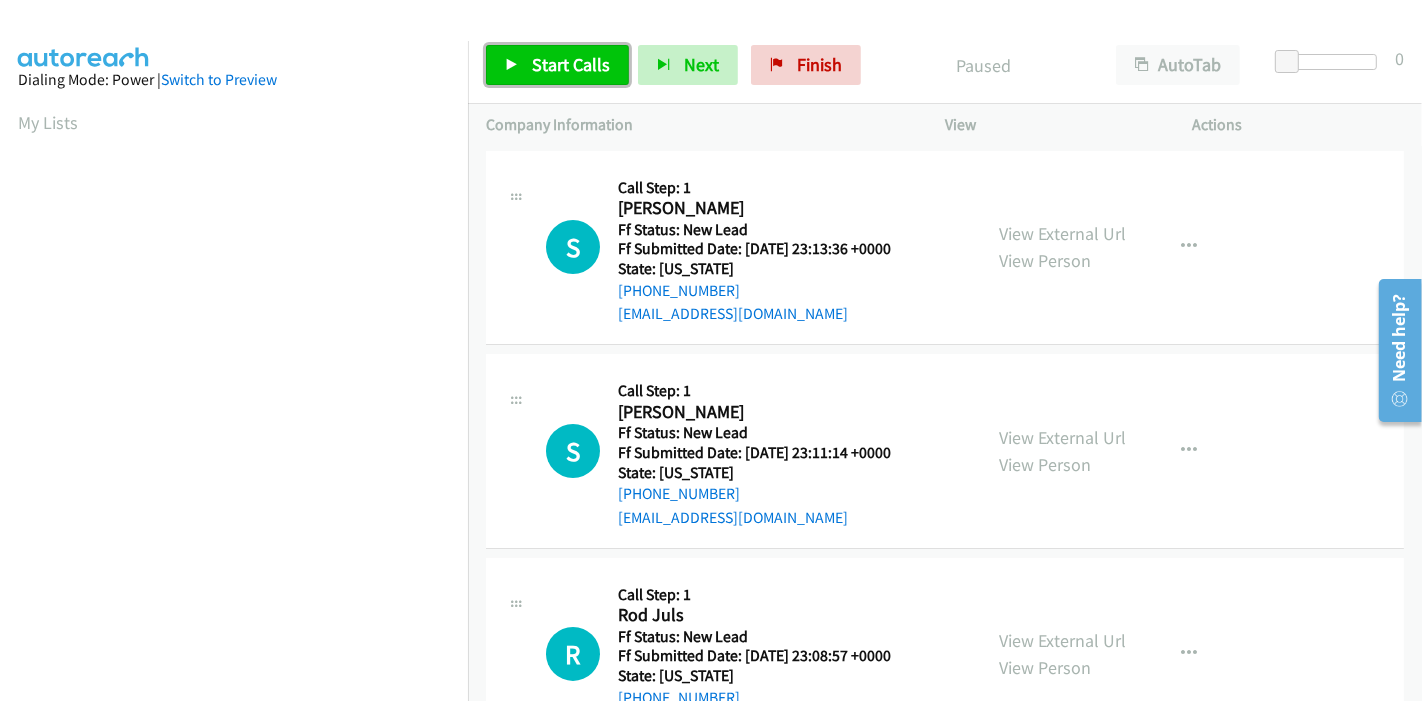click on "Start Calls" at bounding box center (571, 64) 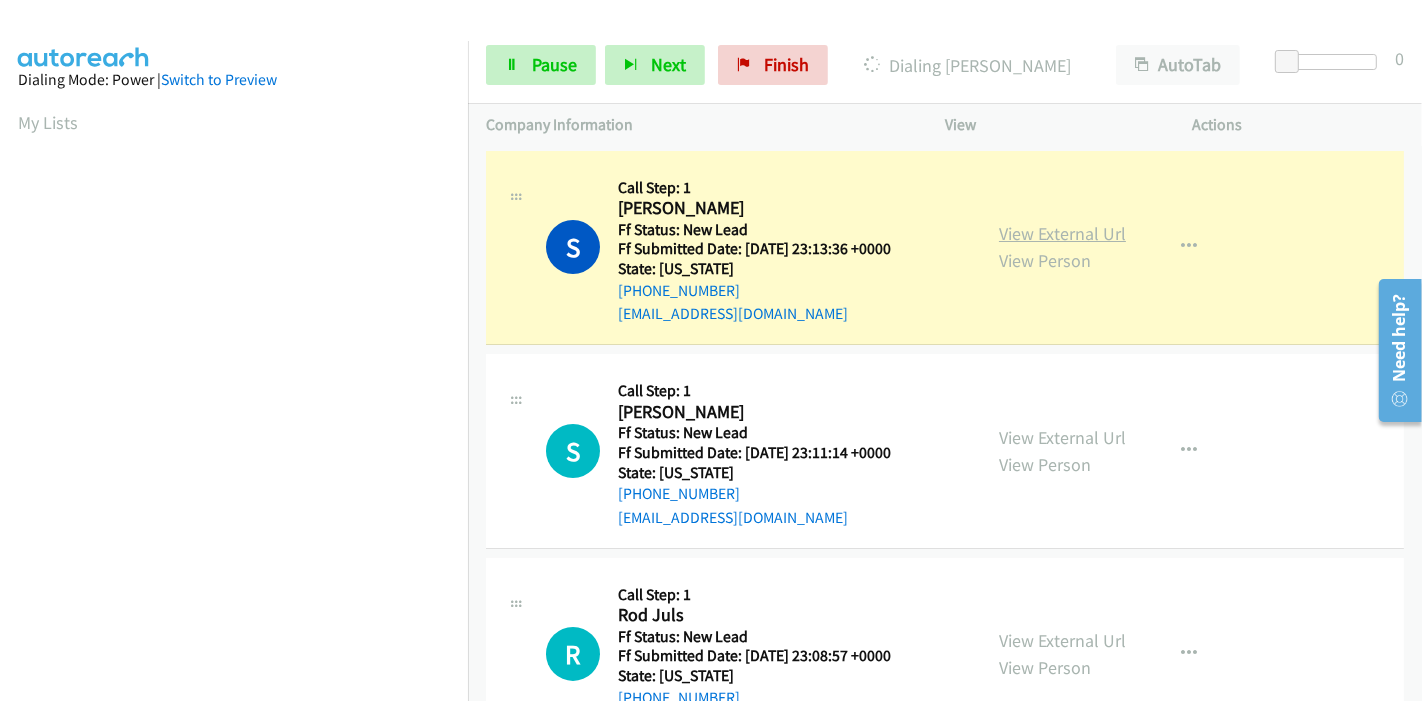 click on "View External Url" at bounding box center [1062, 233] 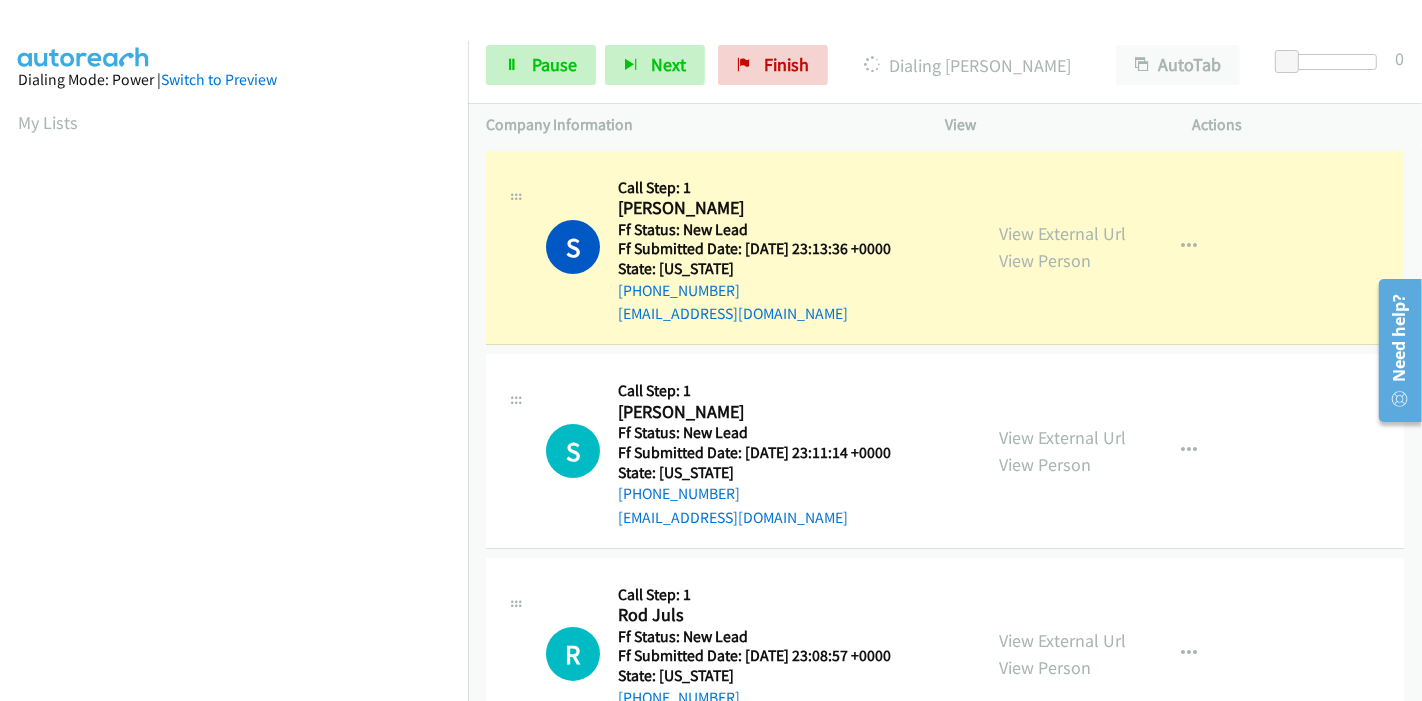 scroll, scrollTop: 422, scrollLeft: 0, axis: vertical 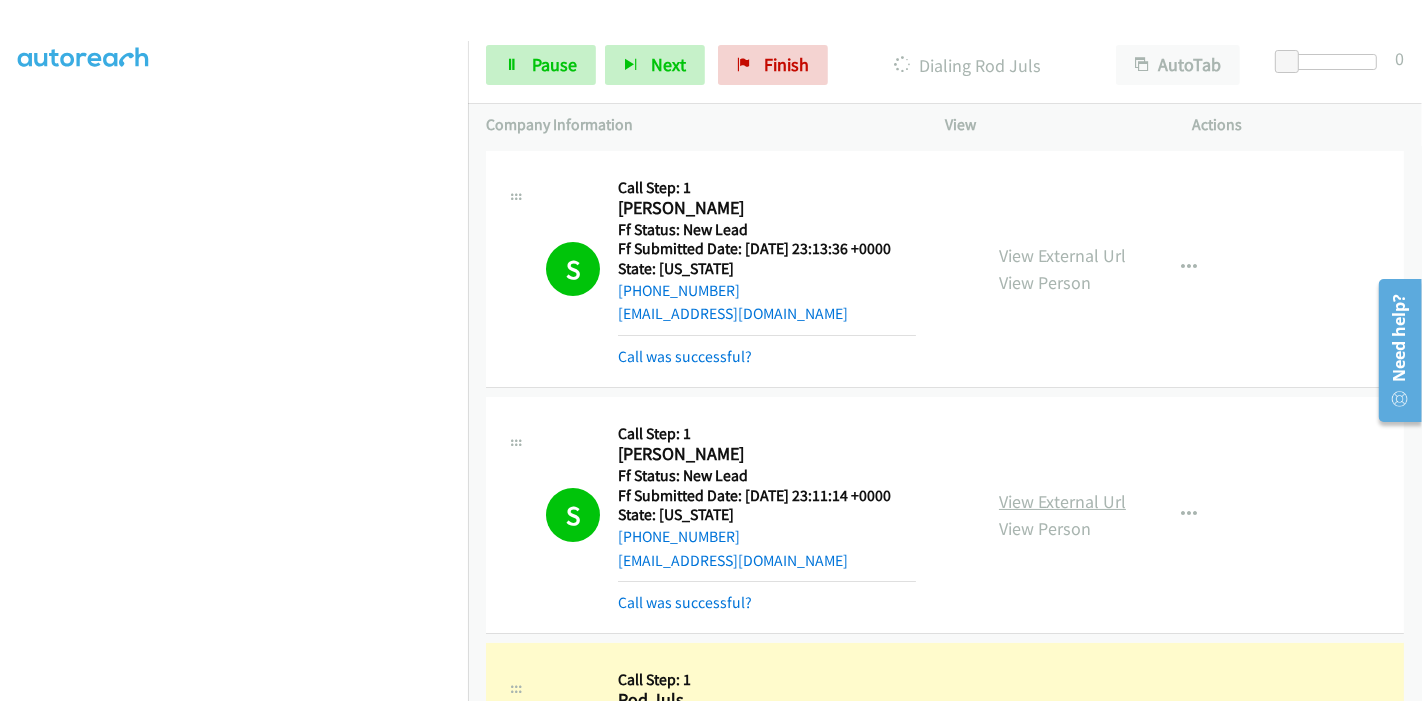 click on "View External Url" at bounding box center (1062, 501) 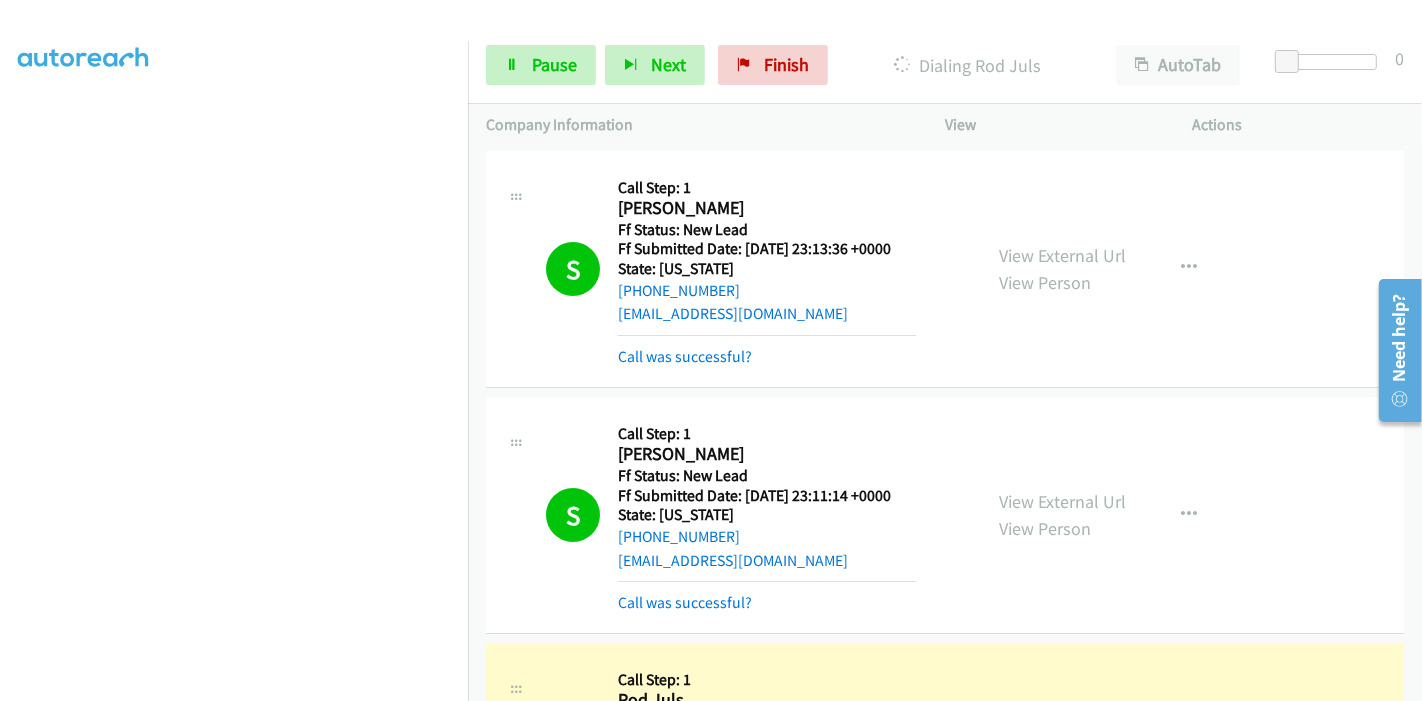 scroll, scrollTop: 0, scrollLeft: 0, axis: both 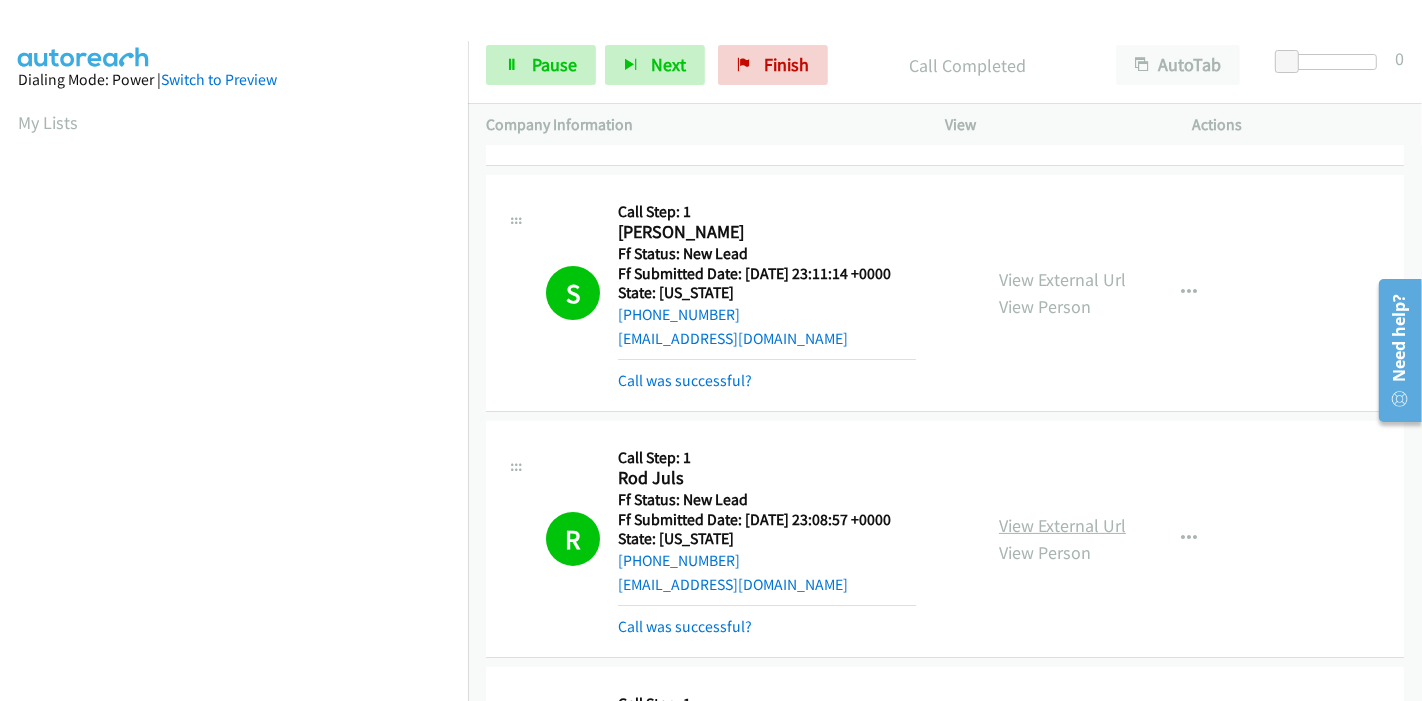 click on "View External Url" at bounding box center (1062, 525) 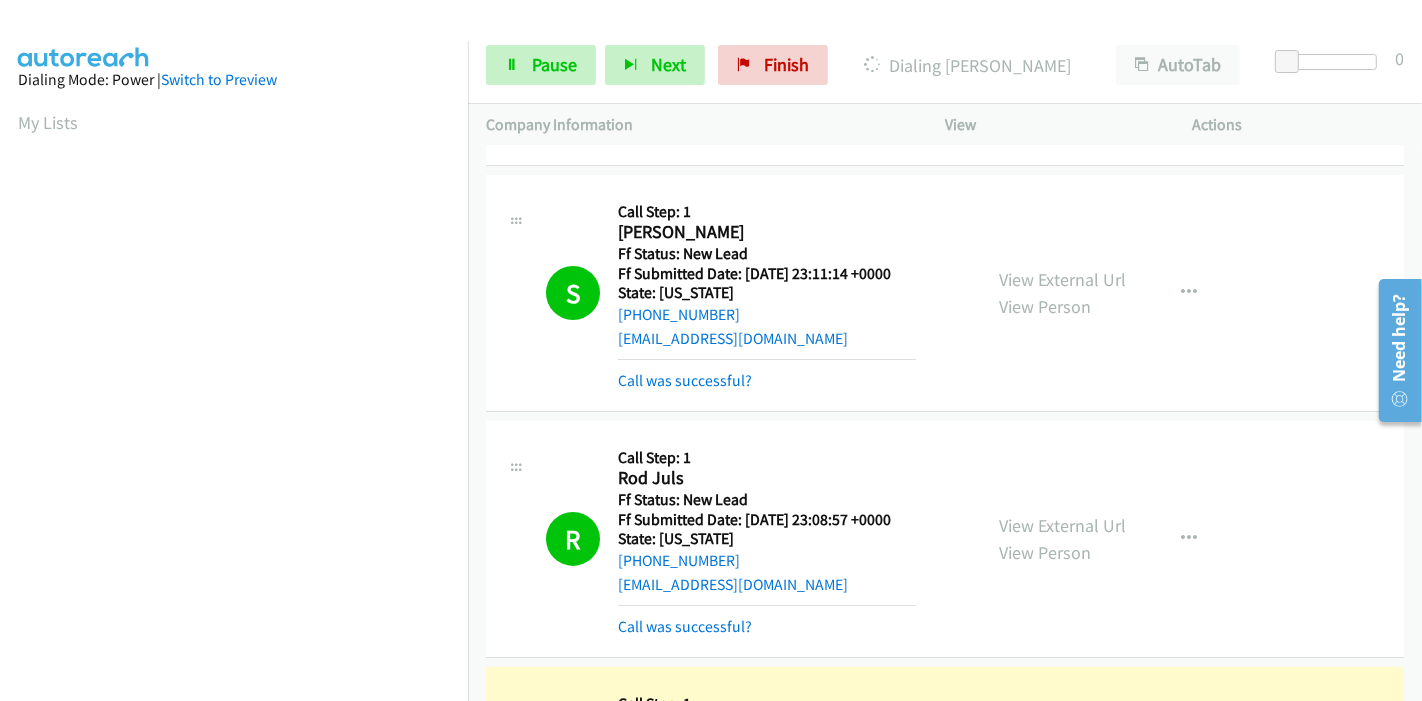 scroll, scrollTop: 666, scrollLeft: 0, axis: vertical 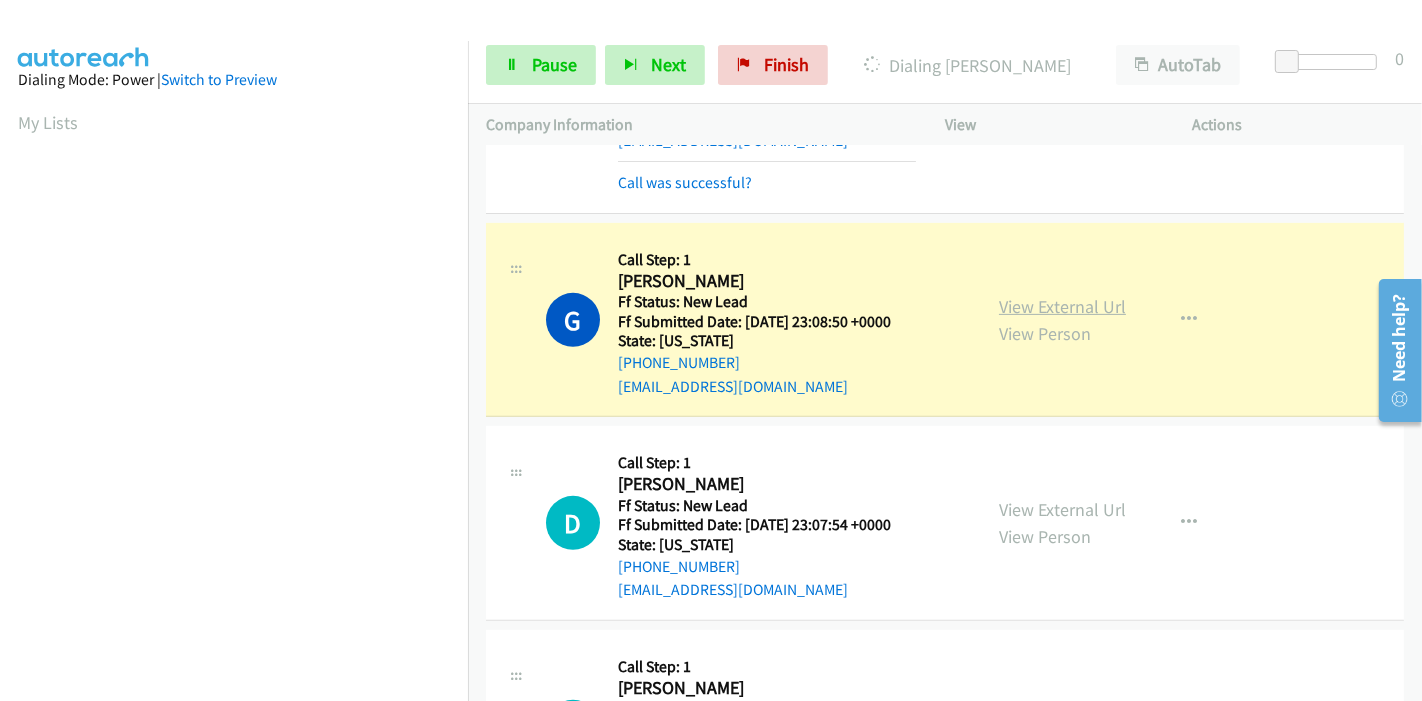 click on "View External Url" at bounding box center (1062, 306) 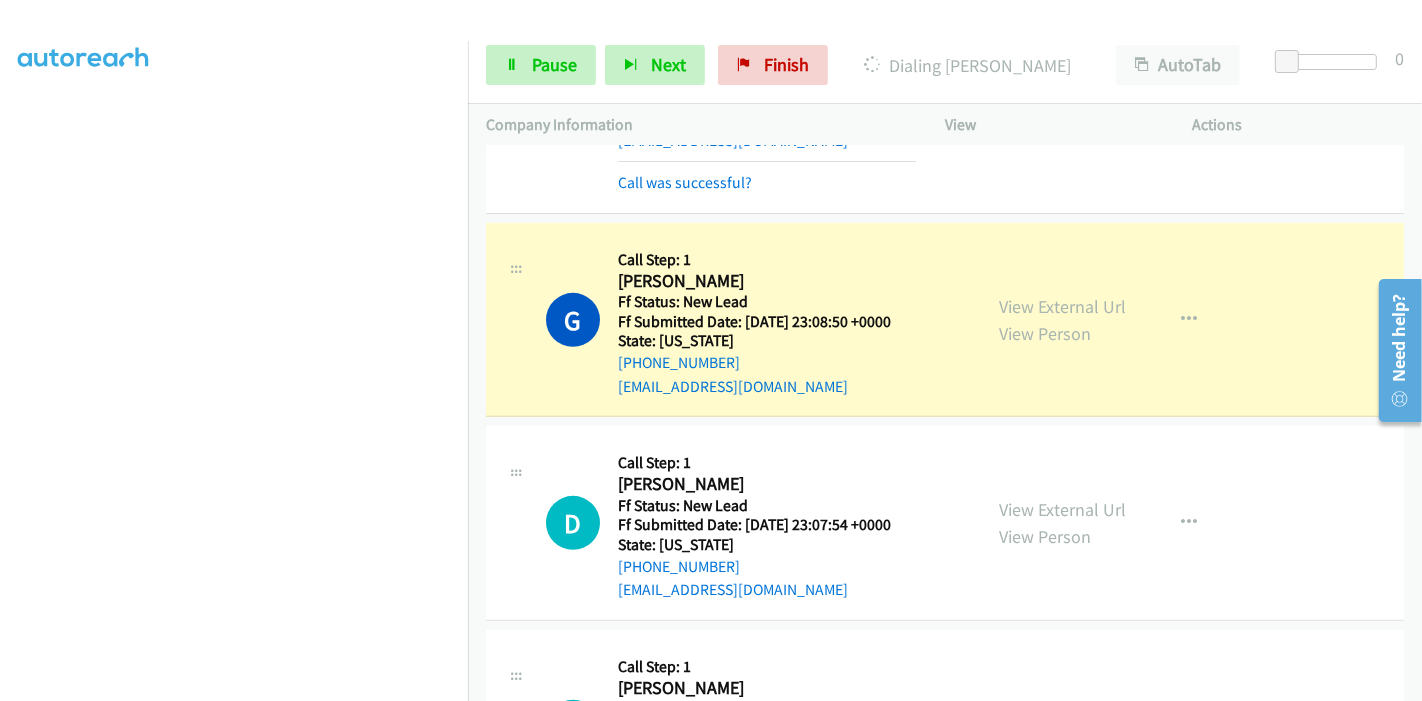 scroll, scrollTop: 0, scrollLeft: 0, axis: both 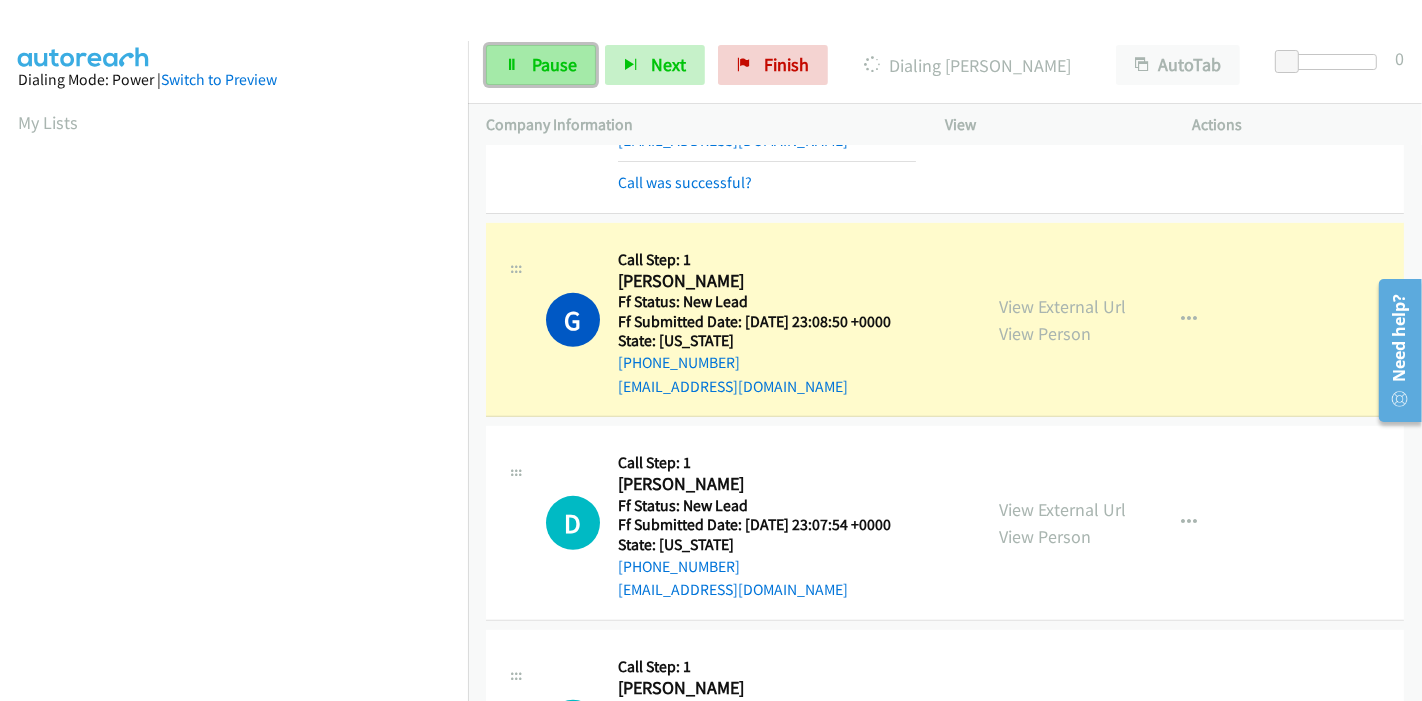 click on "Pause" at bounding box center (554, 64) 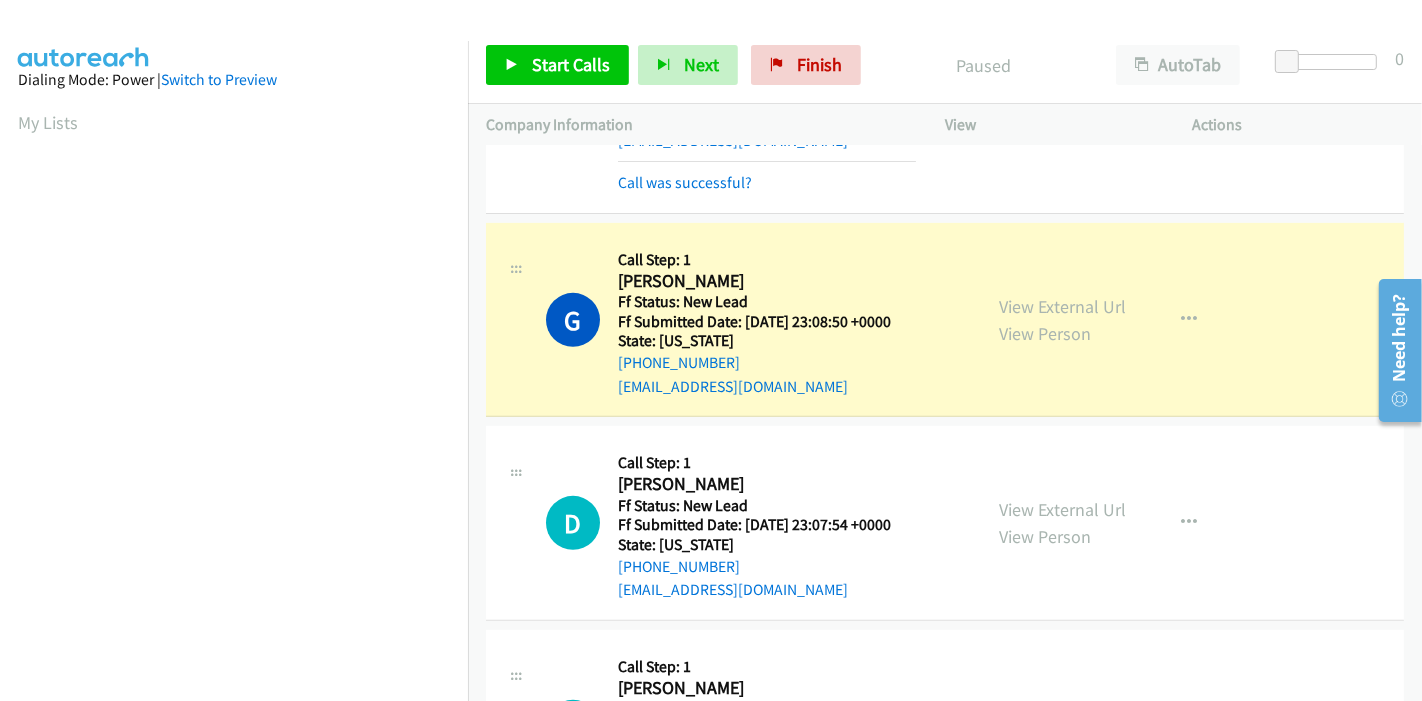 scroll, scrollTop: 422, scrollLeft: 0, axis: vertical 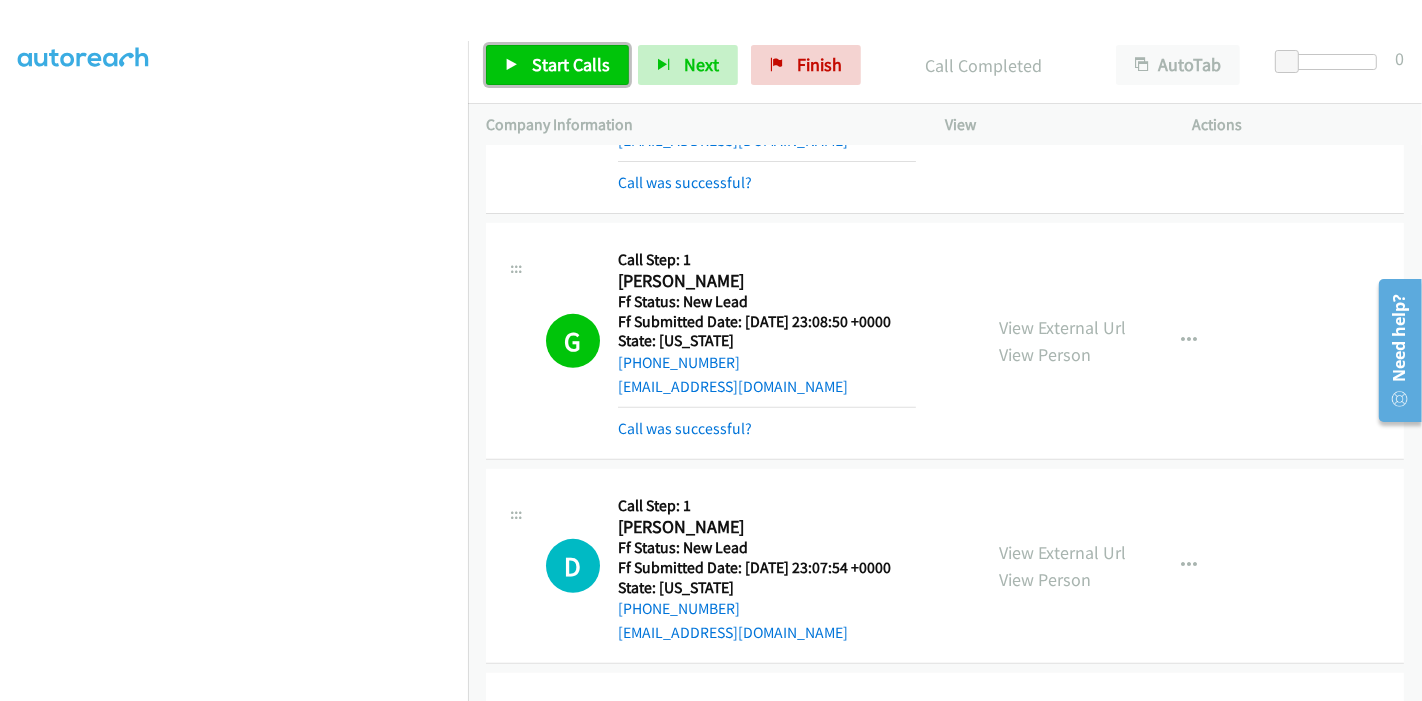 click on "Start Calls" at bounding box center [571, 64] 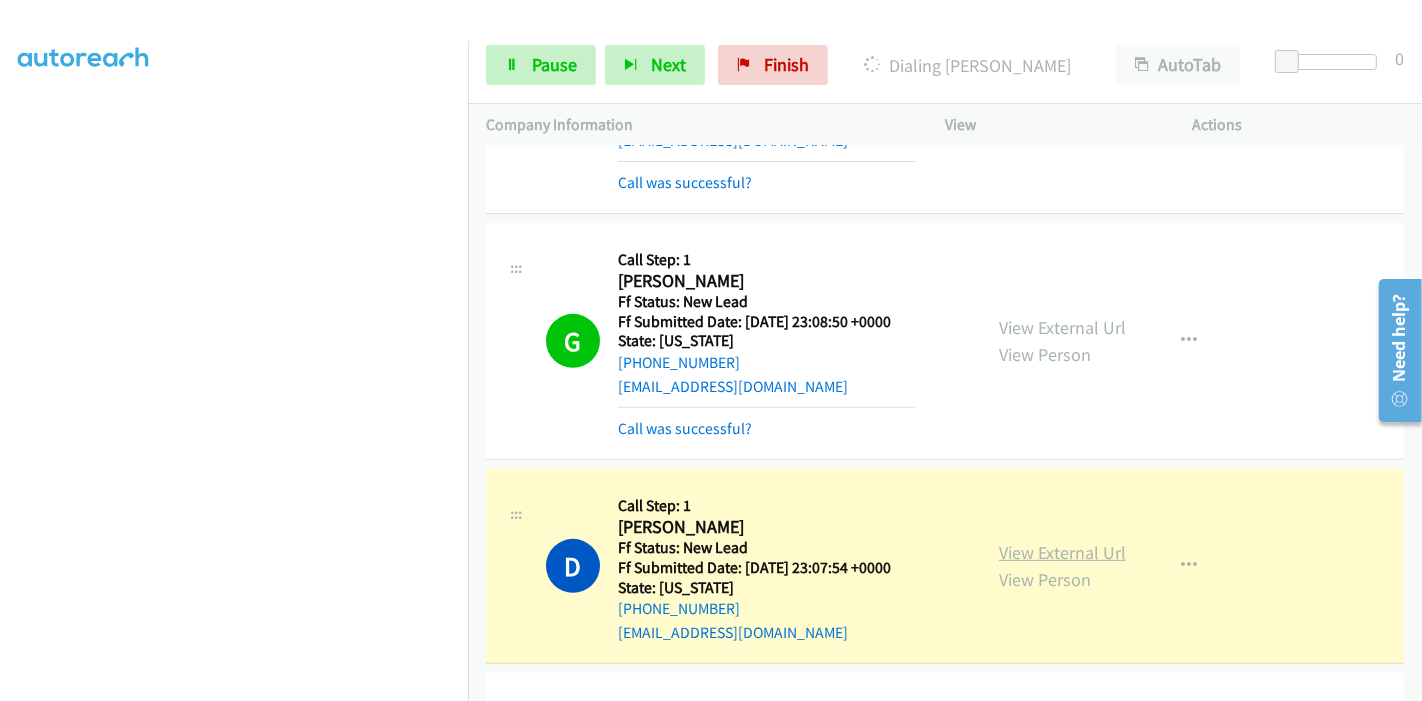 click on "View External Url" at bounding box center (1062, 552) 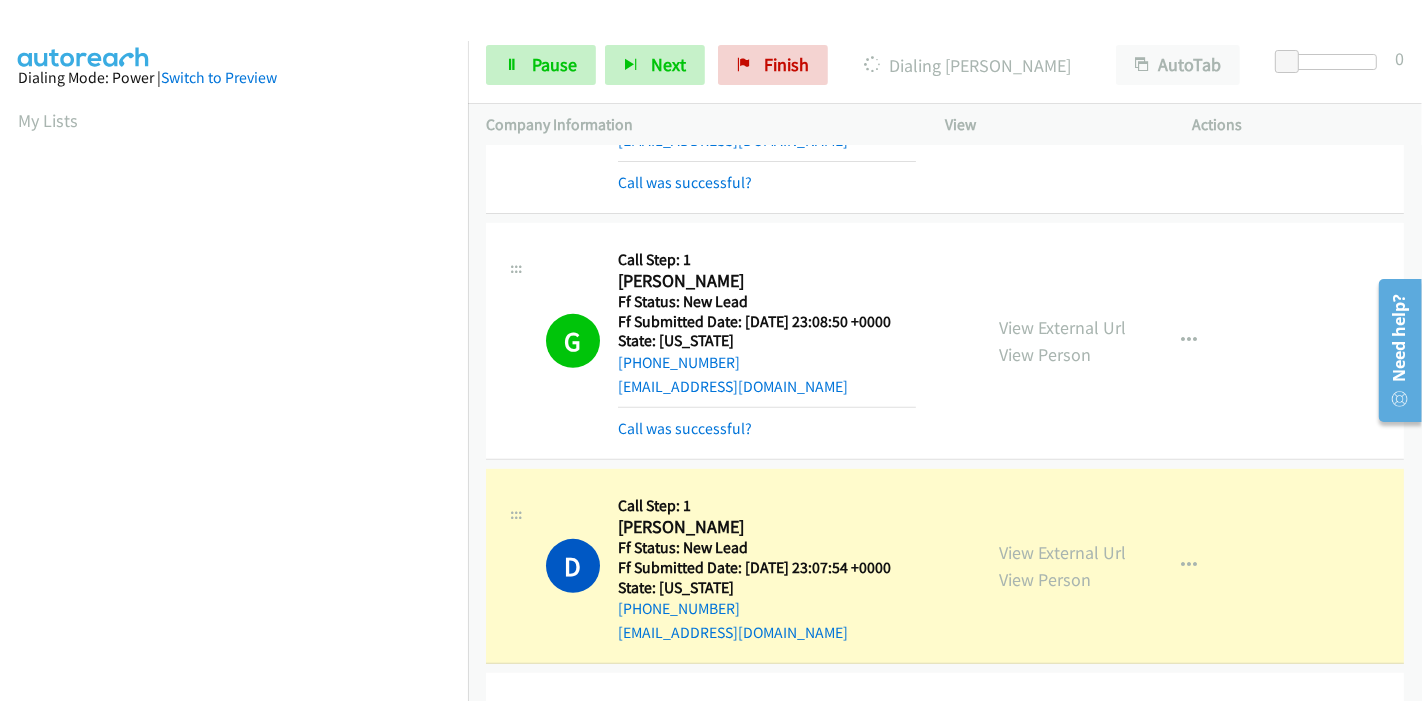 scroll, scrollTop: 0, scrollLeft: 0, axis: both 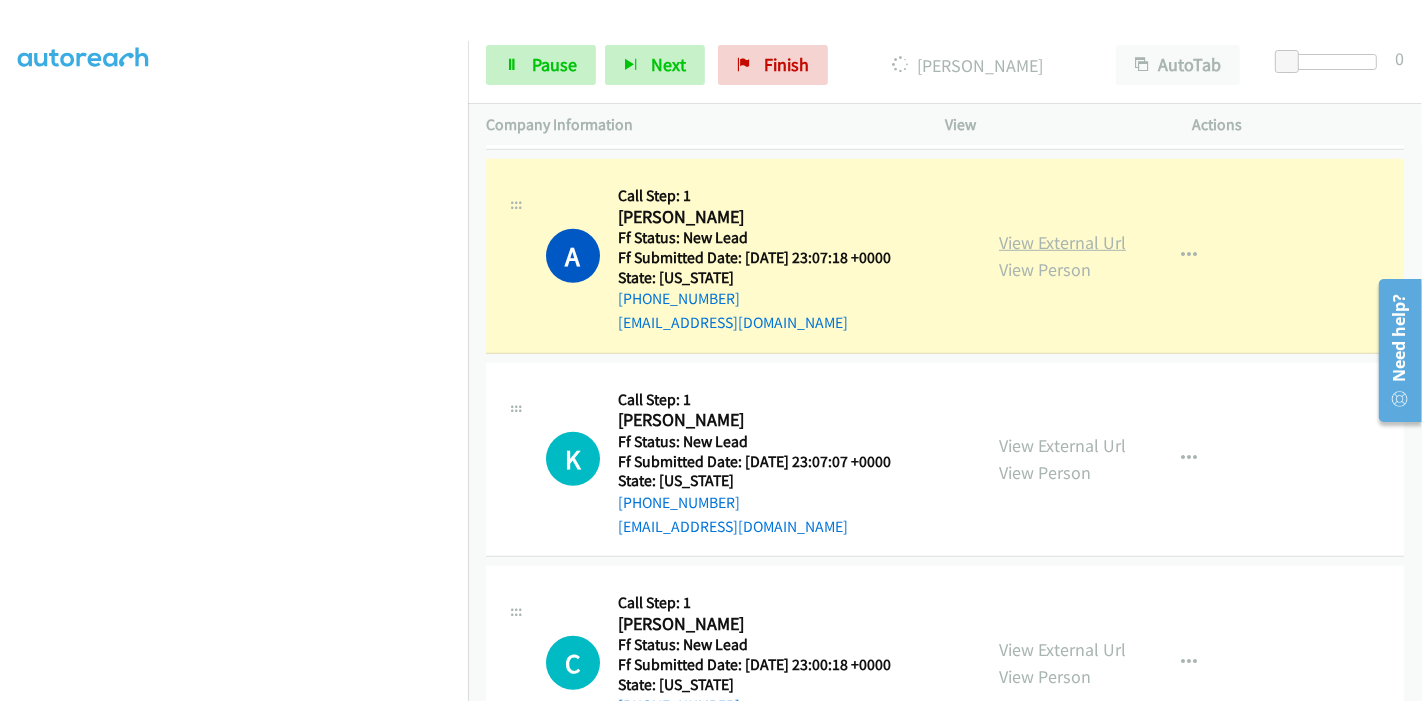 click on "View External Url" at bounding box center [1062, 242] 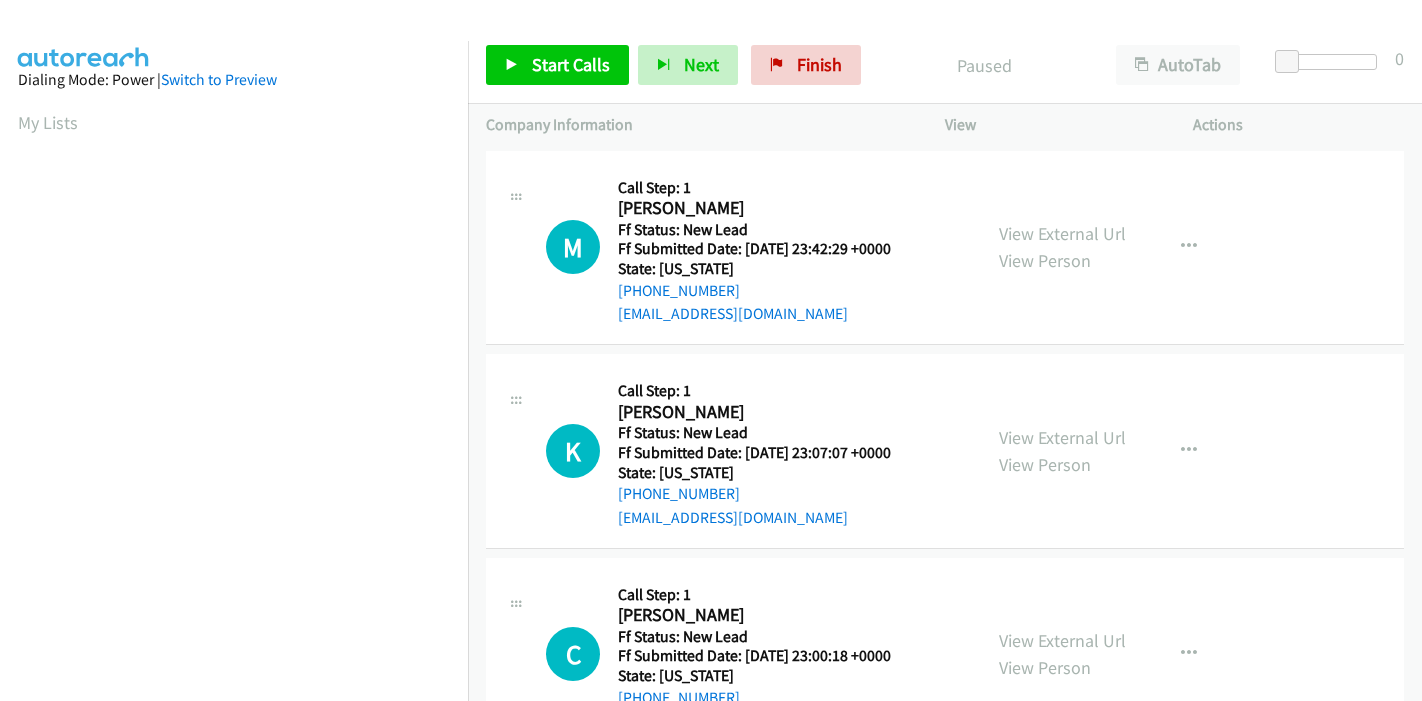 scroll, scrollTop: 0, scrollLeft: 0, axis: both 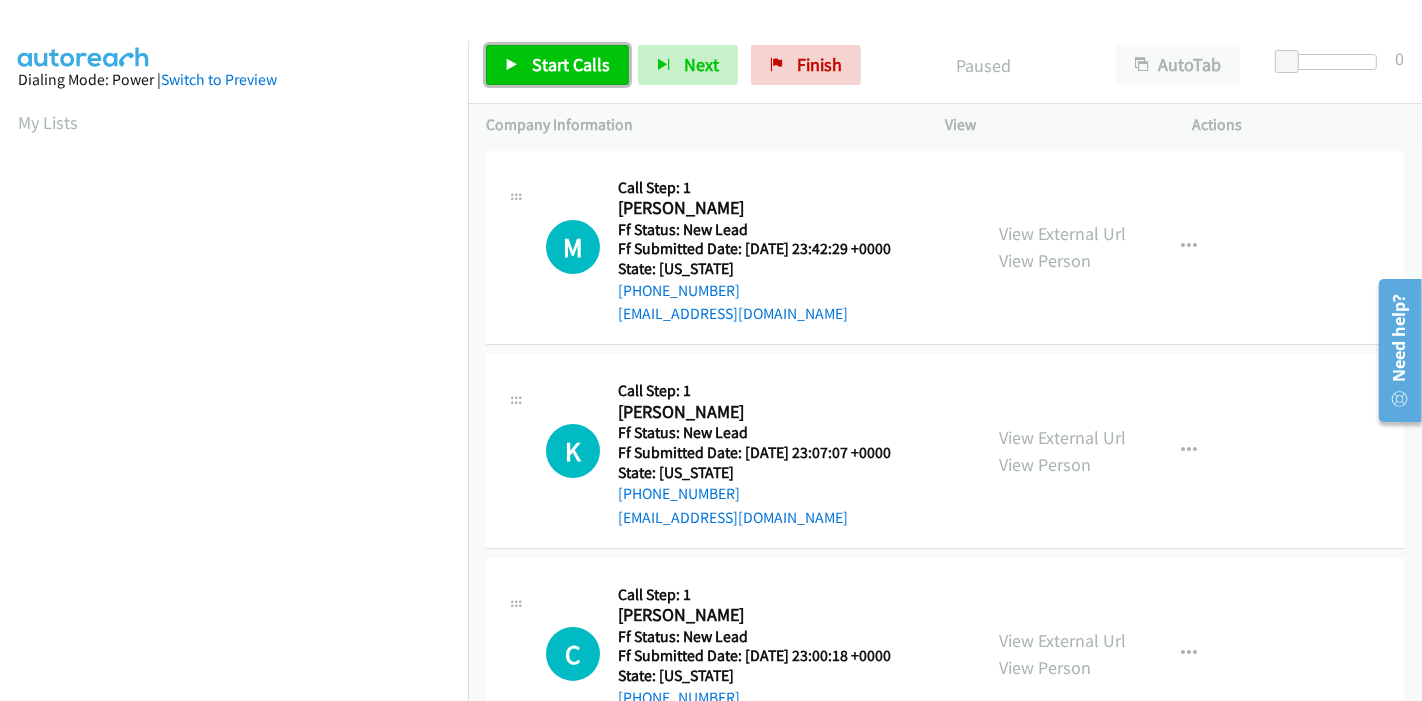 click on "Start Calls" at bounding box center (571, 64) 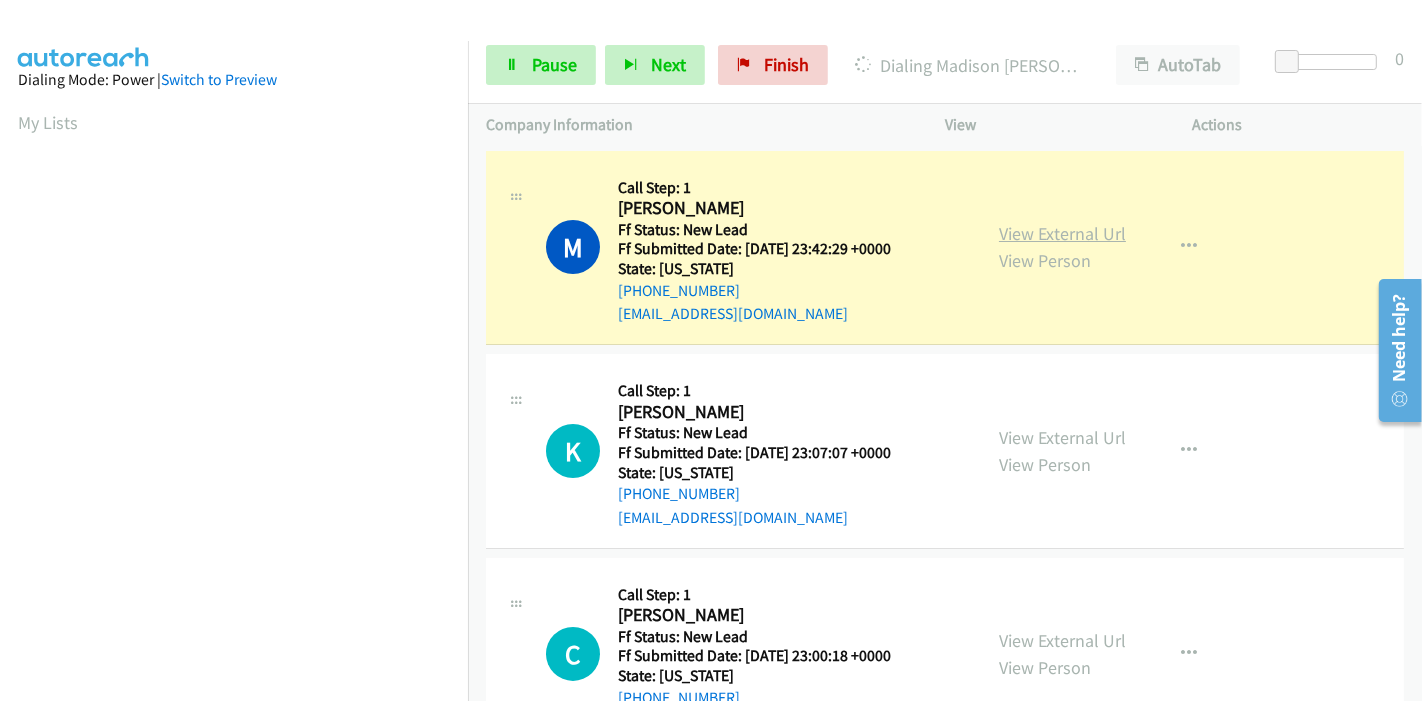 click on "View External Url" at bounding box center [1062, 233] 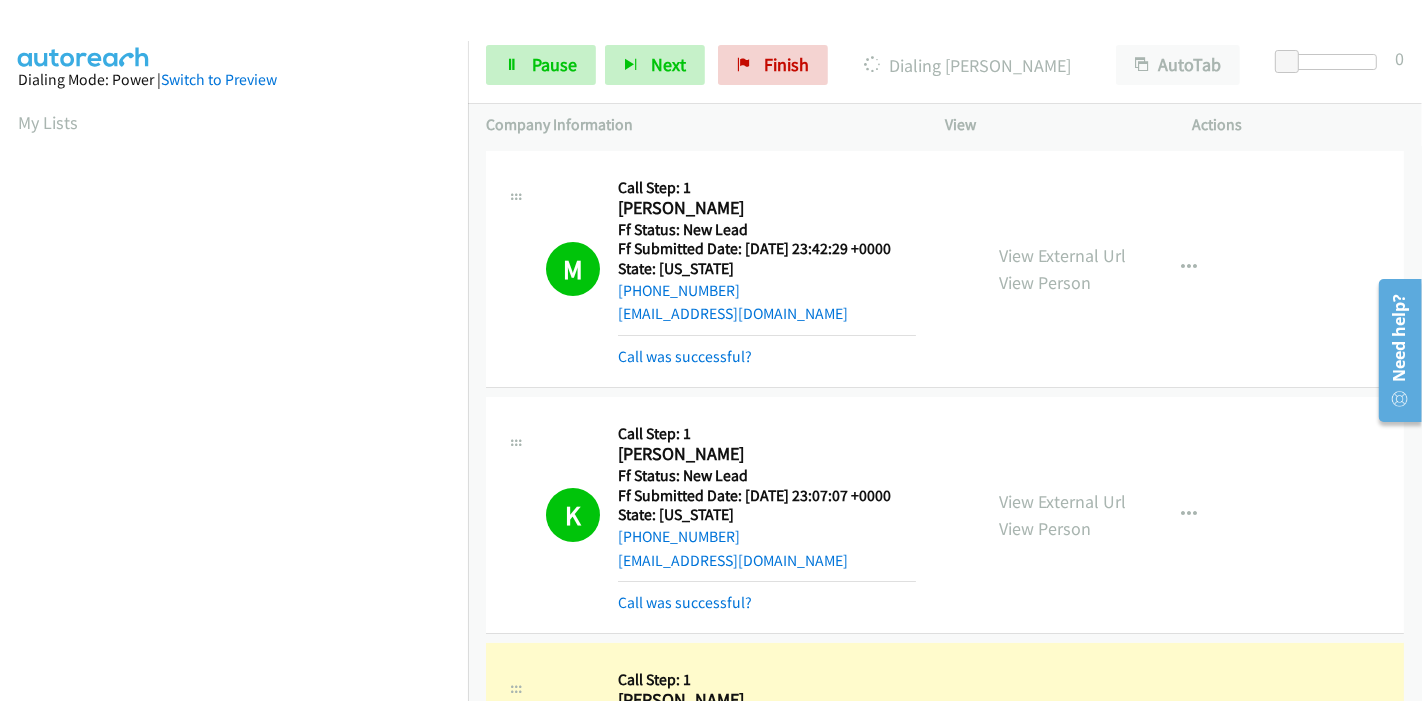 scroll, scrollTop: 422, scrollLeft: 0, axis: vertical 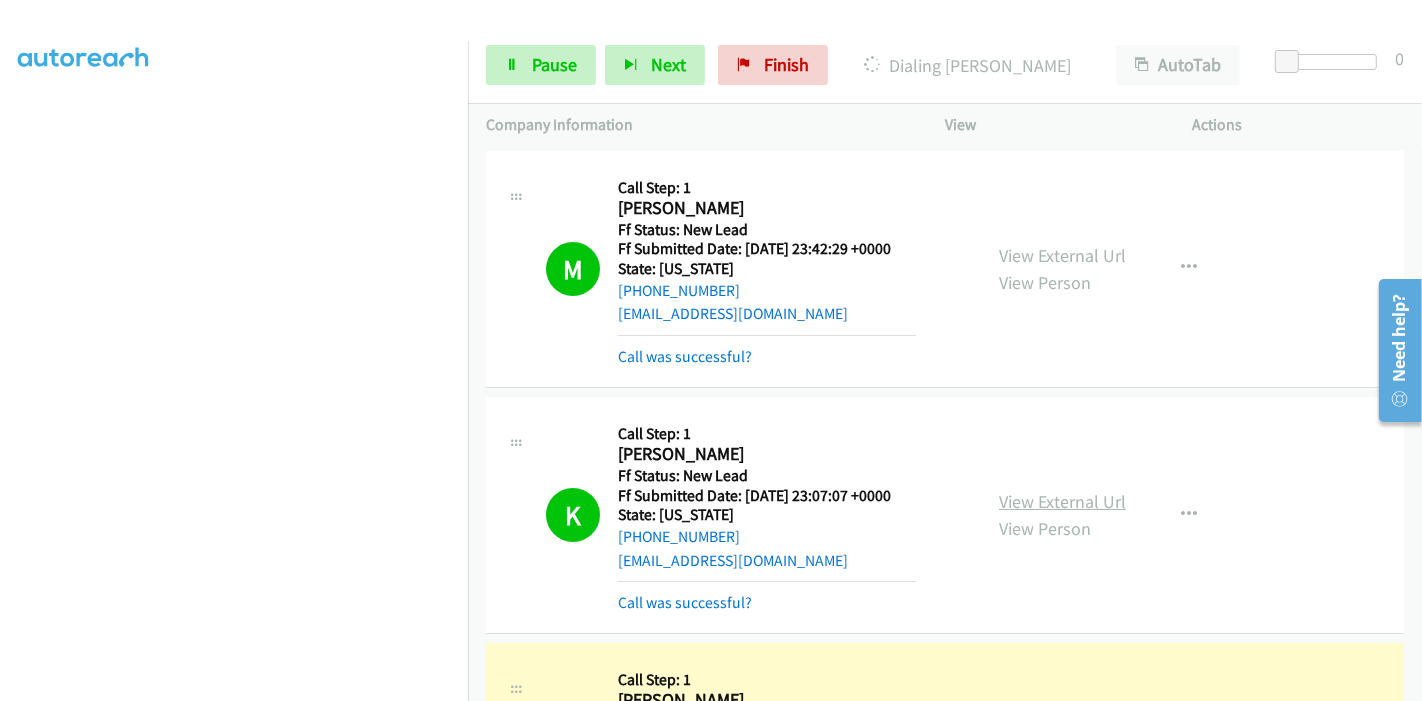 click on "View External Url" at bounding box center (1062, 501) 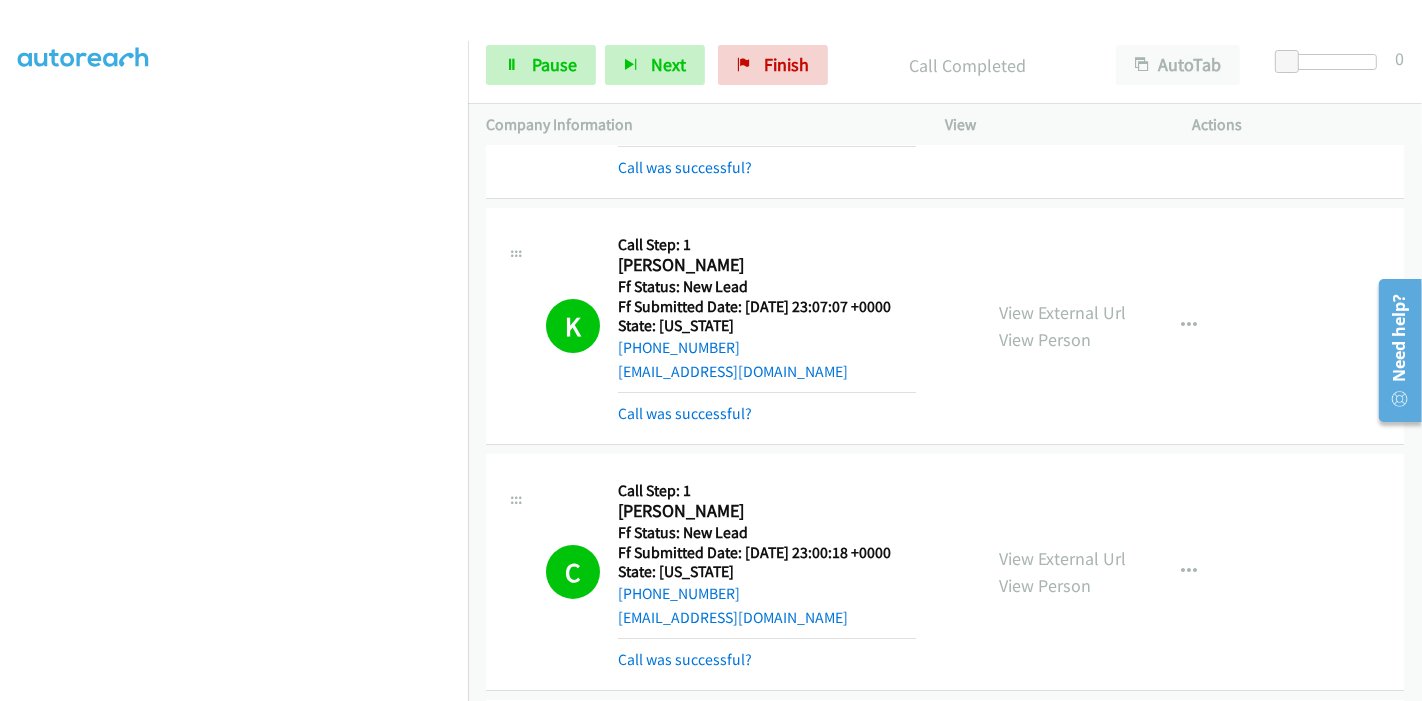 scroll, scrollTop: 333, scrollLeft: 0, axis: vertical 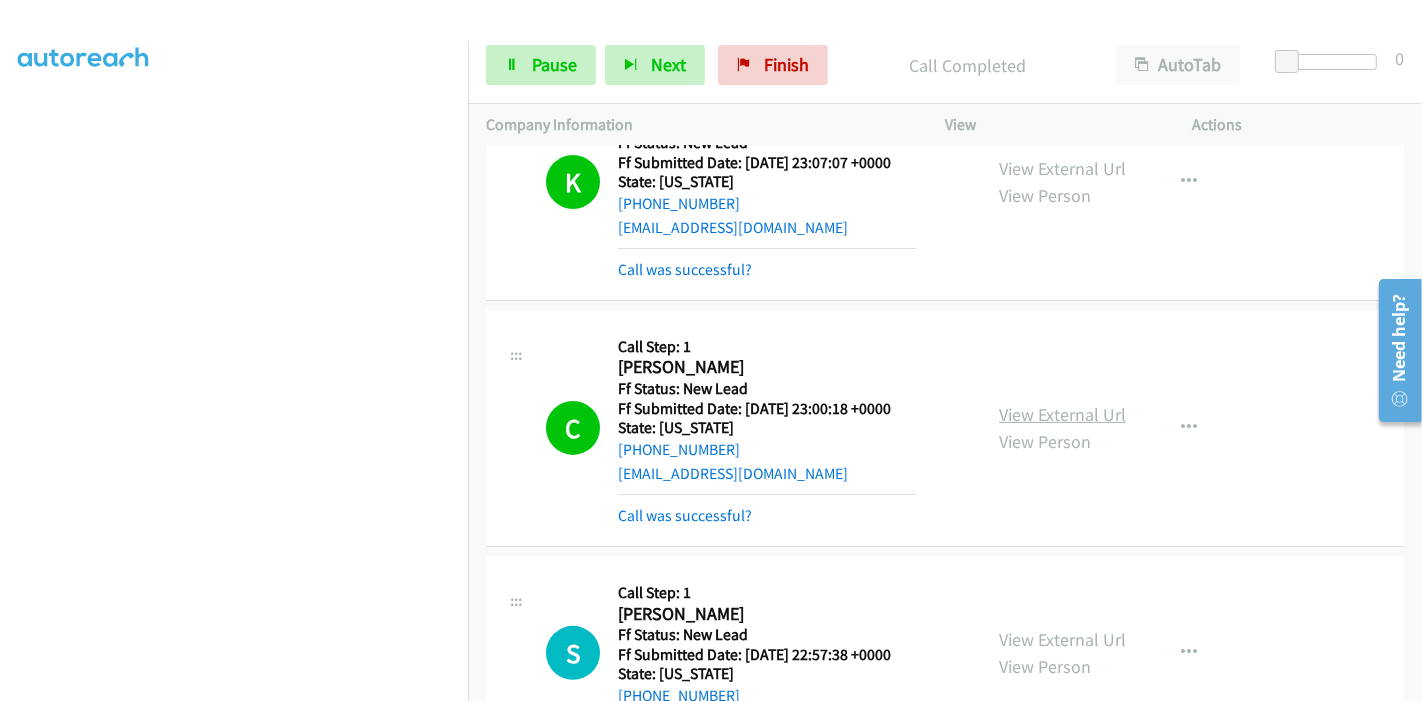 click on "View External Url" at bounding box center (1062, 414) 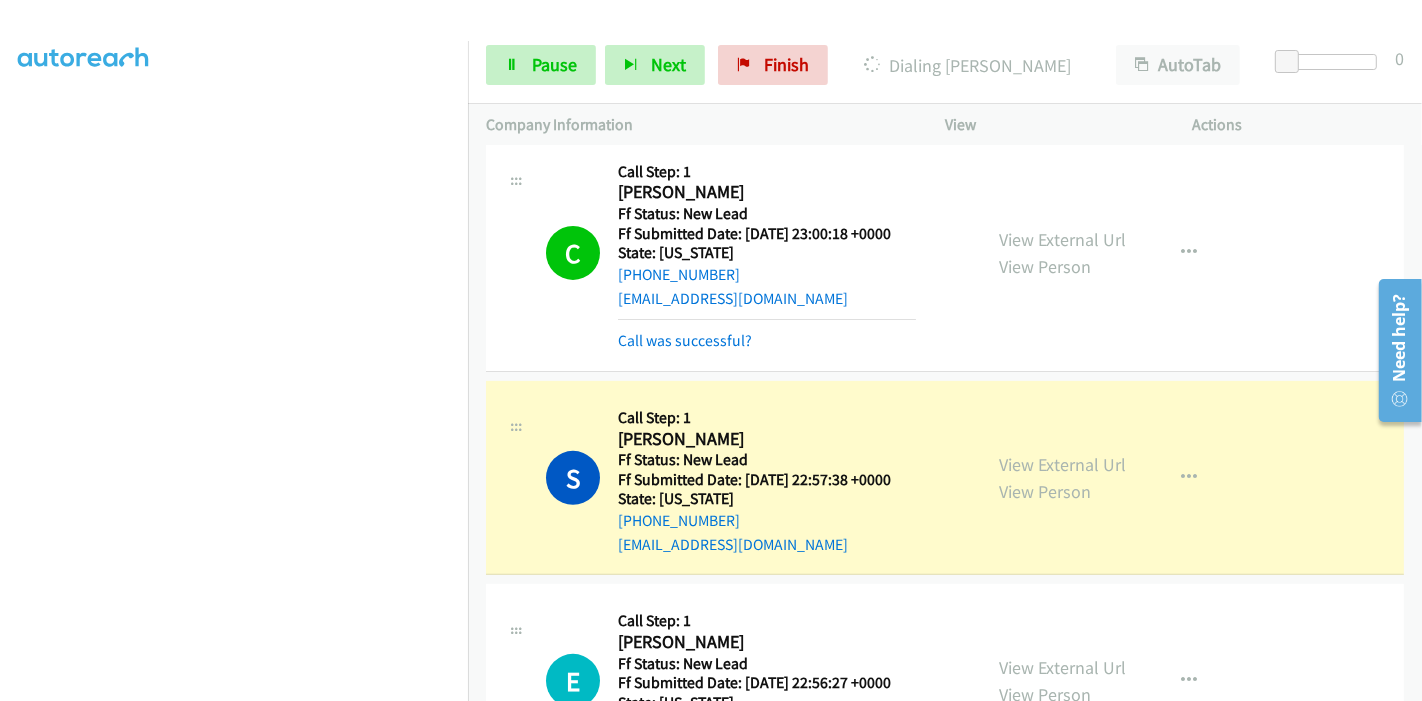 scroll, scrollTop: 555, scrollLeft: 0, axis: vertical 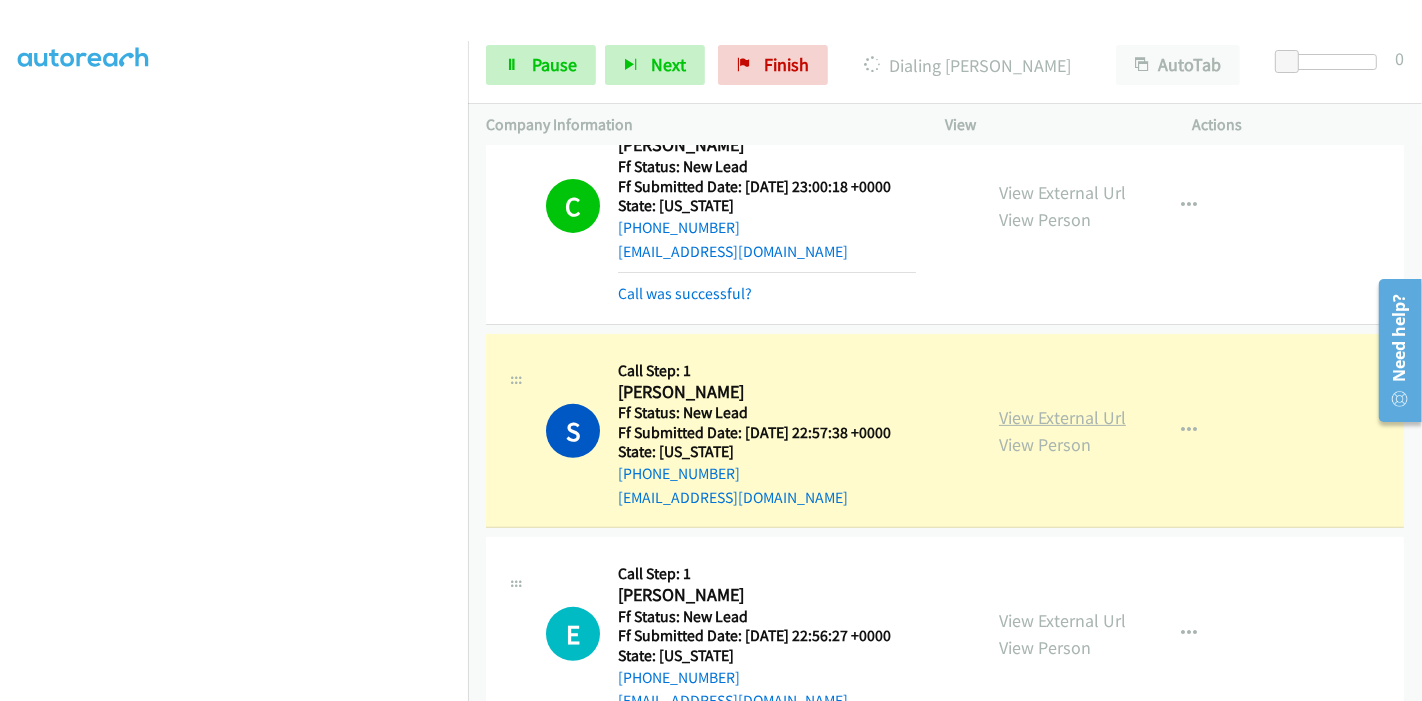 click on "View External Url" at bounding box center (1062, 417) 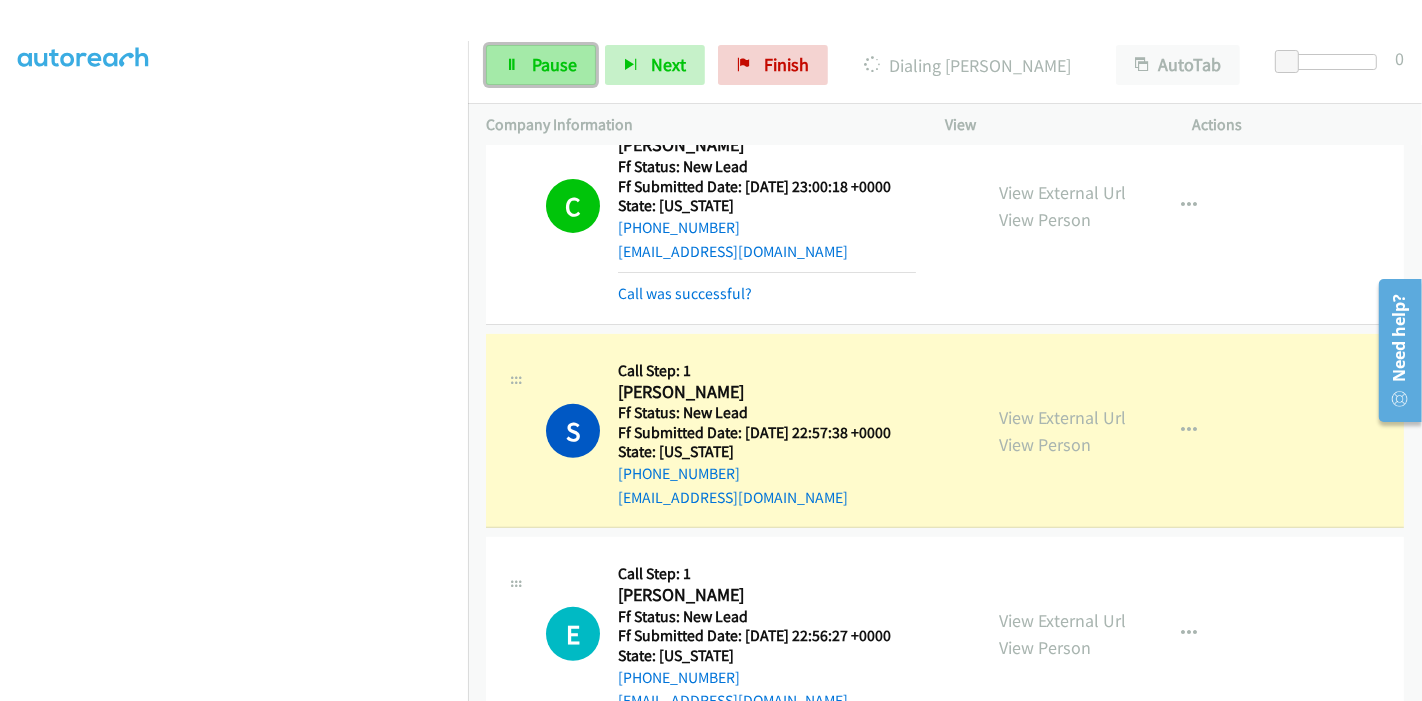 click on "Pause" at bounding box center [554, 64] 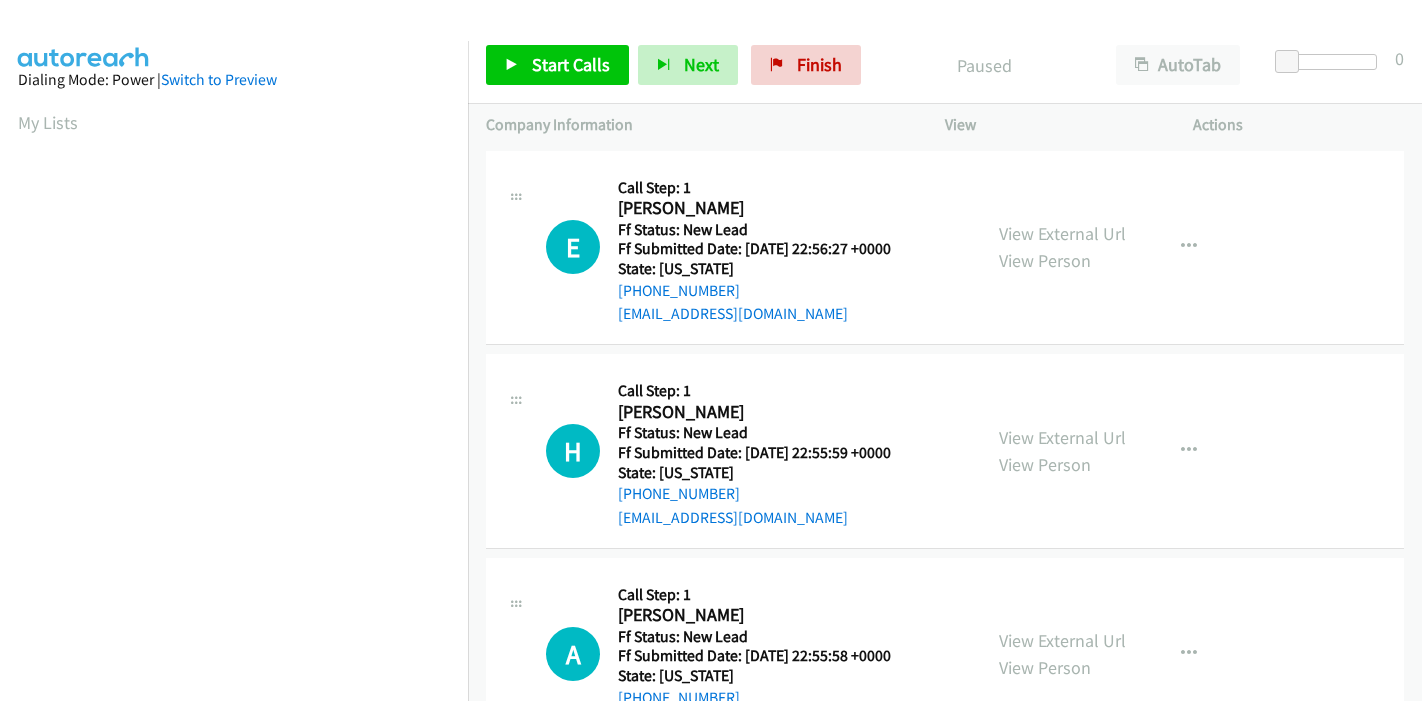 scroll, scrollTop: 0, scrollLeft: 0, axis: both 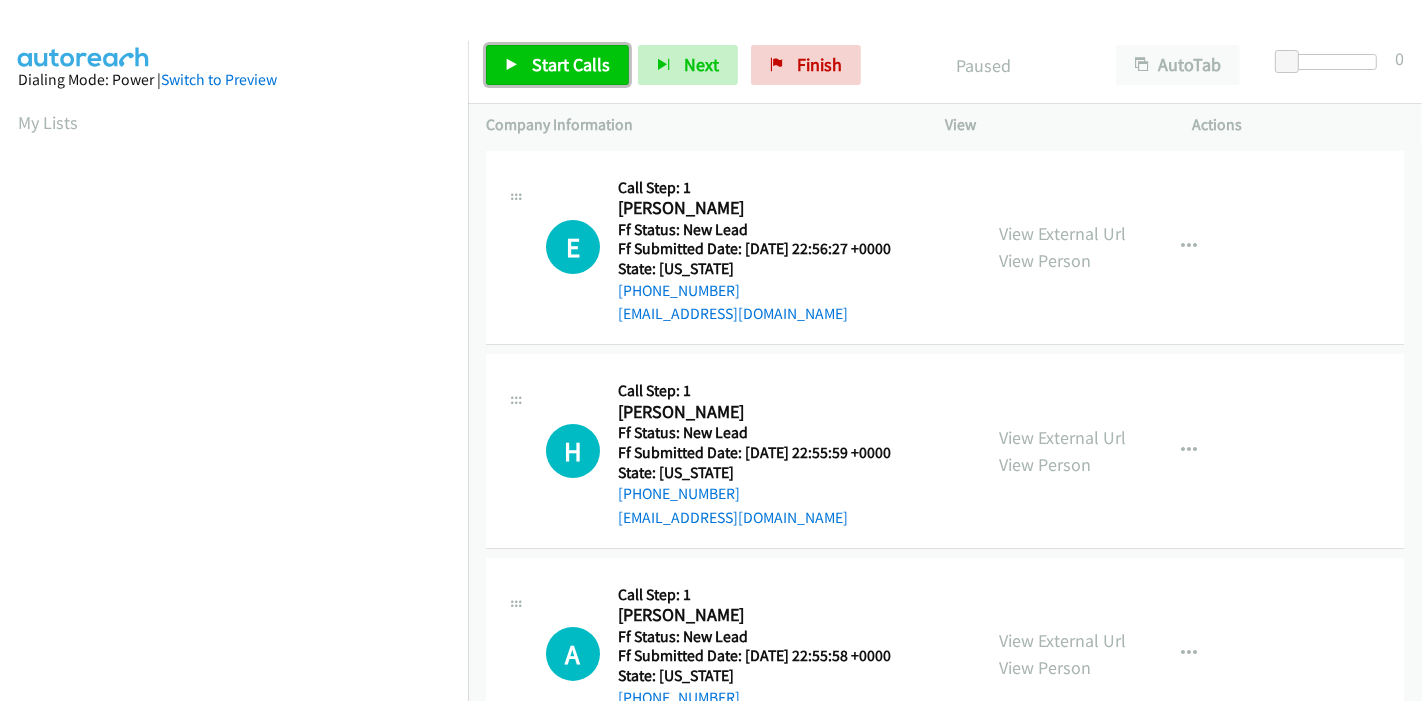 click on "Start Calls" at bounding box center (571, 64) 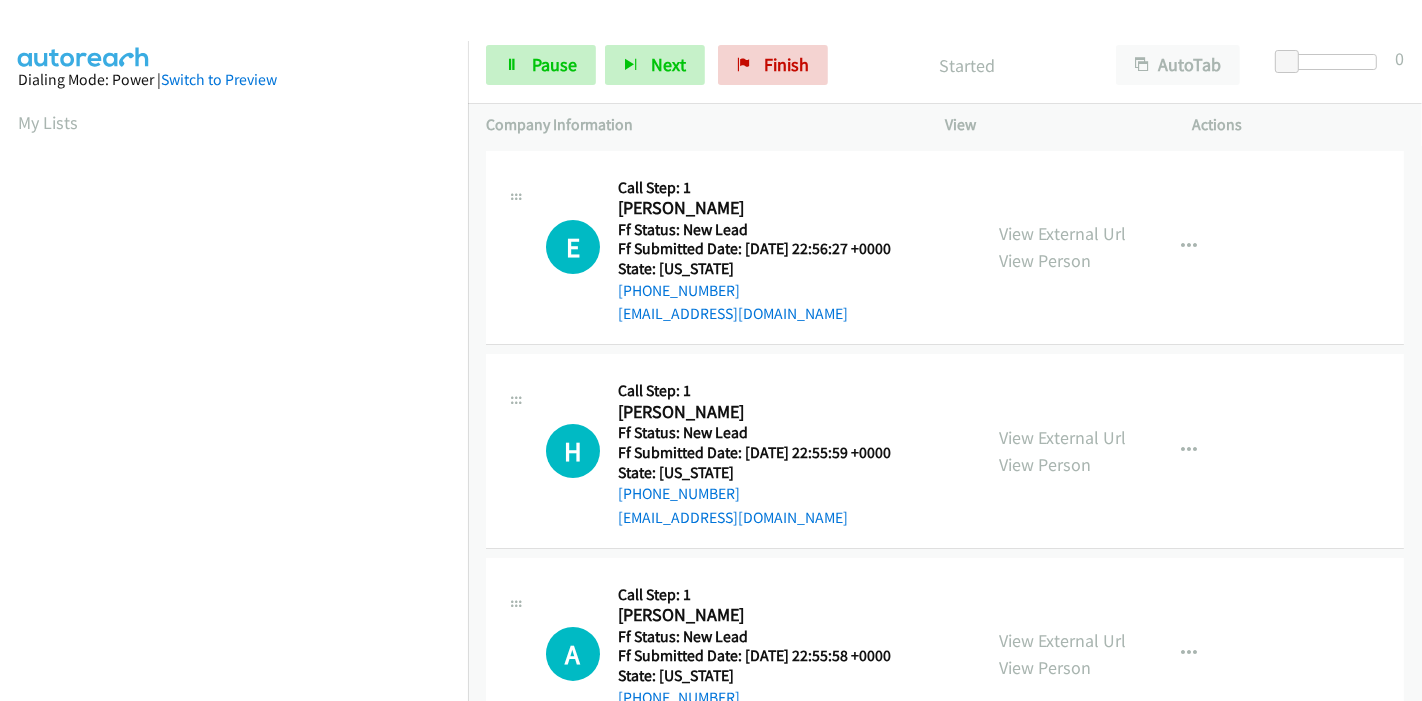 scroll, scrollTop: 0, scrollLeft: 0, axis: both 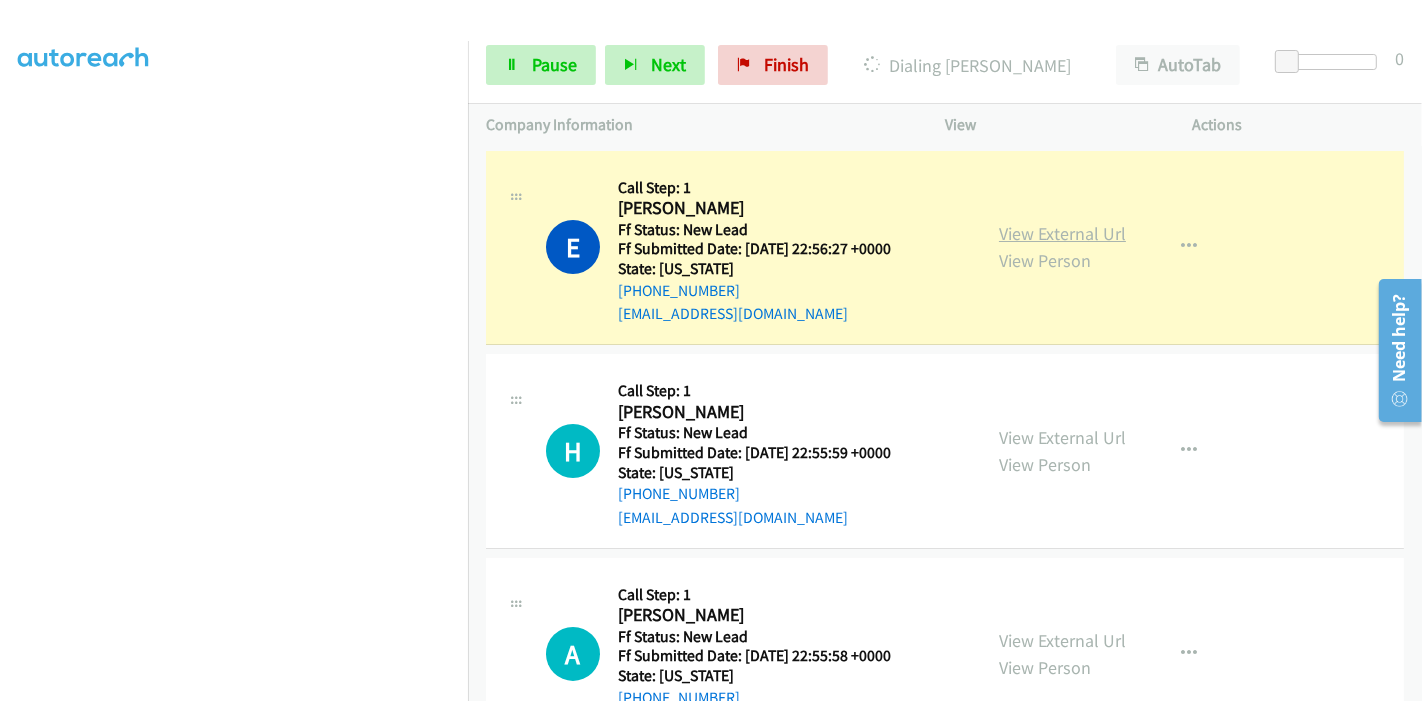 click on "View External Url" at bounding box center (1062, 233) 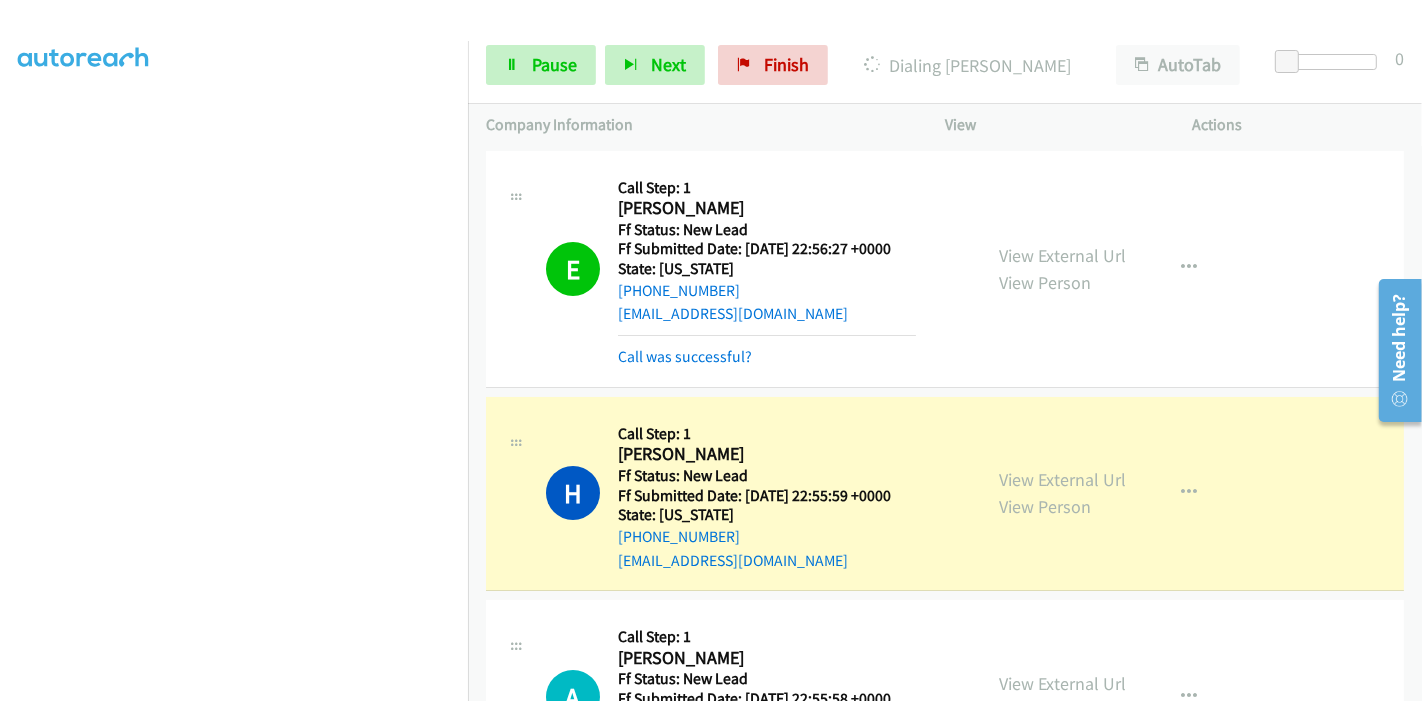 scroll, scrollTop: 0, scrollLeft: 0, axis: both 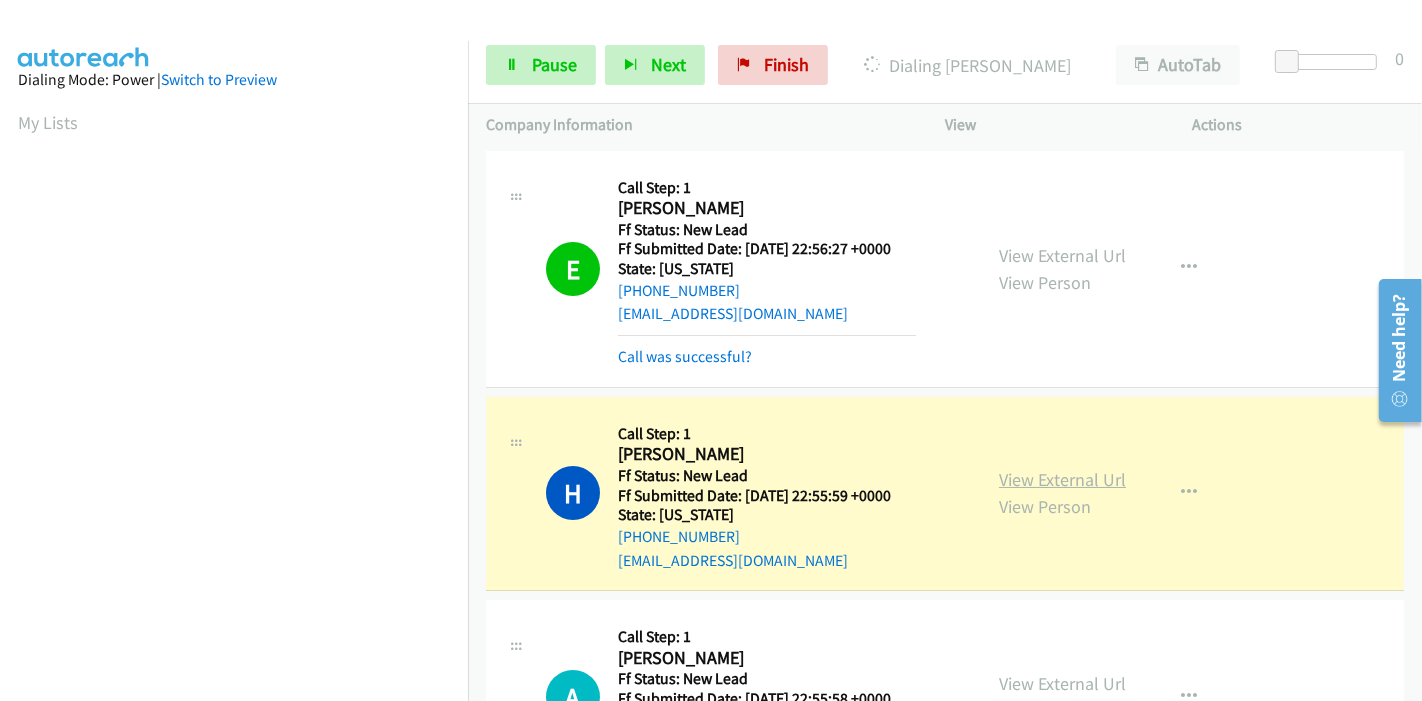 click on "View External Url" at bounding box center (1062, 479) 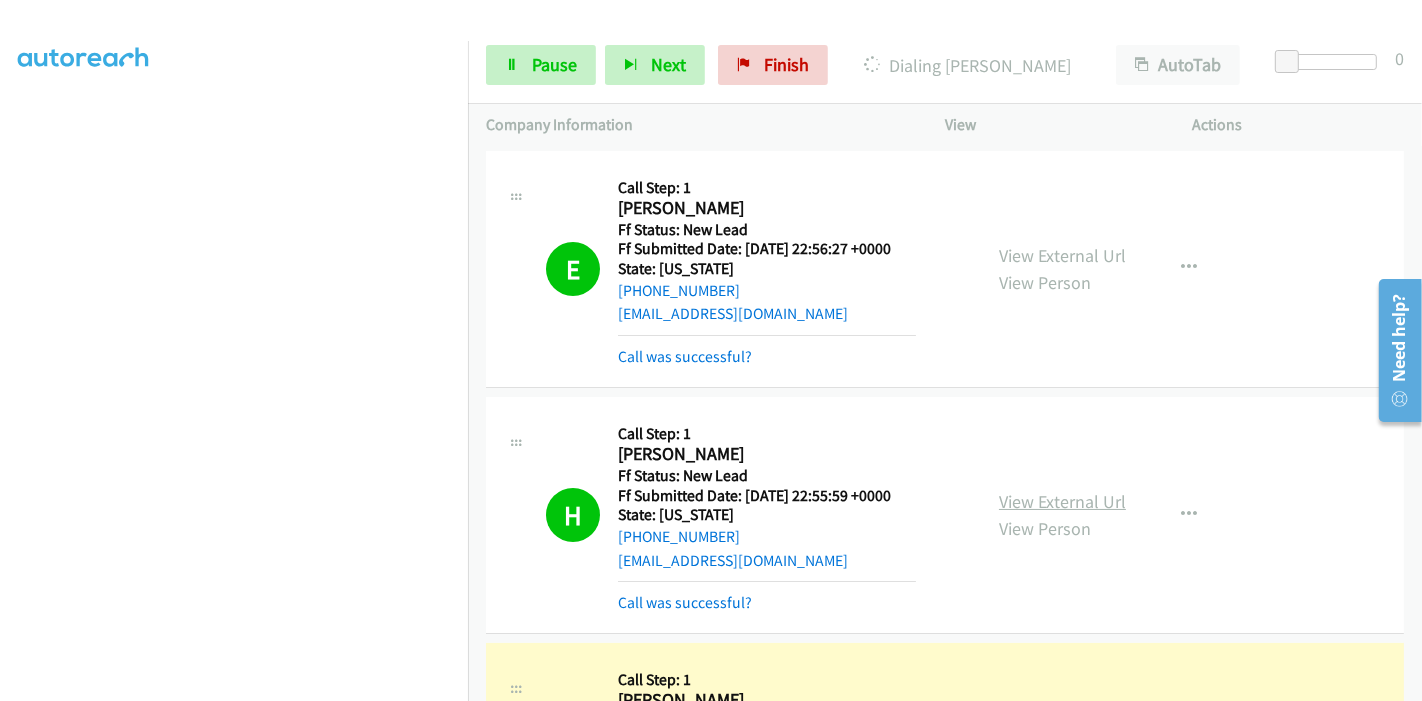 scroll, scrollTop: 0, scrollLeft: 0, axis: both 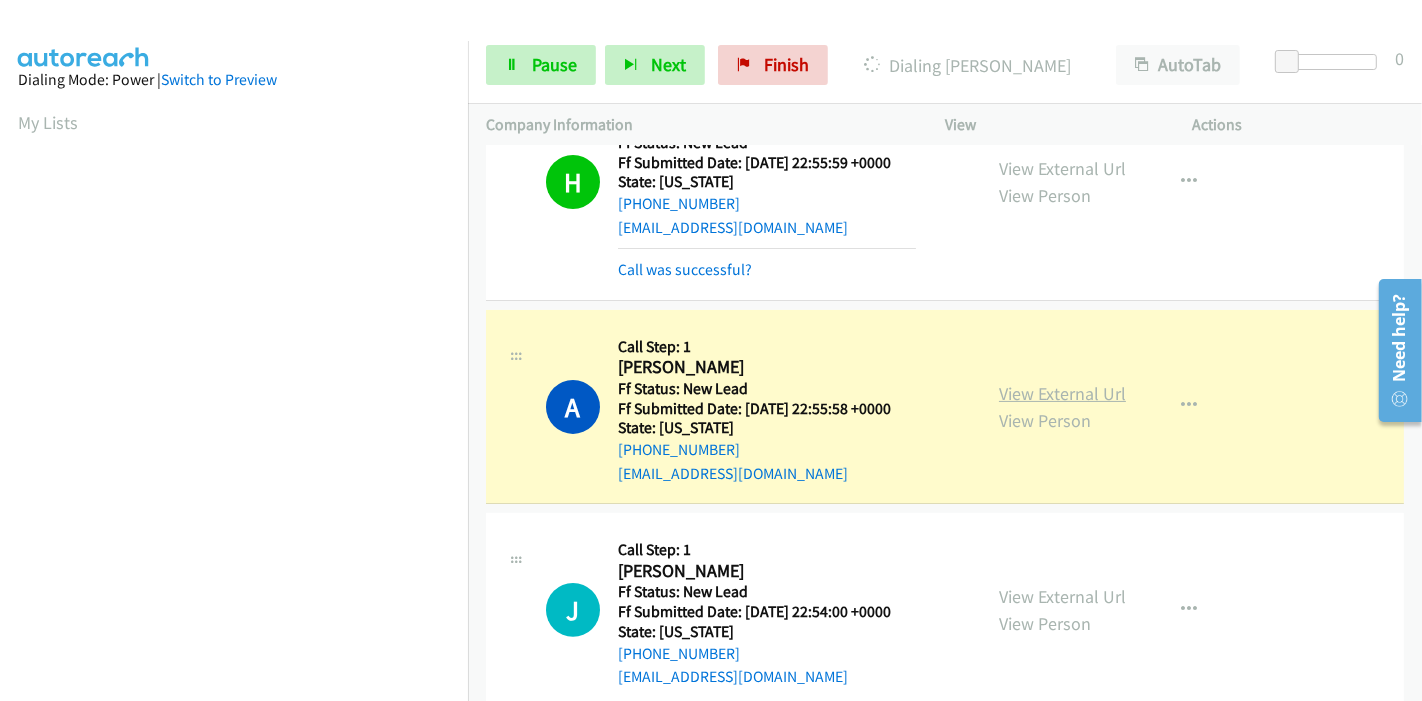 click on "View External Url" at bounding box center (1062, 393) 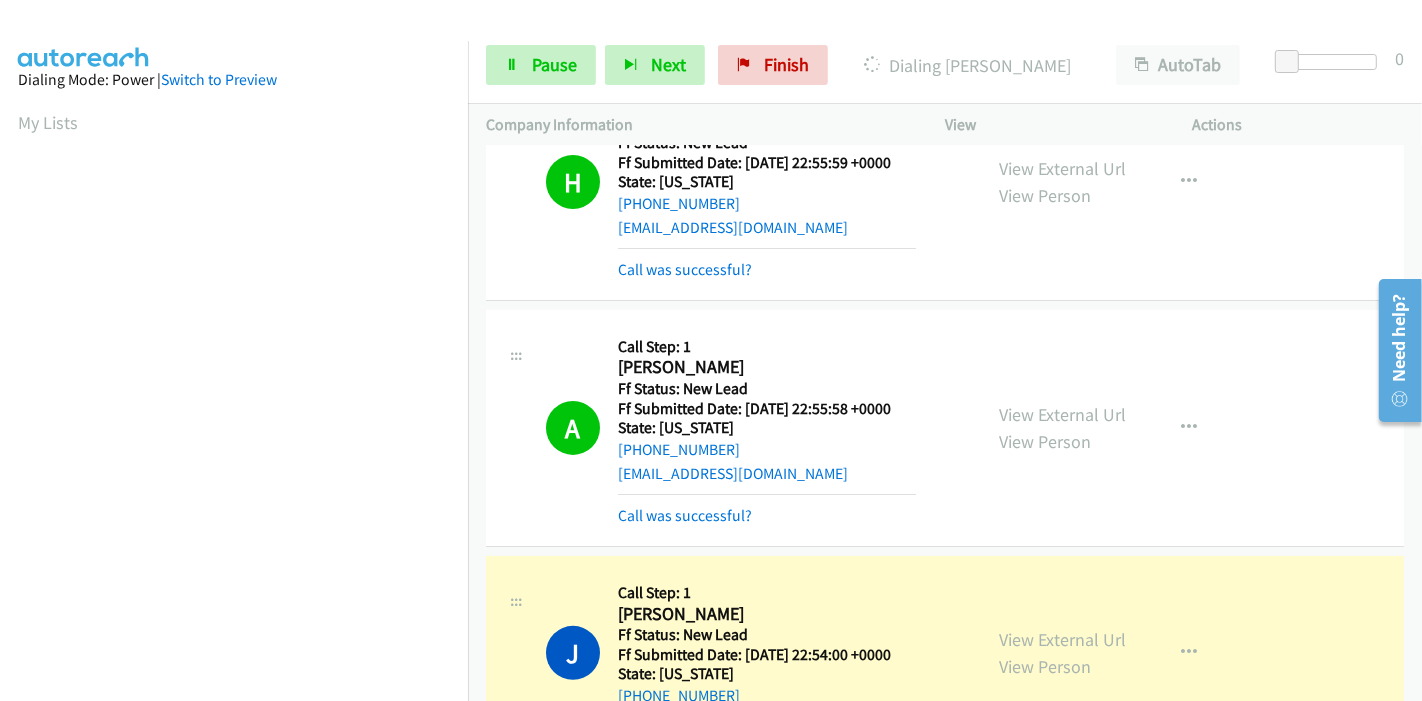 scroll, scrollTop: 422, scrollLeft: 0, axis: vertical 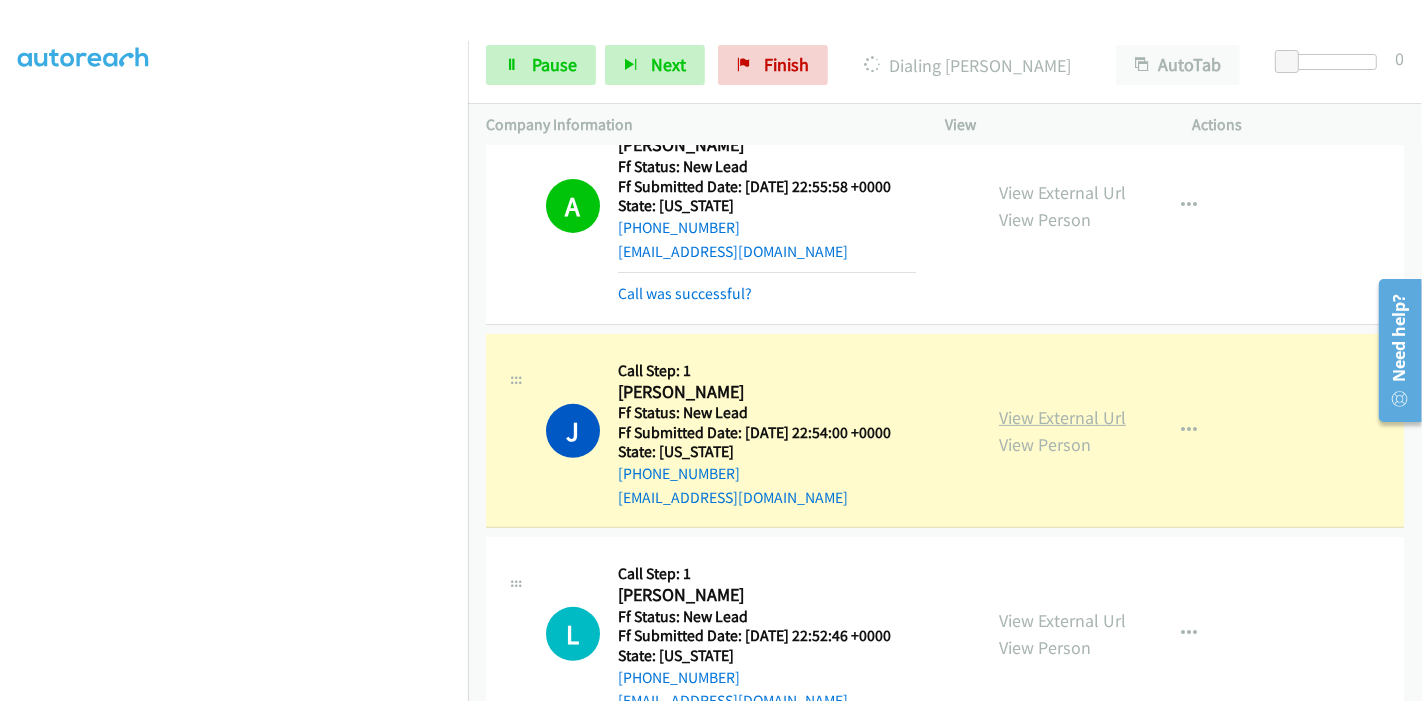 click on "View External Url" at bounding box center [1062, 417] 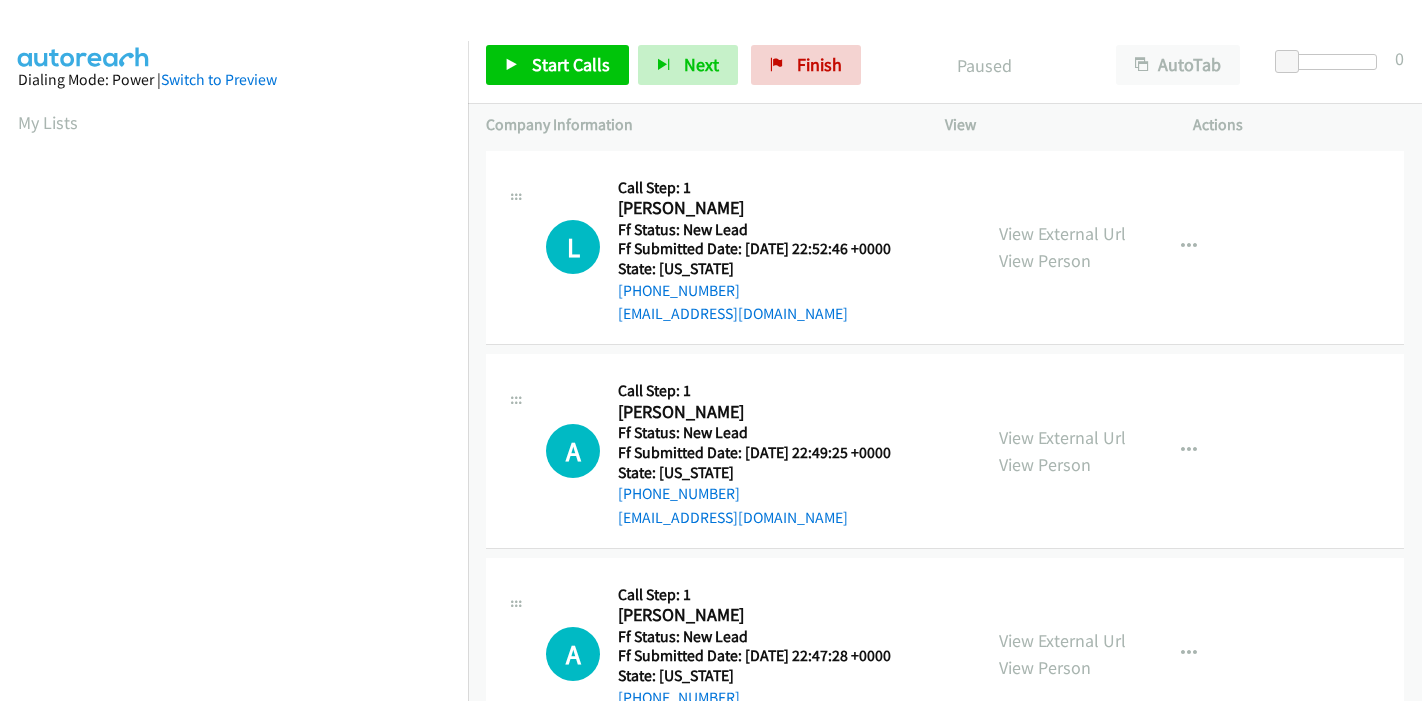 scroll, scrollTop: 0, scrollLeft: 0, axis: both 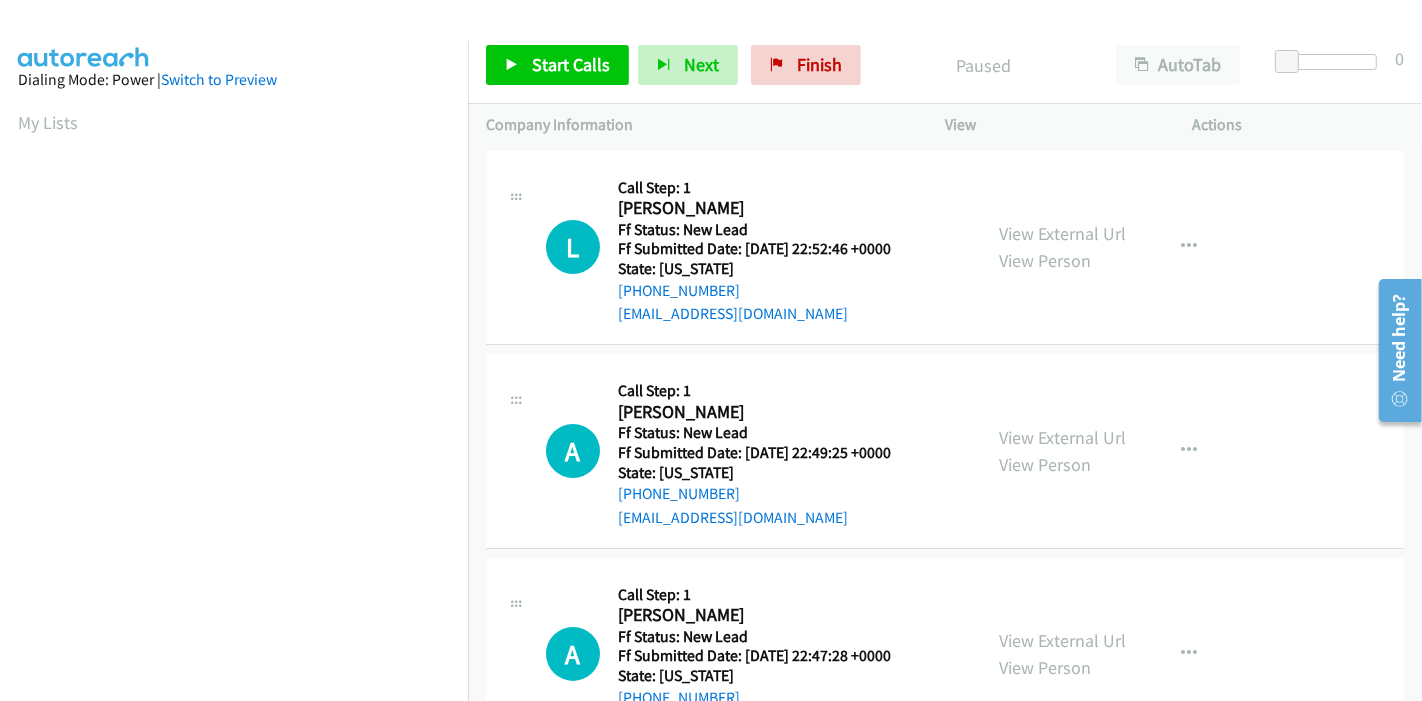 click on "Start Calls
Pause
Next
Finish
Paused
AutoTab
AutoTab
0" at bounding box center (945, 65) 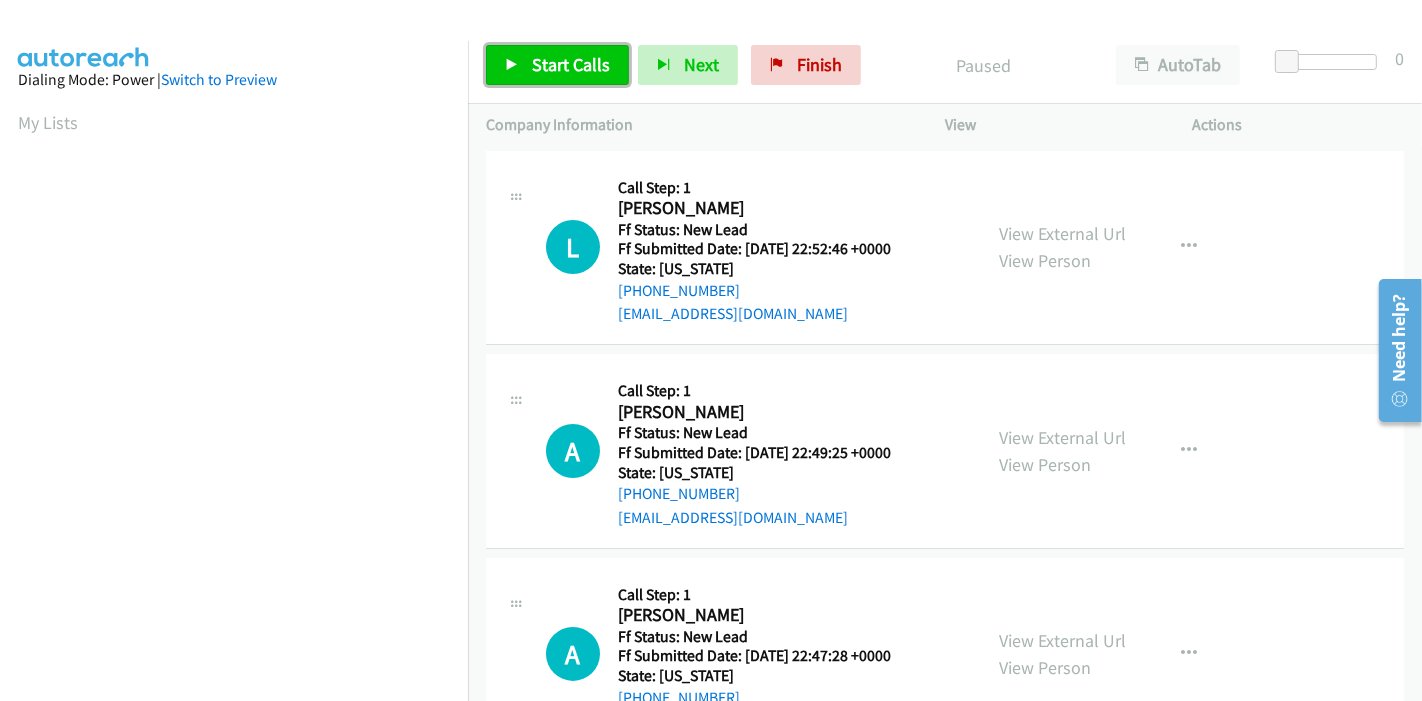 click on "Start Calls" at bounding box center (571, 64) 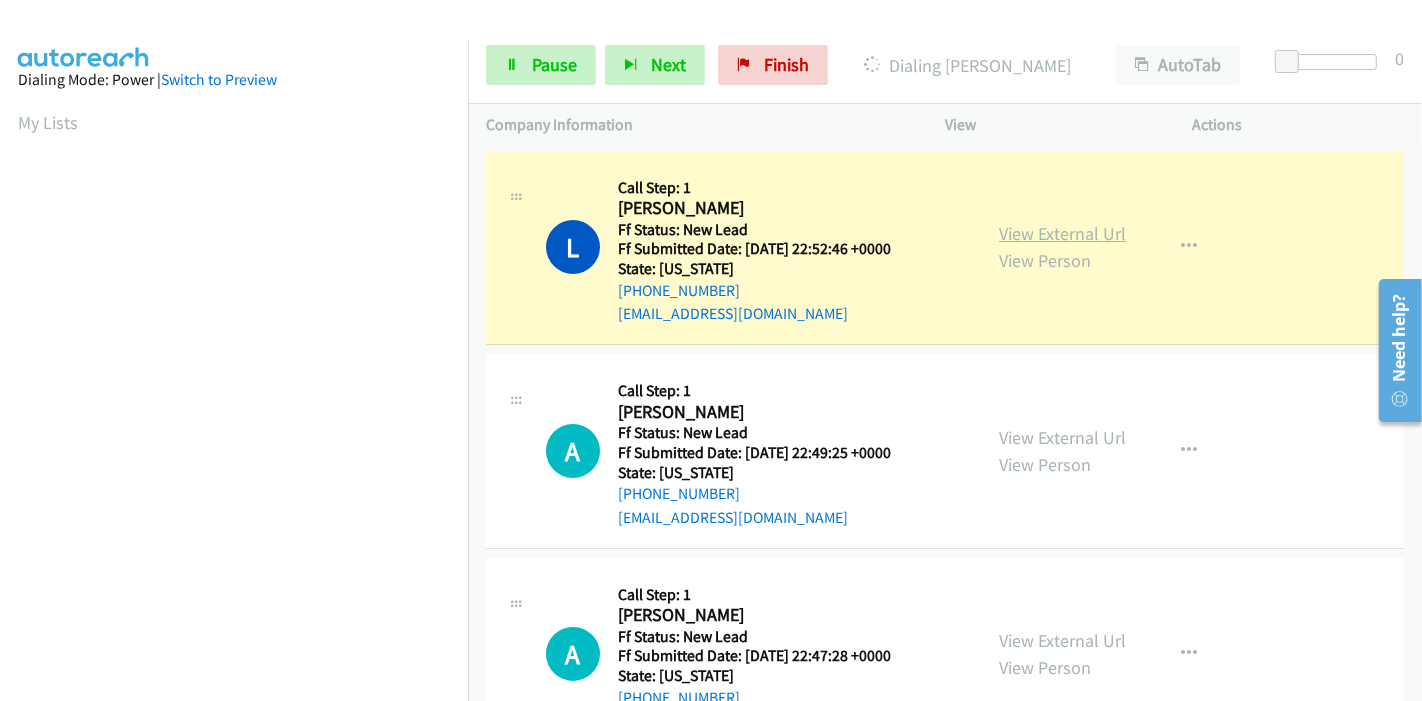 click on "View External Url" at bounding box center [1062, 233] 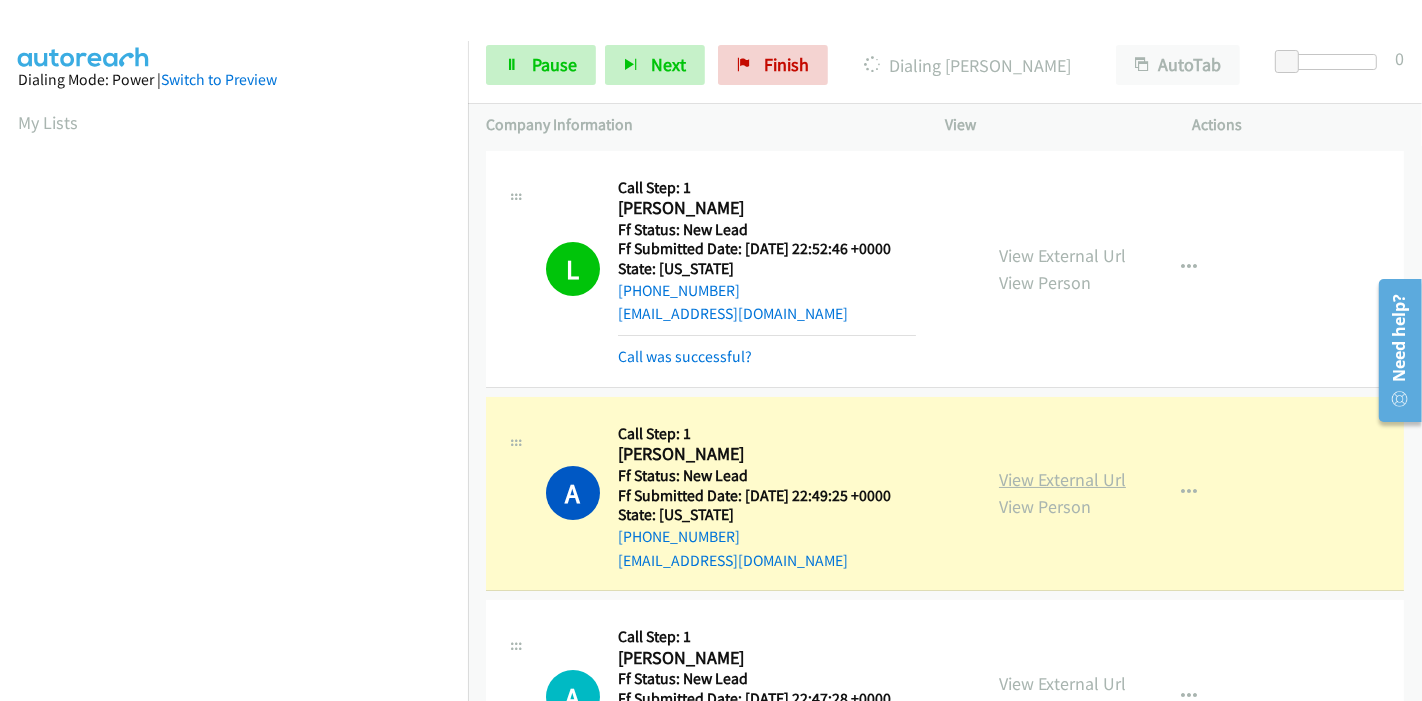 scroll, scrollTop: 422, scrollLeft: 0, axis: vertical 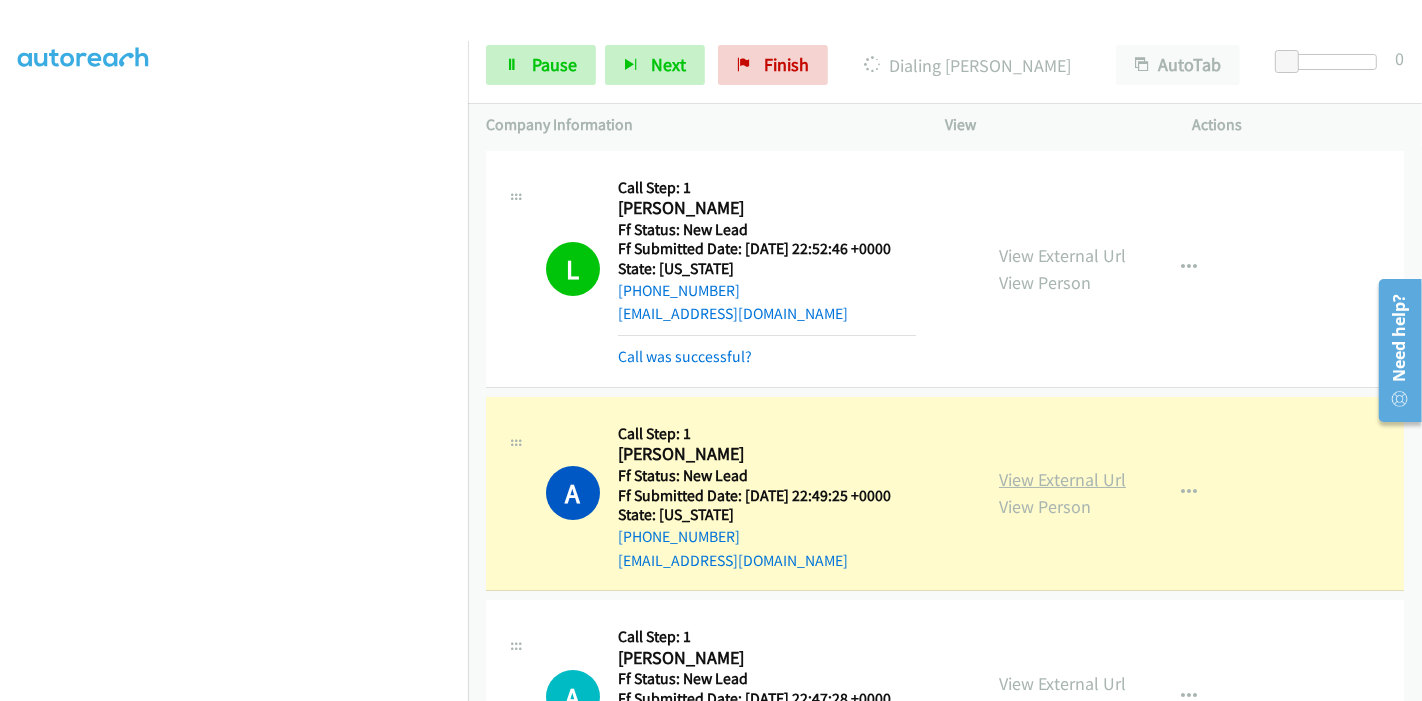 click on "View External Url" at bounding box center [1062, 479] 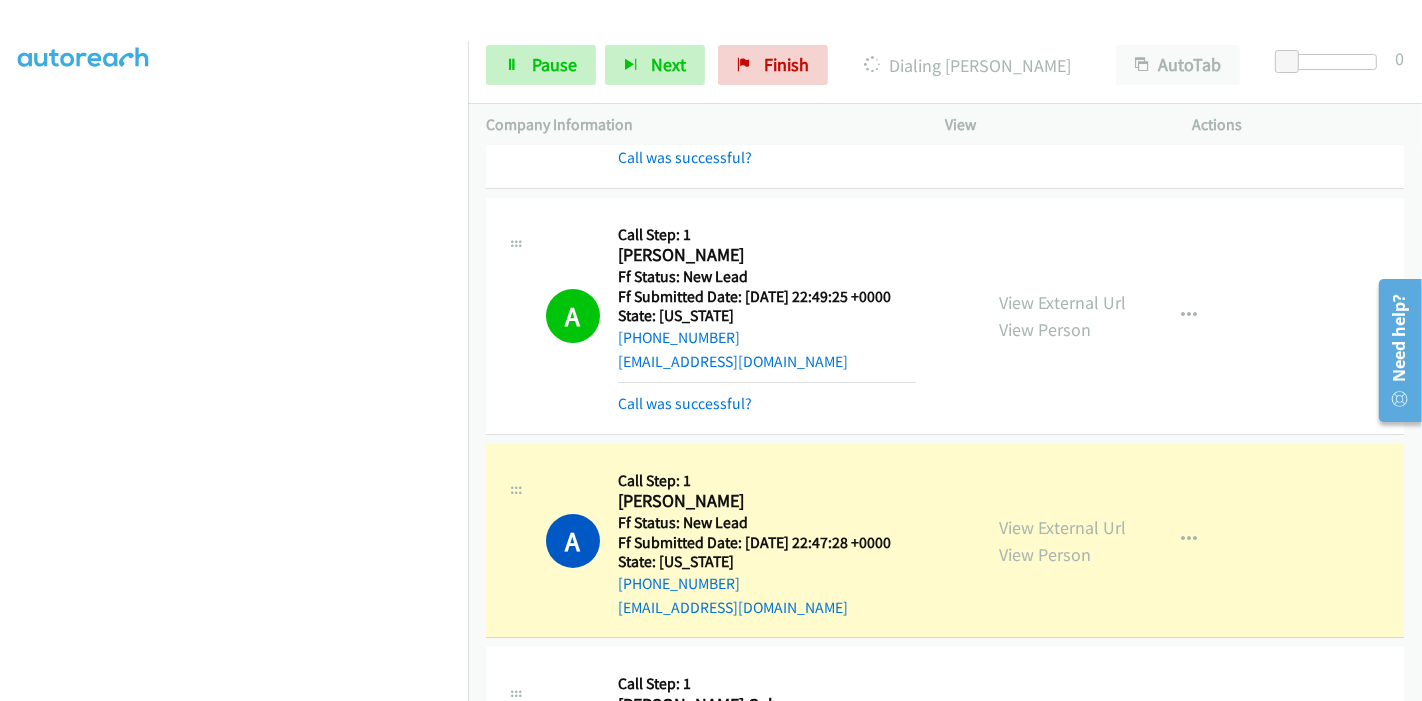 scroll, scrollTop: 444, scrollLeft: 0, axis: vertical 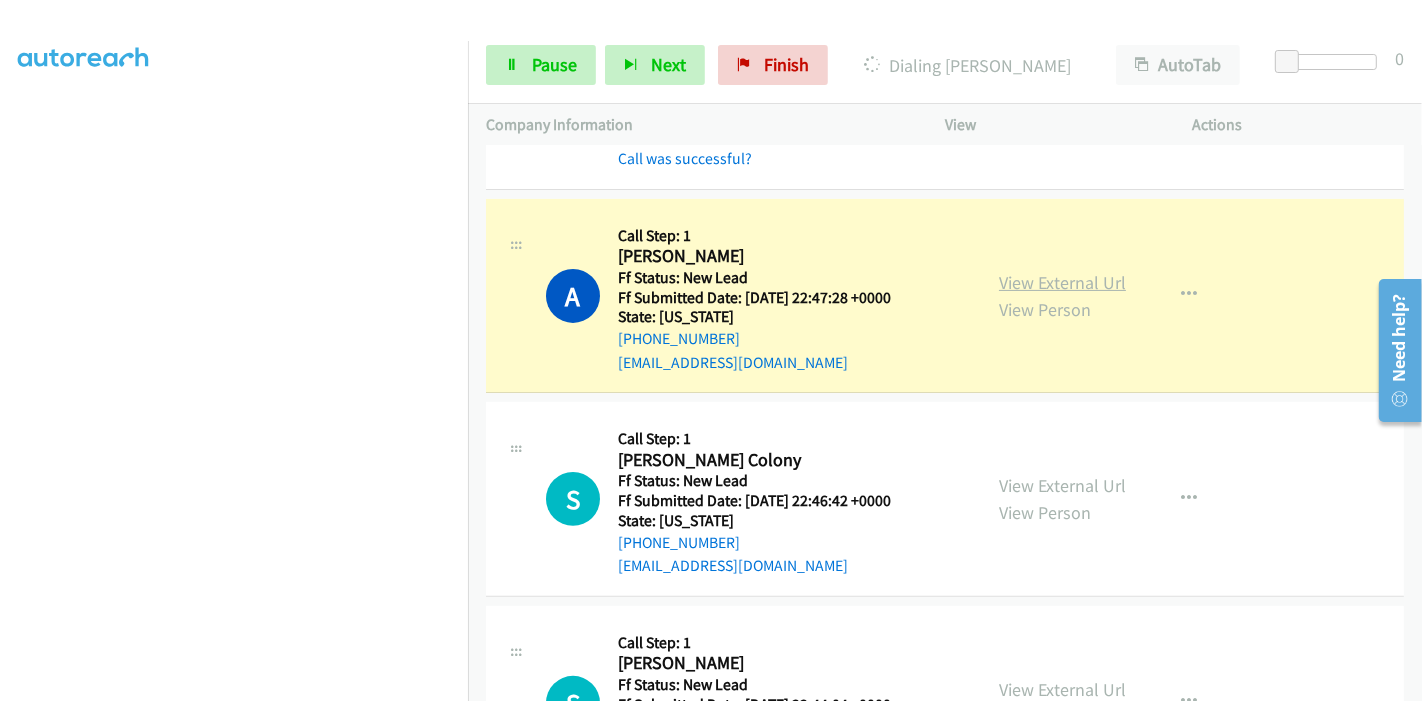 click on "View External Url" at bounding box center [1062, 282] 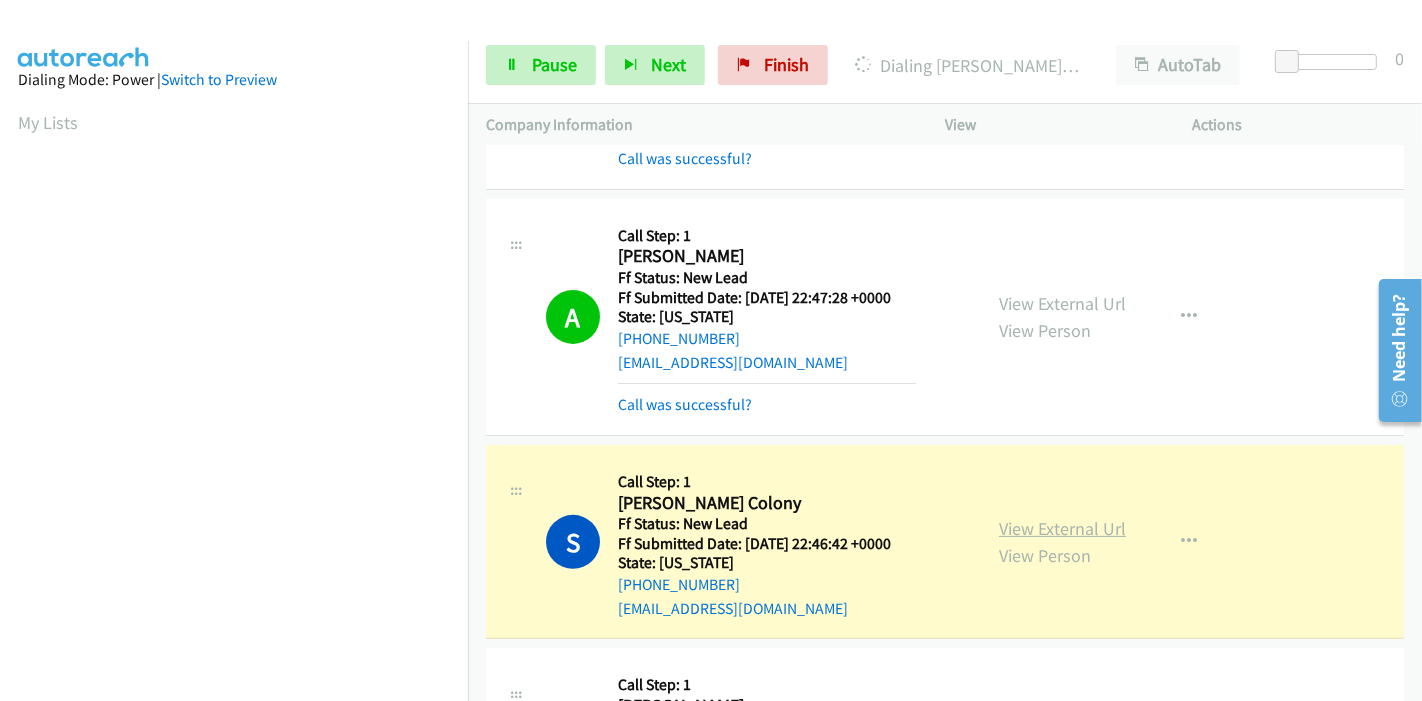 scroll, scrollTop: 422, scrollLeft: 0, axis: vertical 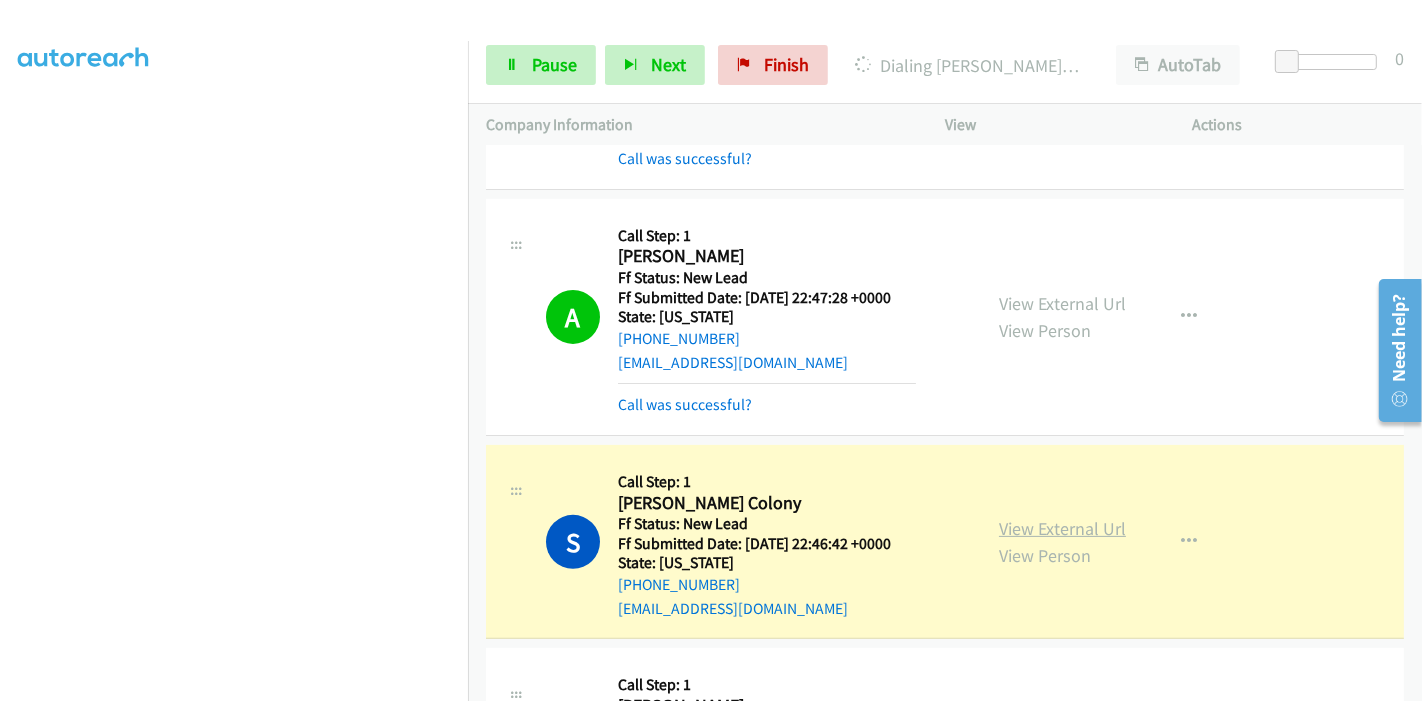 click on "View External Url" at bounding box center (1062, 528) 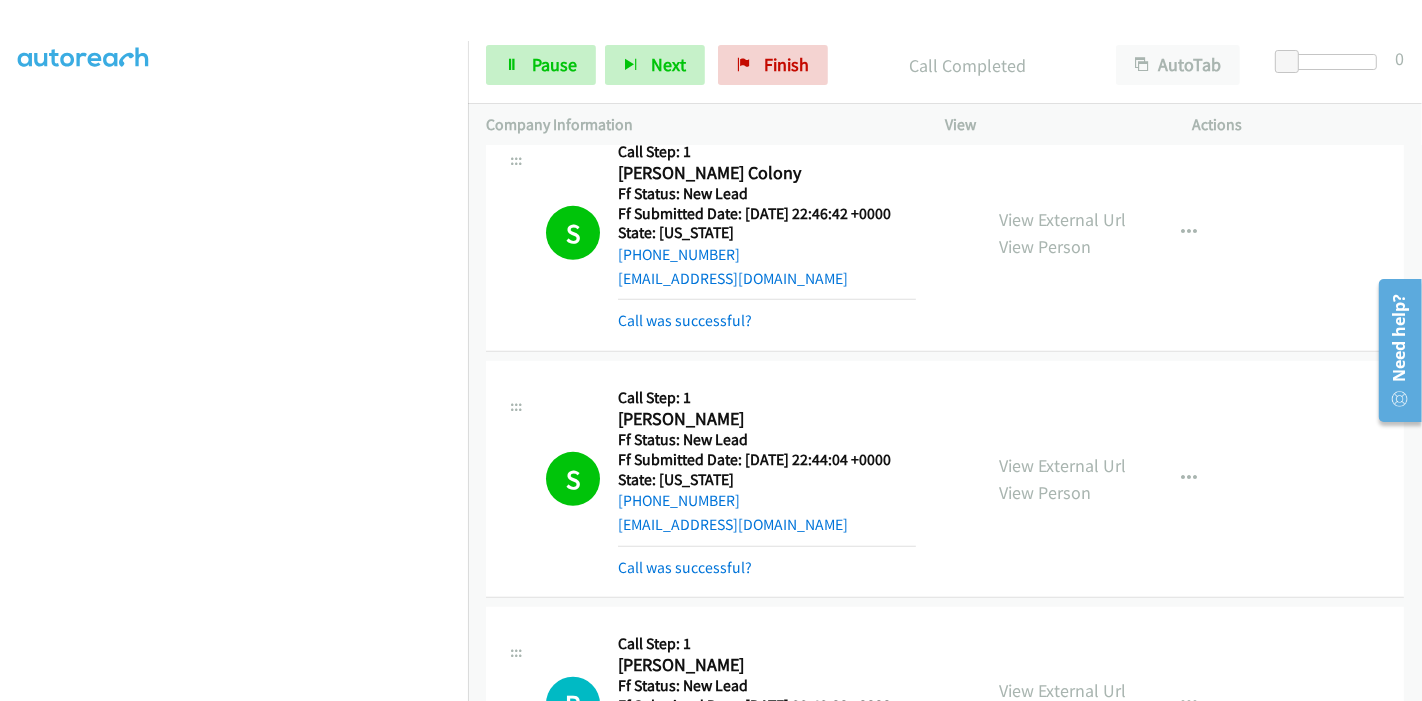 scroll, scrollTop: 777, scrollLeft: 0, axis: vertical 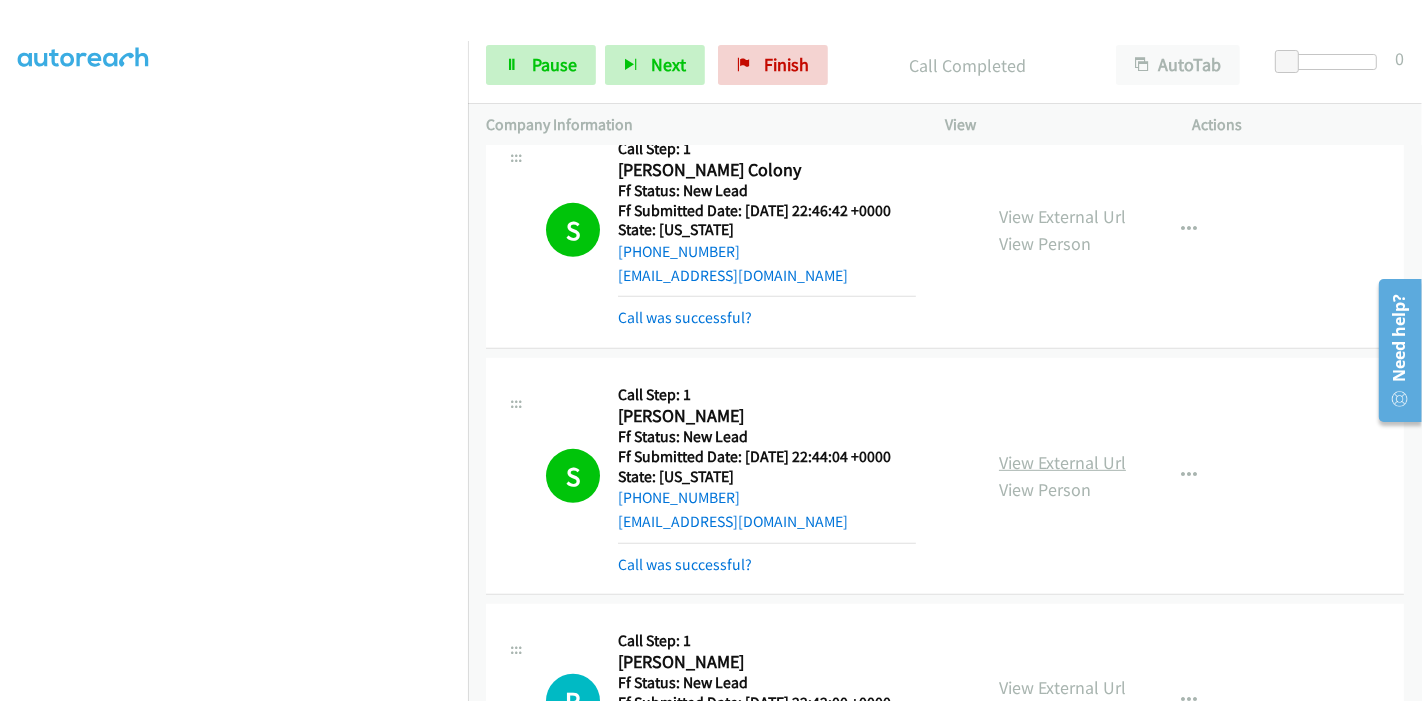 click on "View External Url" at bounding box center [1062, 462] 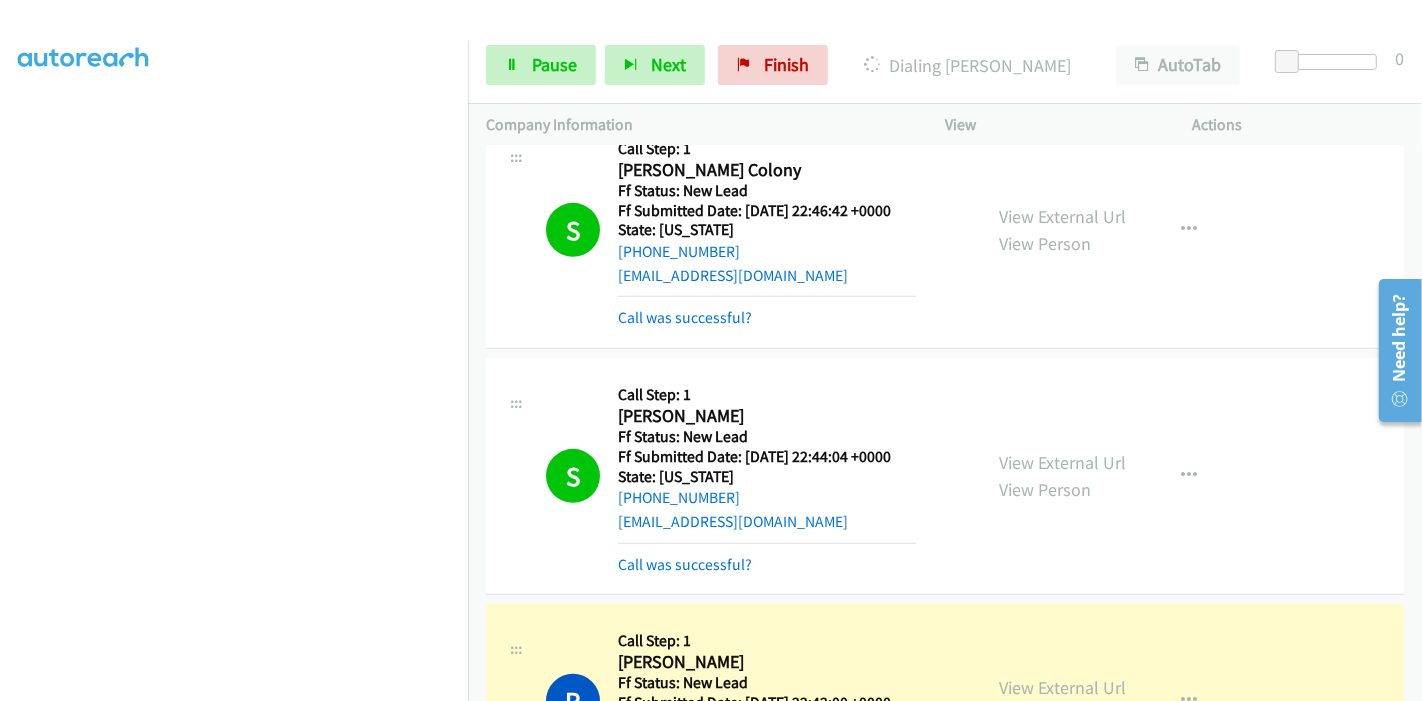 scroll, scrollTop: 0, scrollLeft: 0, axis: both 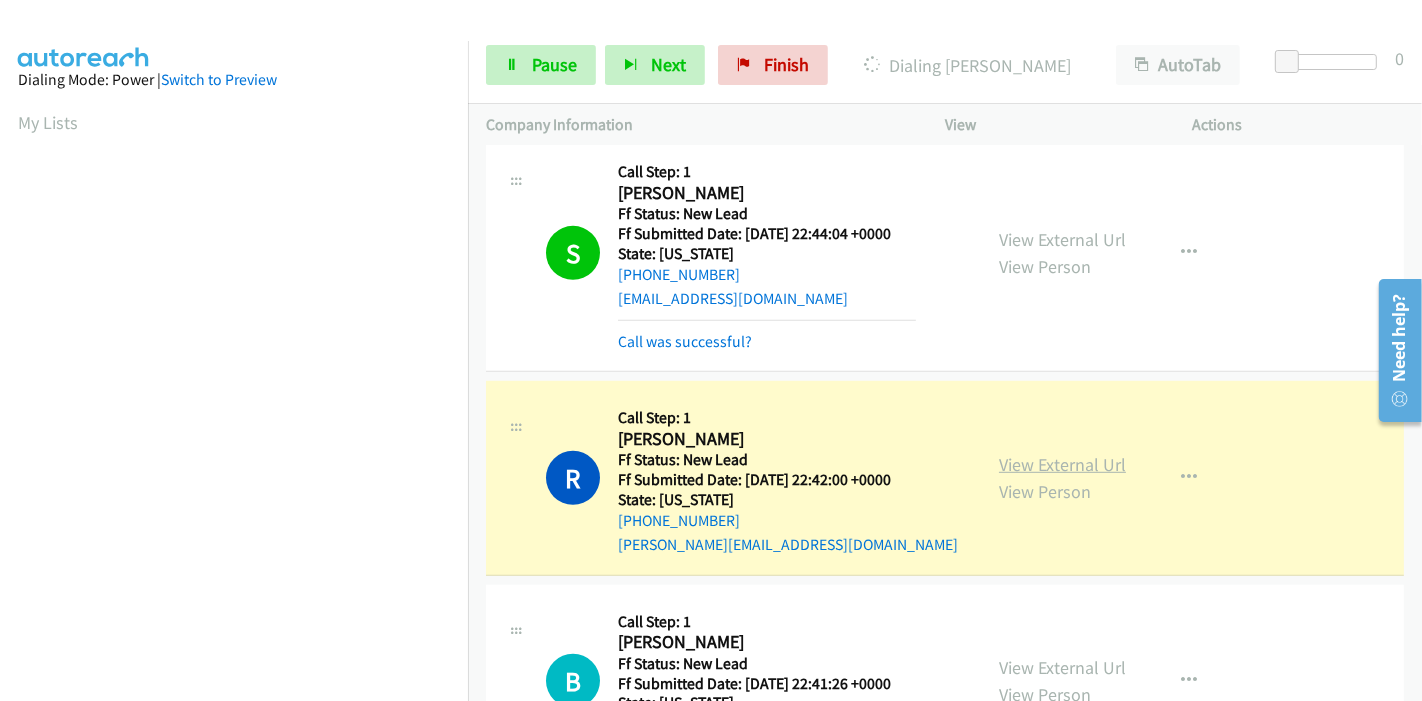 click on "View External Url" at bounding box center (1062, 464) 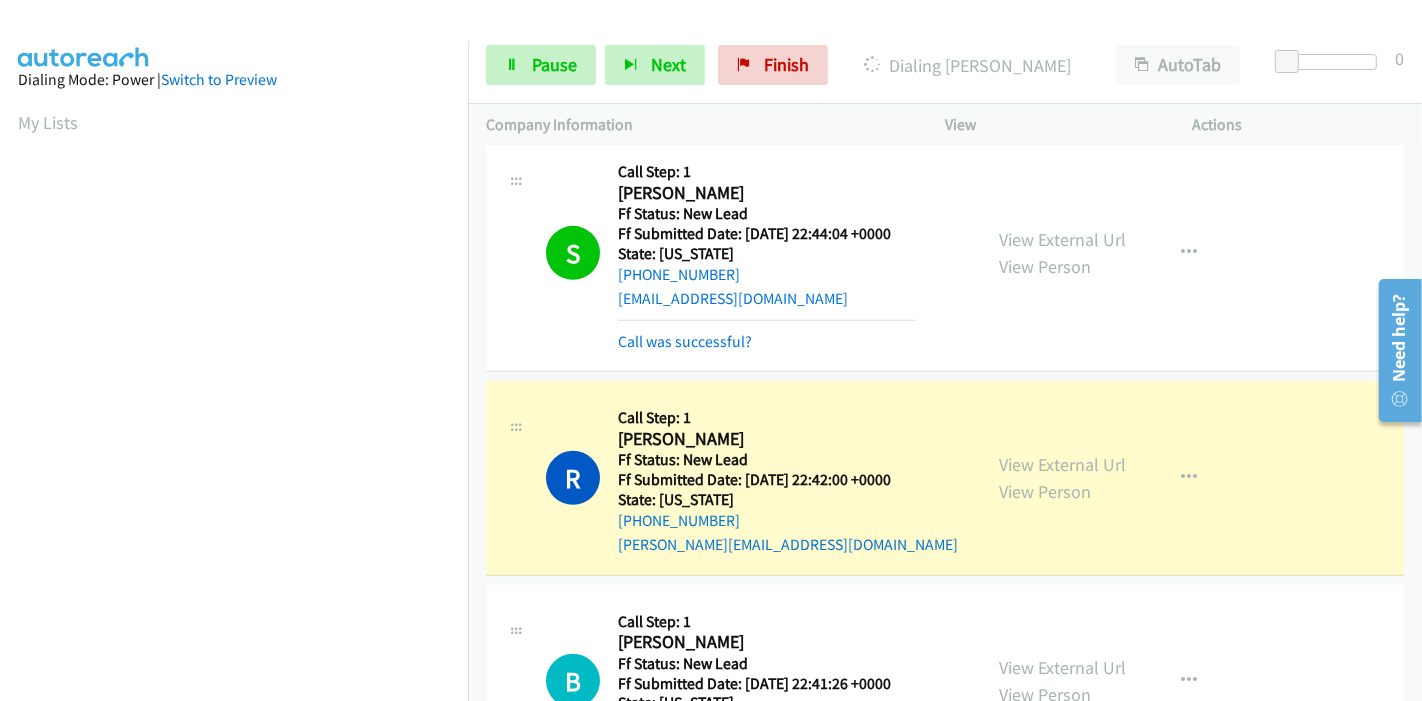 scroll, scrollTop: 422, scrollLeft: 0, axis: vertical 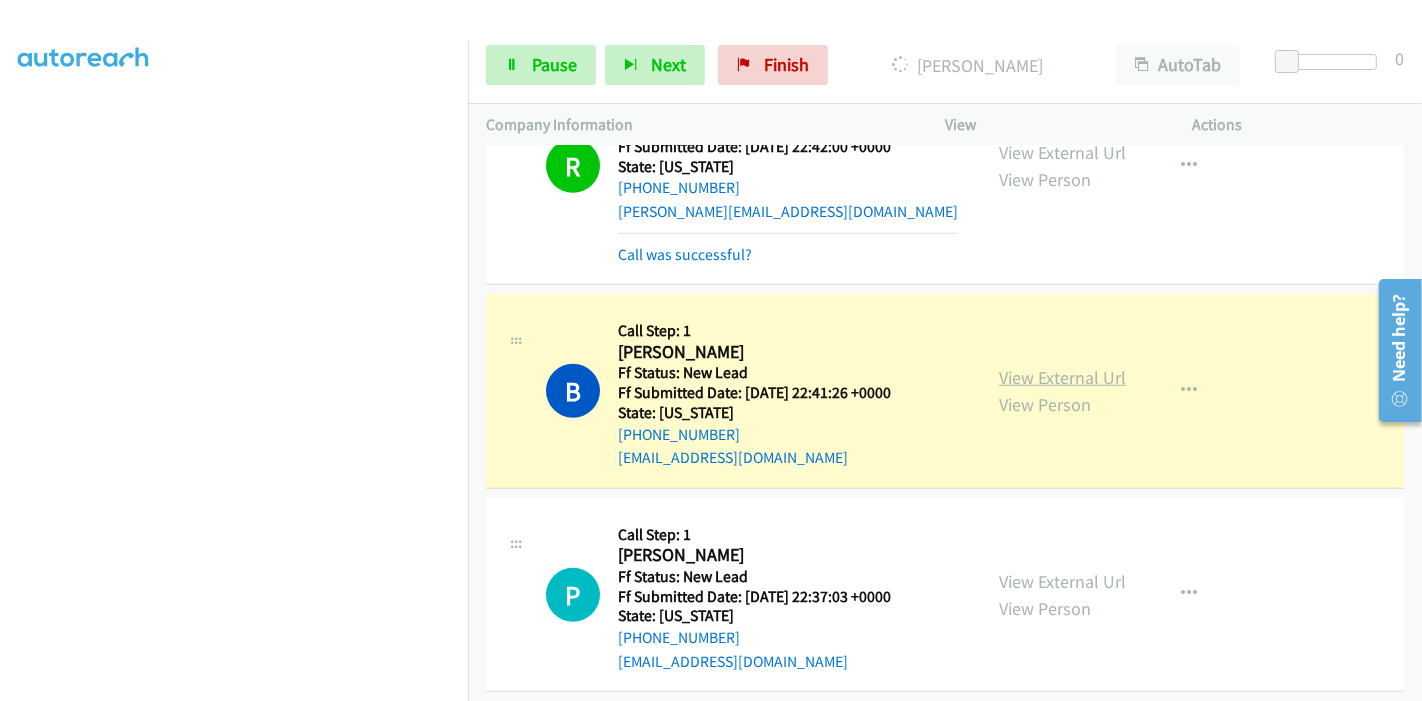 click on "View External Url" at bounding box center [1062, 377] 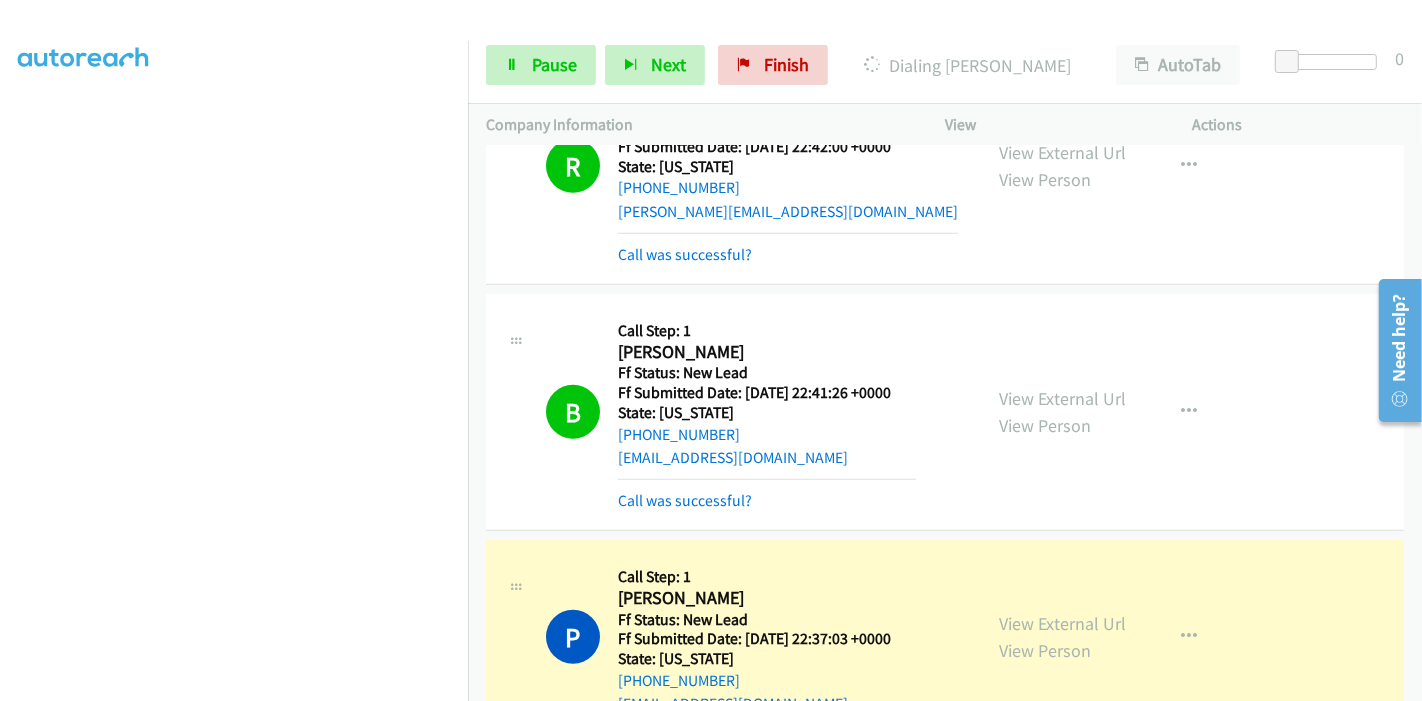 scroll, scrollTop: 0, scrollLeft: 0, axis: both 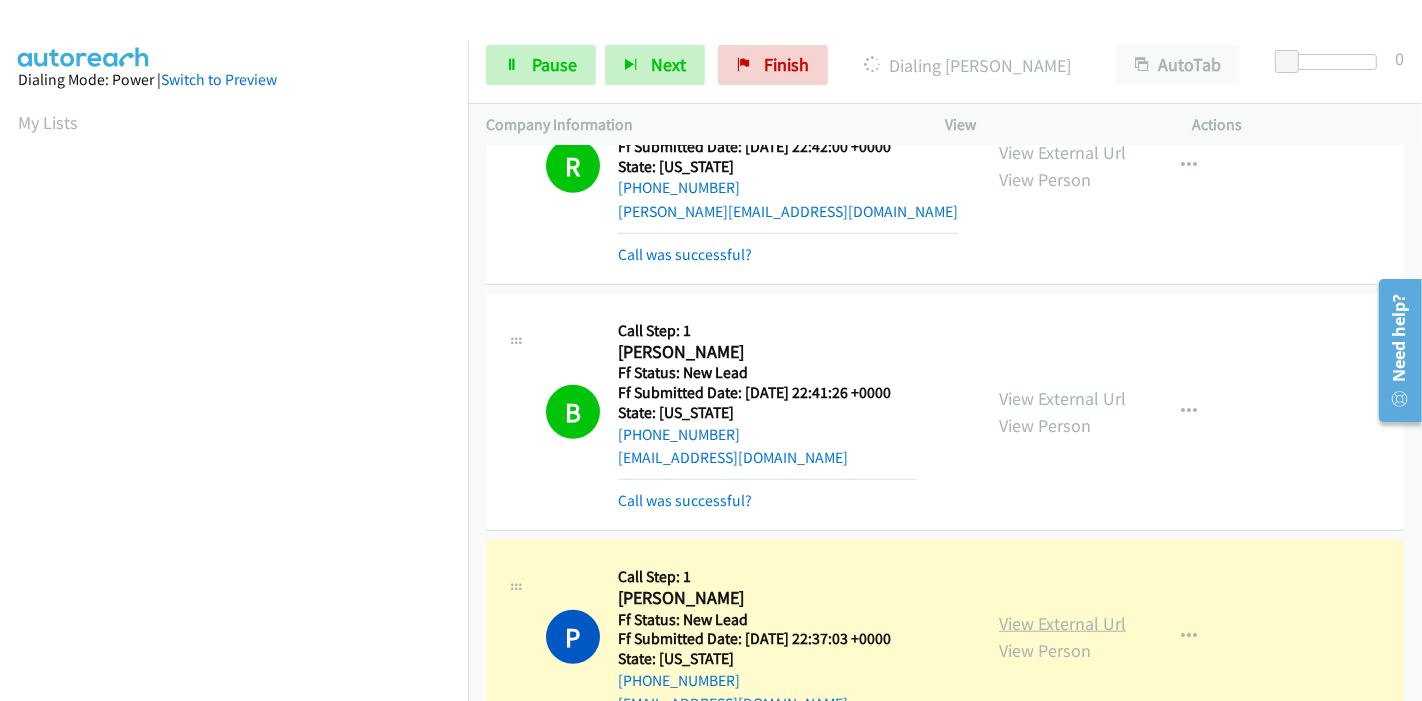 click on "View External Url" at bounding box center [1062, 623] 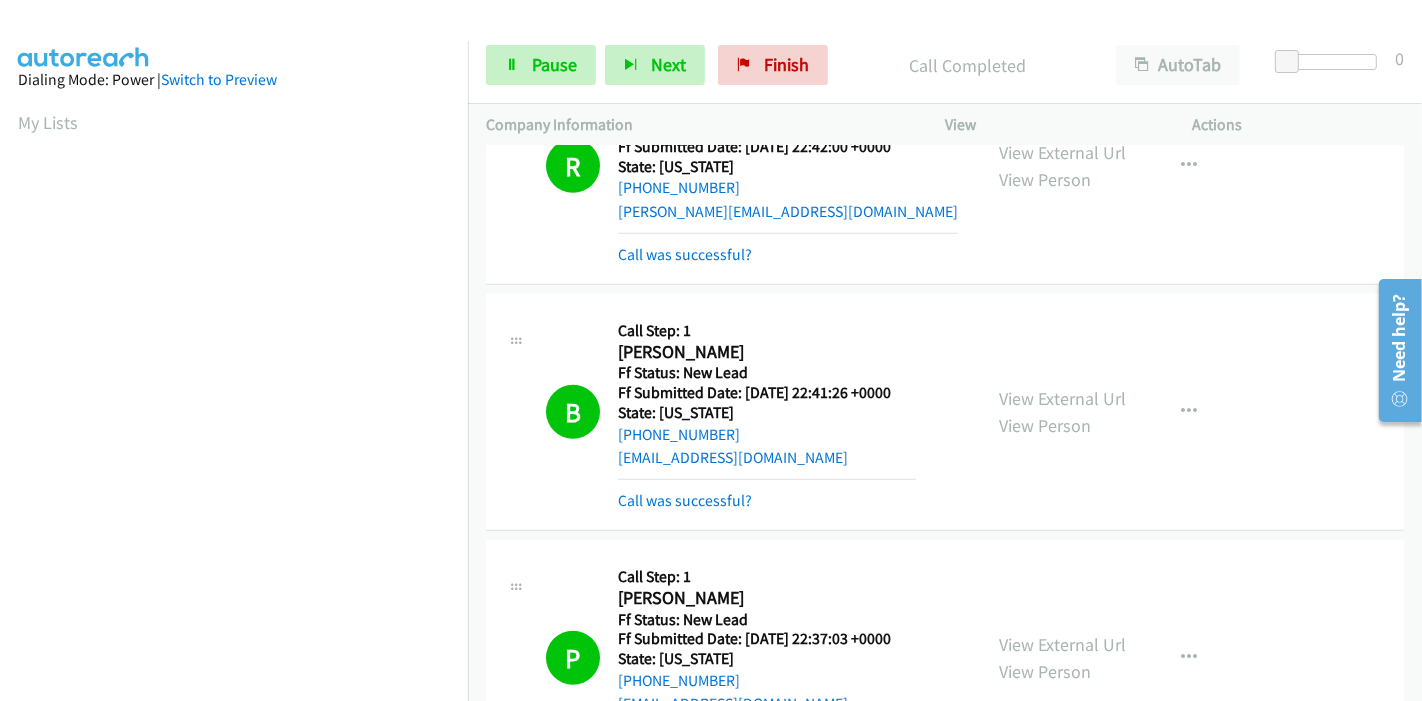 scroll, scrollTop: 422, scrollLeft: 0, axis: vertical 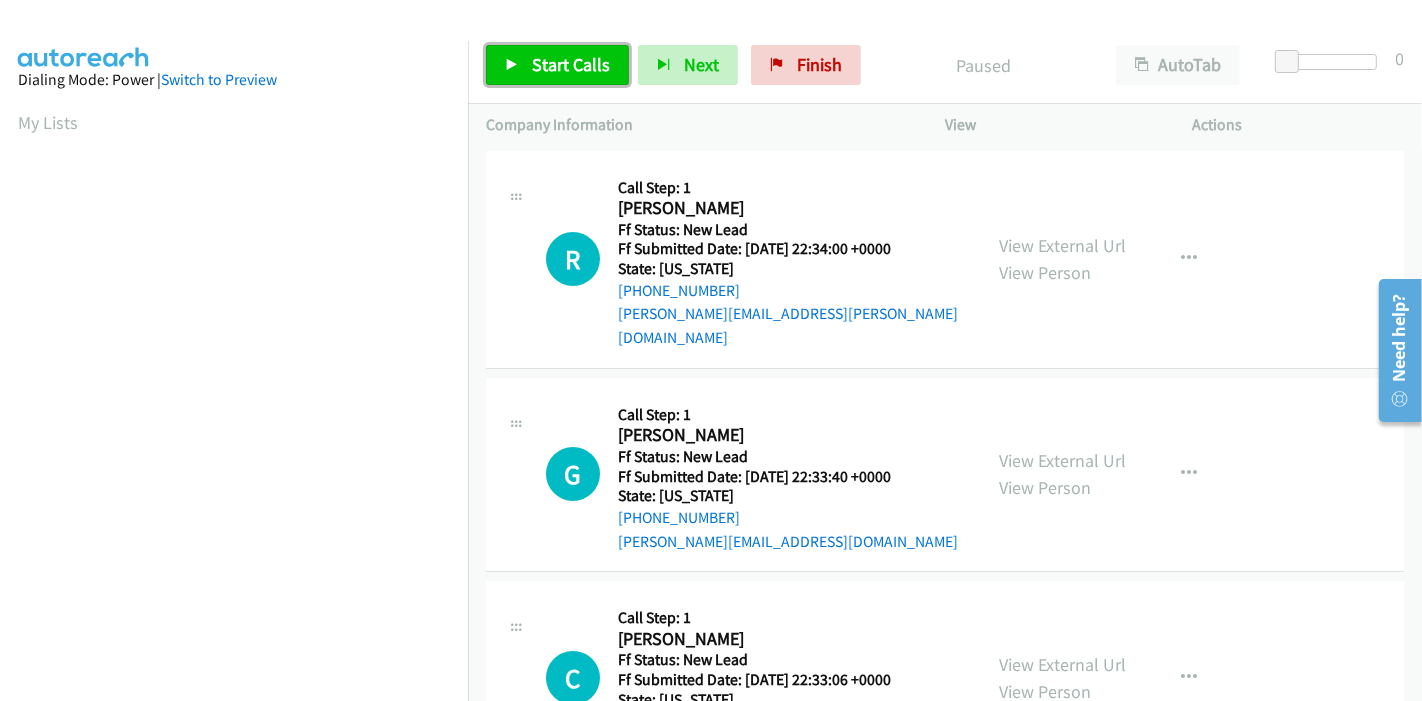 click on "Start Calls" at bounding box center [571, 64] 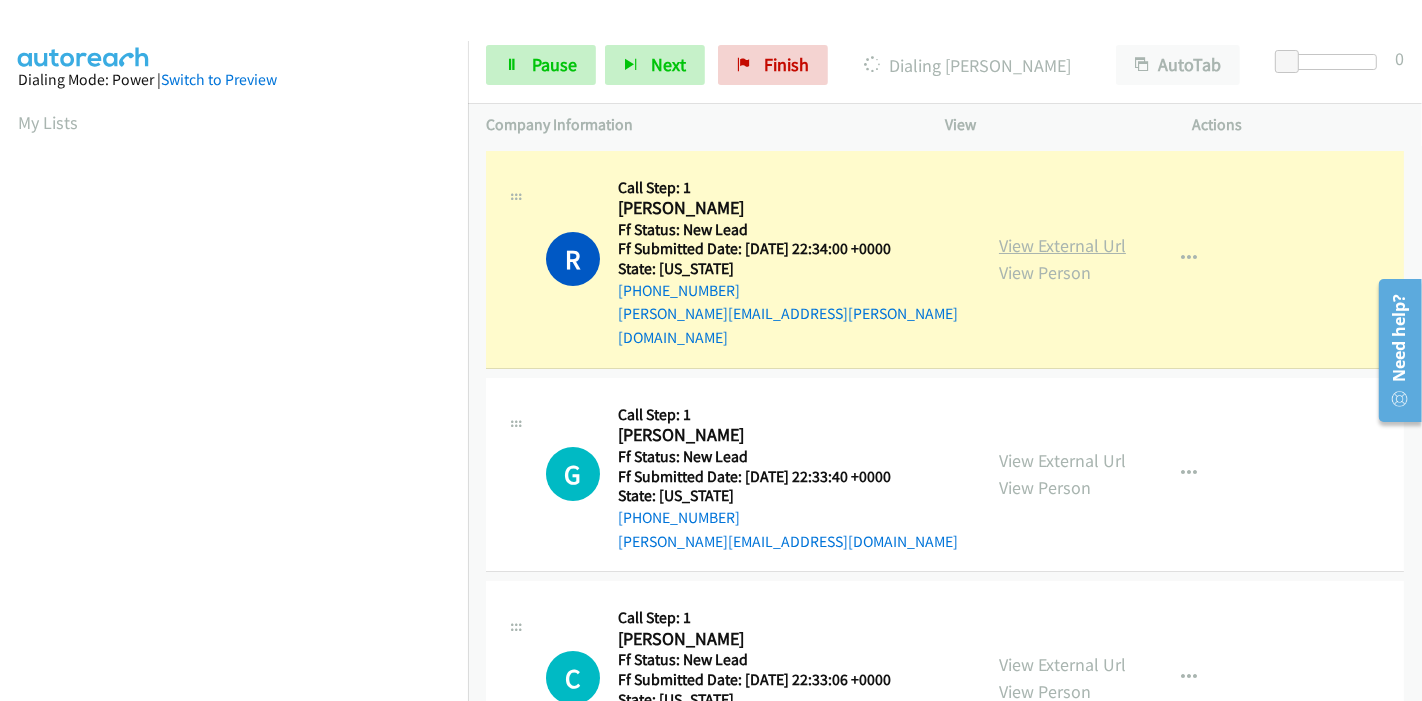 click on "View External Url" at bounding box center [1062, 245] 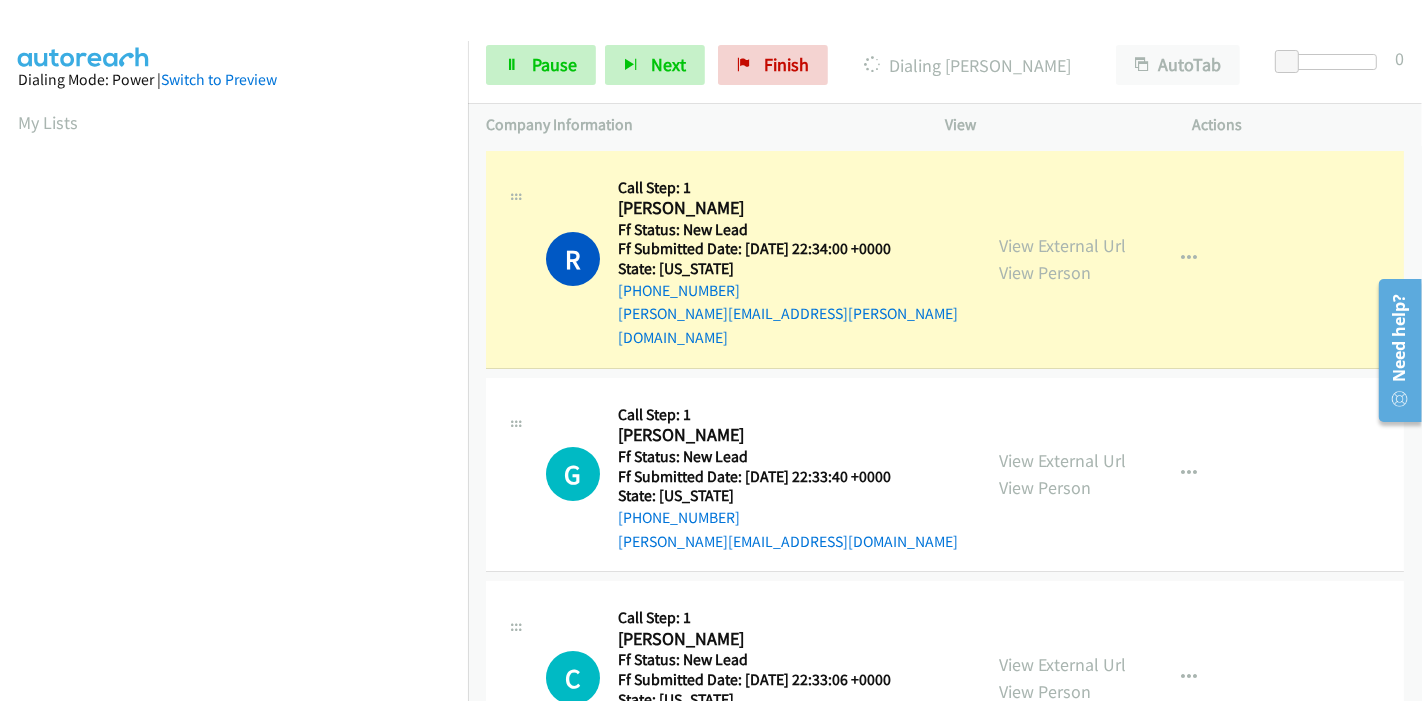 scroll, scrollTop: 422, scrollLeft: 0, axis: vertical 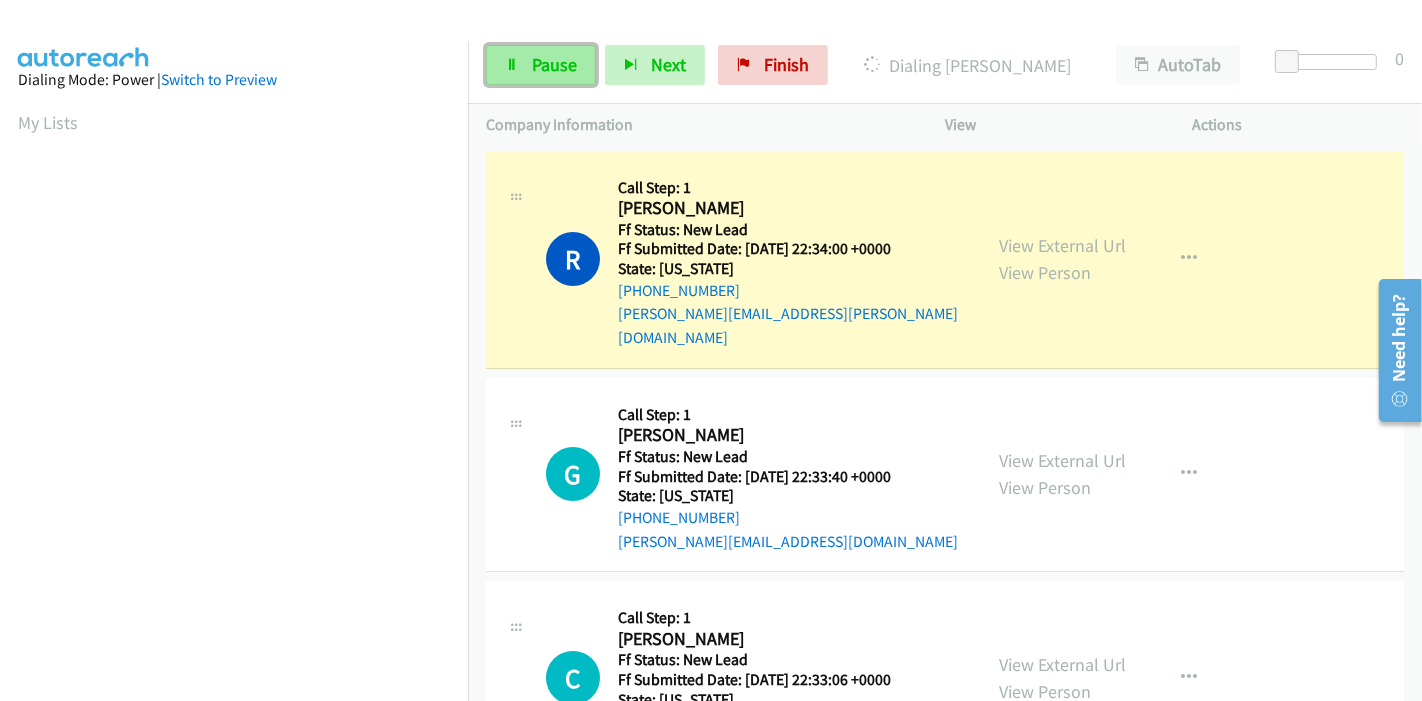 click on "Pause" at bounding box center [554, 64] 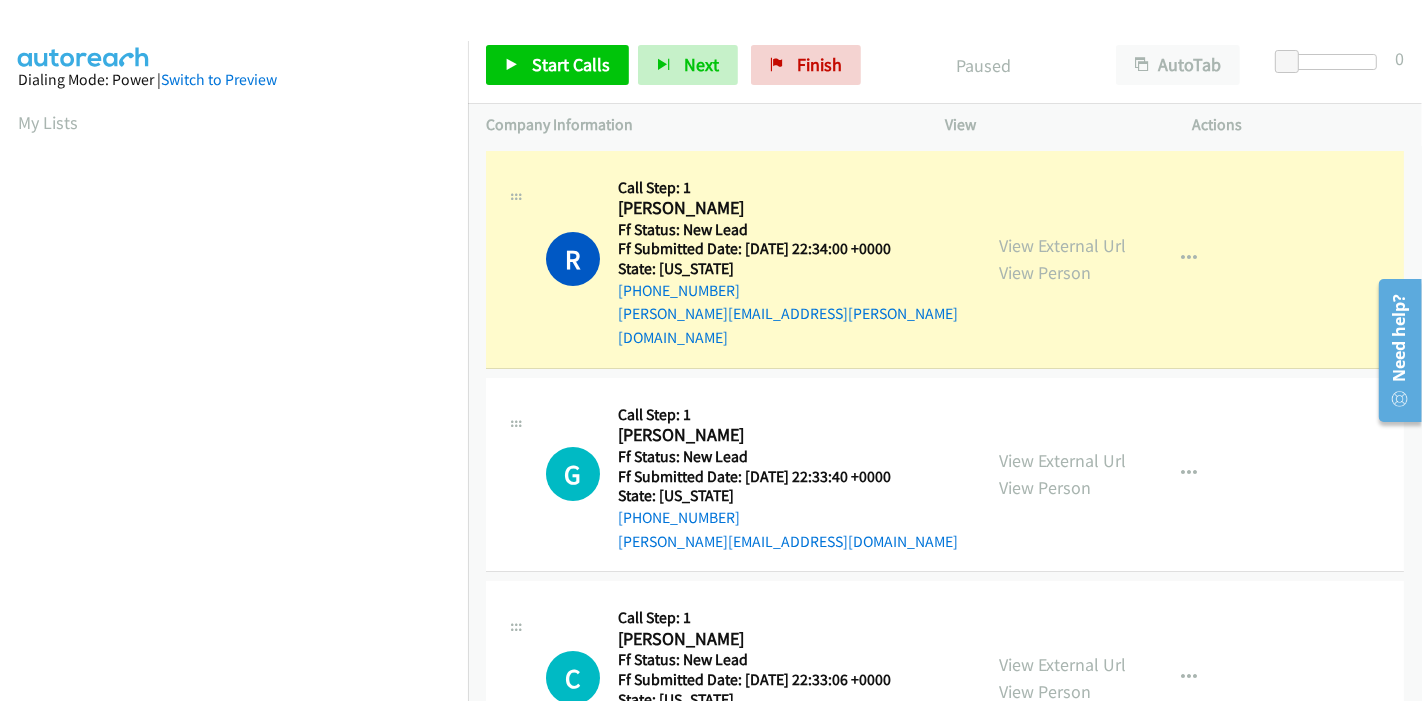 scroll, scrollTop: 422, scrollLeft: 0, axis: vertical 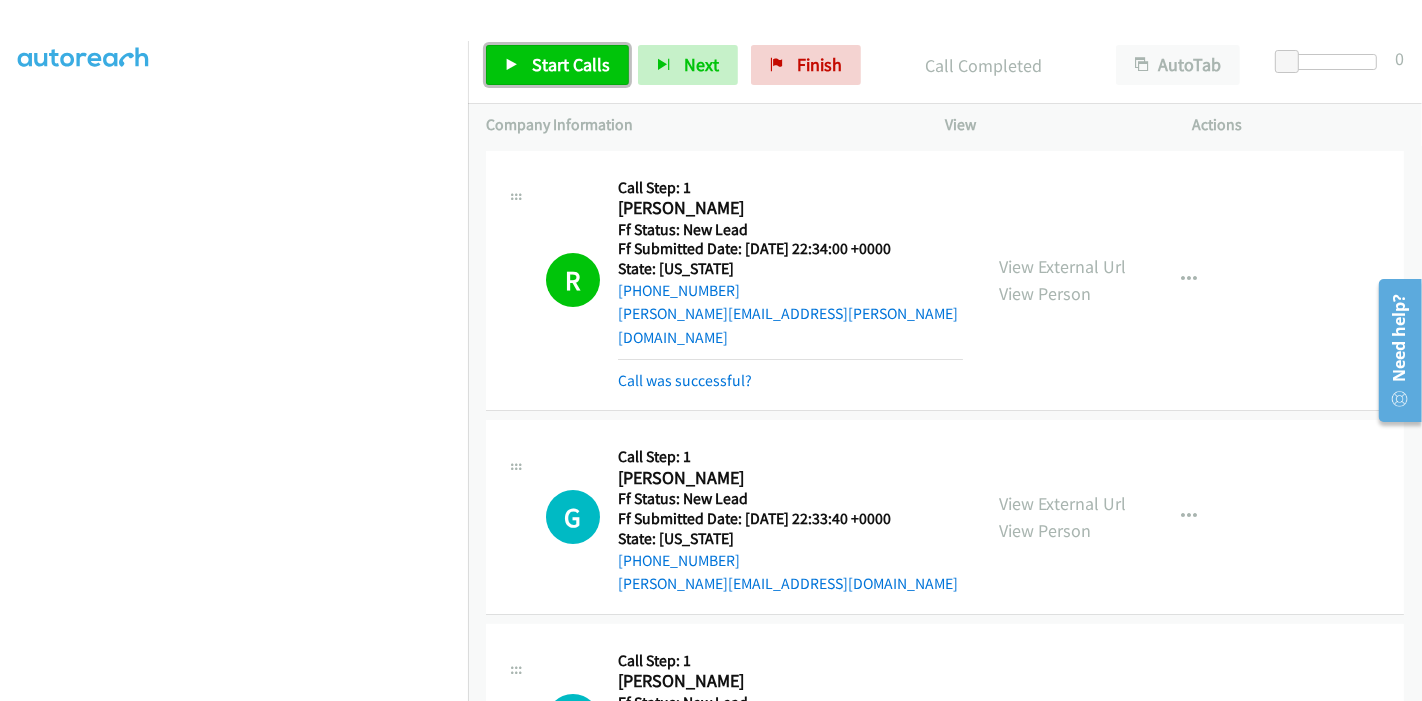 click on "Start Calls" at bounding box center [557, 65] 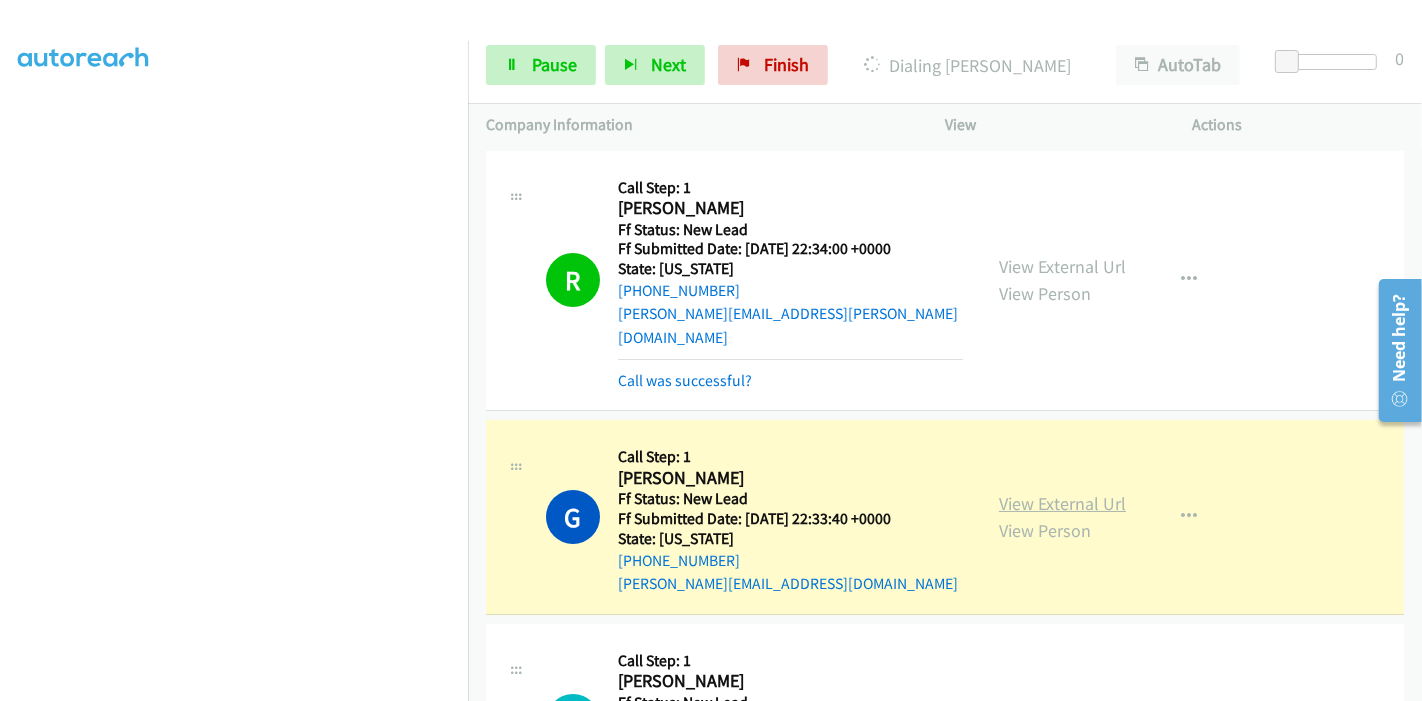 click on "View External Url" at bounding box center [1062, 503] 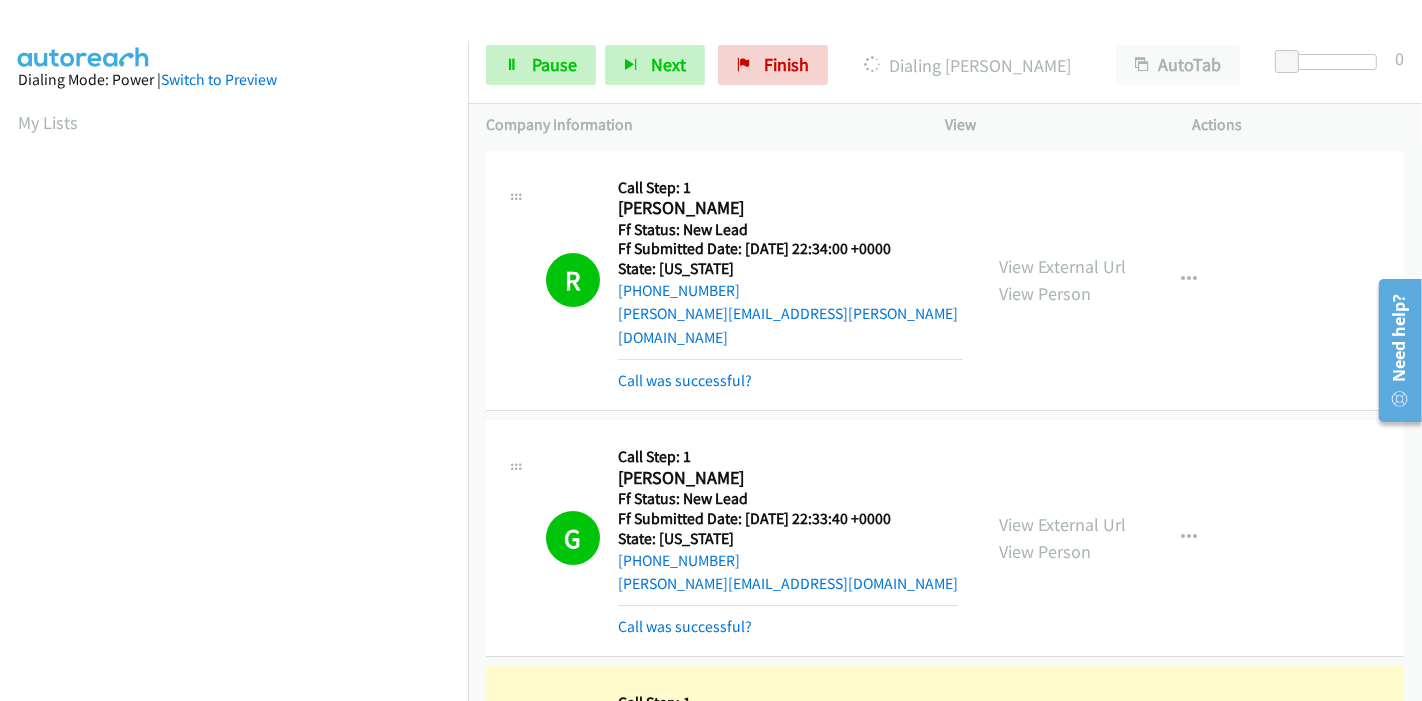 scroll, scrollTop: 422, scrollLeft: 0, axis: vertical 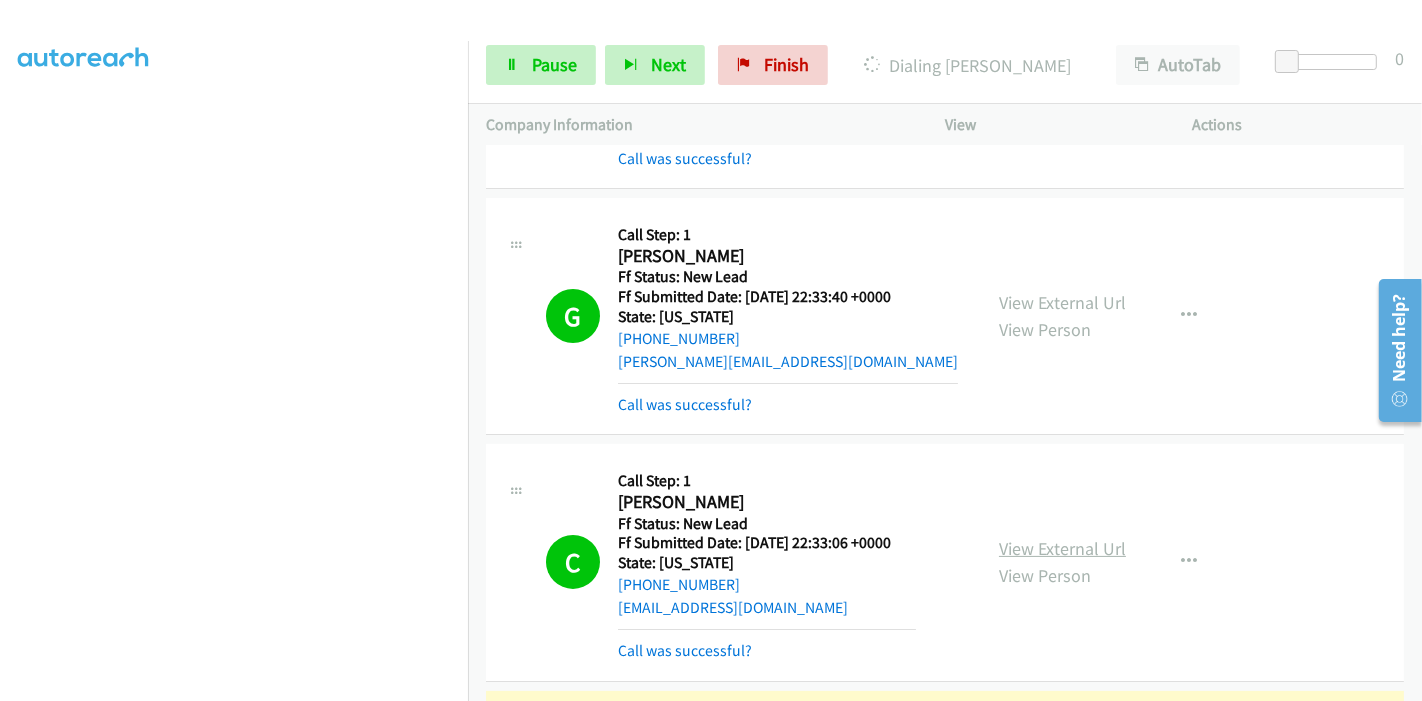 click on "View External Url" at bounding box center (1062, 548) 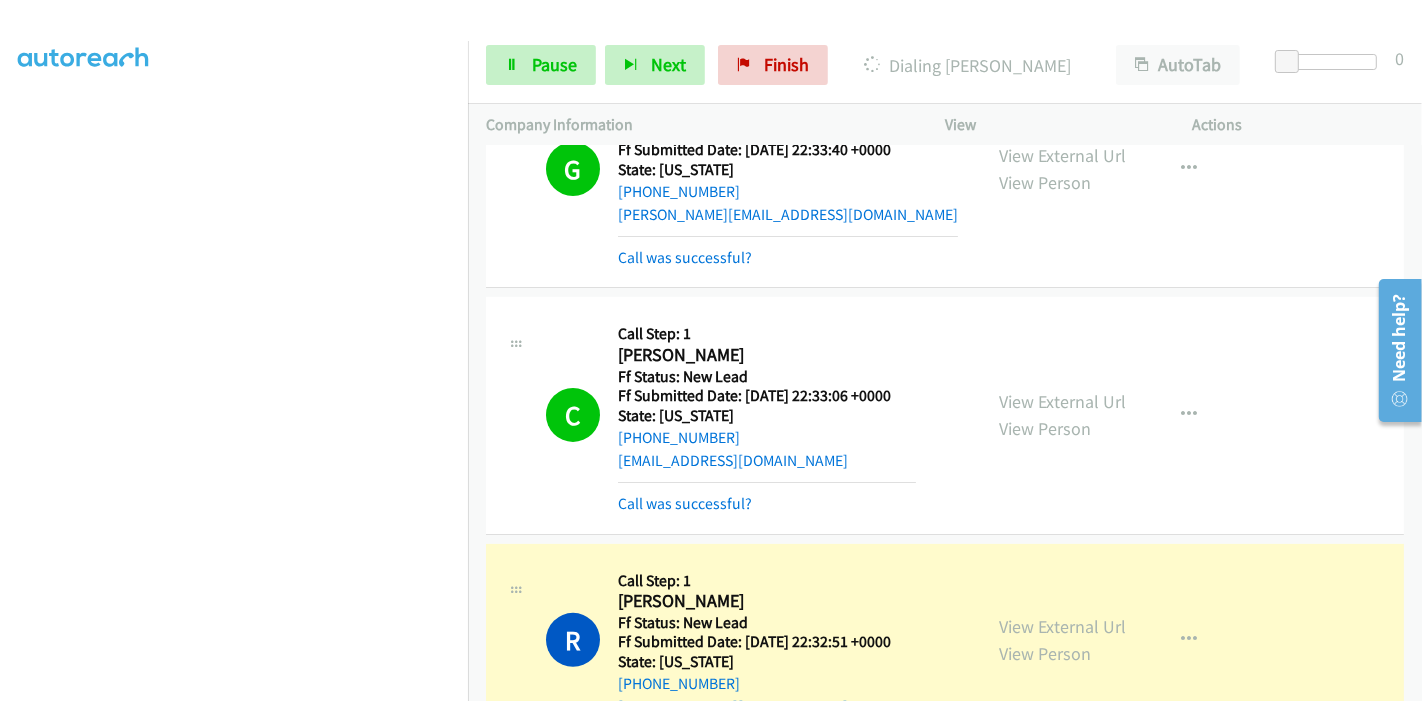 scroll, scrollTop: 555, scrollLeft: 0, axis: vertical 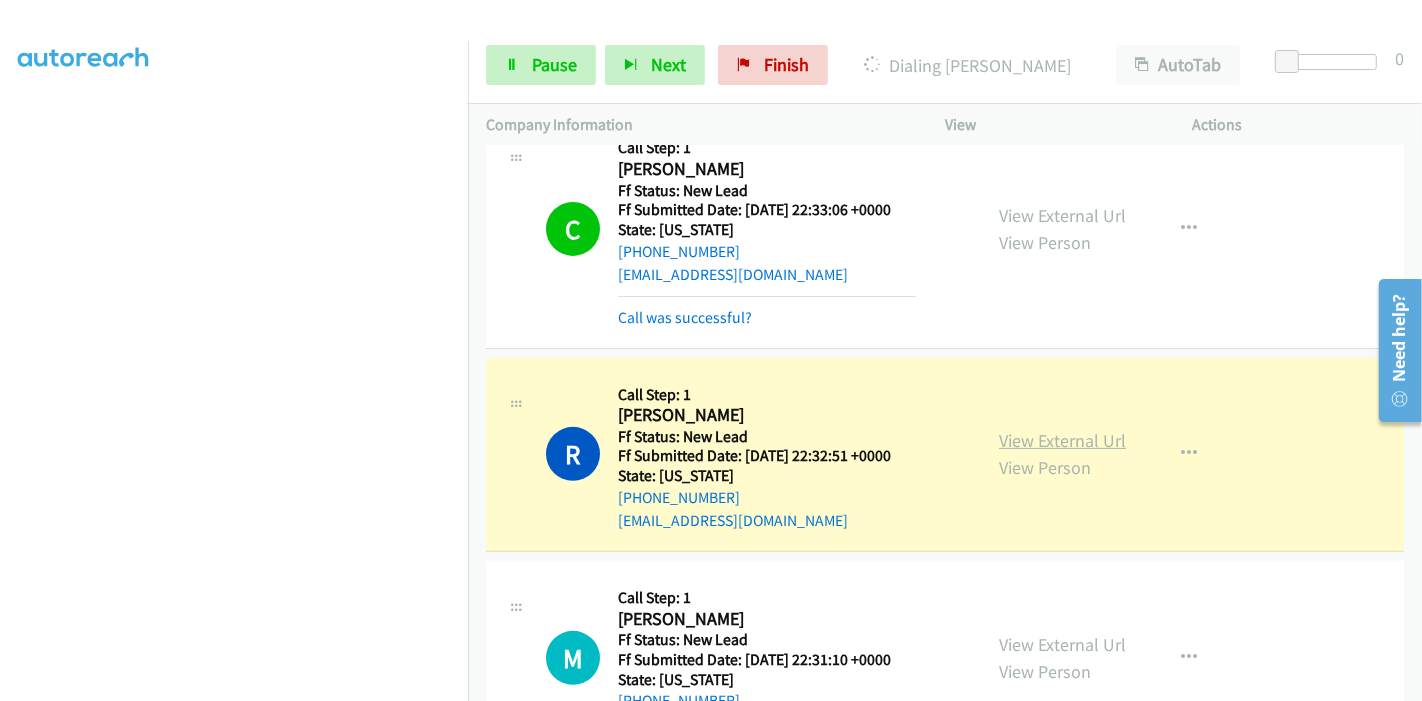 click on "View External Url" at bounding box center (1062, 440) 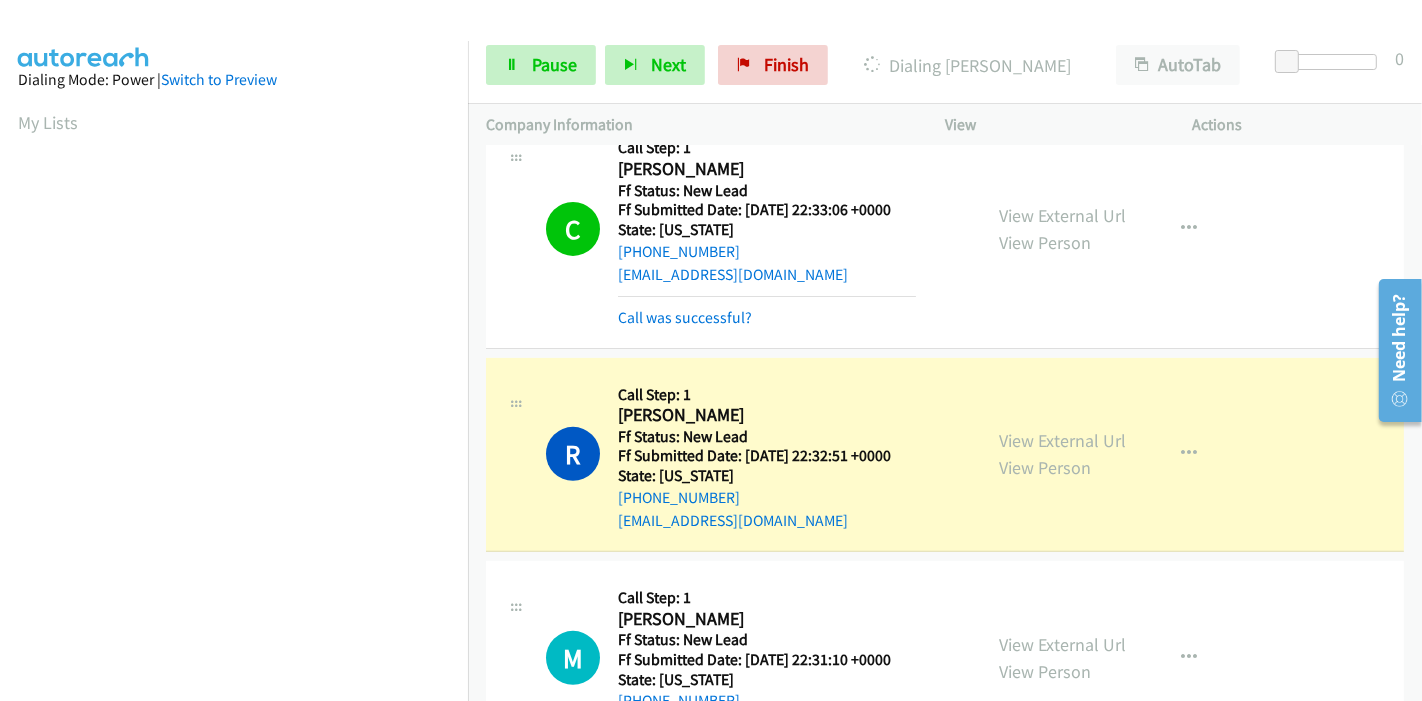 scroll, scrollTop: 422, scrollLeft: 0, axis: vertical 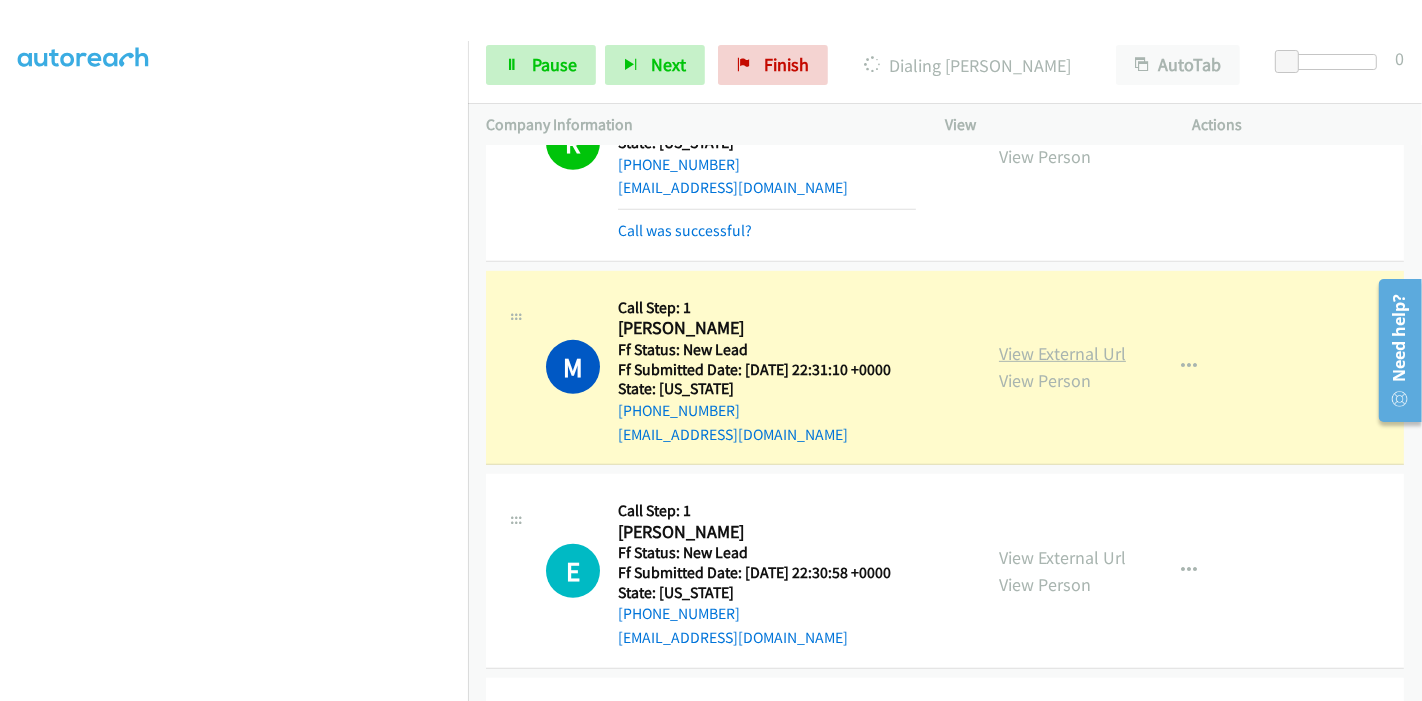 click on "View External Url" at bounding box center [1062, 353] 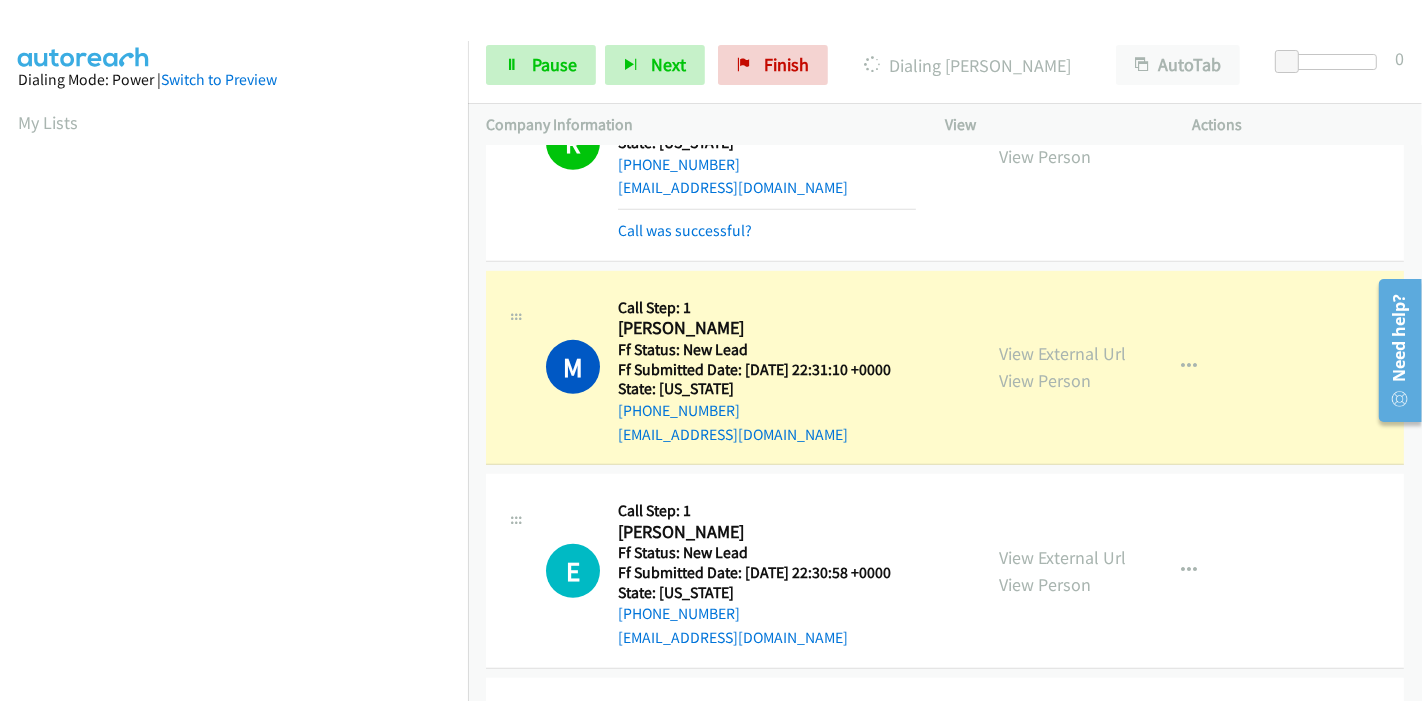 scroll, scrollTop: 422, scrollLeft: 0, axis: vertical 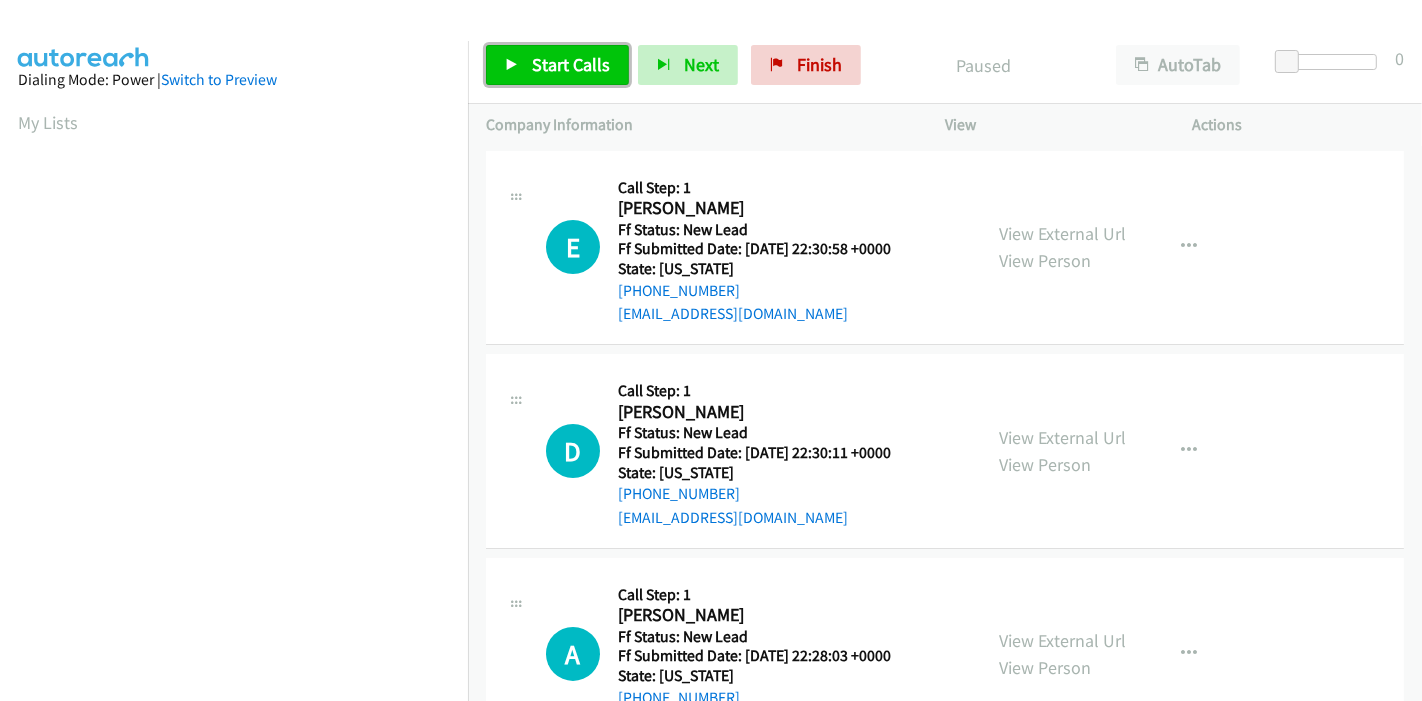 click on "Start Calls" at bounding box center (557, 65) 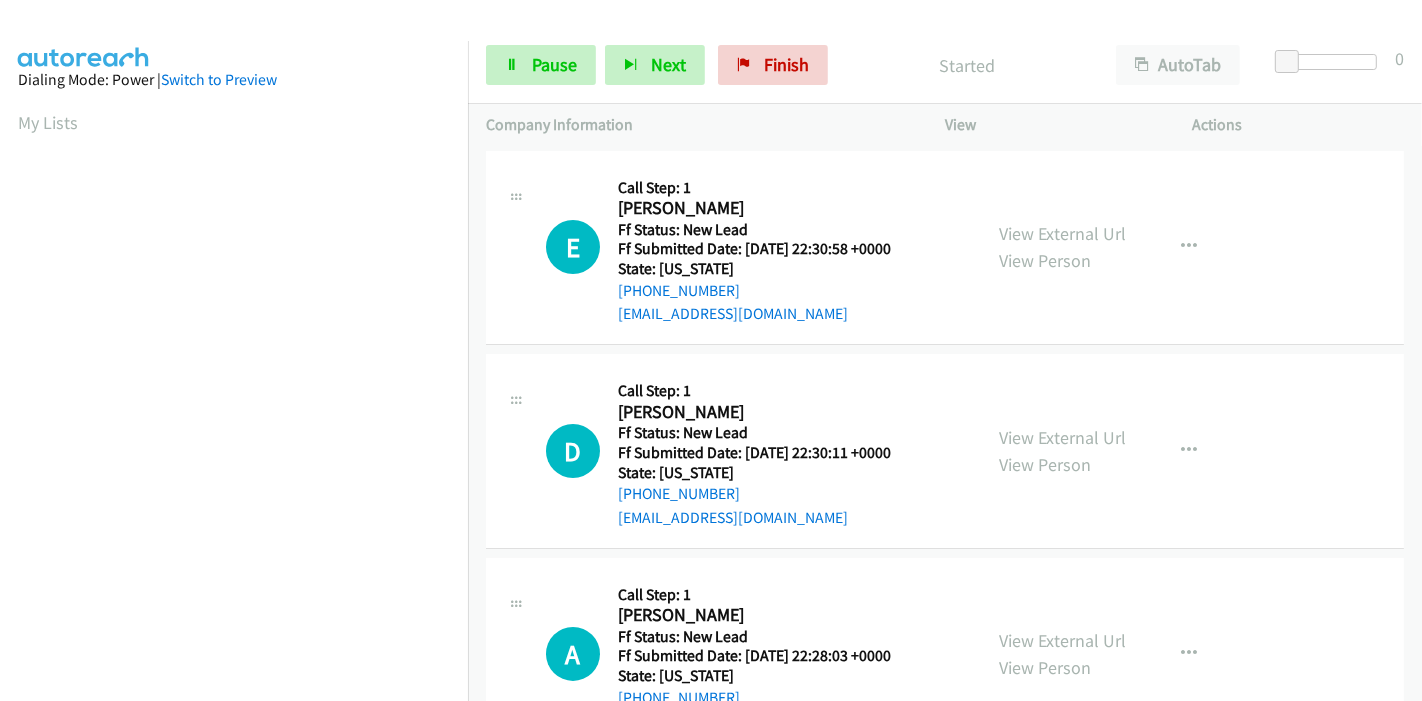 scroll, scrollTop: 0, scrollLeft: 0, axis: both 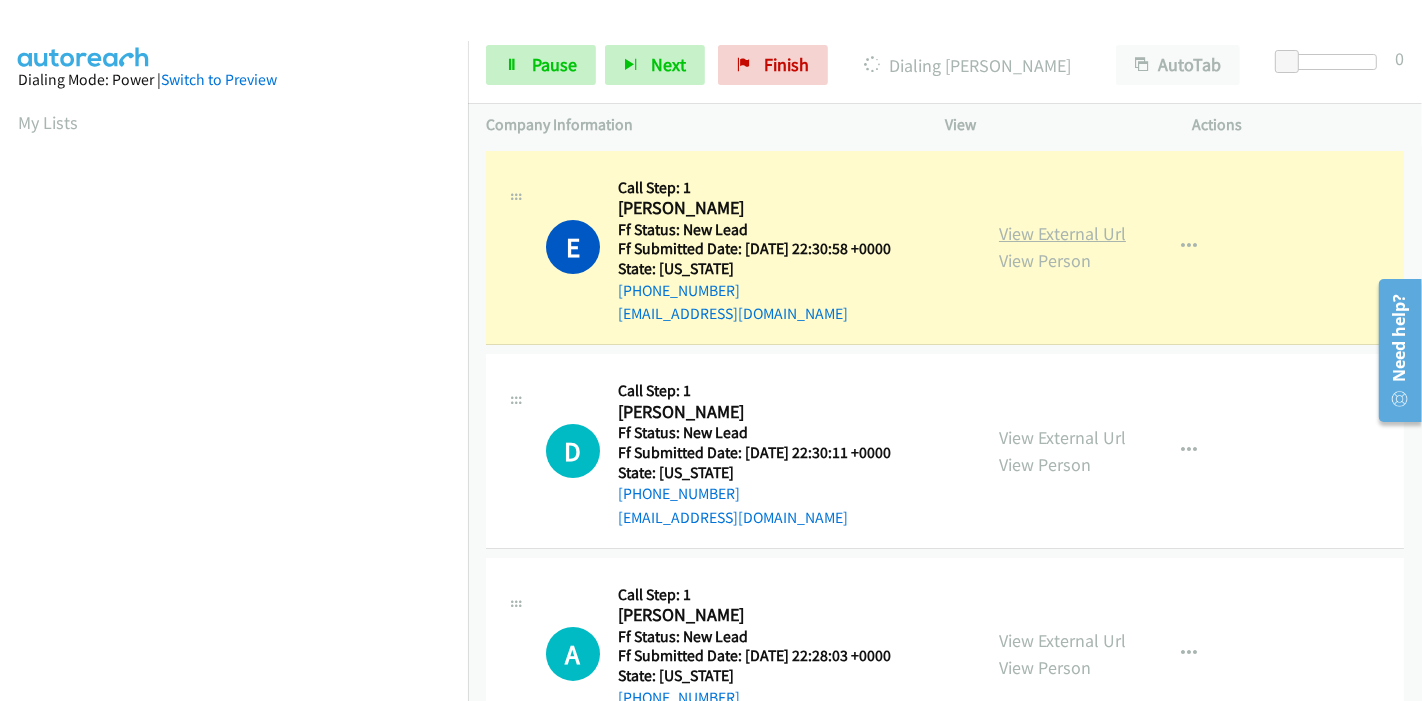 click on "View External Url" at bounding box center (1062, 233) 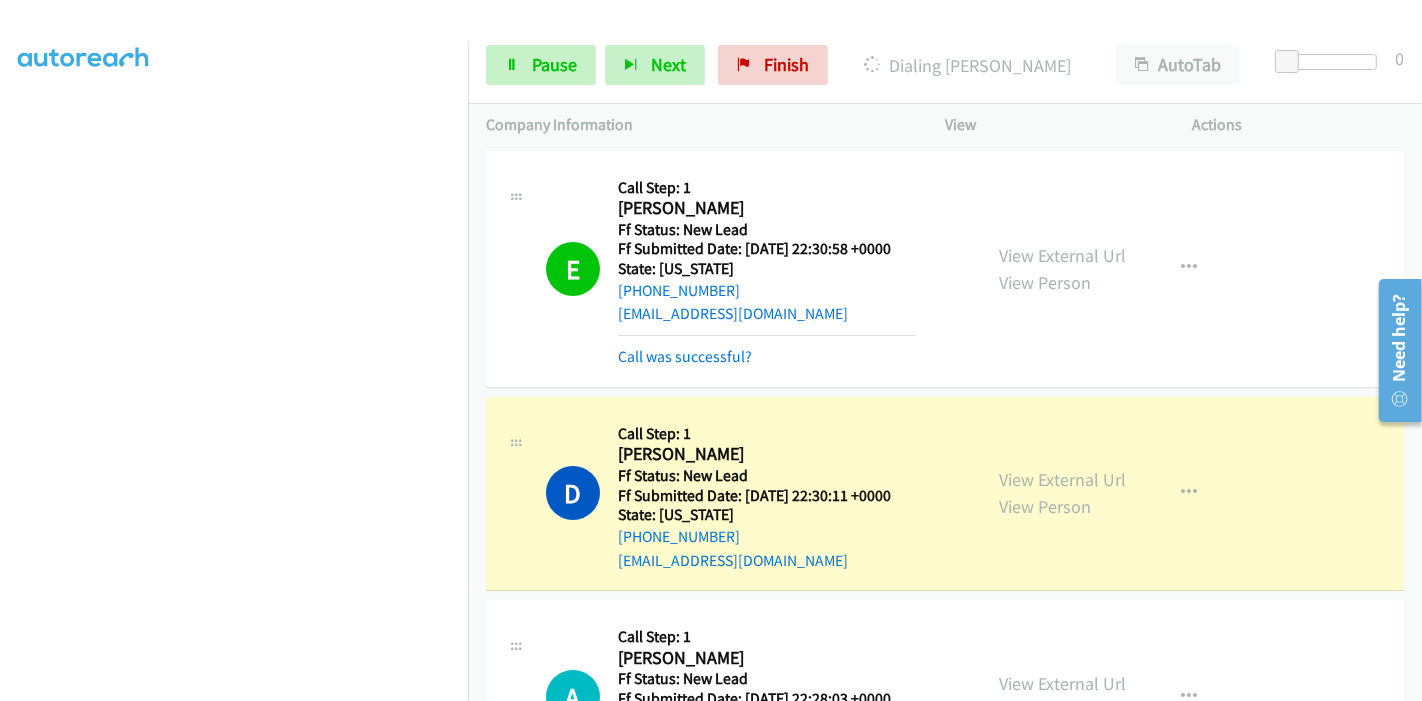 scroll, scrollTop: 0, scrollLeft: 0, axis: both 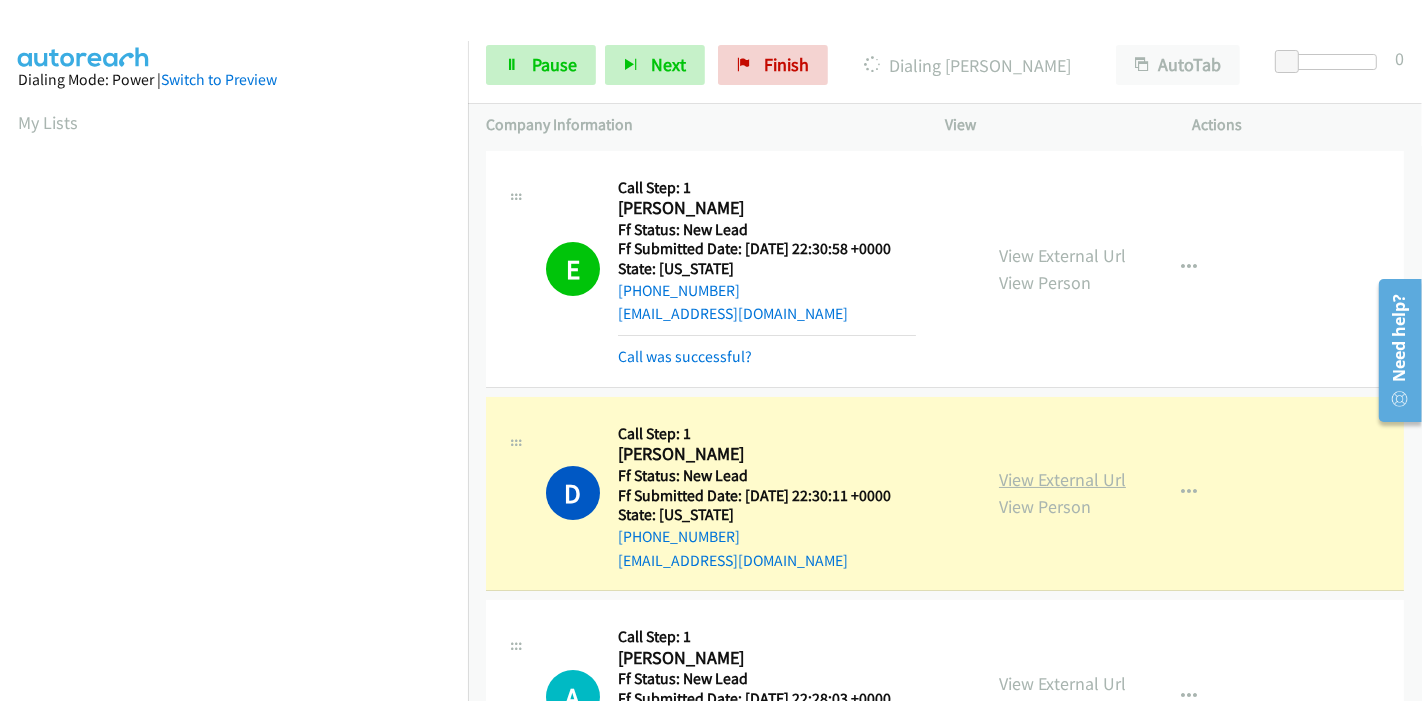 click on "View External Url" at bounding box center [1062, 479] 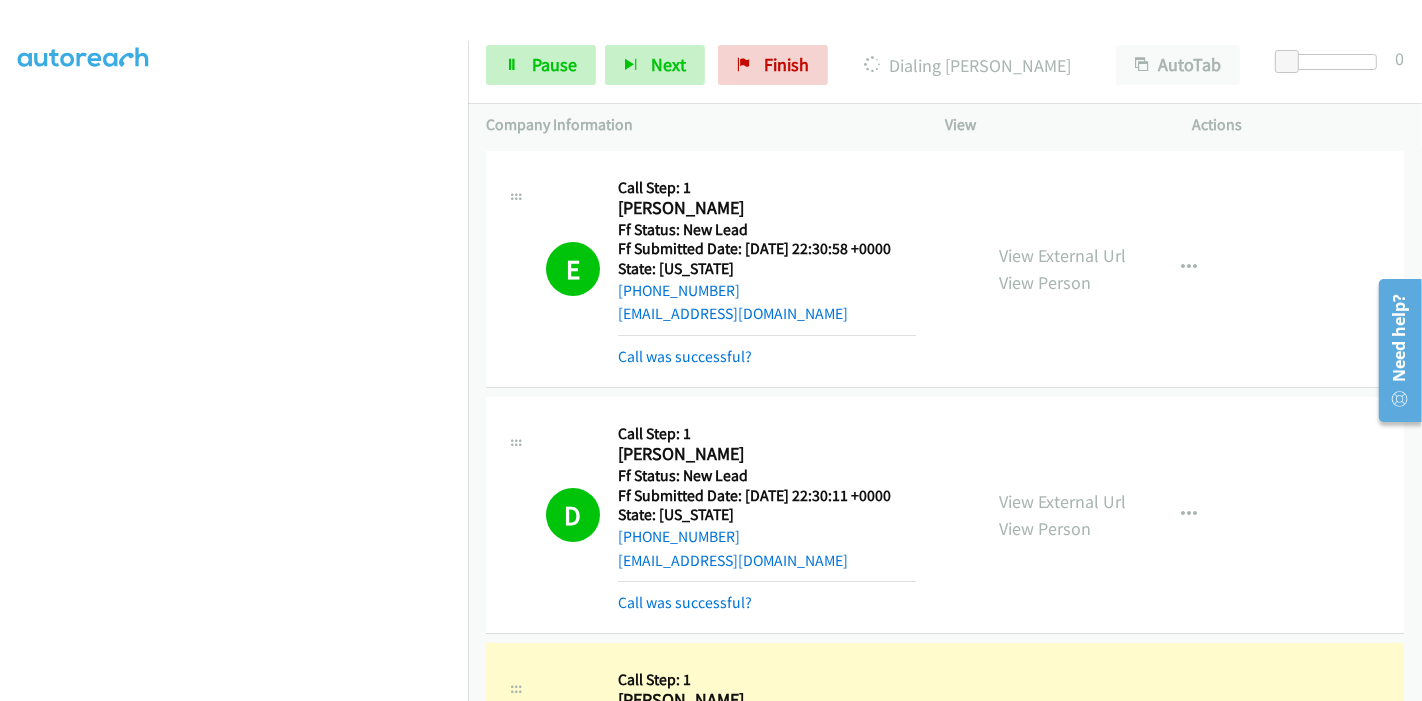 scroll, scrollTop: 0, scrollLeft: 0, axis: both 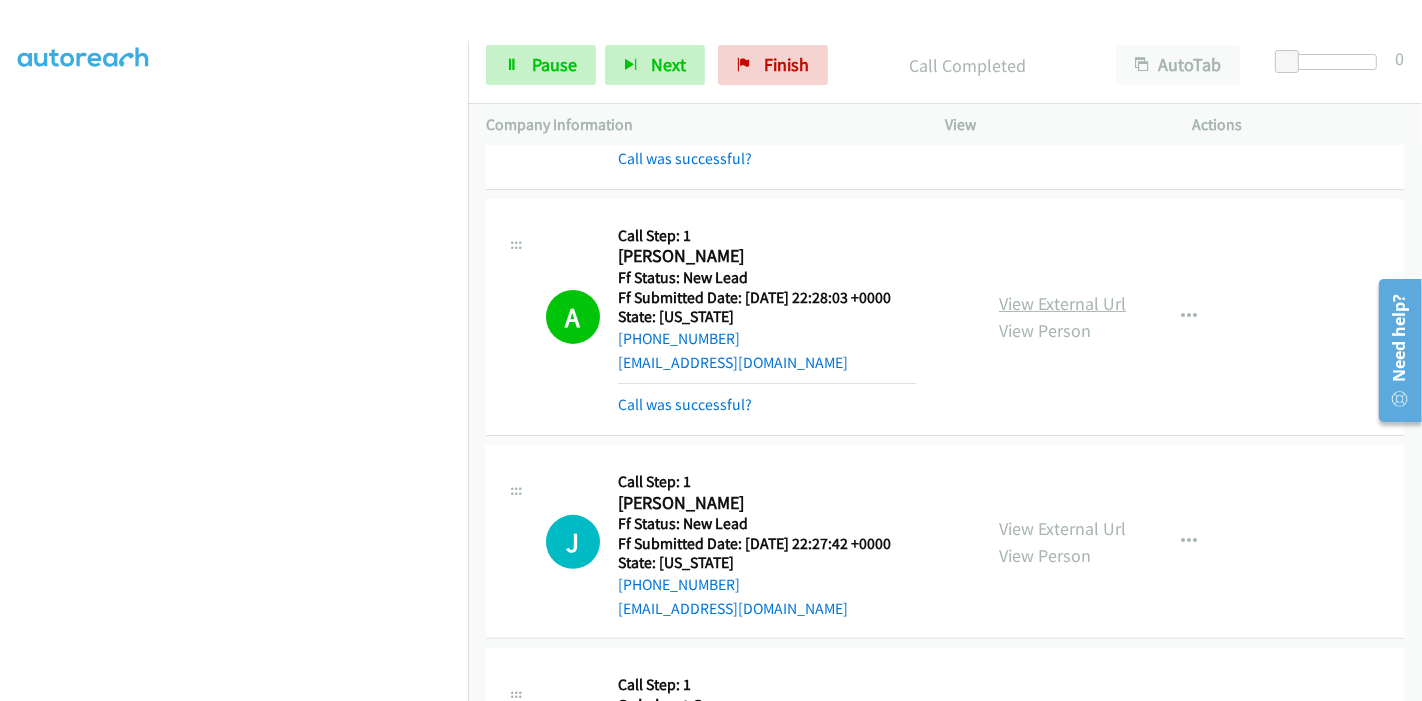 click on "View External Url" at bounding box center [1062, 303] 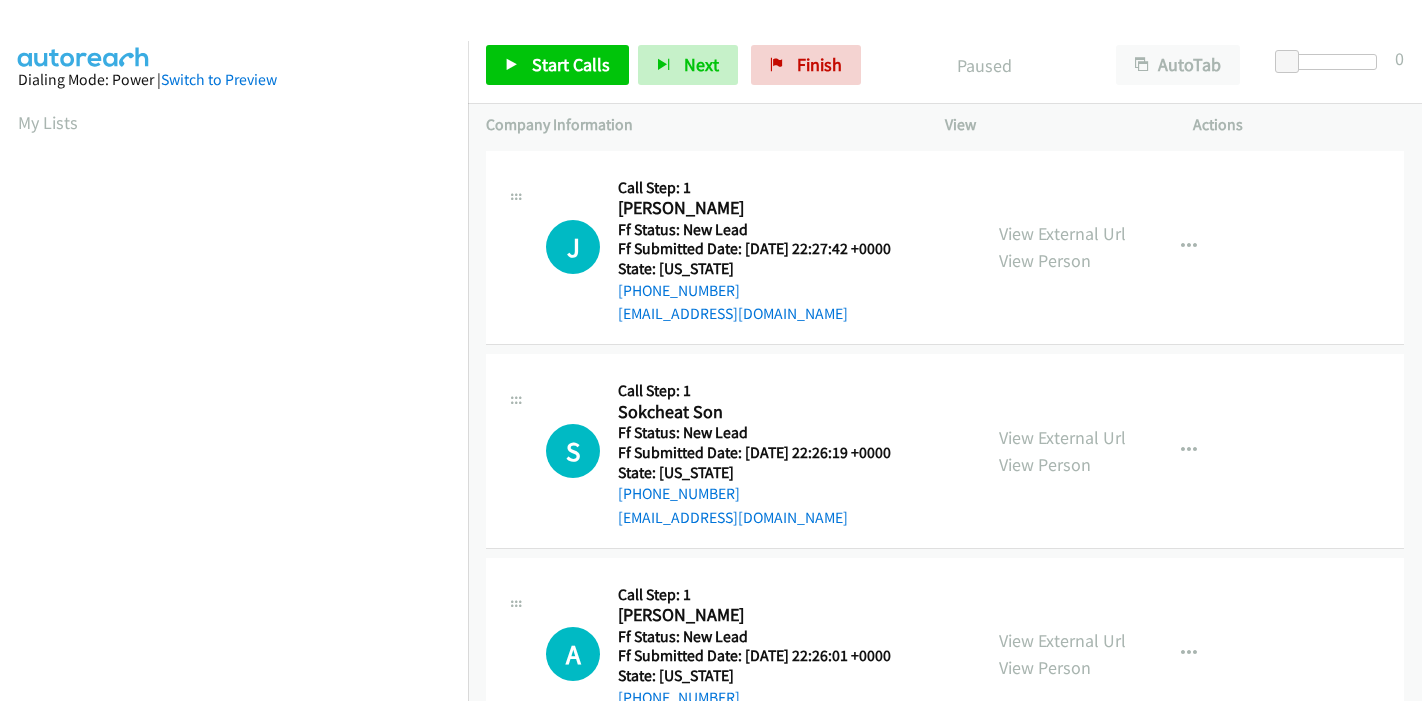 scroll, scrollTop: 0, scrollLeft: 0, axis: both 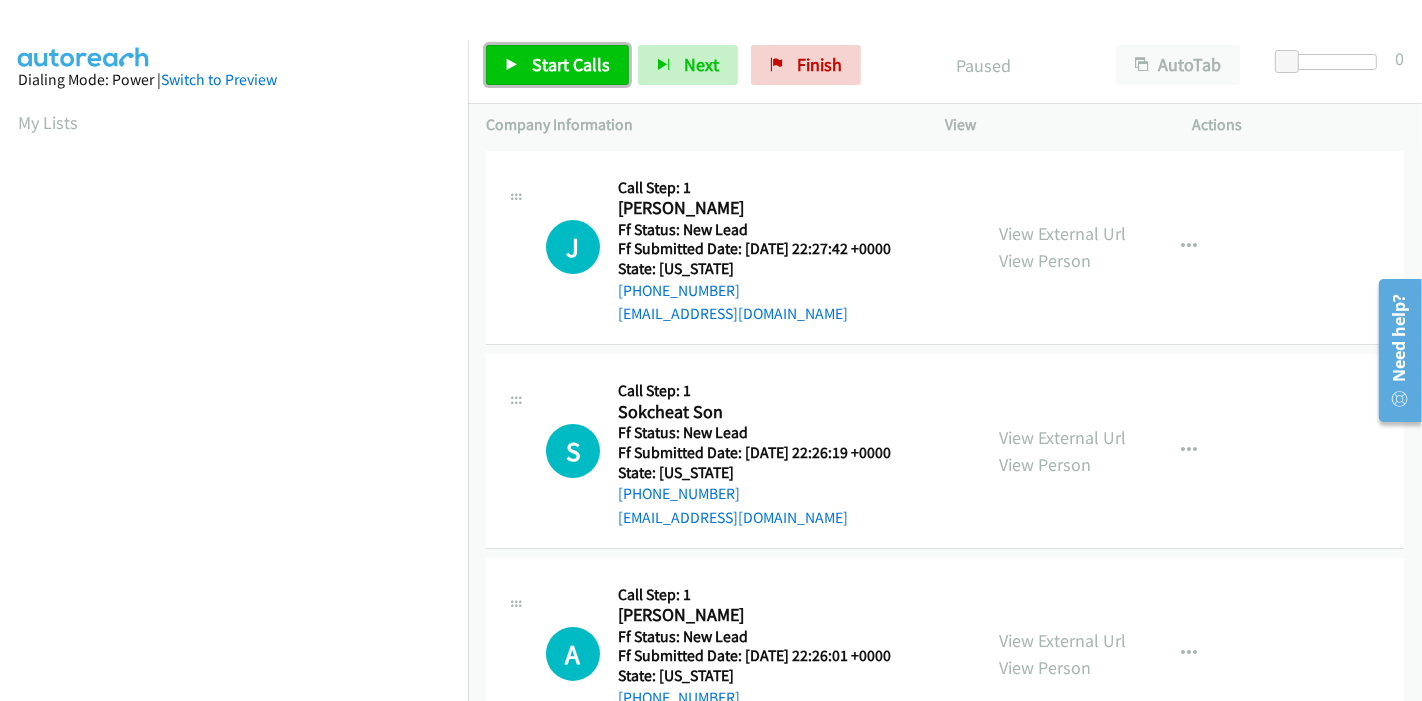 click on "Start Calls" at bounding box center (557, 65) 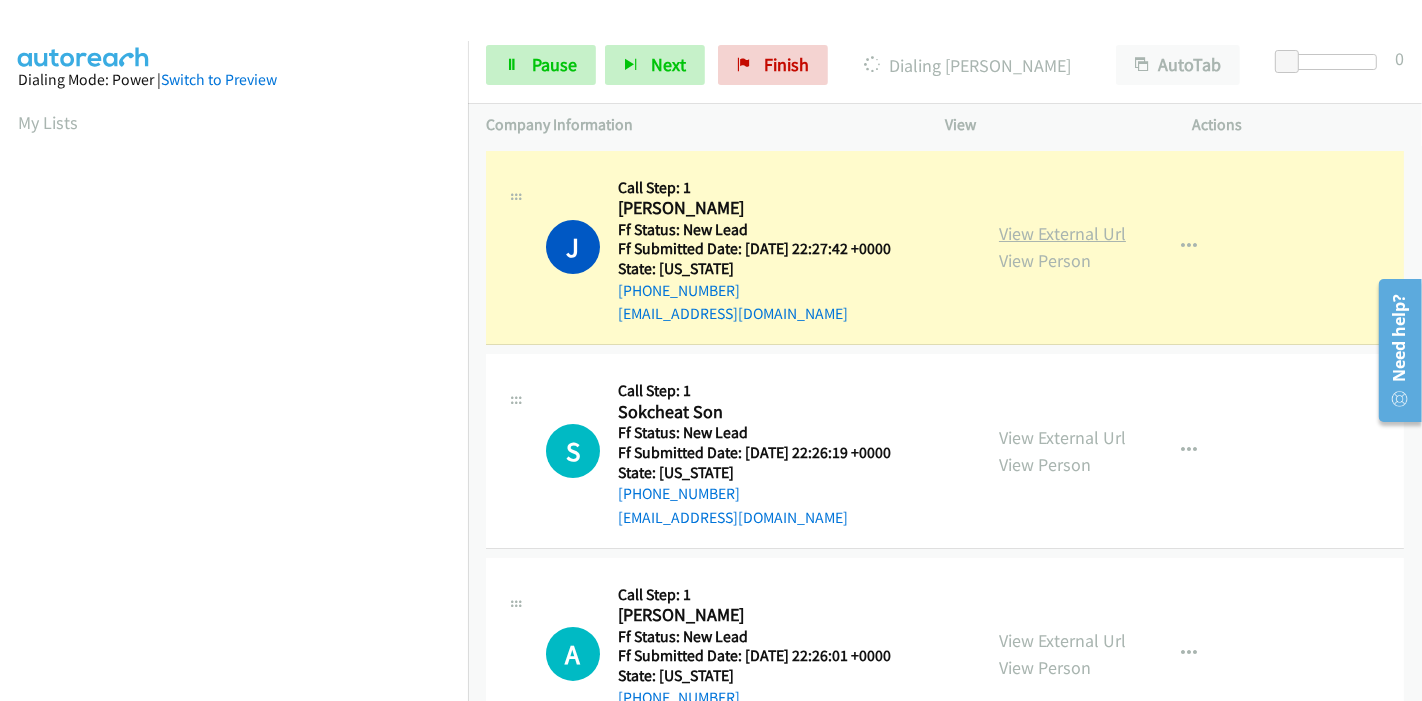 click on "View External Url" at bounding box center (1062, 233) 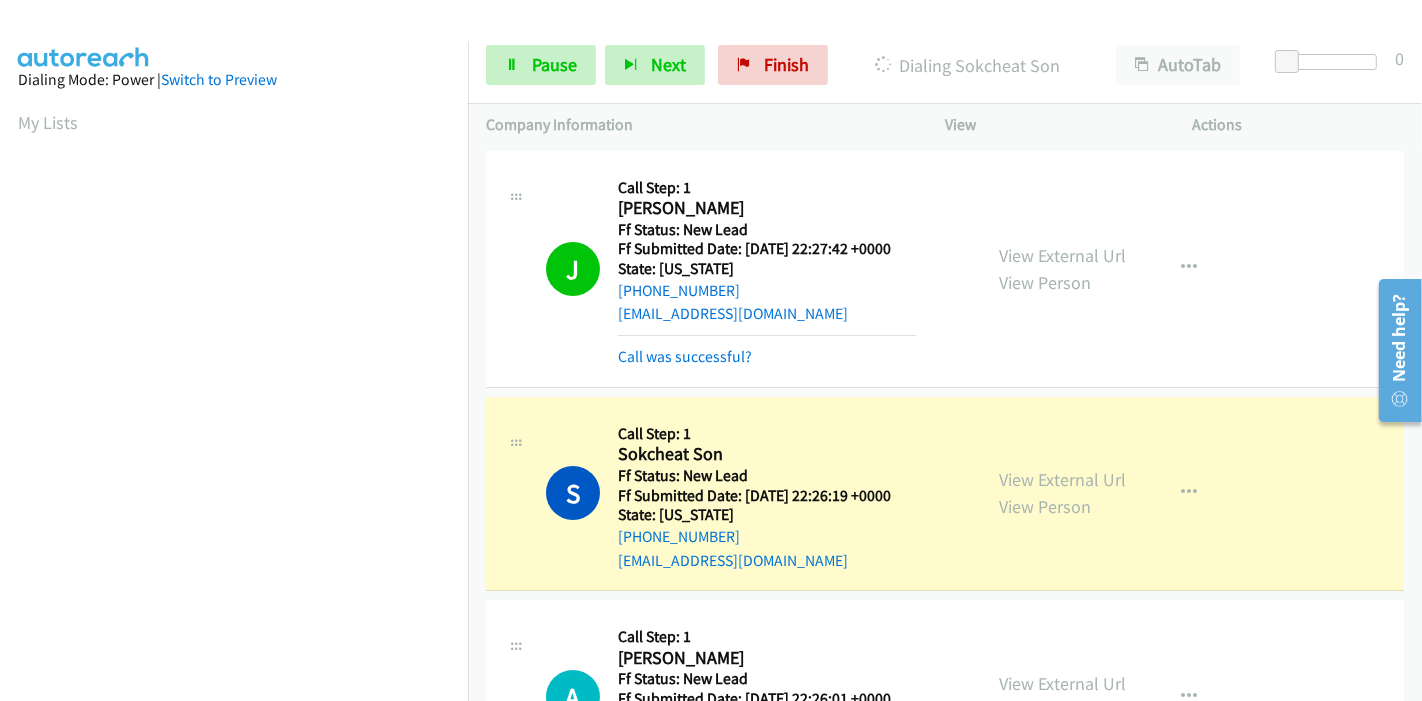 scroll, scrollTop: 422, scrollLeft: 0, axis: vertical 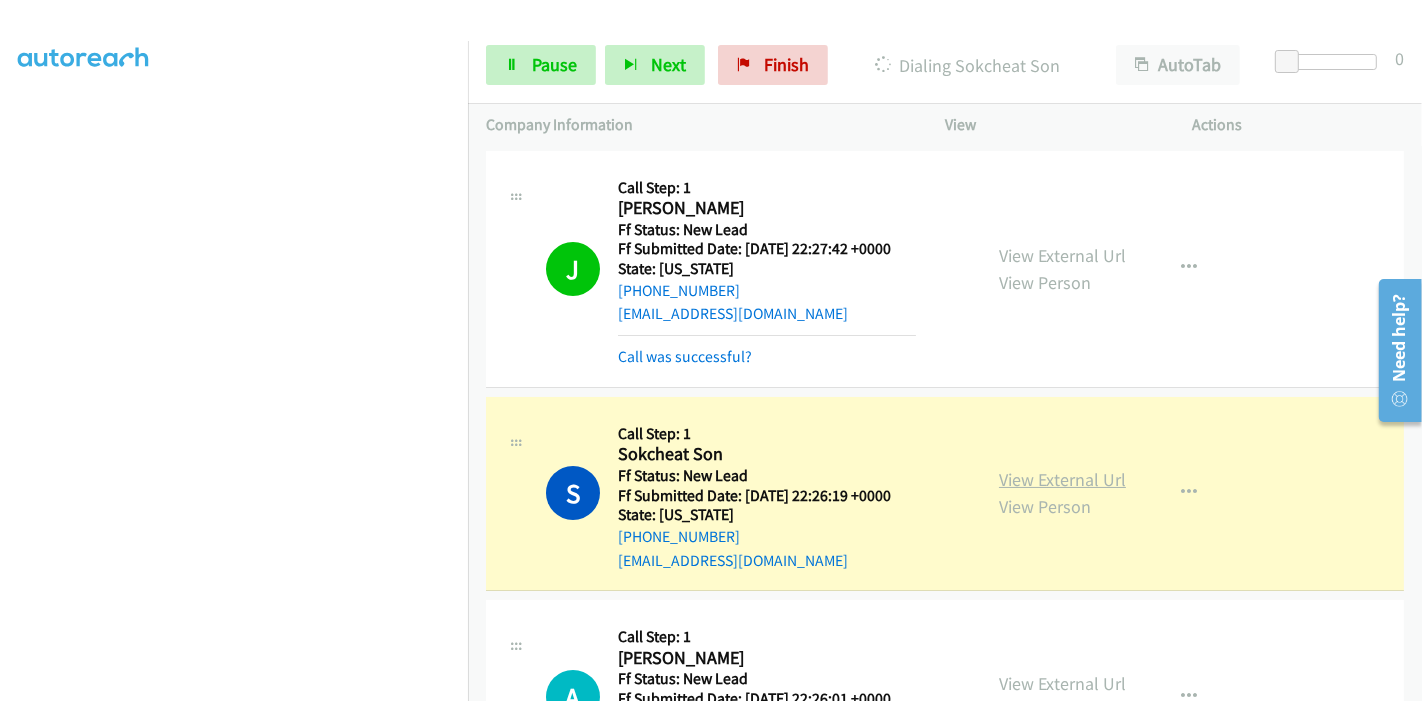 click on "View External Url" at bounding box center [1062, 479] 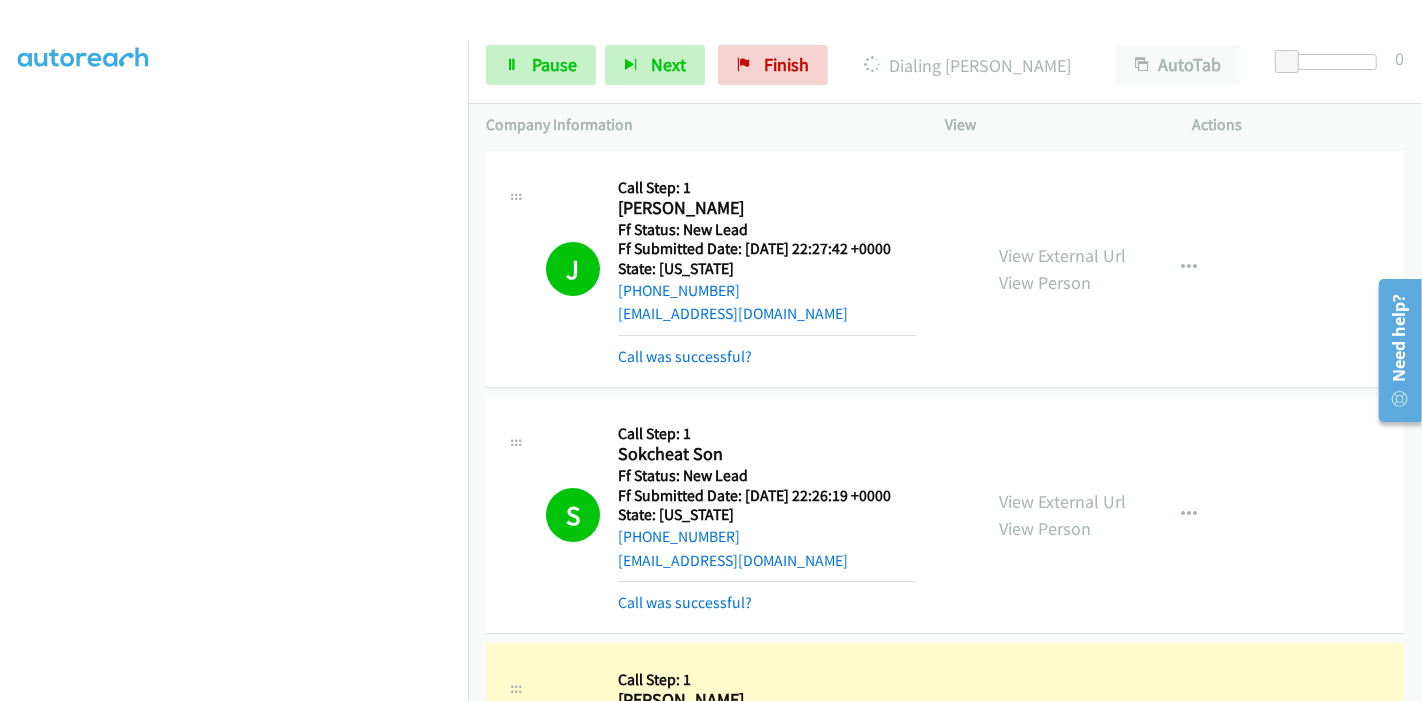 scroll, scrollTop: 0, scrollLeft: 0, axis: both 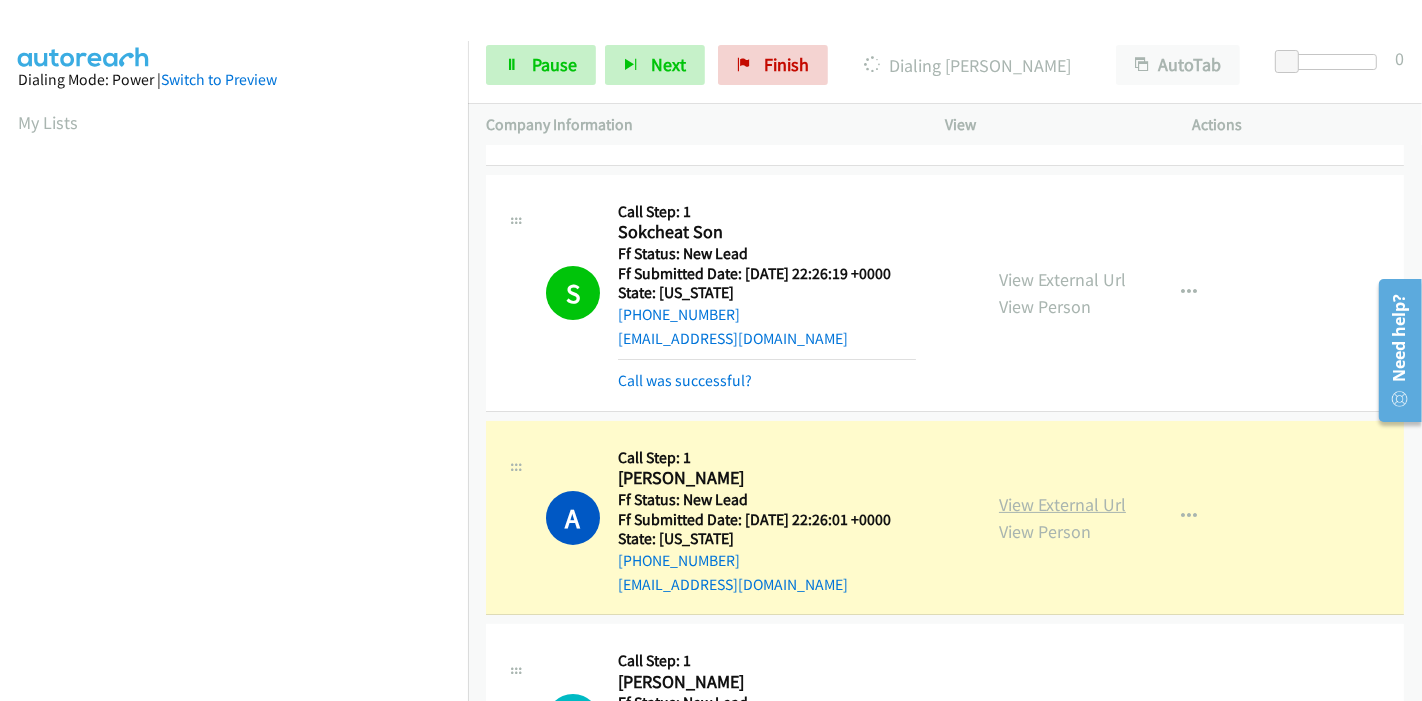 click on "View External Url" at bounding box center (1062, 504) 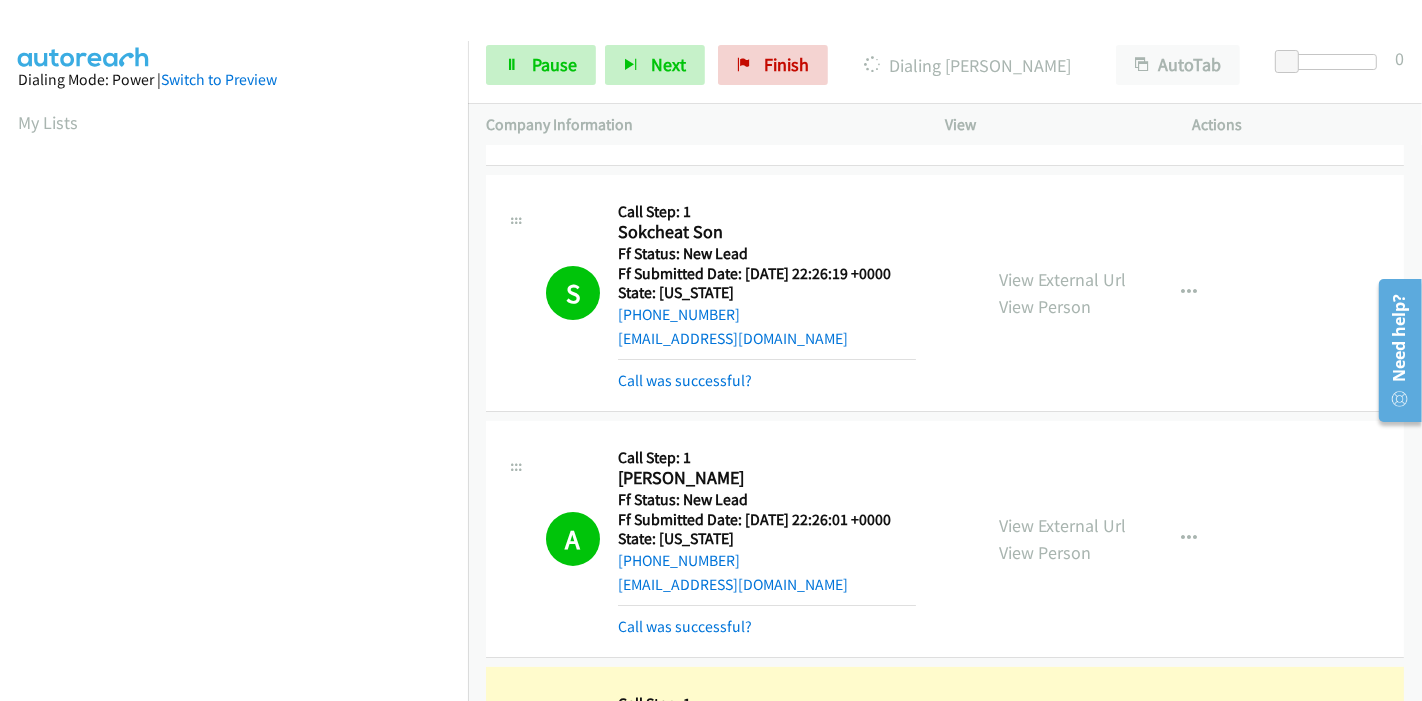 scroll, scrollTop: 422, scrollLeft: 0, axis: vertical 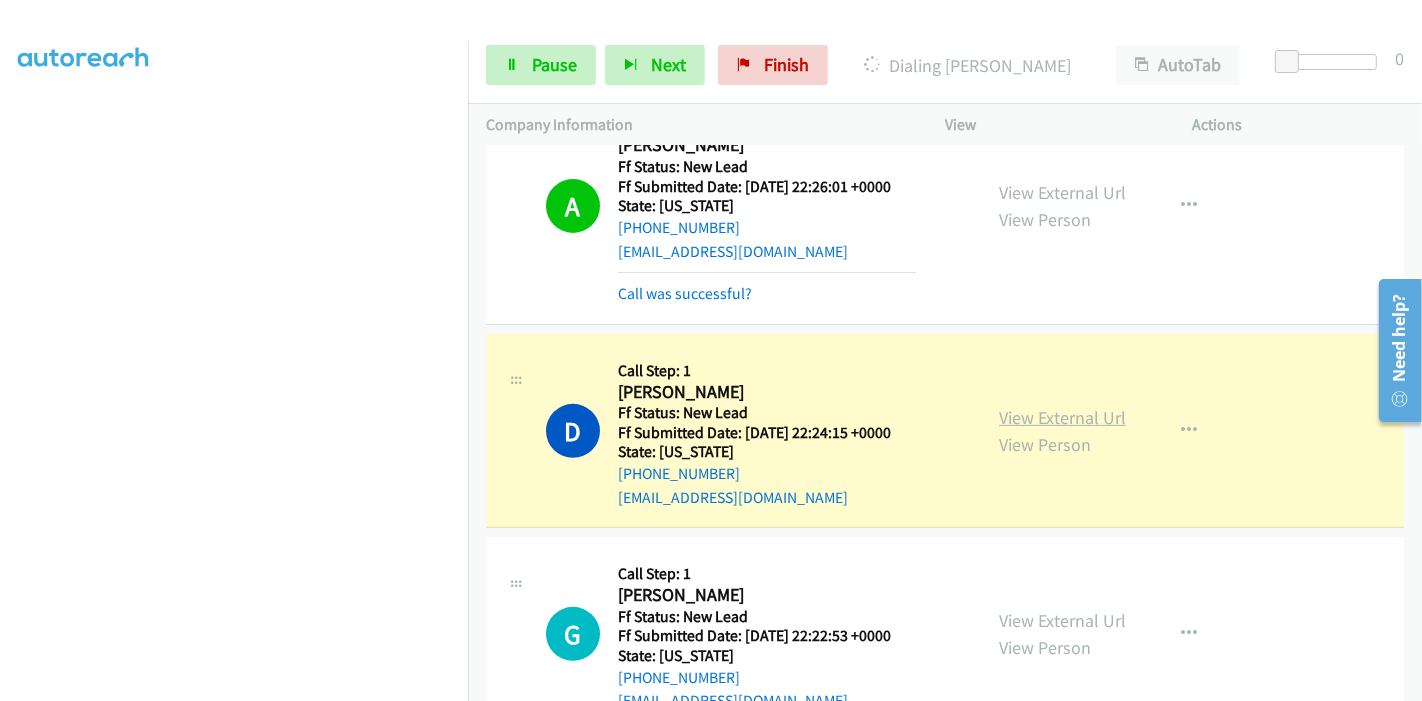 click on "View External Url" at bounding box center [1062, 417] 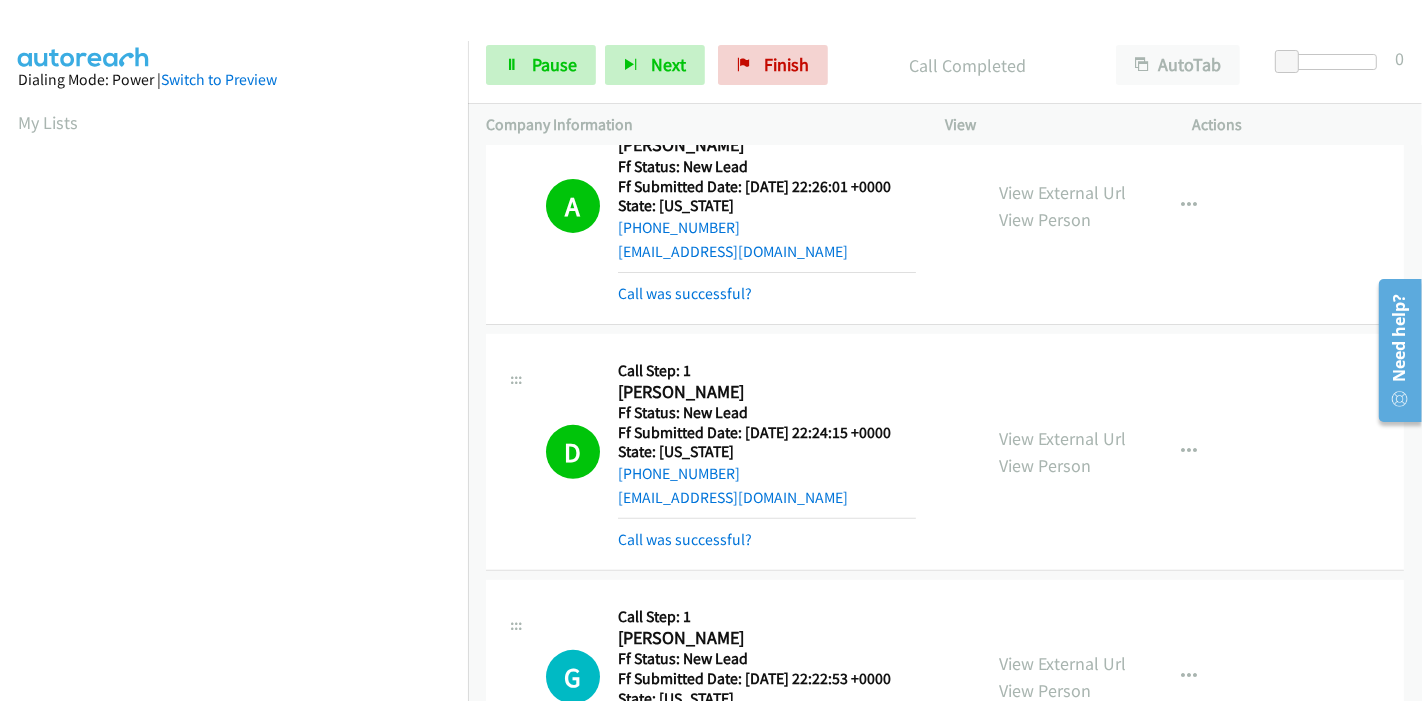 scroll, scrollTop: 422, scrollLeft: 0, axis: vertical 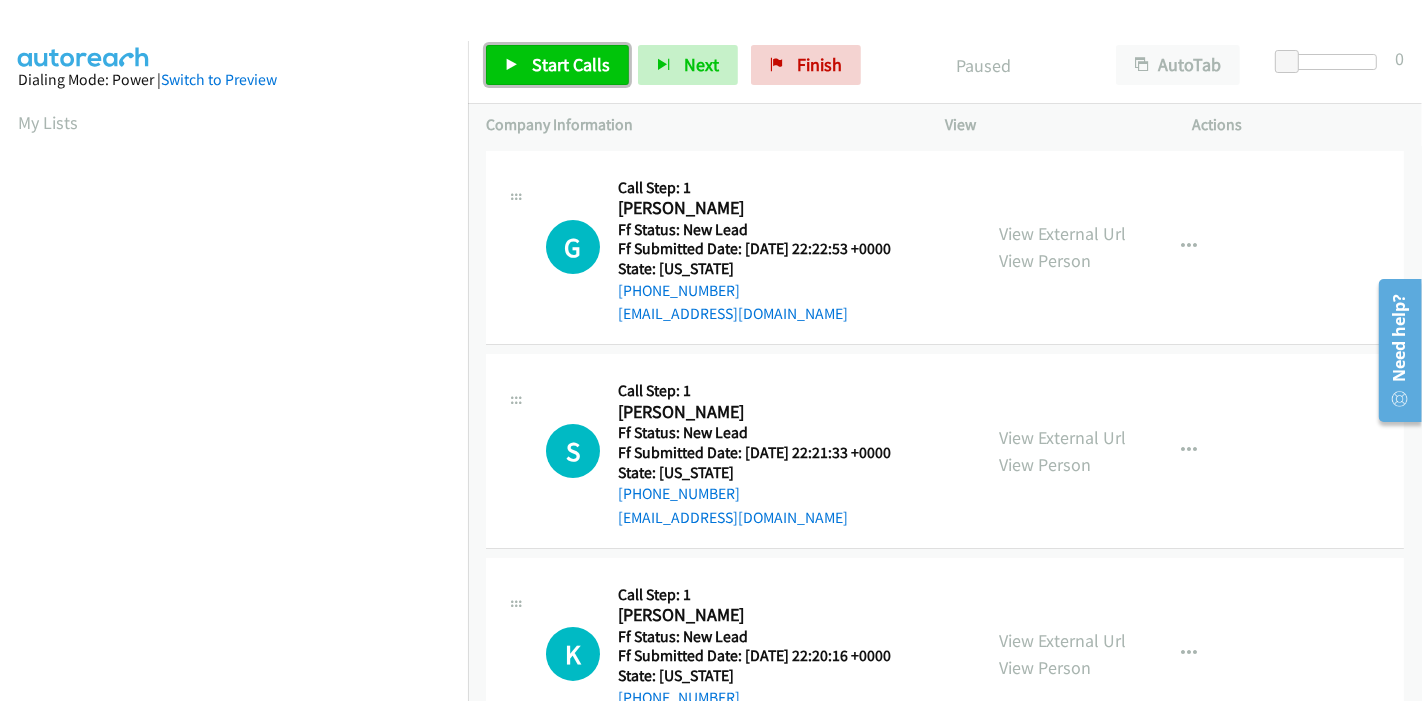 click on "Start Calls" at bounding box center (557, 65) 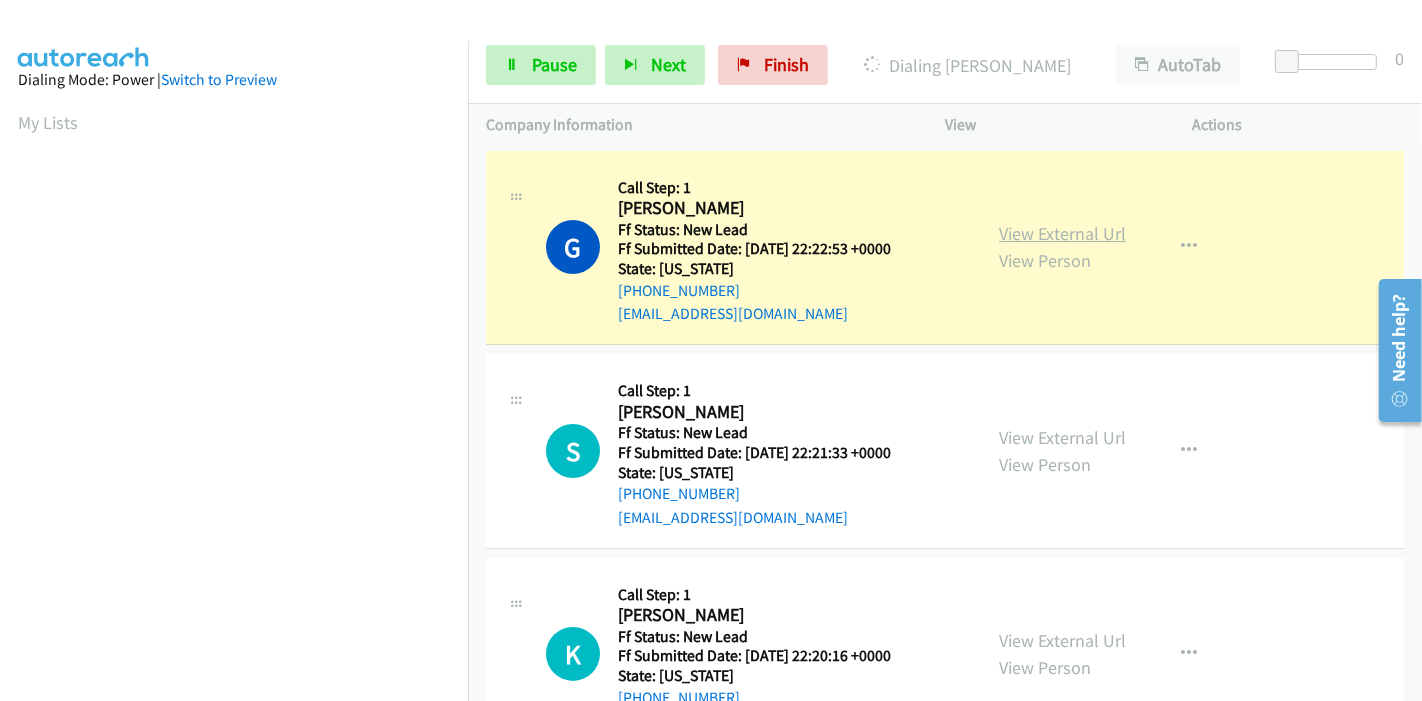 click on "View External Url" at bounding box center (1062, 233) 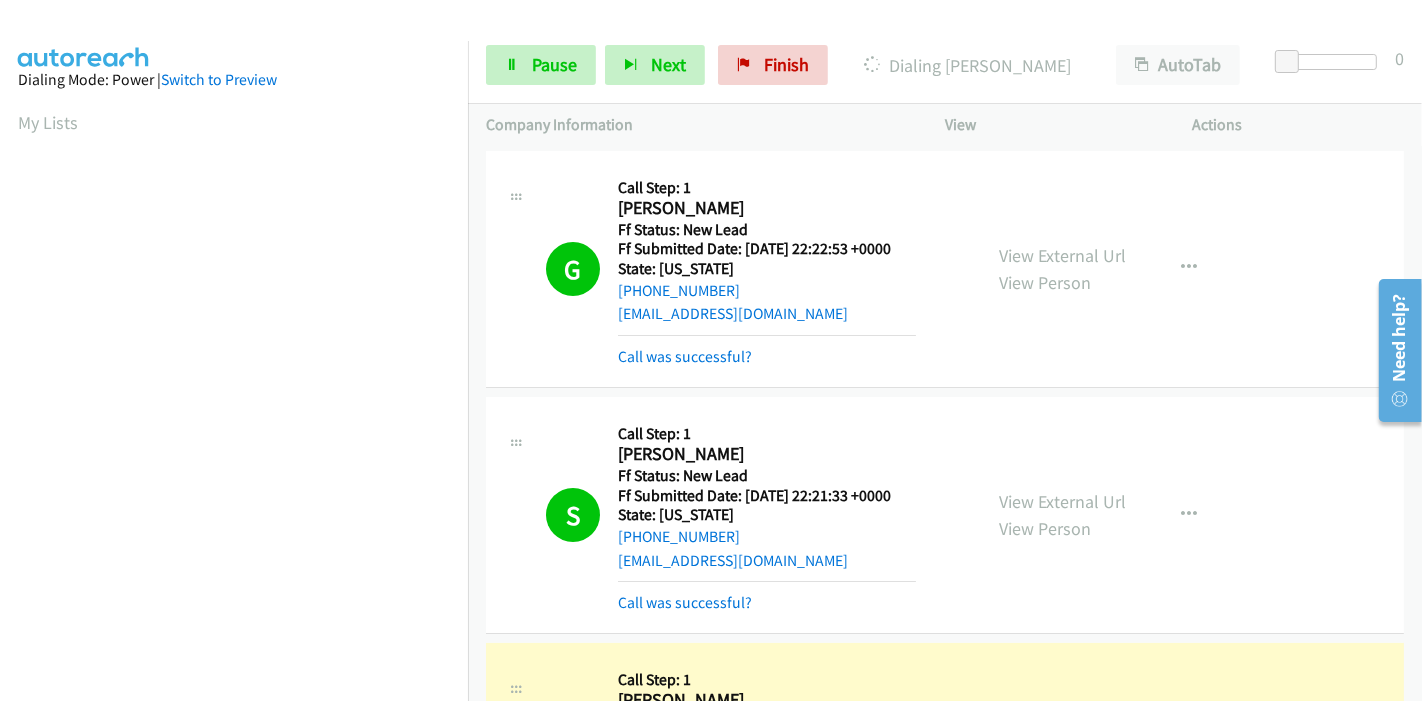 scroll, scrollTop: 422, scrollLeft: 0, axis: vertical 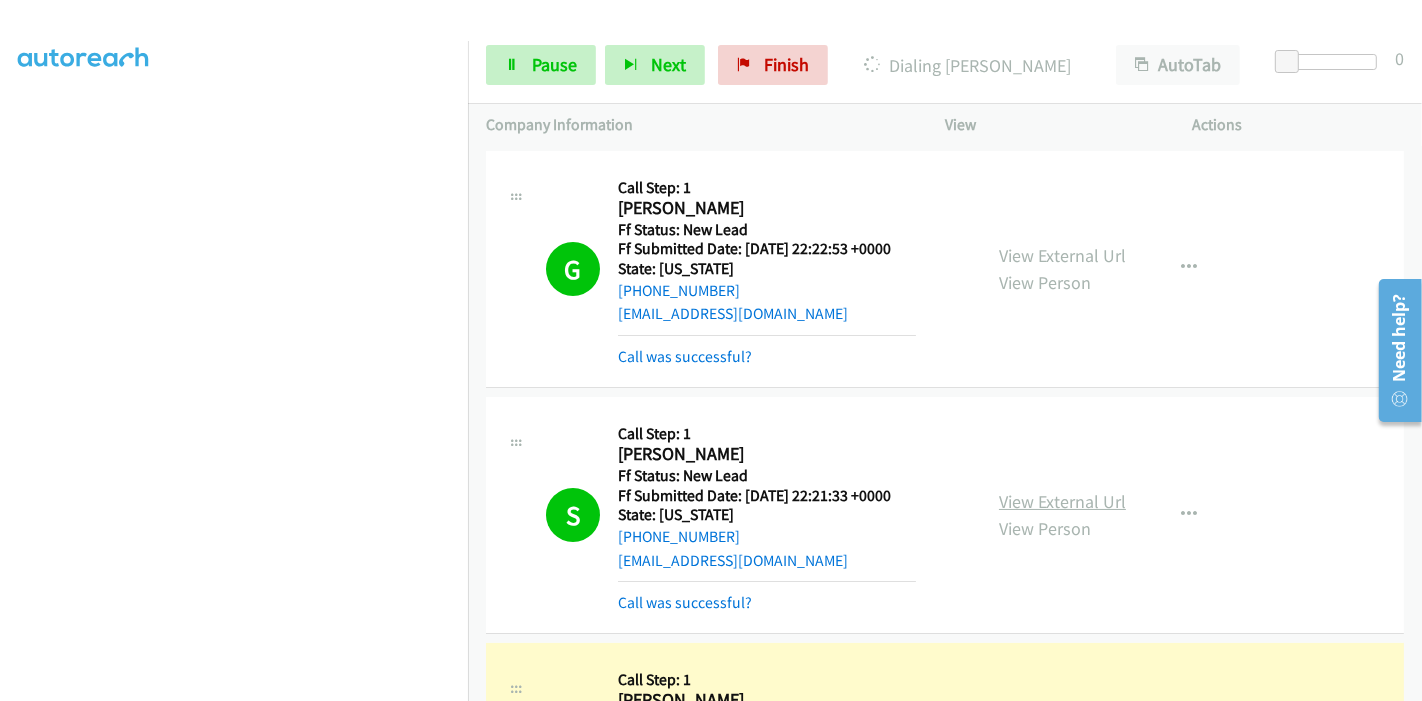 click on "View External Url" at bounding box center [1062, 501] 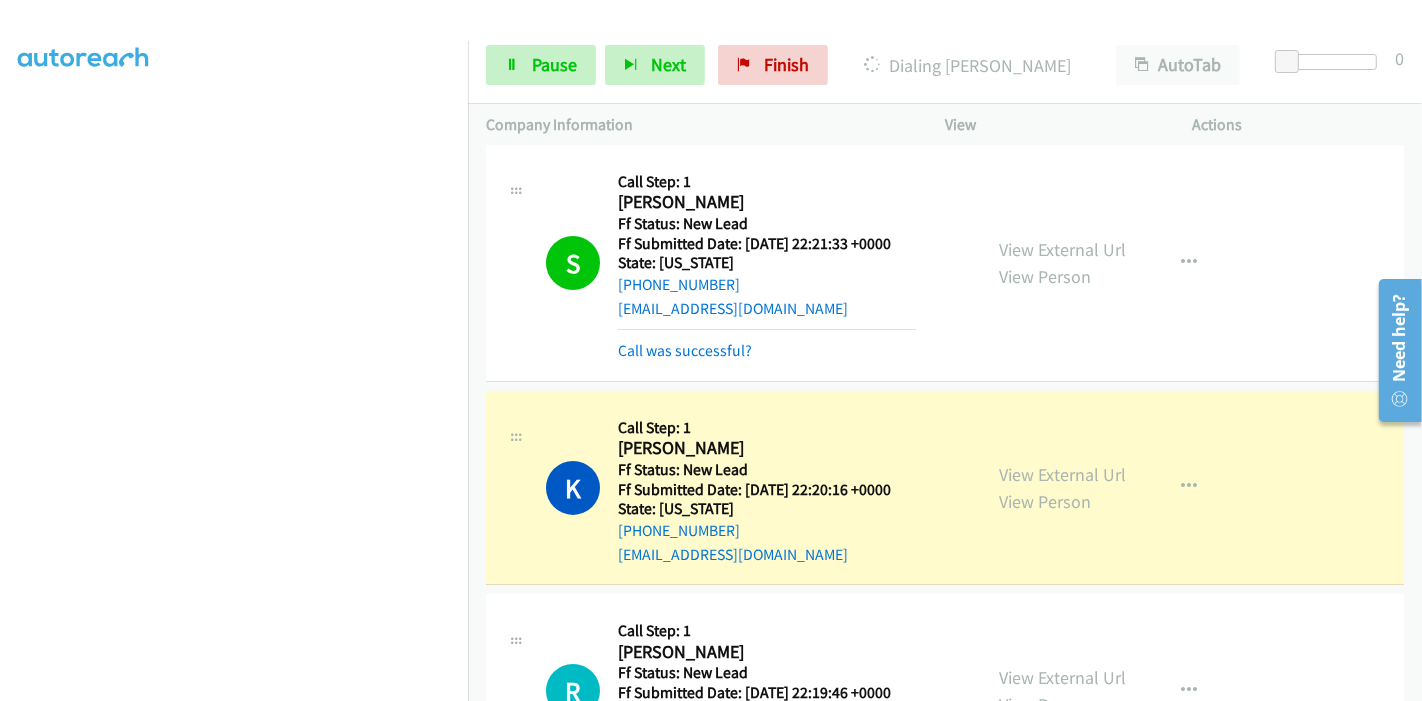 scroll, scrollTop: 333, scrollLeft: 0, axis: vertical 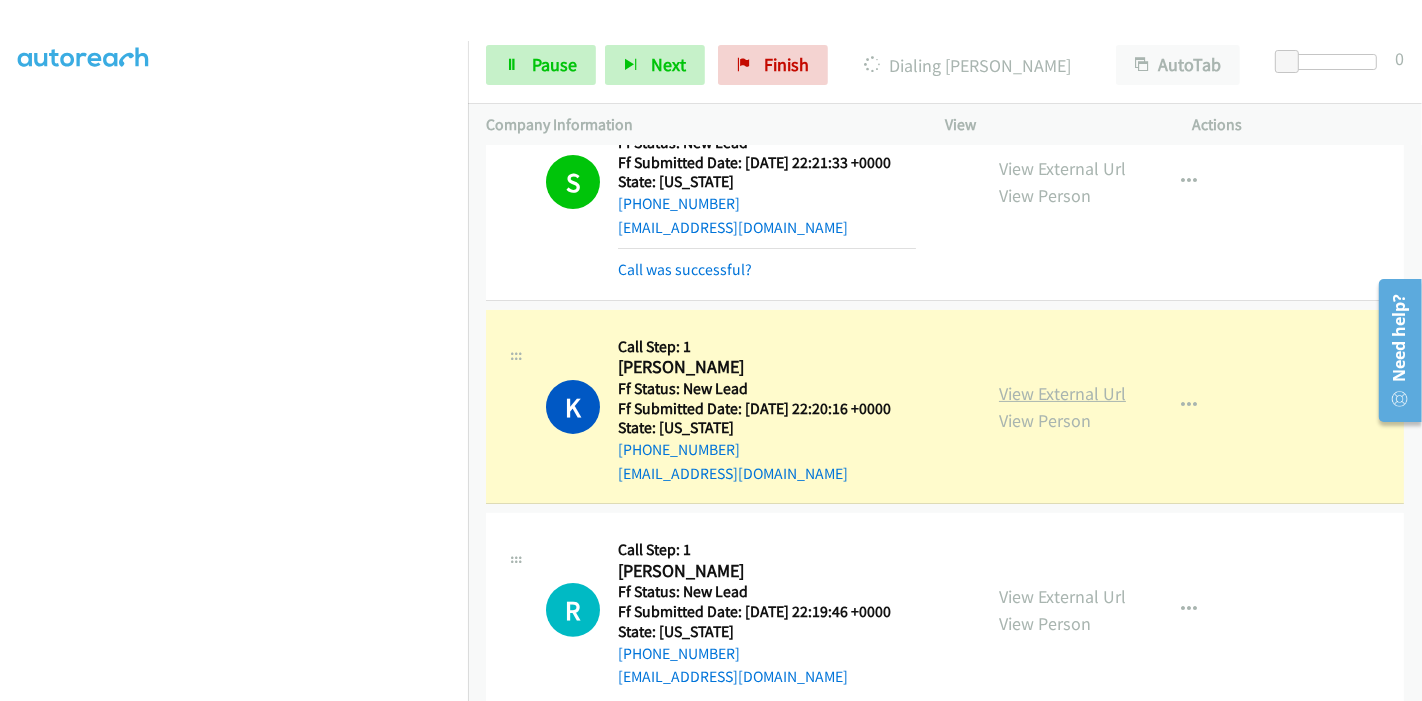 click on "View External Url" at bounding box center (1062, 393) 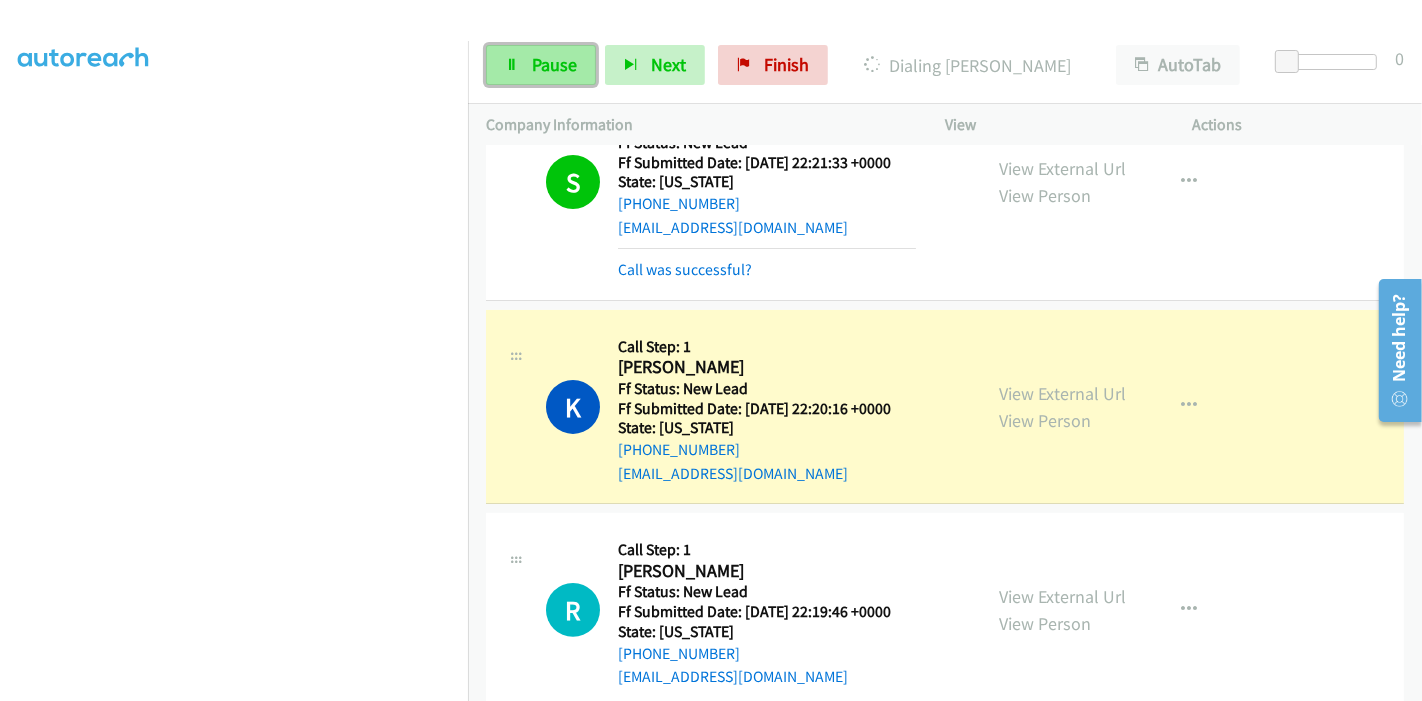 click at bounding box center (512, 66) 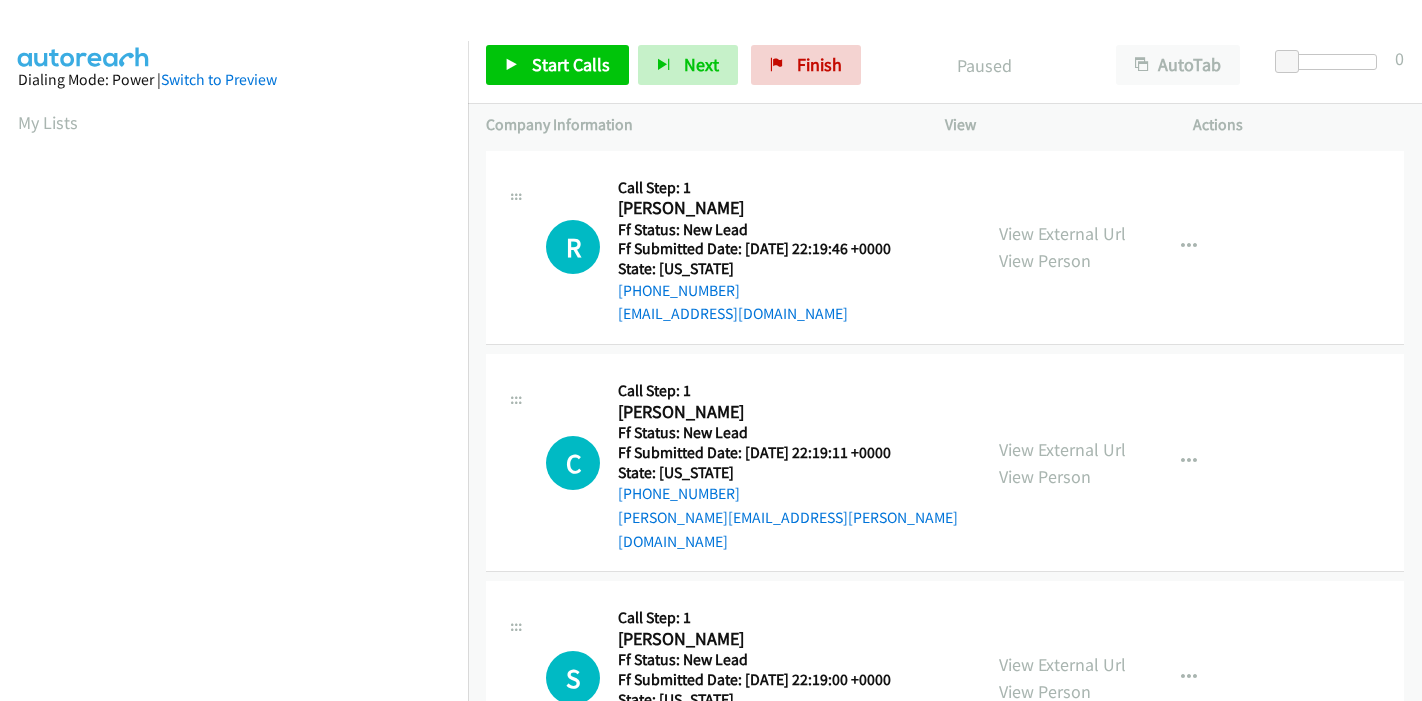 scroll, scrollTop: 0, scrollLeft: 0, axis: both 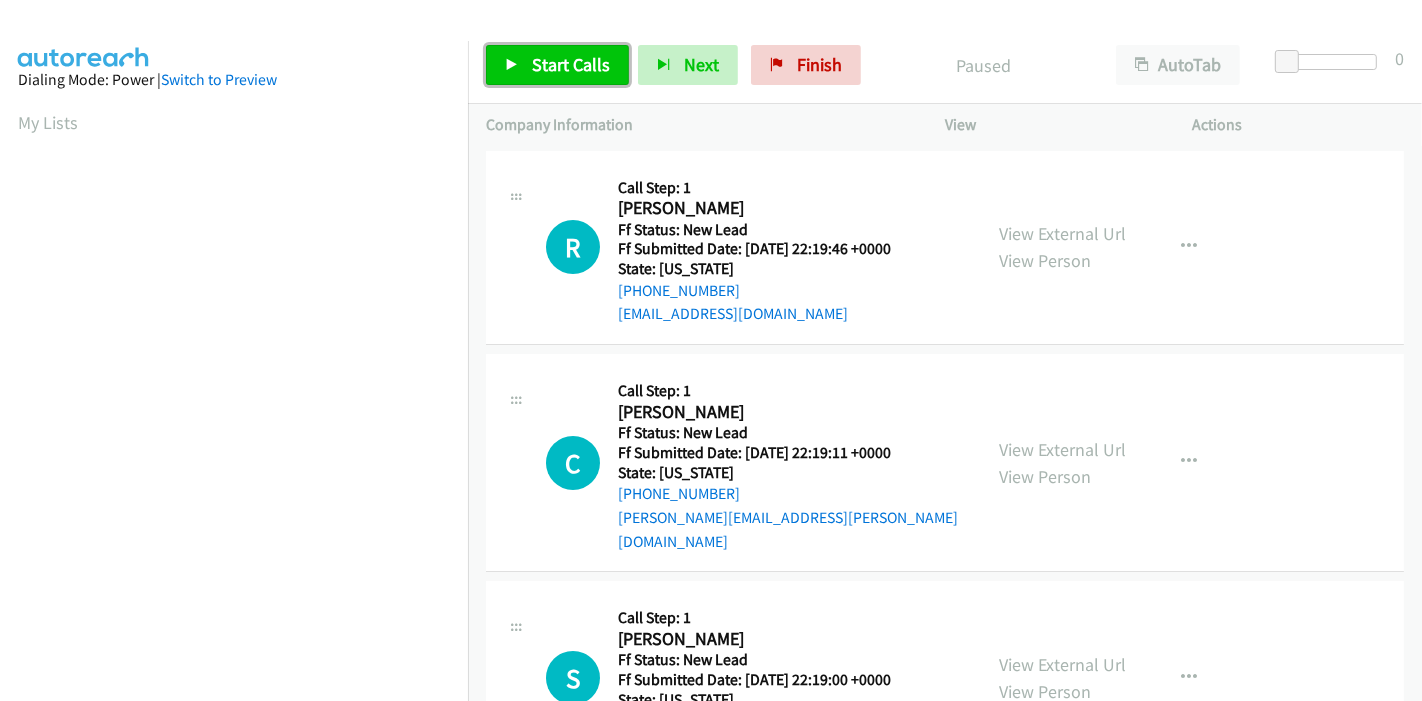 click on "Start Calls" at bounding box center (571, 64) 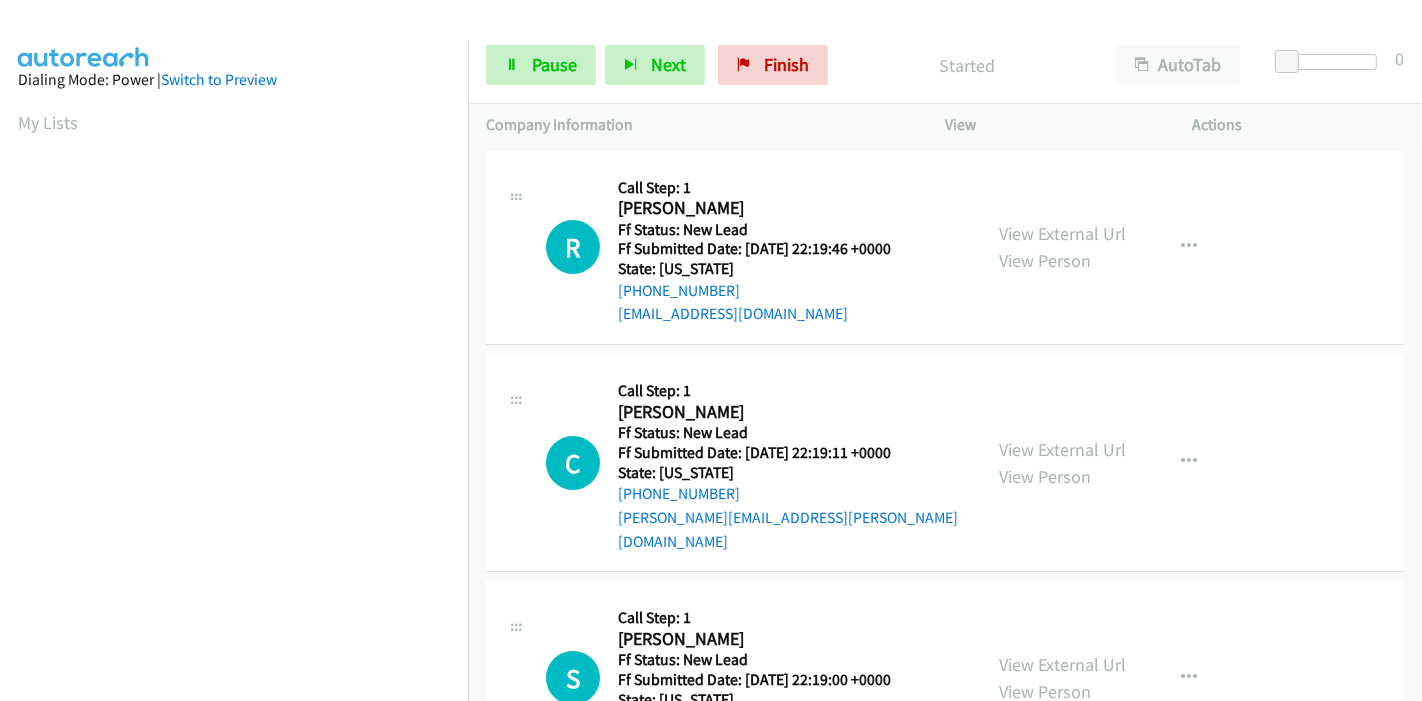 scroll, scrollTop: 0, scrollLeft: 0, axis: both 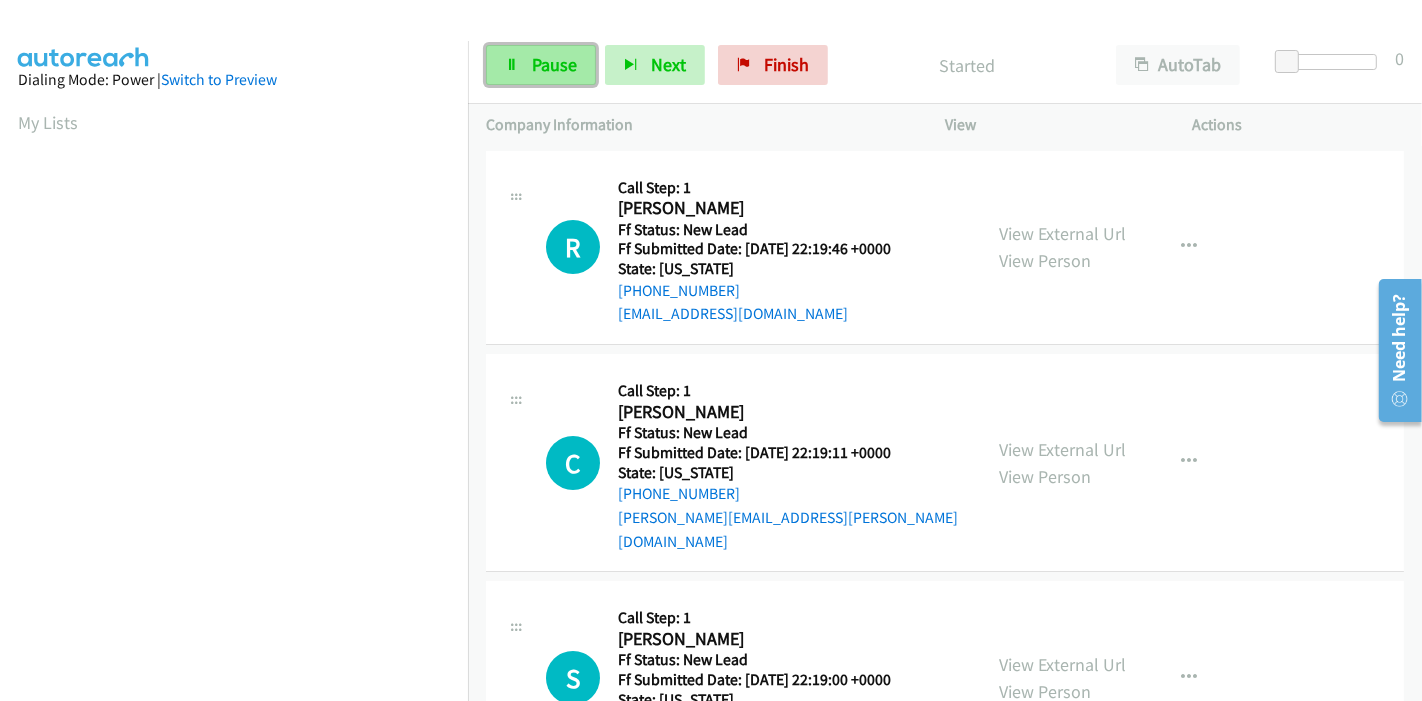 click on "Pause" at bounding box center (541, 65) 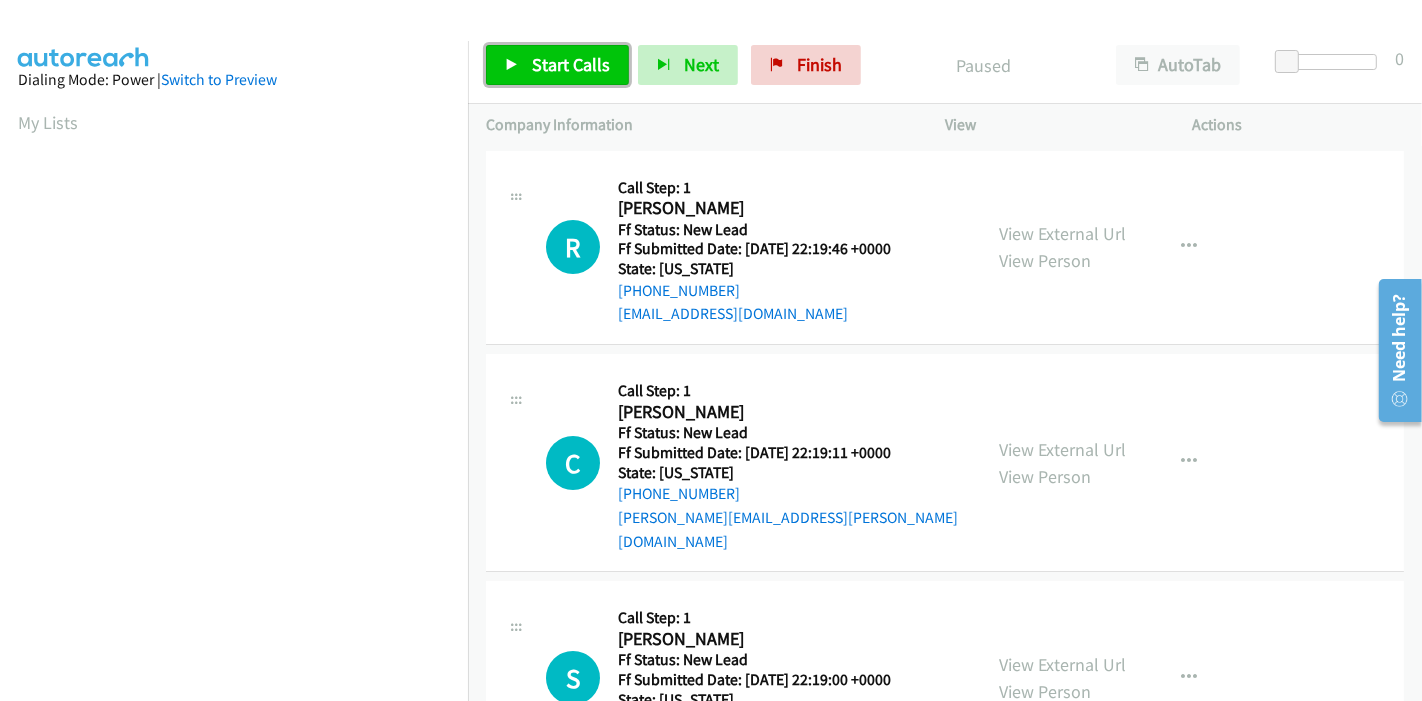 click on "Start Calls" at bounding box center [557, 65] 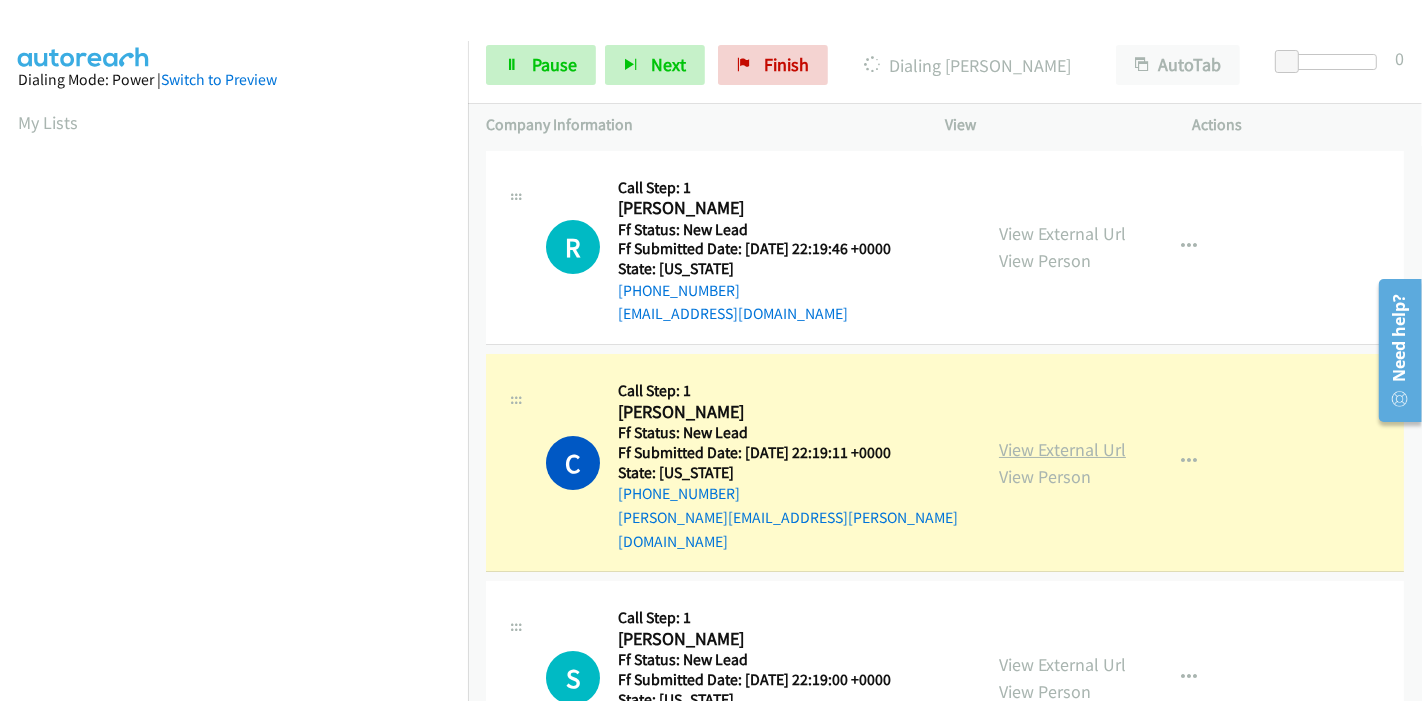 click on "View External Url" at bounding box center [1062, 449] 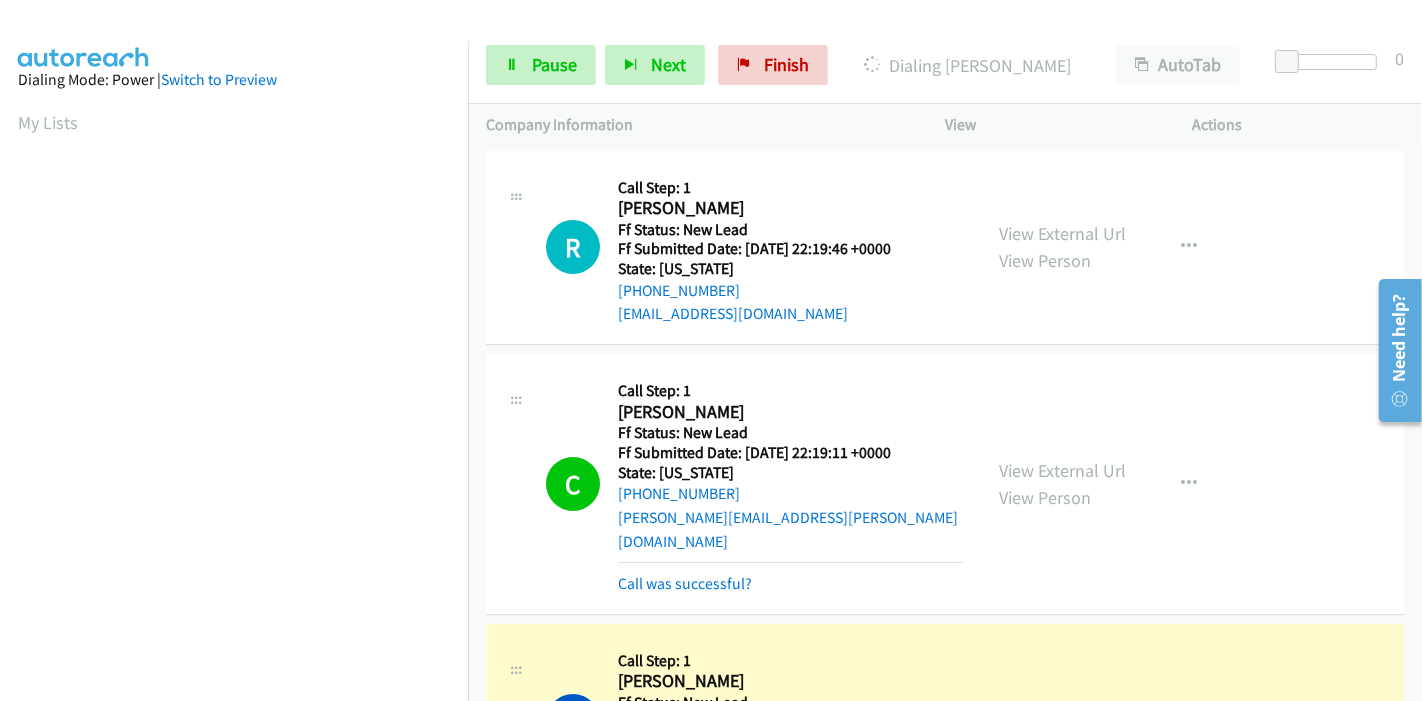 scroll, scrollTop: 422, scrollLeft: 0, axis: vertical 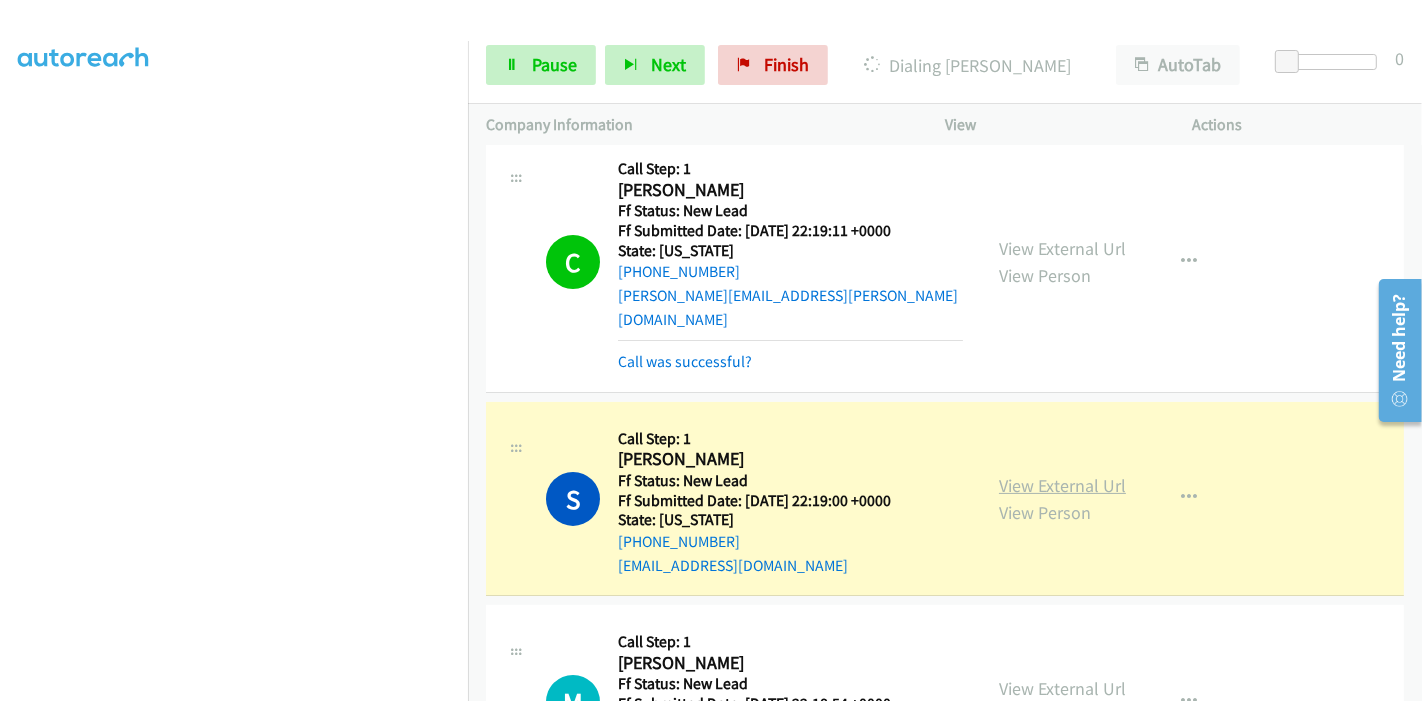 click on "View External Url" at bounding box center (1062, 485) 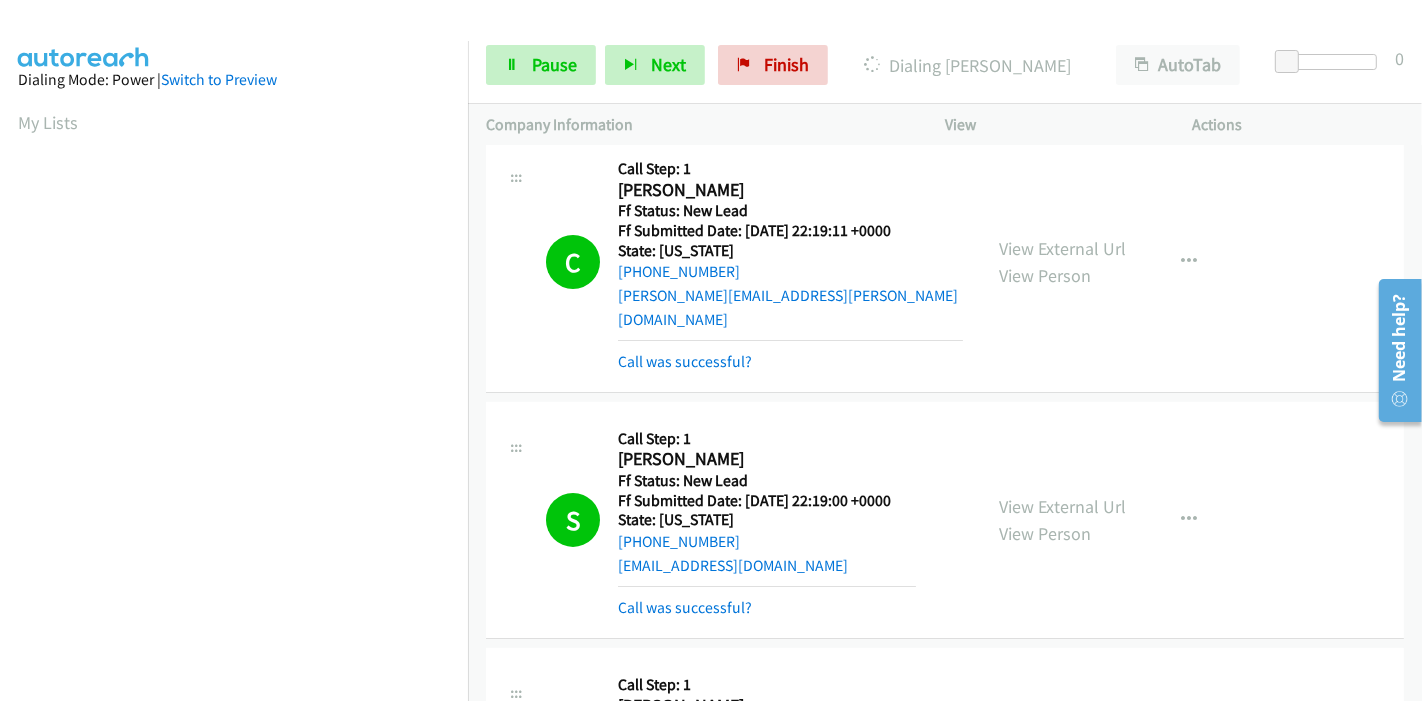scroll, scrollTop: 422, scrollLeft: 0, axis: vertical 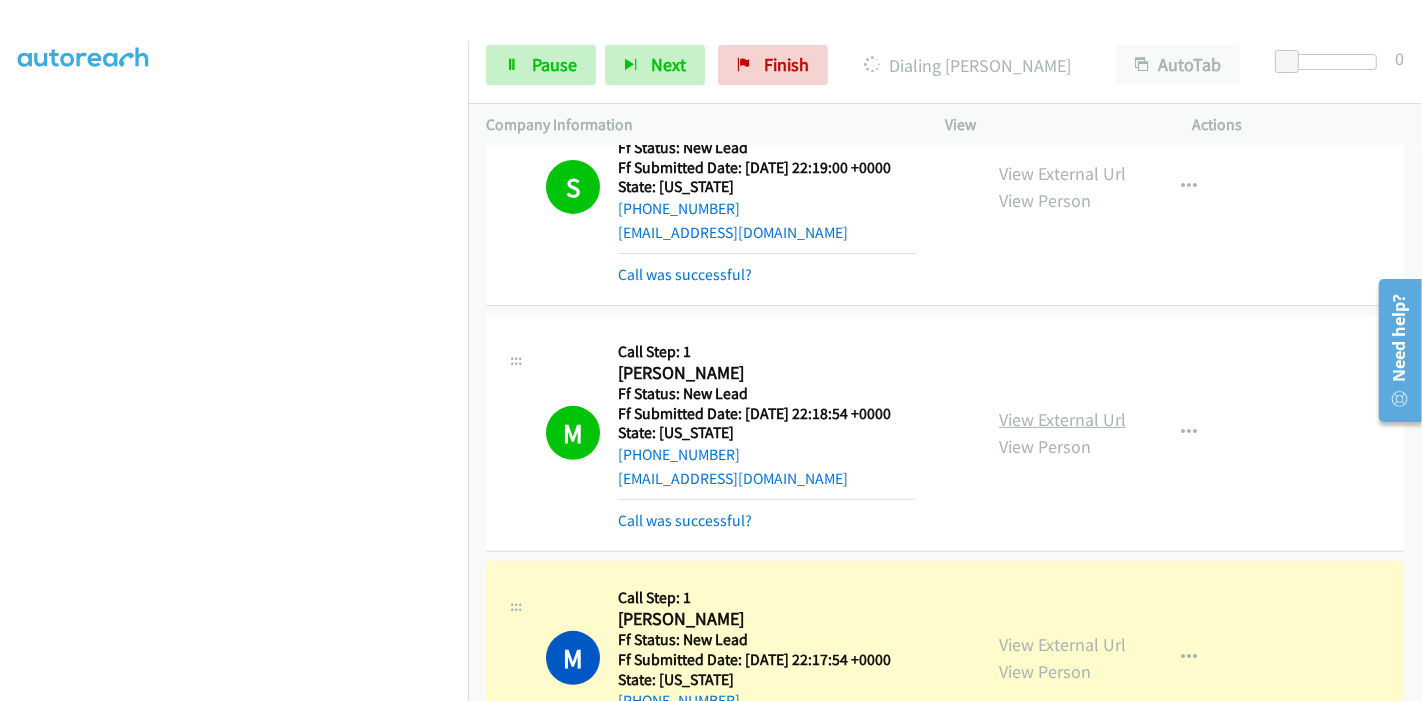 click on "View External Url" at bounding box center [1062, 419] 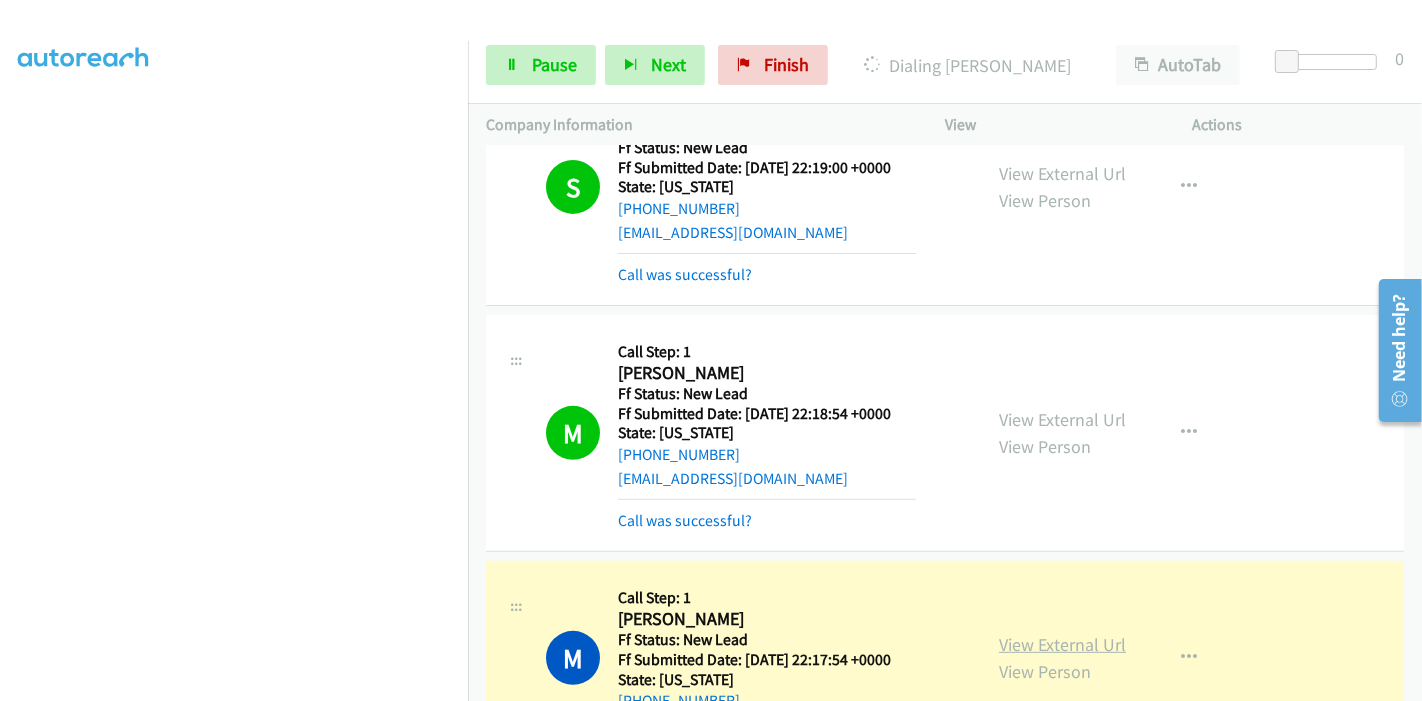 click on "View External Url" at bounding box center (1062, 644) 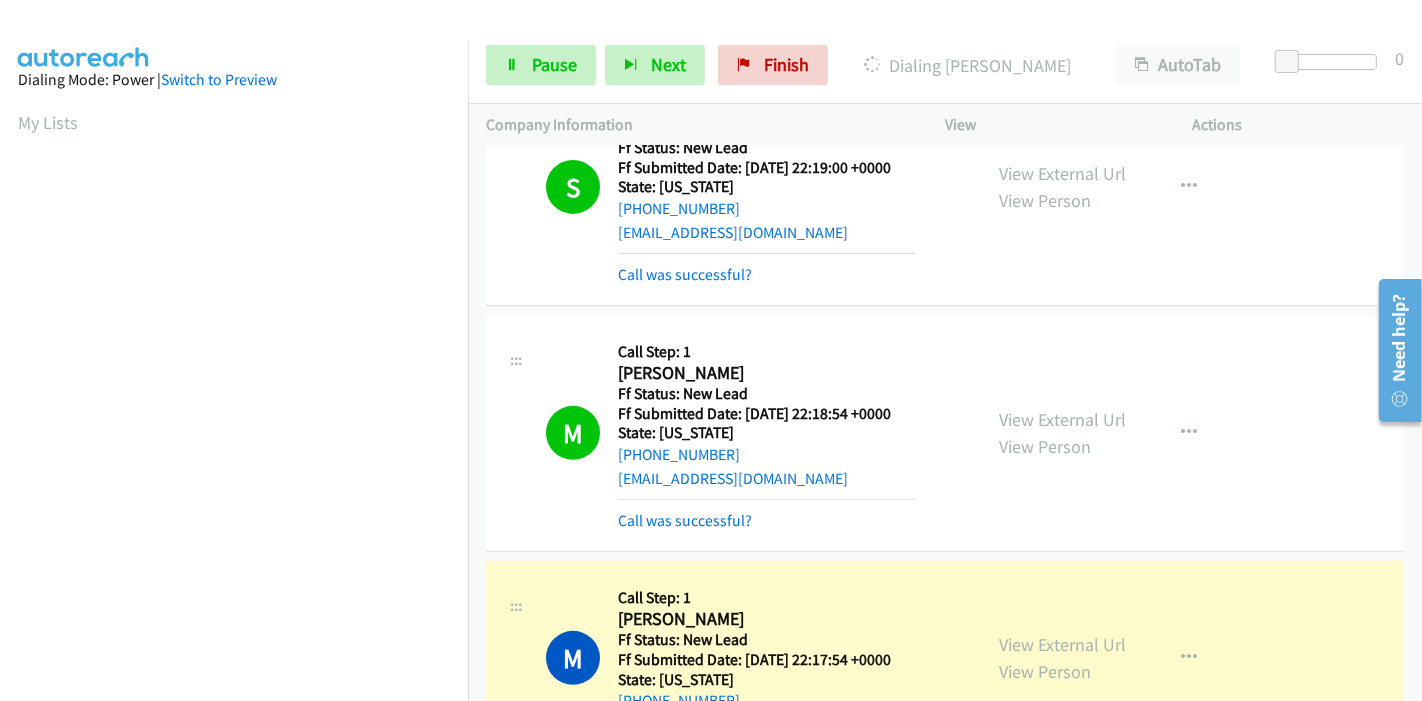 scroll, scrollTop: 422, scrollLeft: 0, axis: vertical 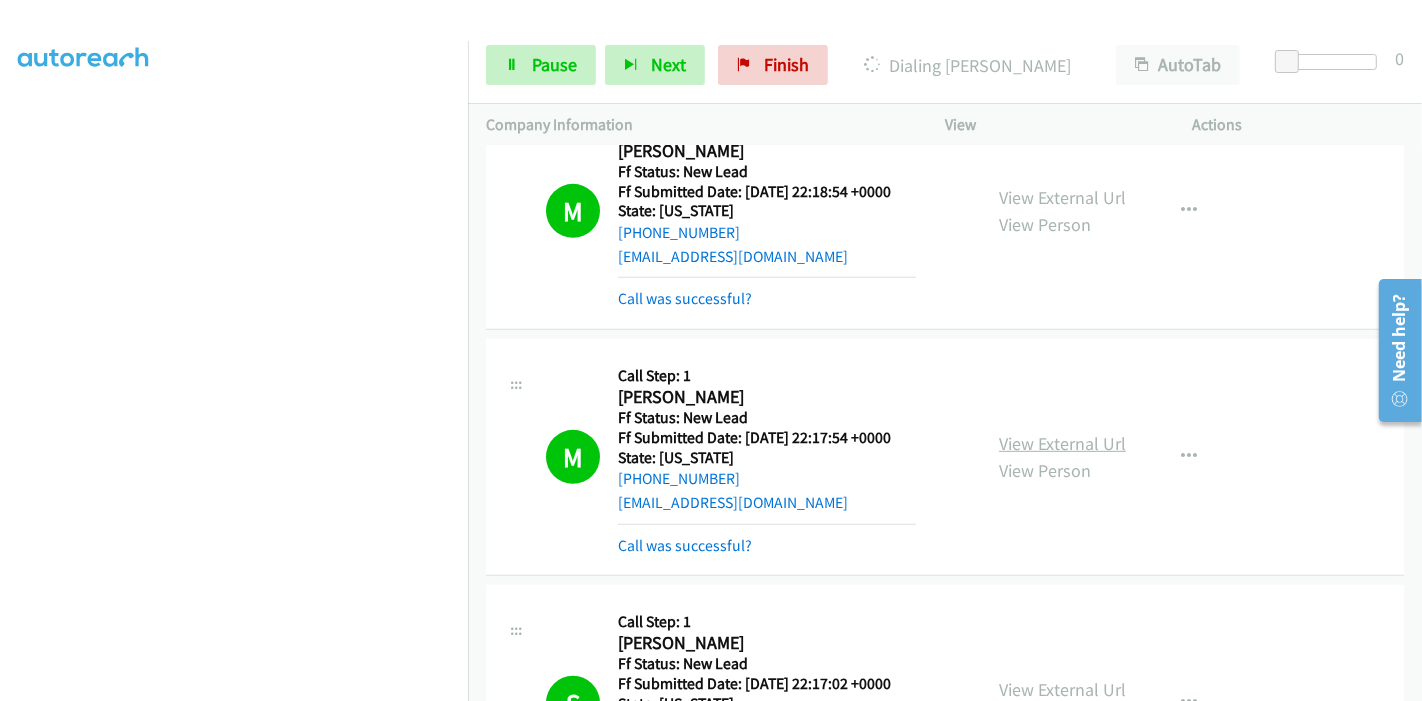 click on "View External Url" at bounding box center [1062, 443] 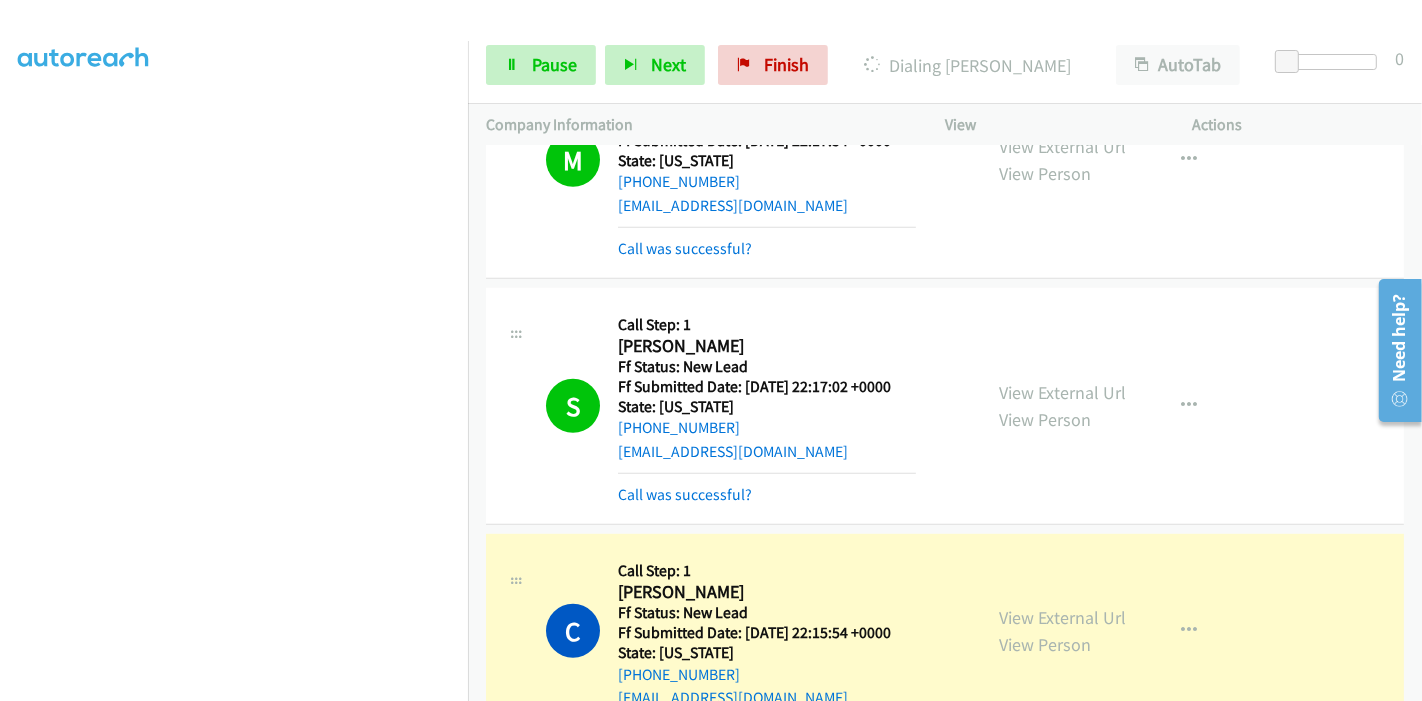 scroll, scrollTop: 1111, scrollLeft: 0, axis: vertical 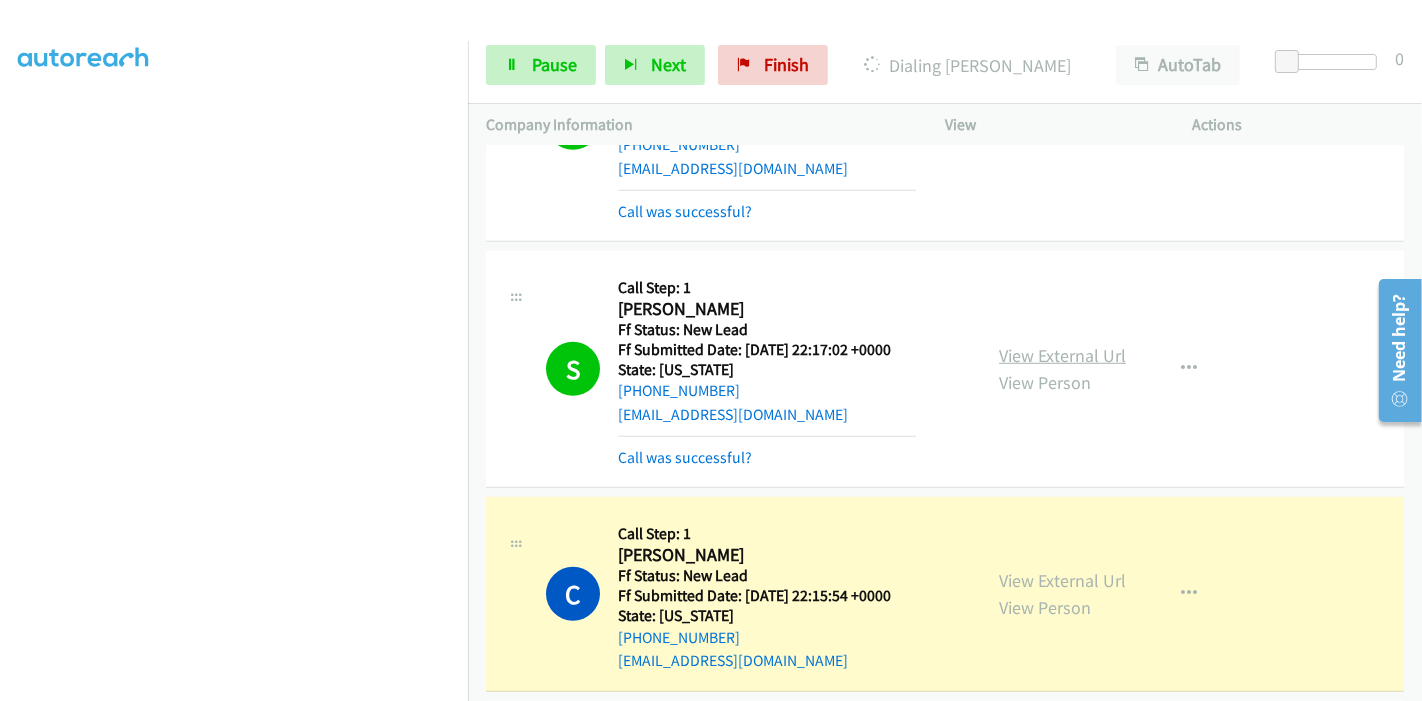 click on "View External Url" at bounding box center [1062, 355] 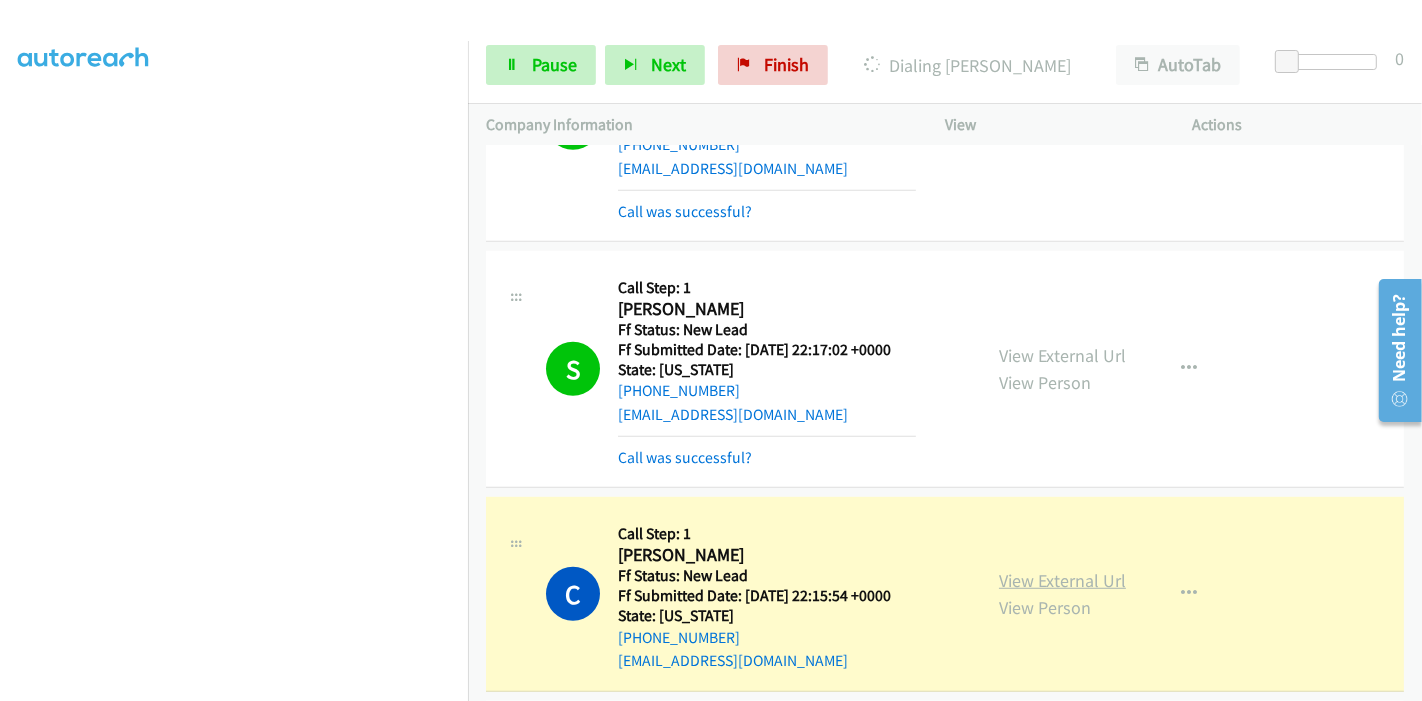 click on "View External Url" at bounding box center (1062, 580) 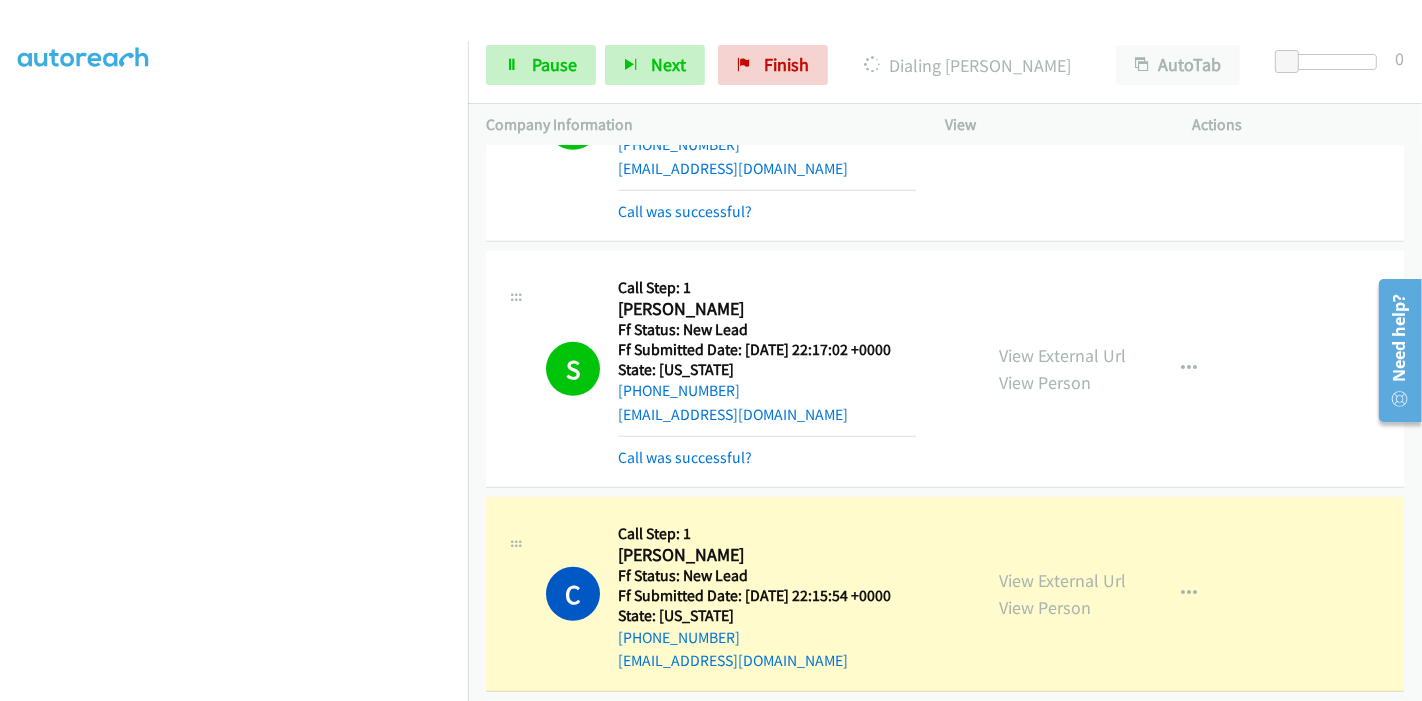 scroll, scrollTop: 0, scrollLeft: 0, axis: both 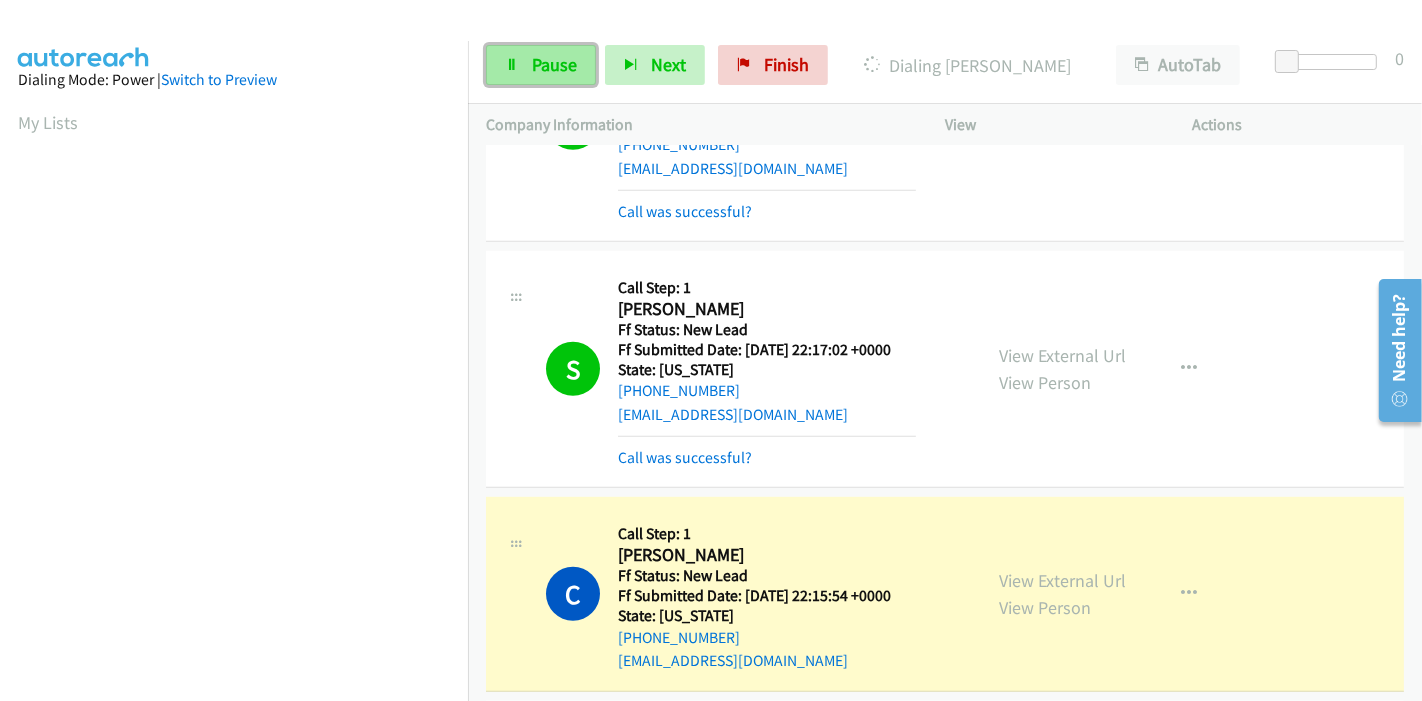 click on "Pause" at bounding box center [541, 65] 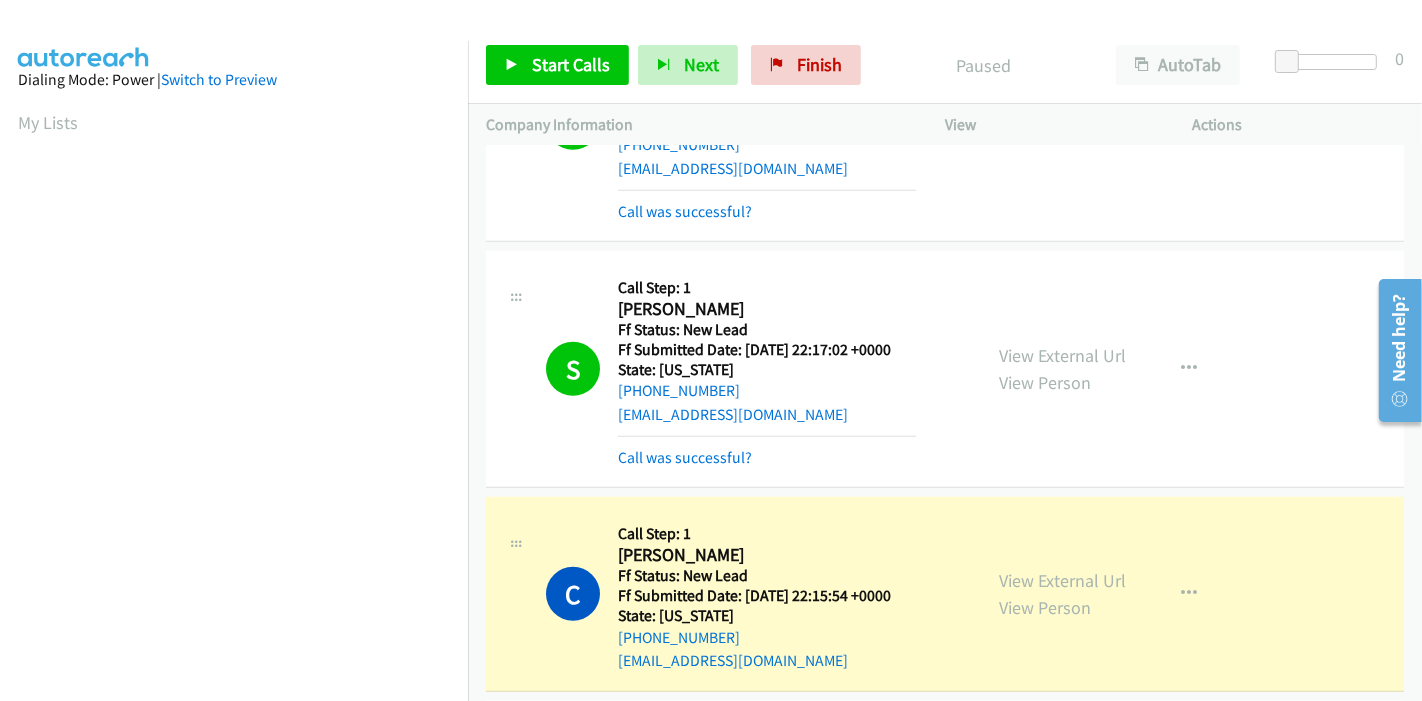 scroll, scrollTop: 422, scrollLeft: 0, axis: vertical 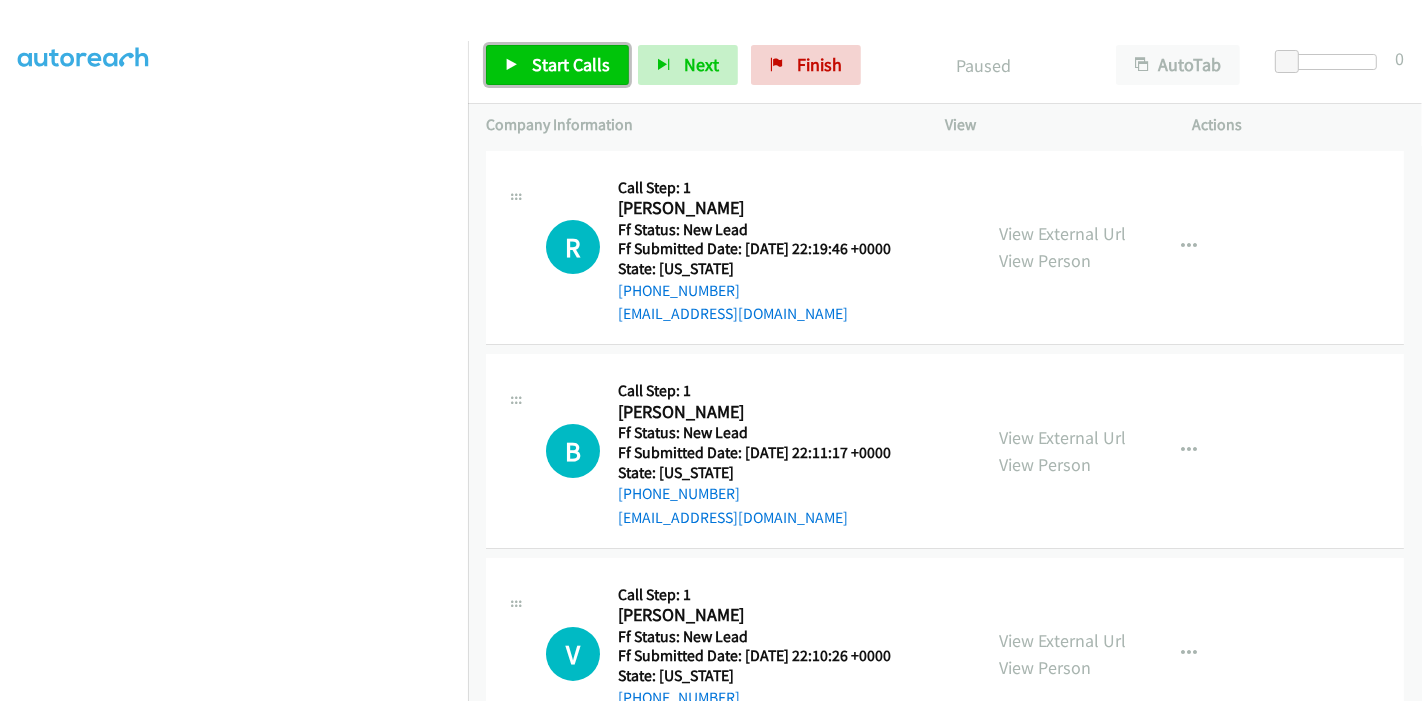 click on "Start Calls" at bounding box center (557, 65) 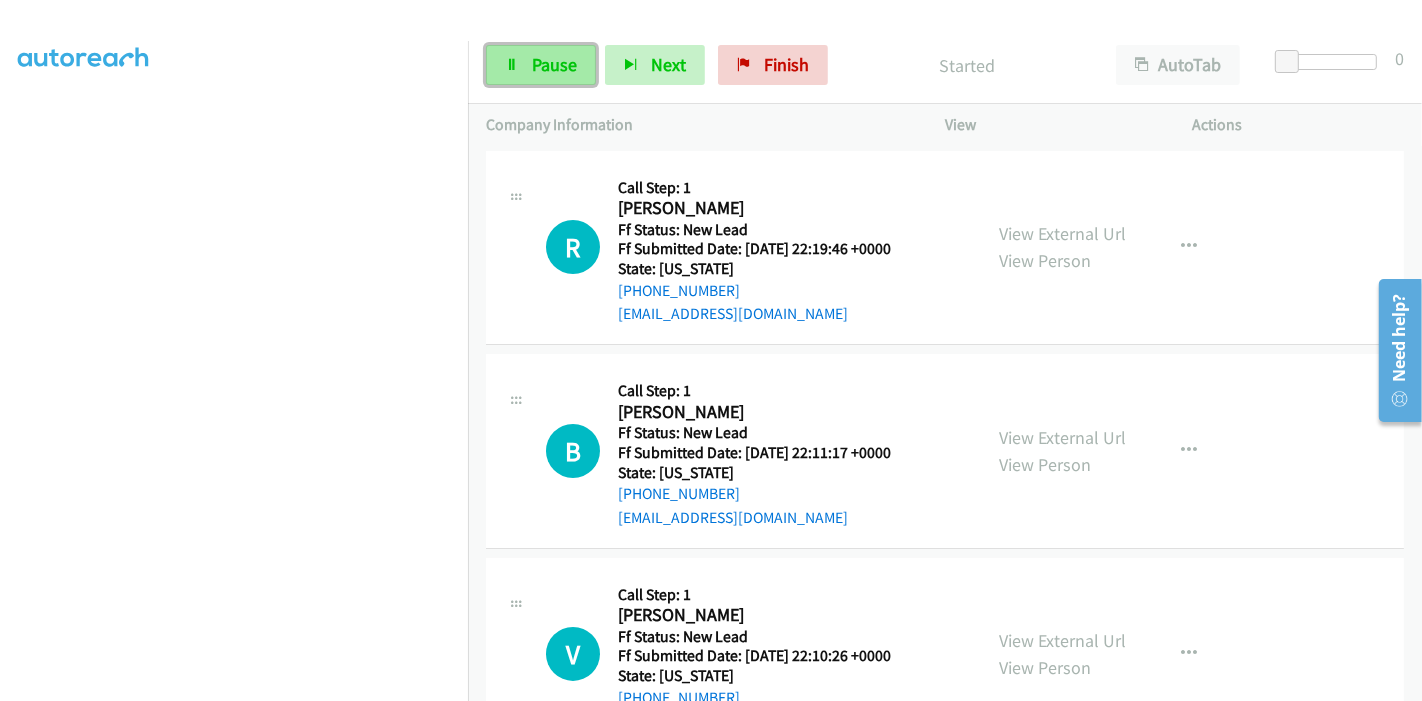 click on "Pause" at bounding box center (554, 64) 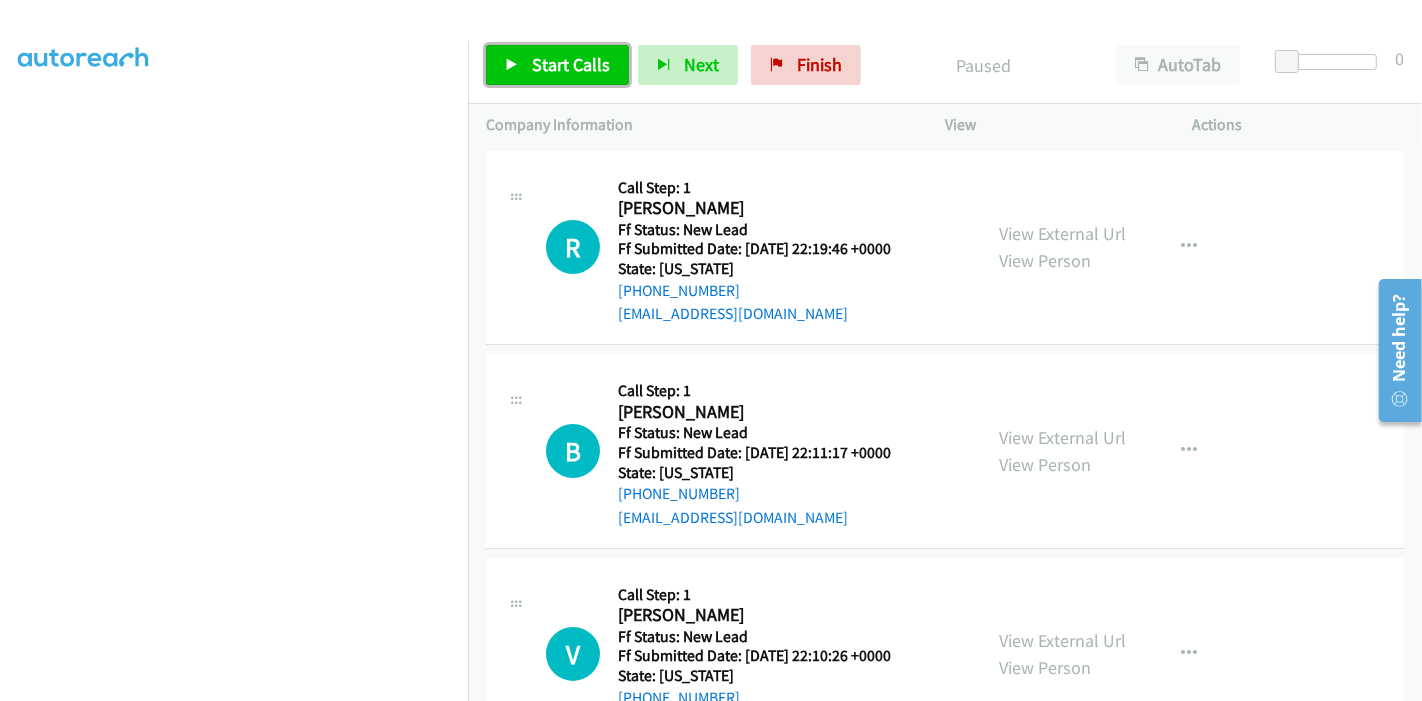 click on "Start Calls" at bounding box center (571, 64) 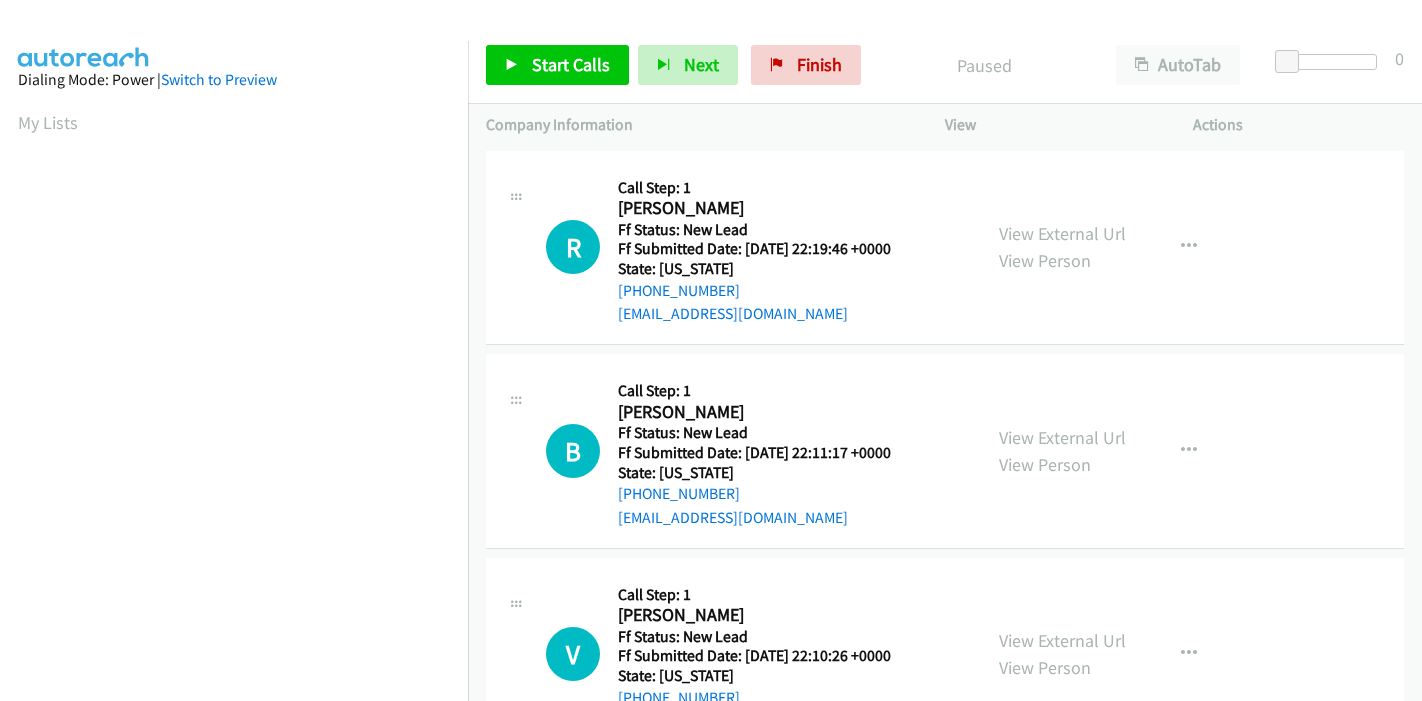 scroll, scrollTop: 0, scrollLeft: 0, axis: both 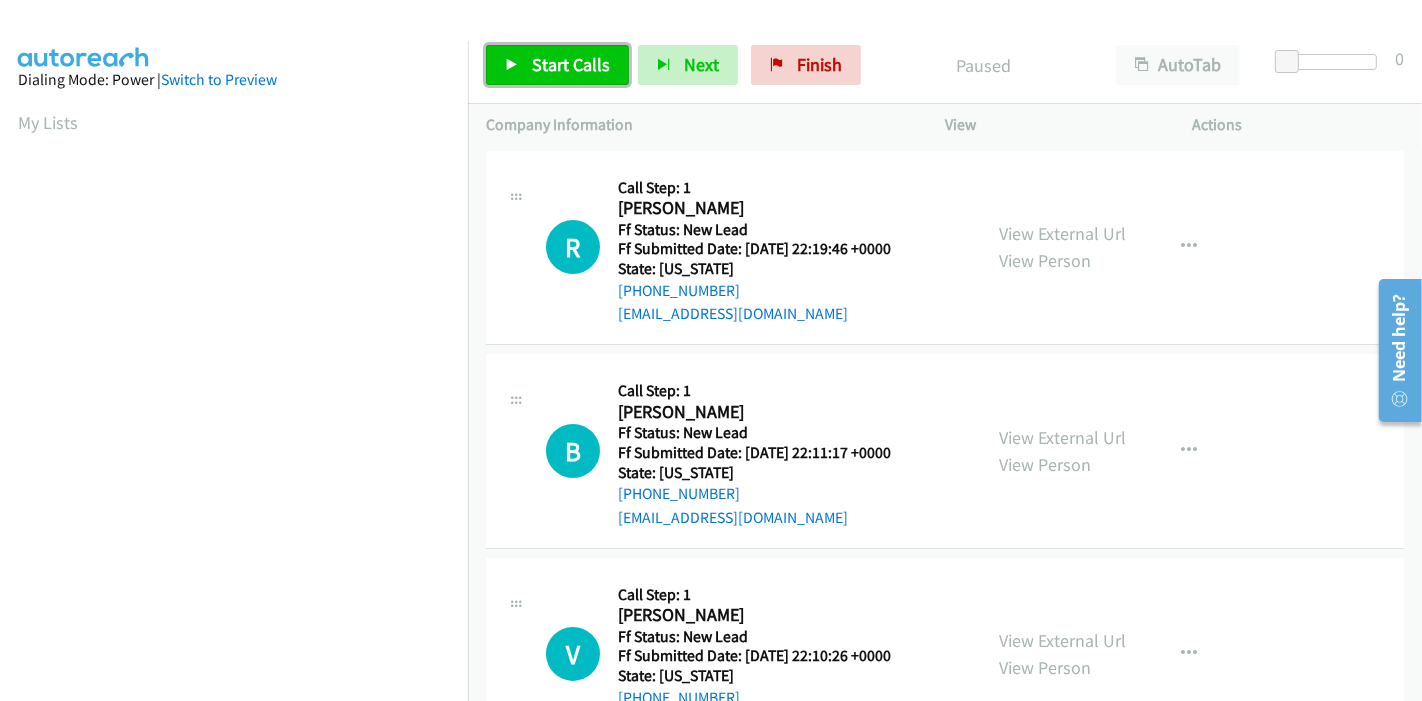 click on "Start Calls" at bounding box center [557, 65] 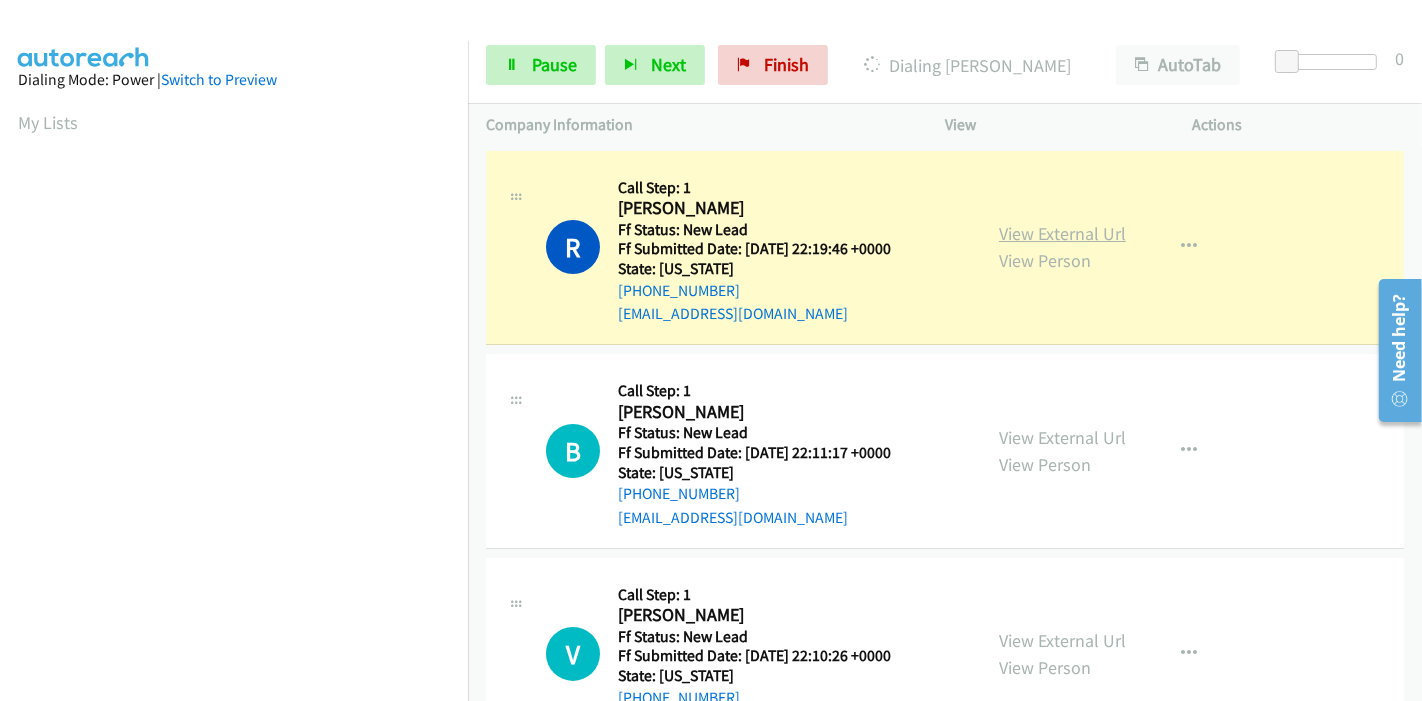 click on "View External Url" at bounding box center (1062, 233) 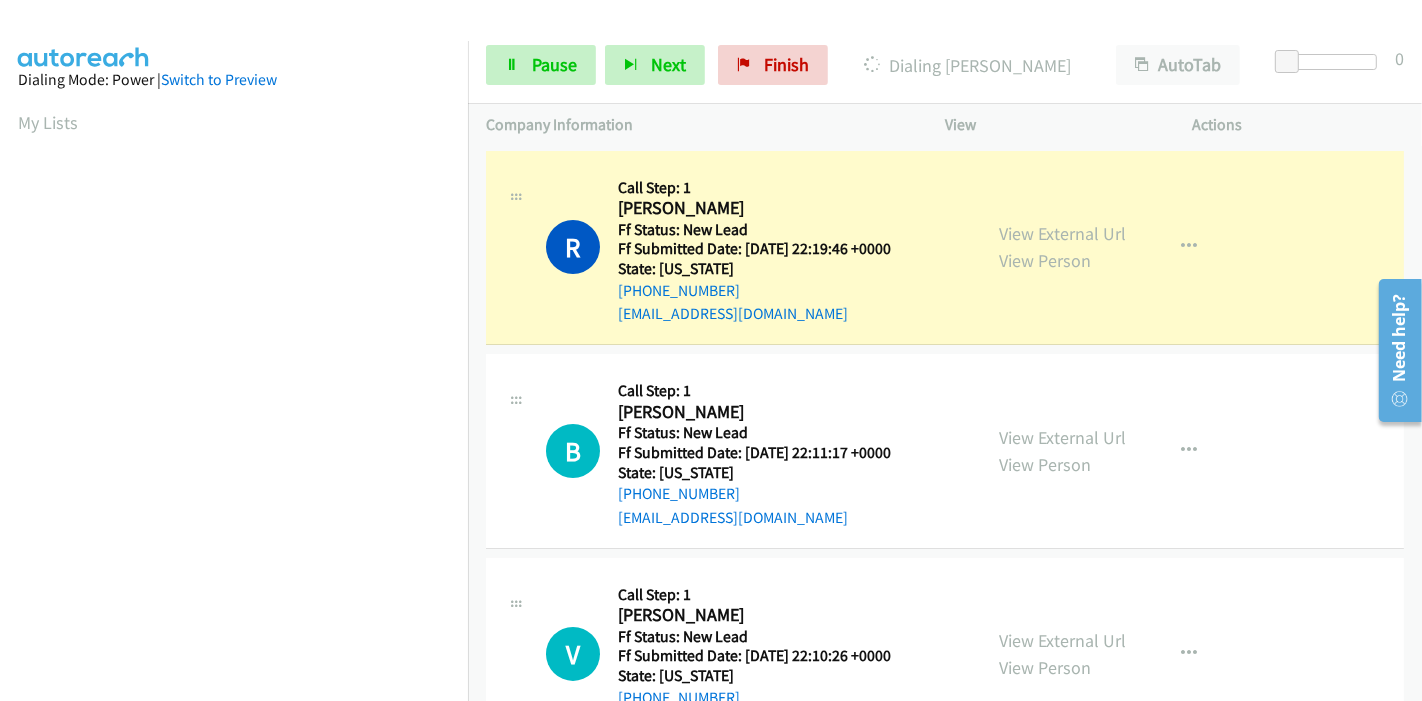 scroll, scrollTop: 422, scrollLeft: 0, axis: vertical 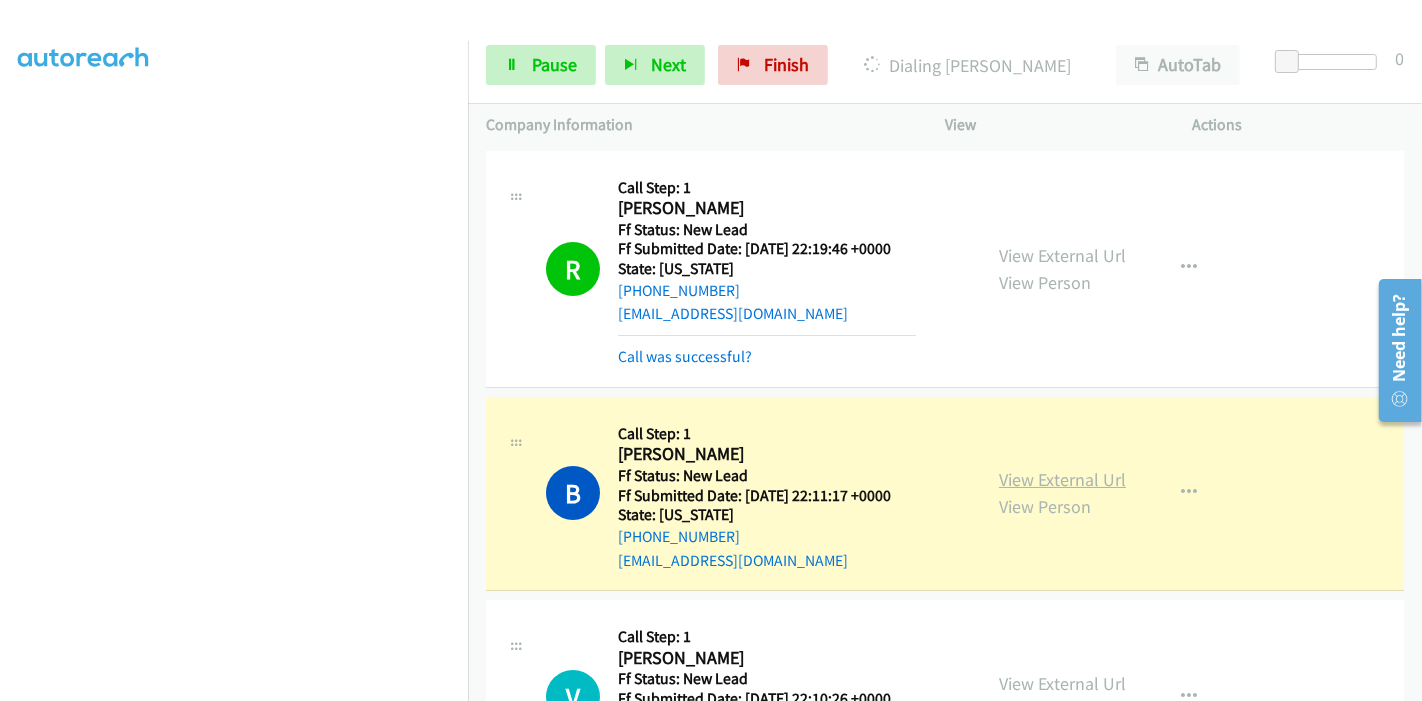 click on "View External Url" at bounding box center (1062, 479) 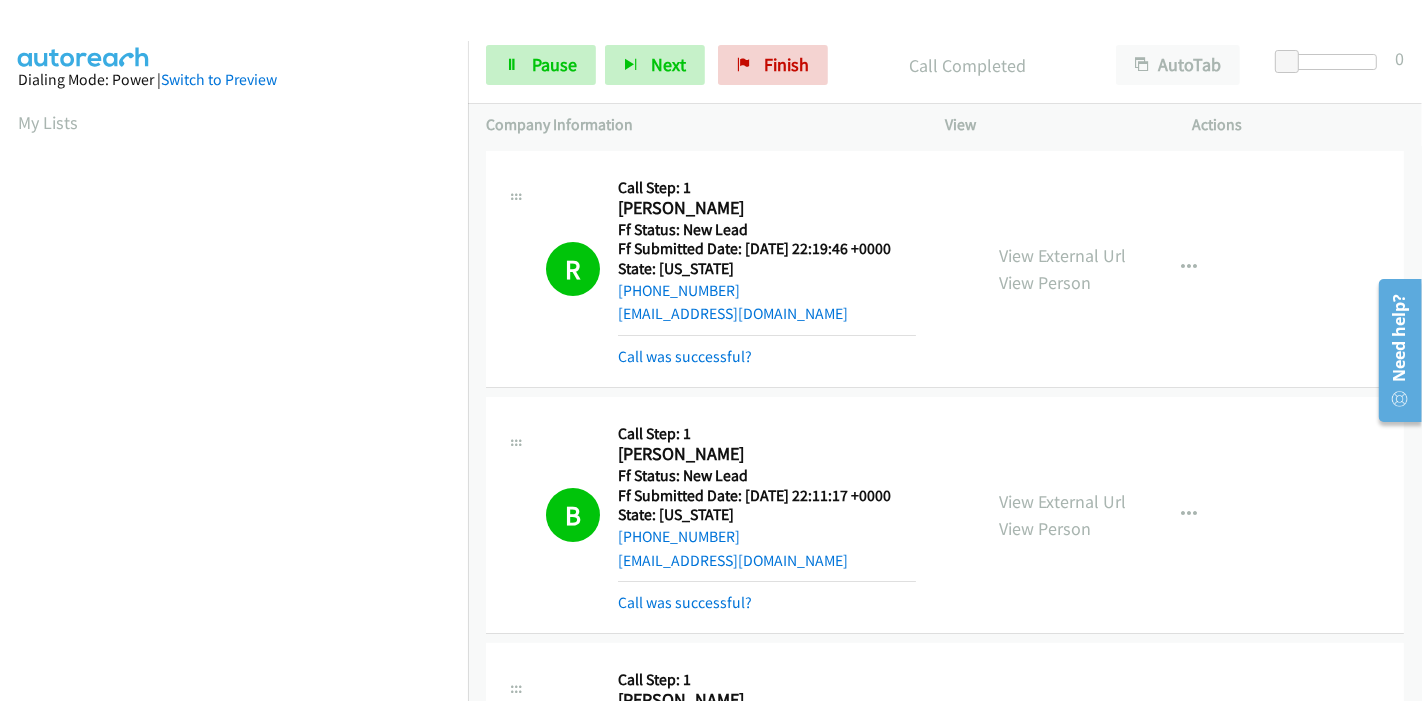 scroll, scrollTop: 422, scrollLeft: 0, axis: vertical 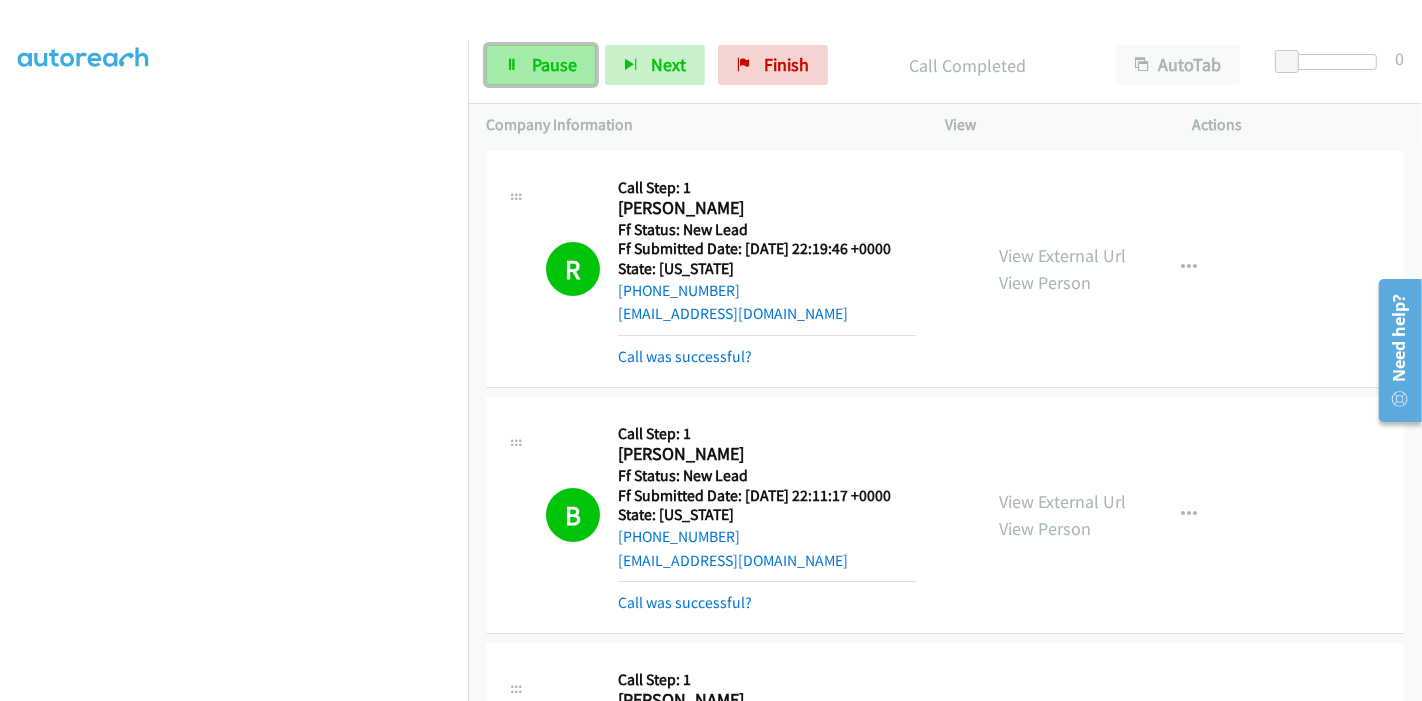 click on "Pause" at bounding box center [554, 64] 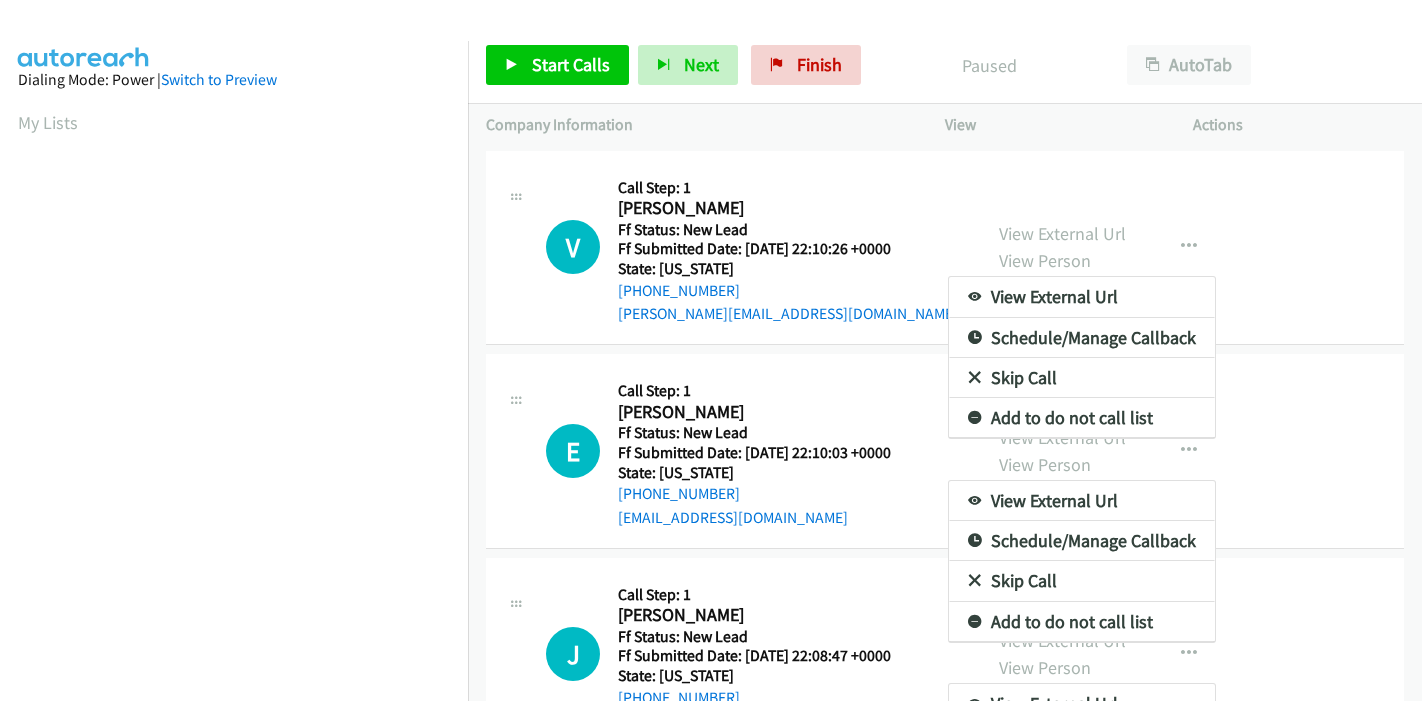 scroll, scrollTop: 0, scrollLeft: 0, axis: both 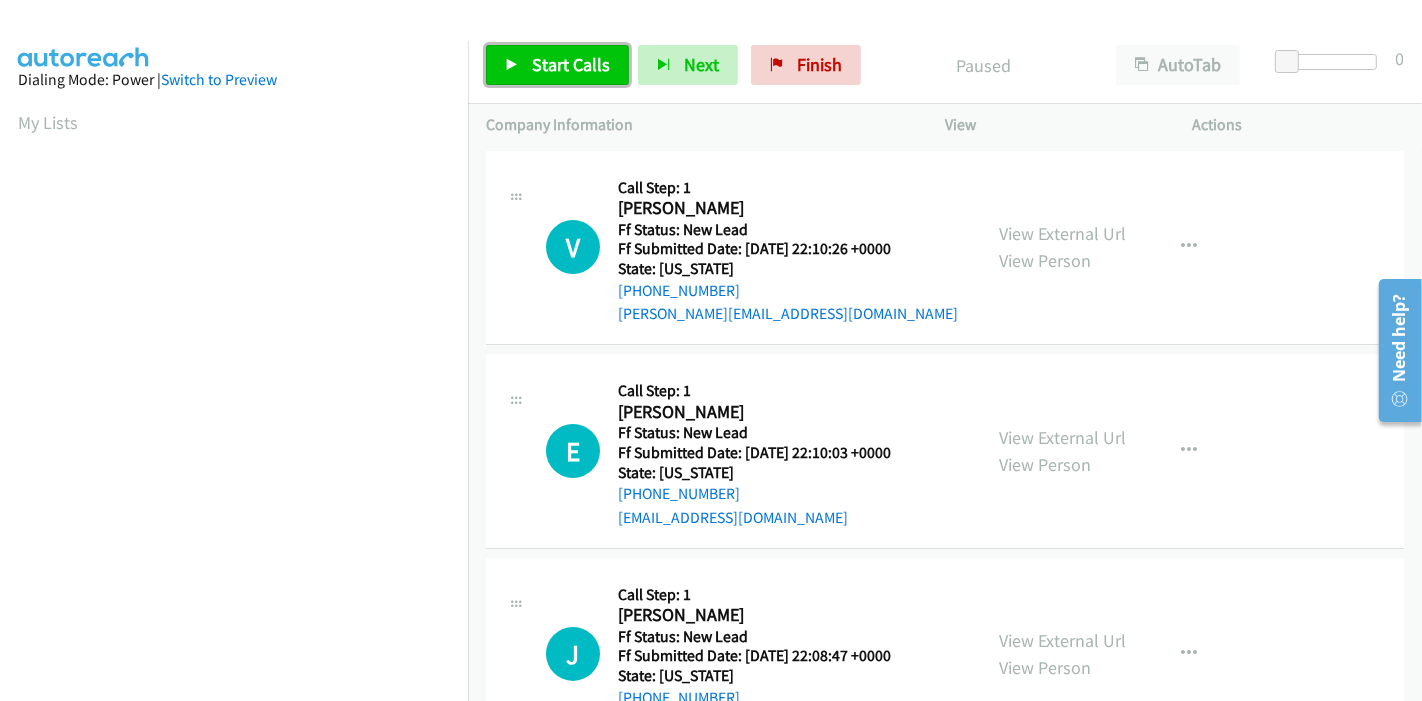 click on "Start Calls" at bounding box center [557, 65] 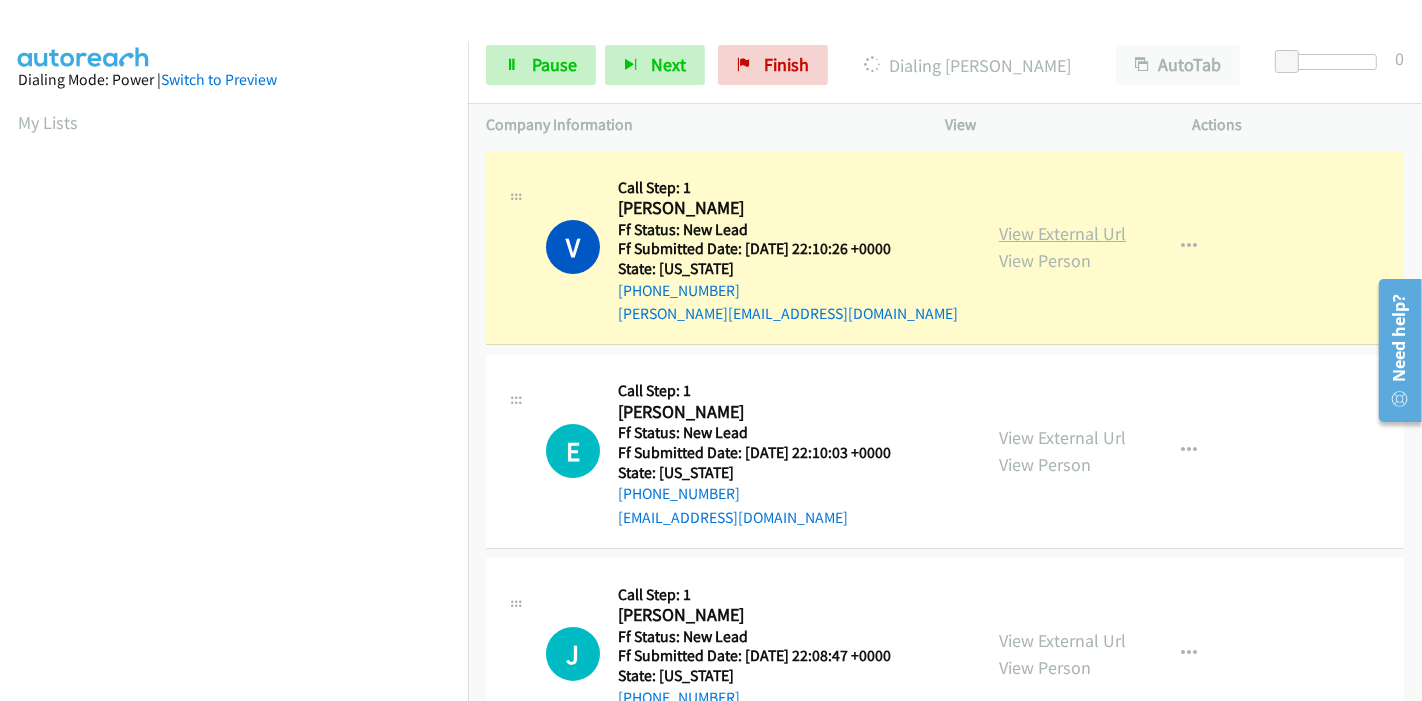 click on "View External Url" at bounding box center (1062, 233) 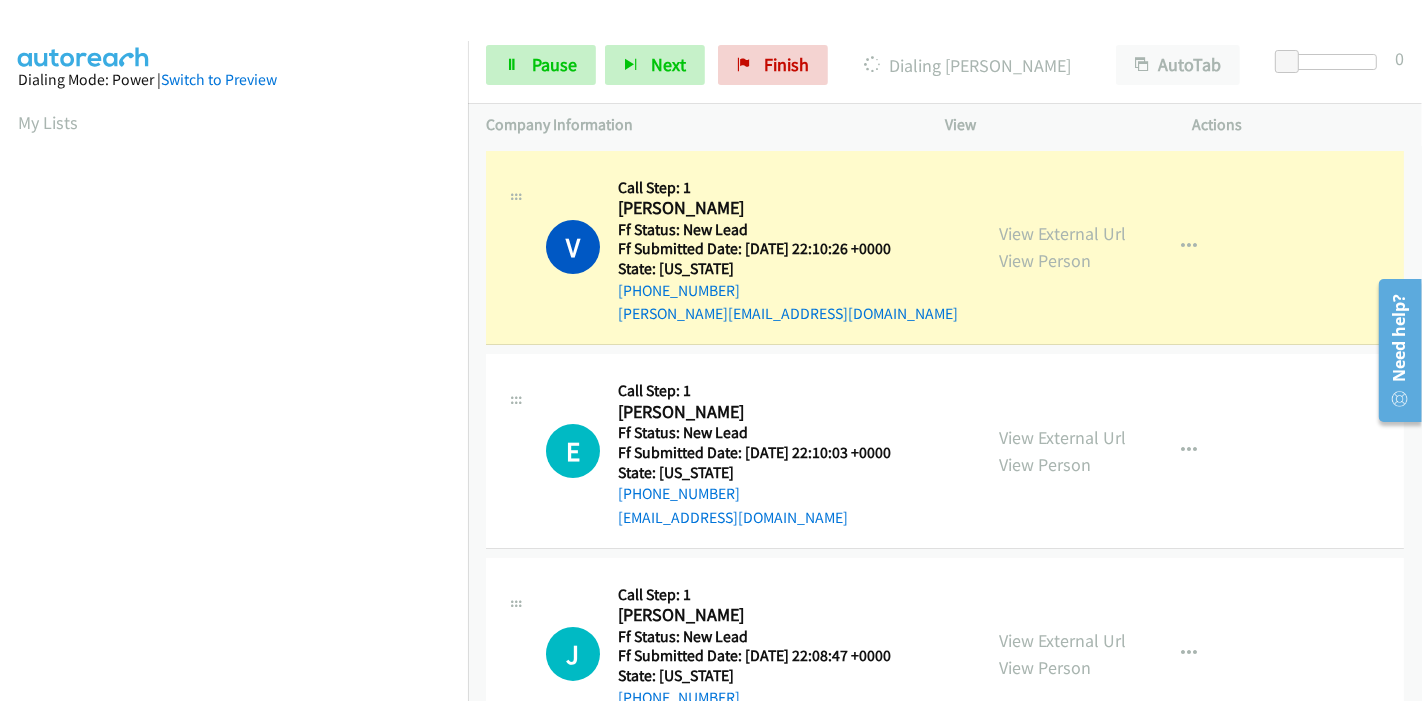 scroll, scrollTop: 422, scrollLeft: 0, axis: vertical 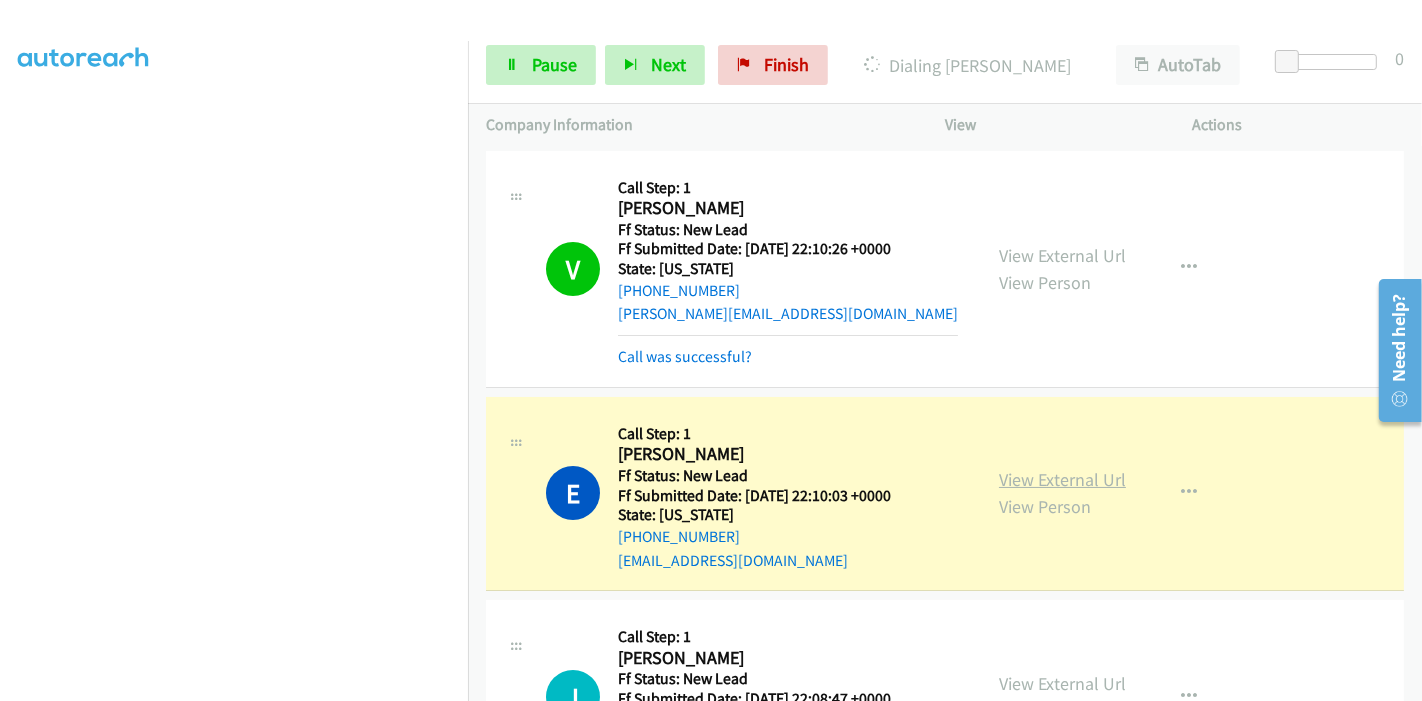 click on "View External Url" at bounding box center [1062, 479] 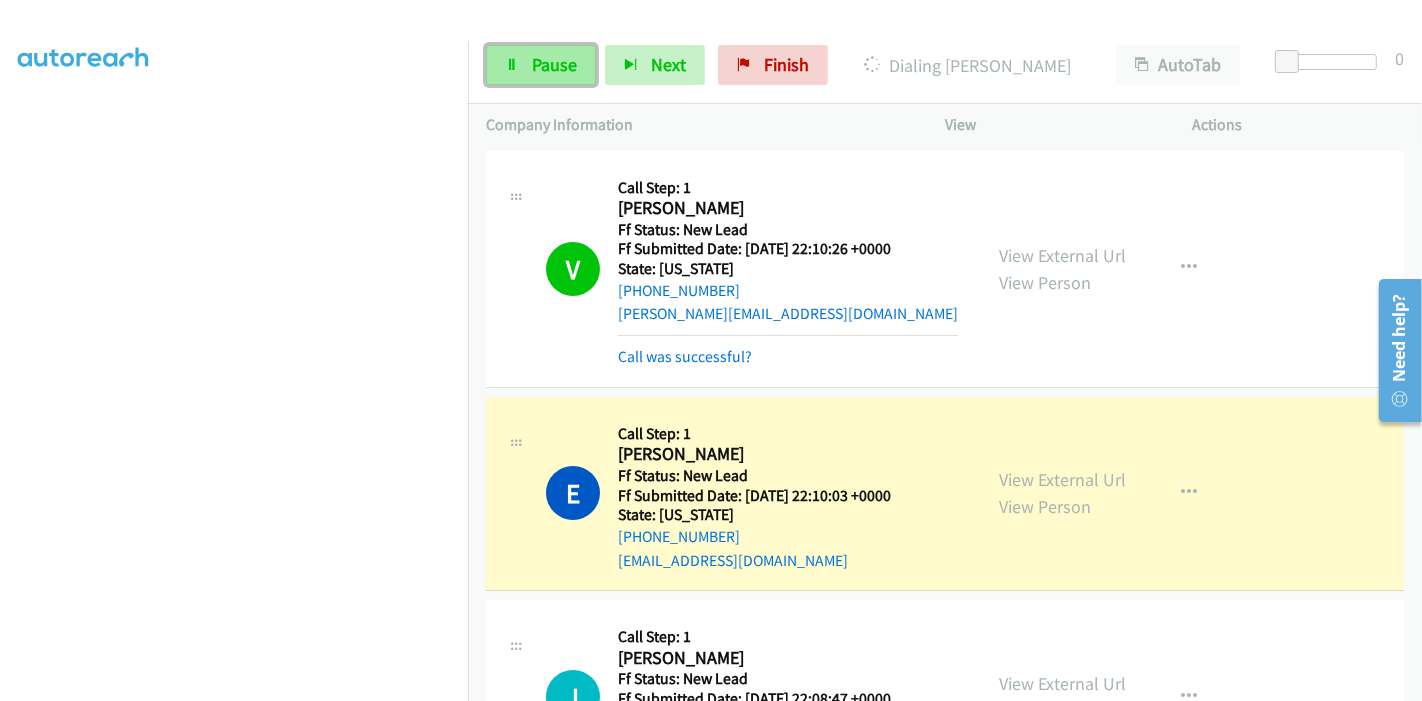 click on "Pause" at bounding box center (554, 64) 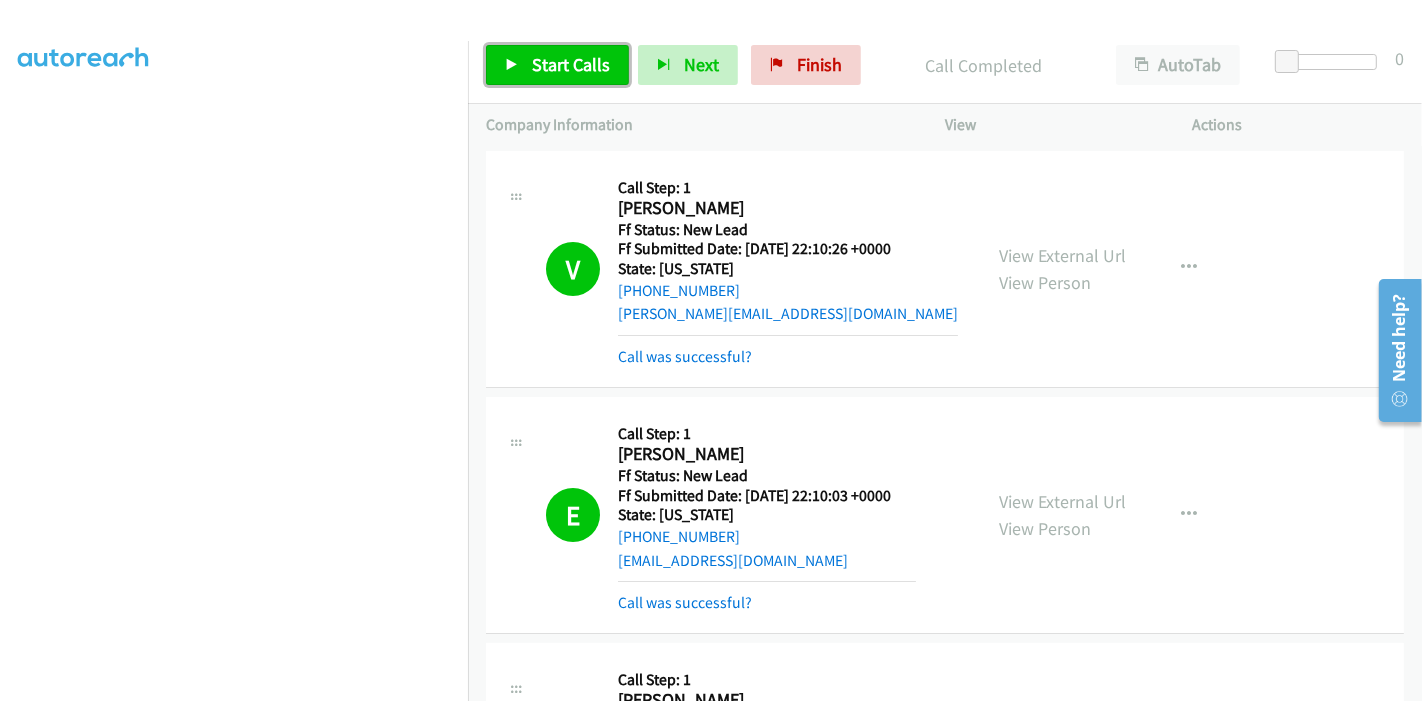click on "Start Calls" at bounding box center (571, 64) 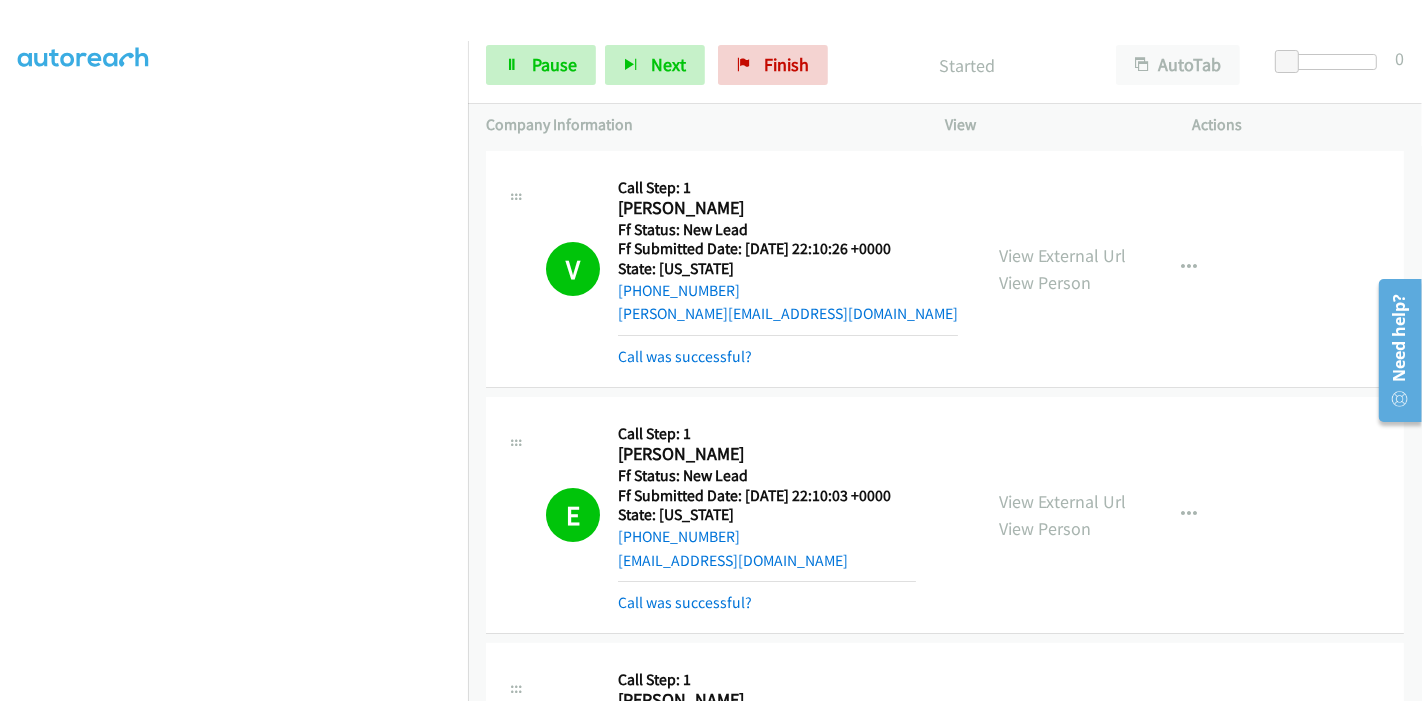 scroll, scrollTop: 311, scrollLeft: 0, axis: vertical 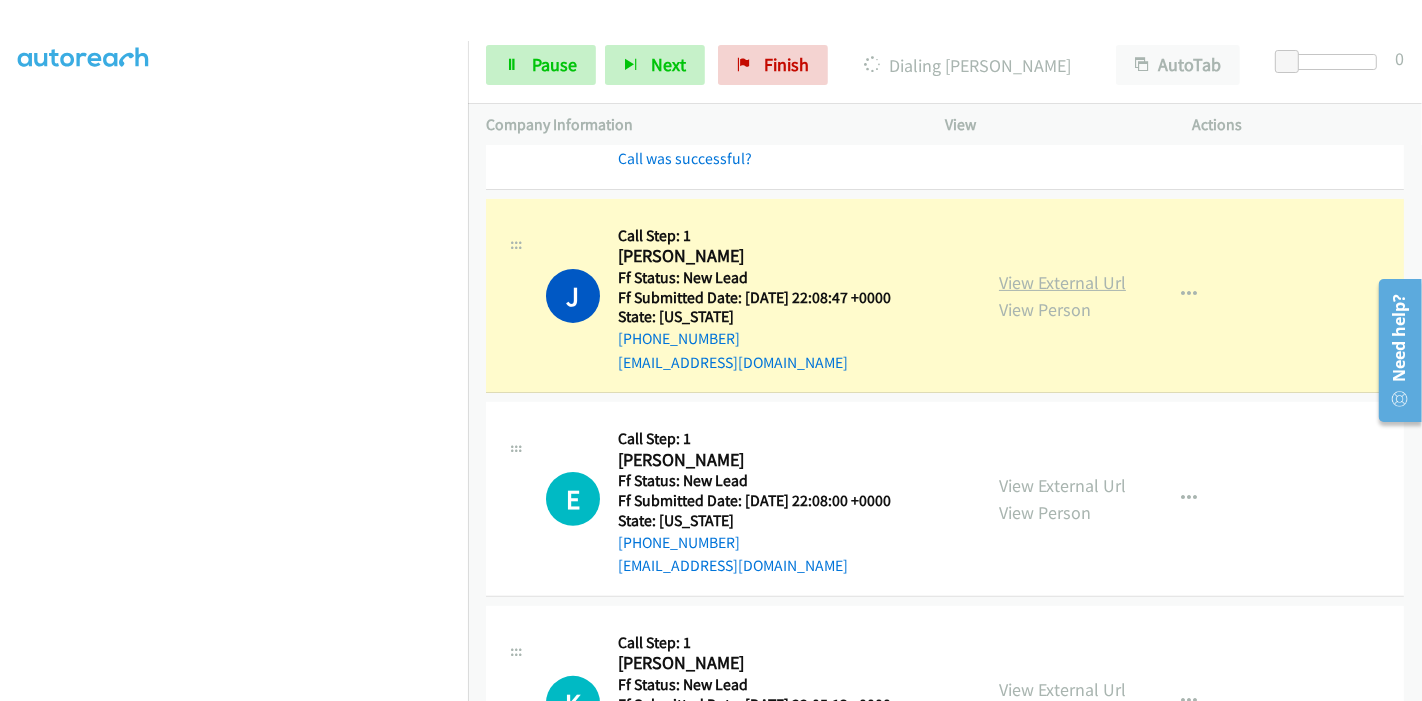click on "View External Url" at bounding box center (1062, 282) 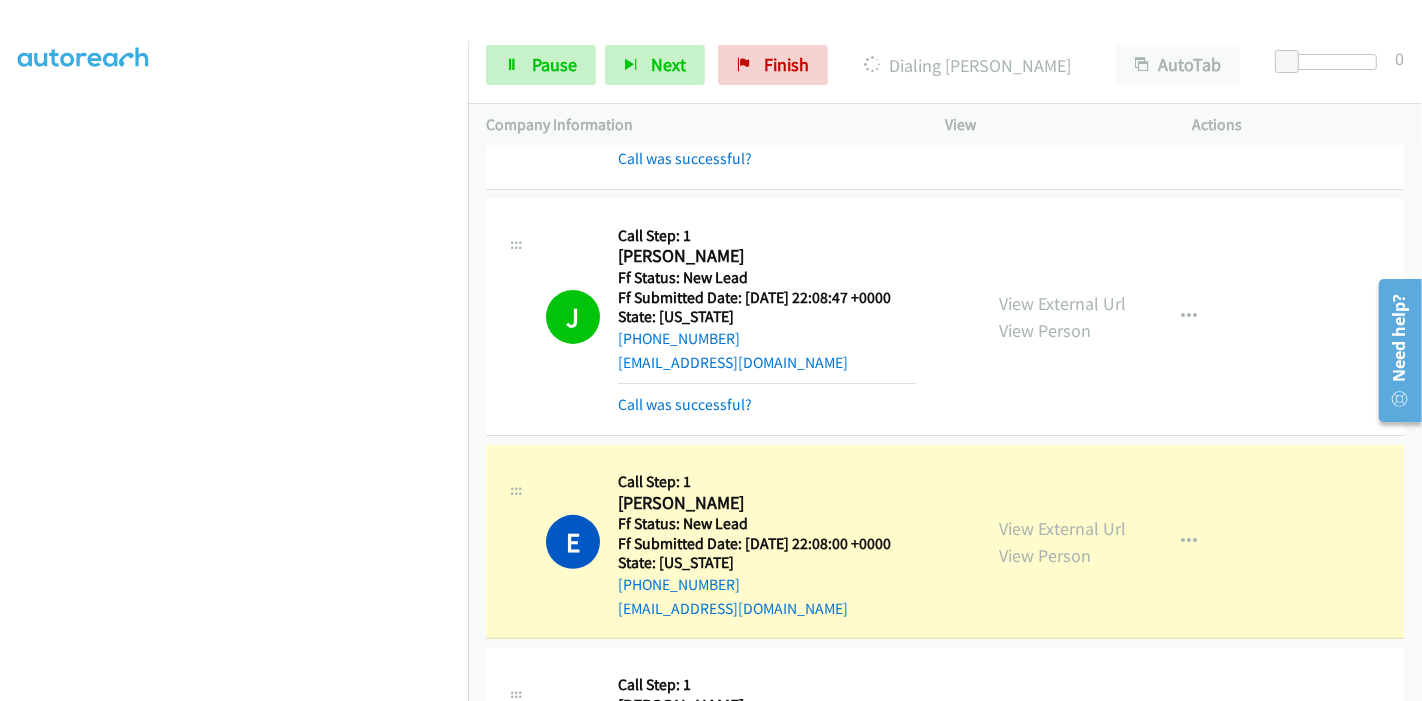 scroll, scrollTop: 0, scrollLeft: 0, axis: both 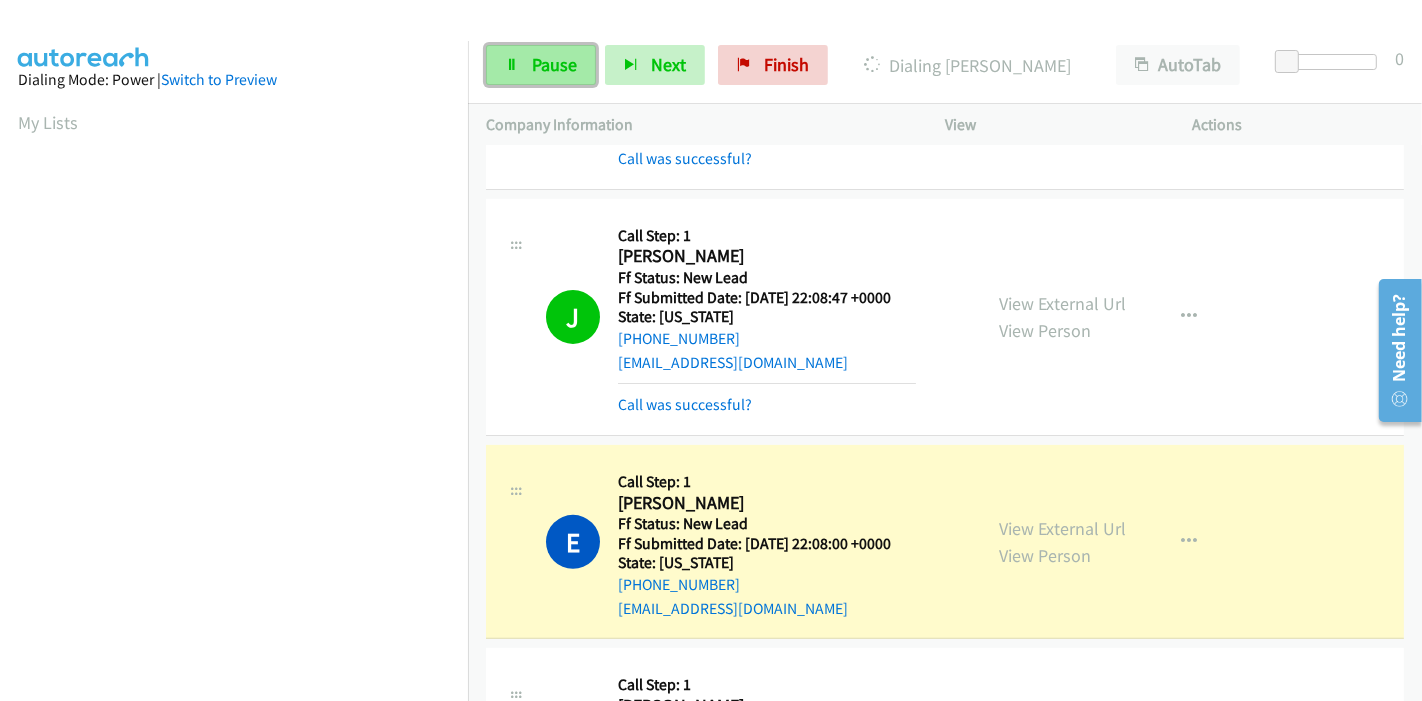 click at bounding box center (512, 66) 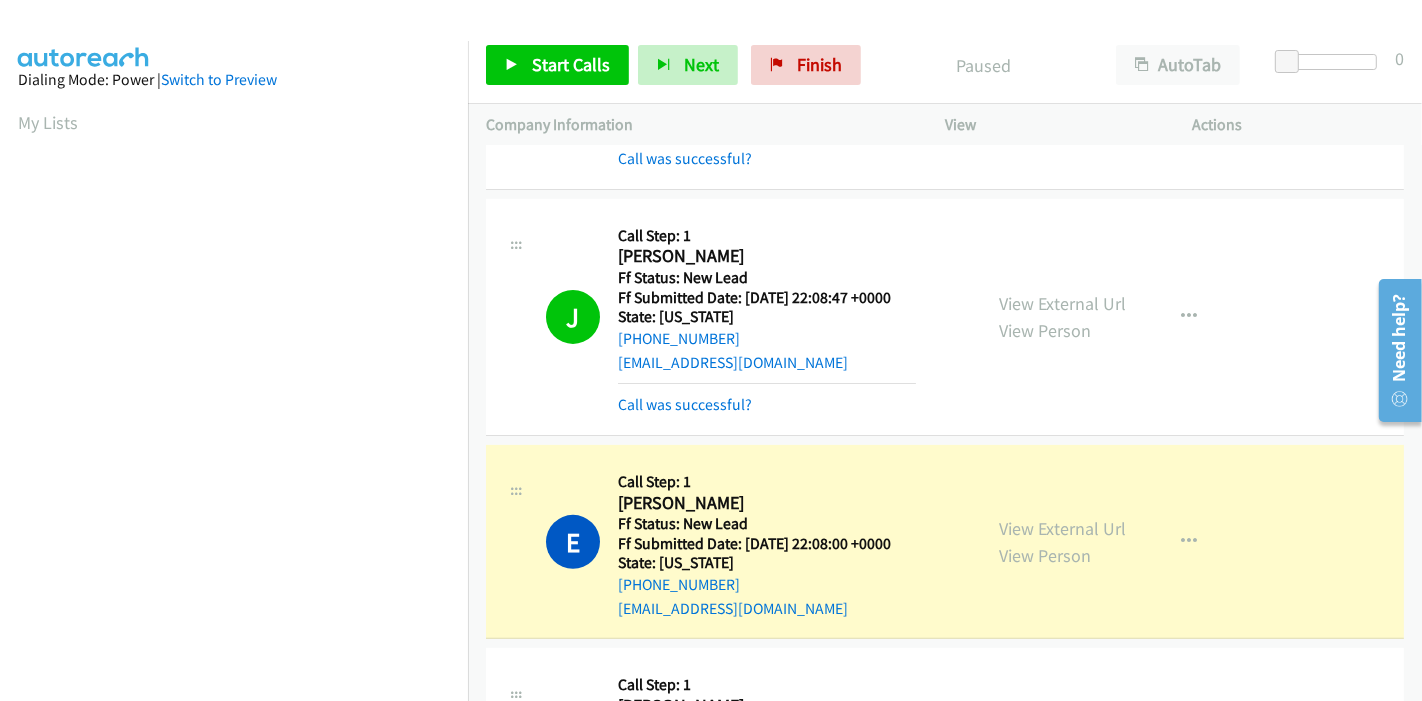 scroll, scrollTop: 422, scrollLeft: 0, axis: vertical 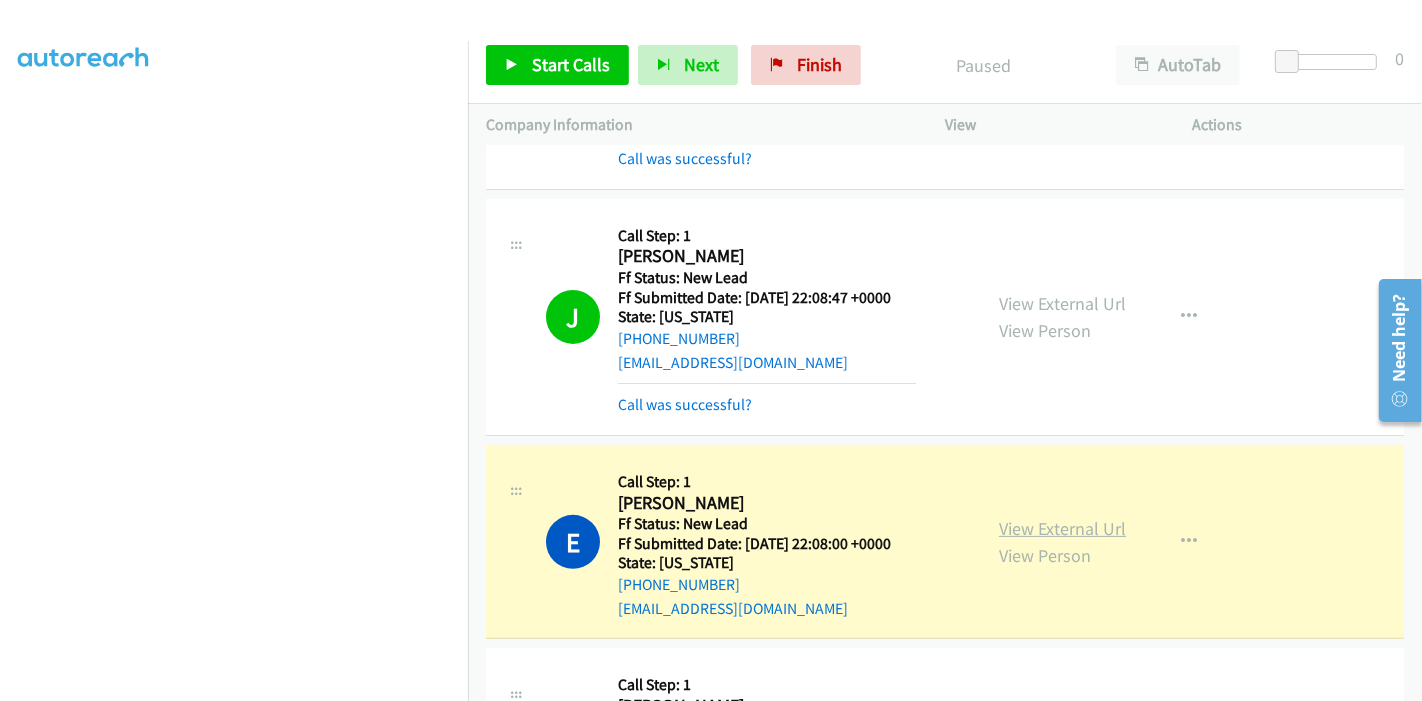 click on "View External Url" at bounding box center (1062, 528) 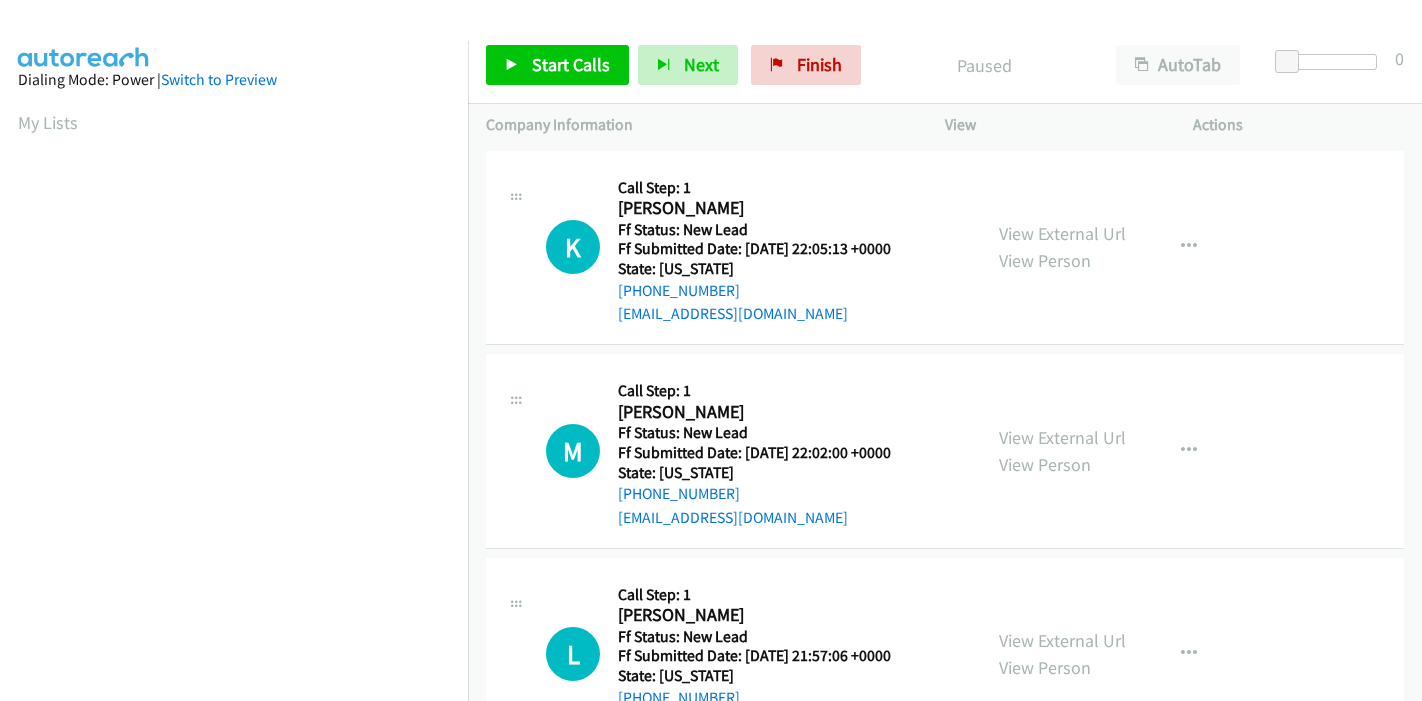 scroll, scrollTop: 0, scrollLeft: 0, axis: both 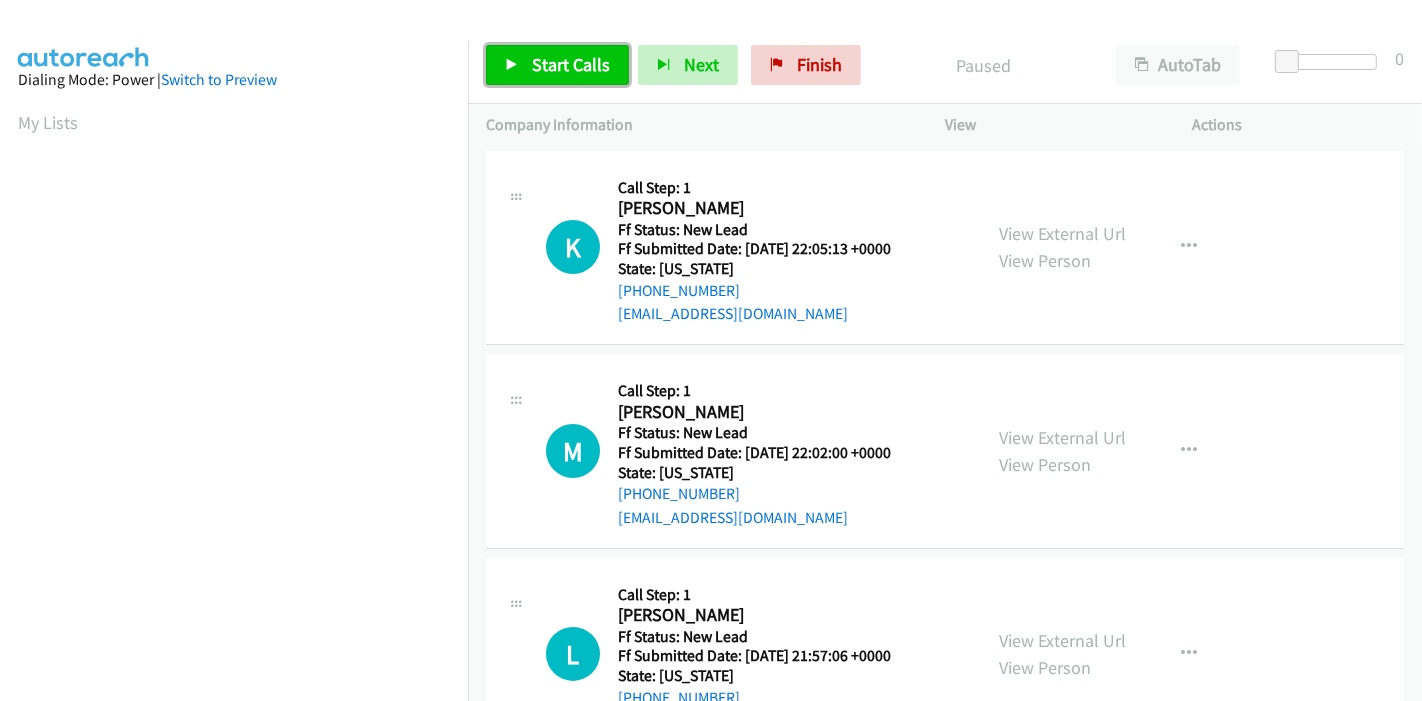 click on "Start Calls" at bounding box center (557, 65) 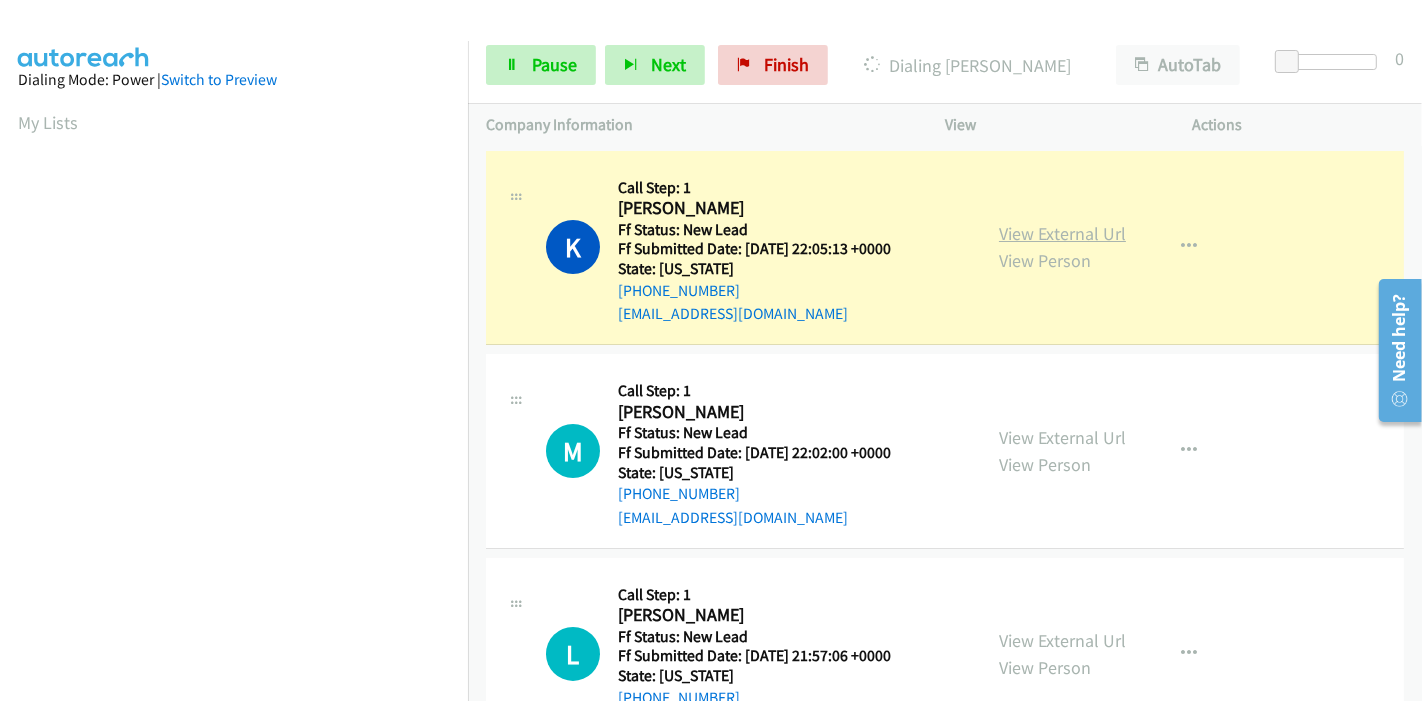 click on "View External Url" at bounding box center [1062, 233] 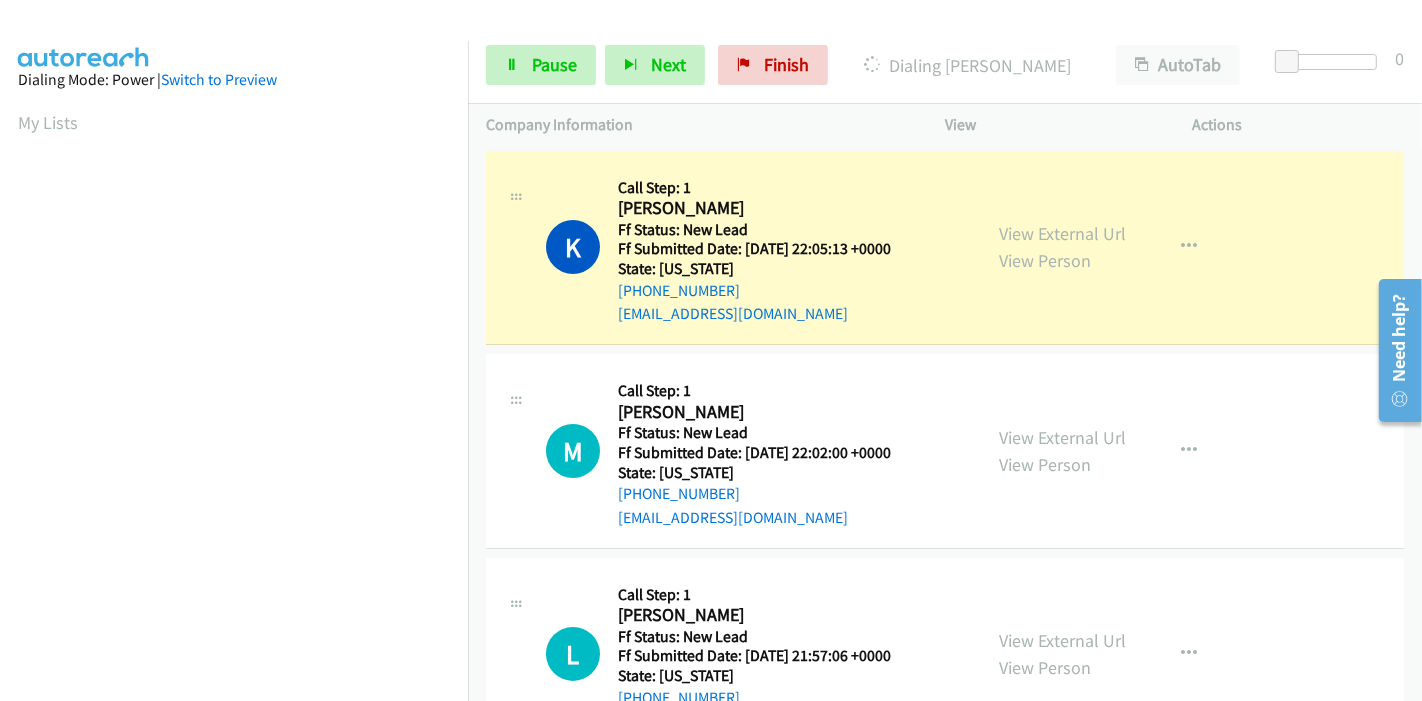 scroll, scrollTop: 422, scrollLeft: 0, axis: vertical 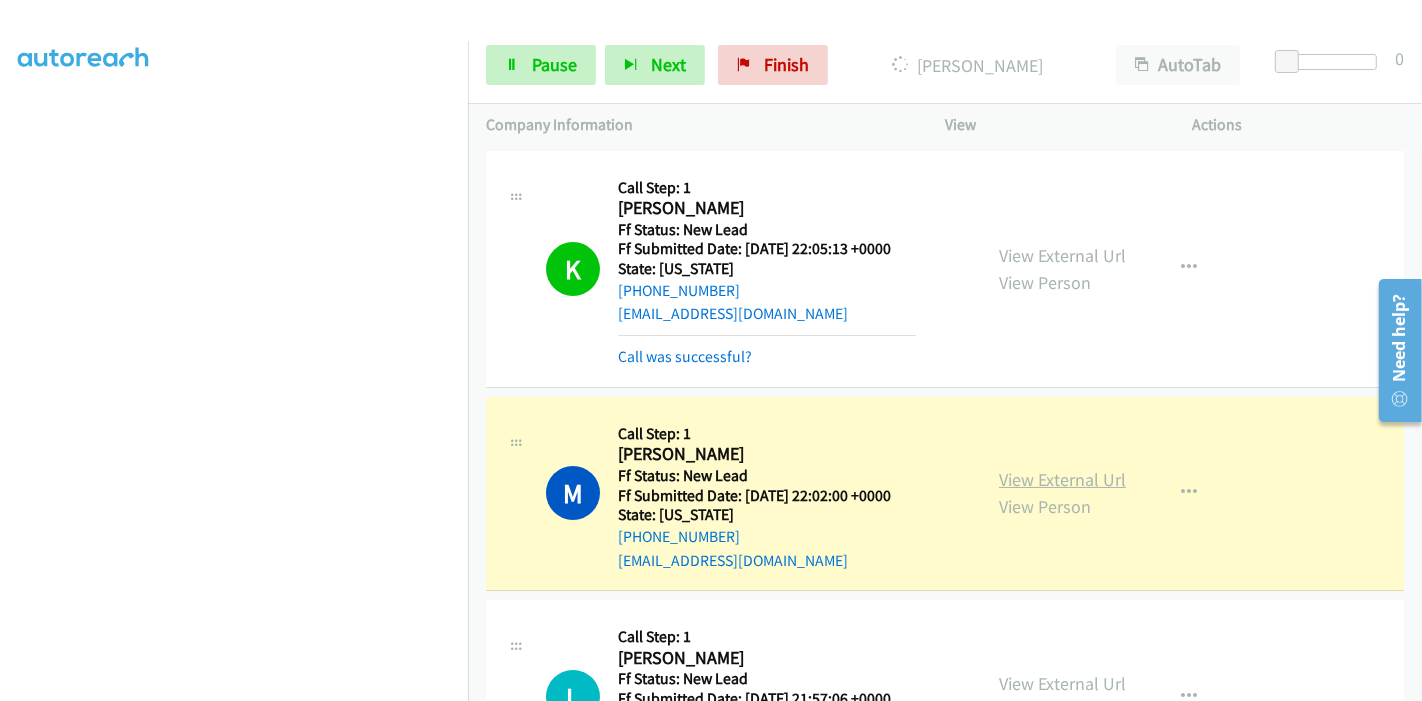 click on "View External Url" at bounding box center (1062, 479) 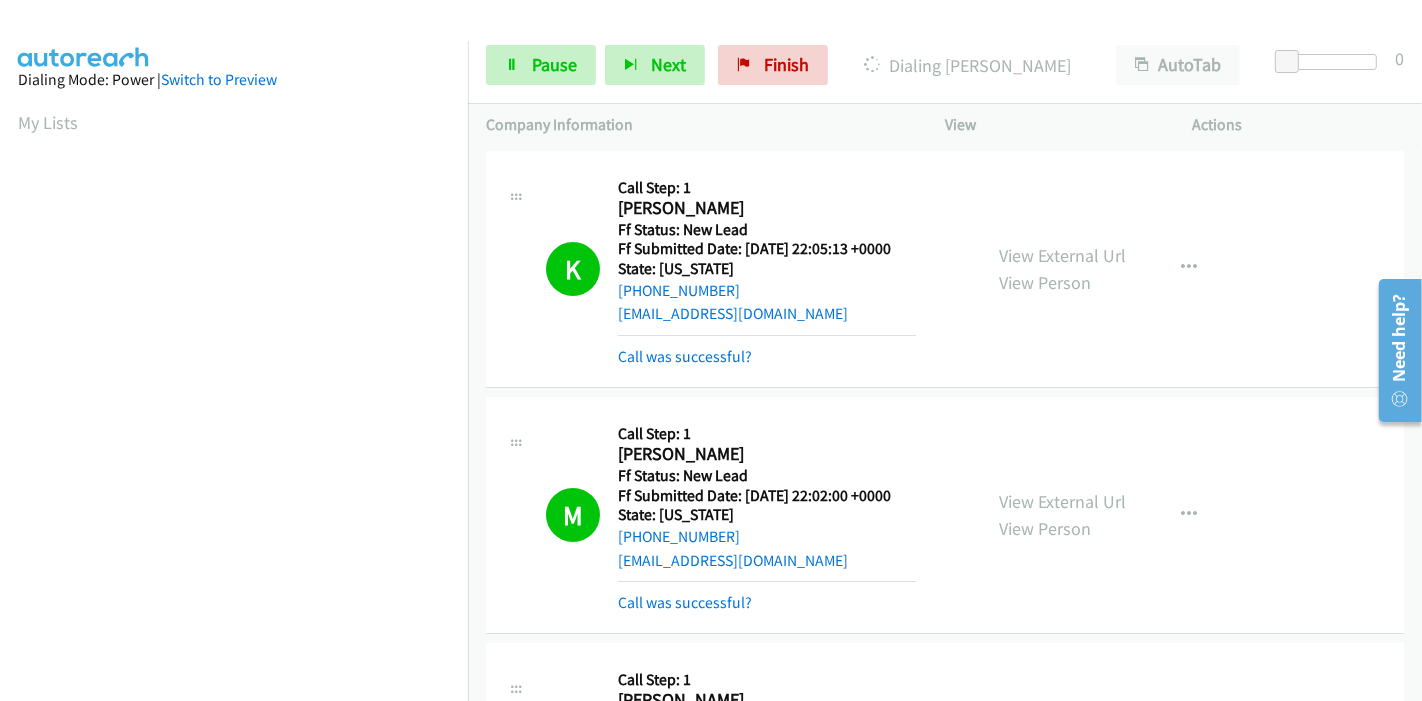 scroll, scrollTop: 422, scrollLeft: 0, axis: vertical 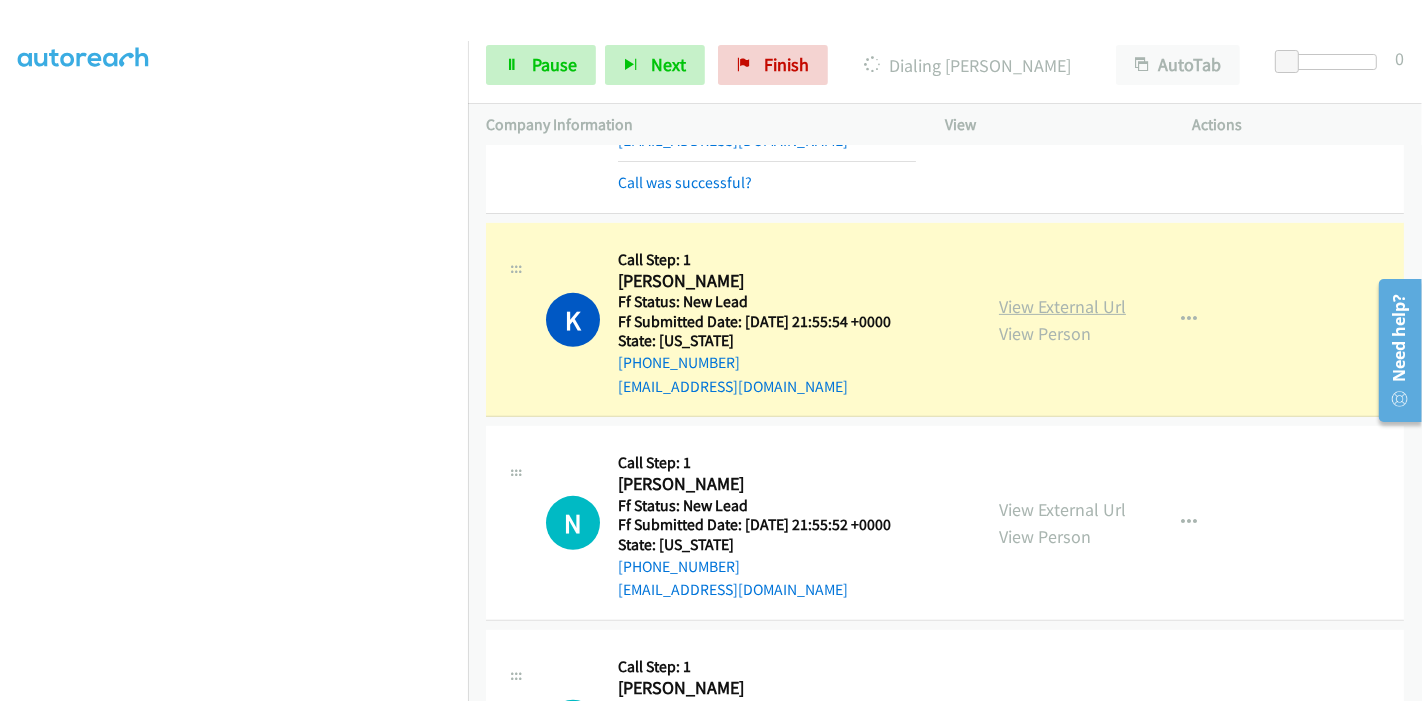 click on "View External Url" at bounding box center [1062, 306] 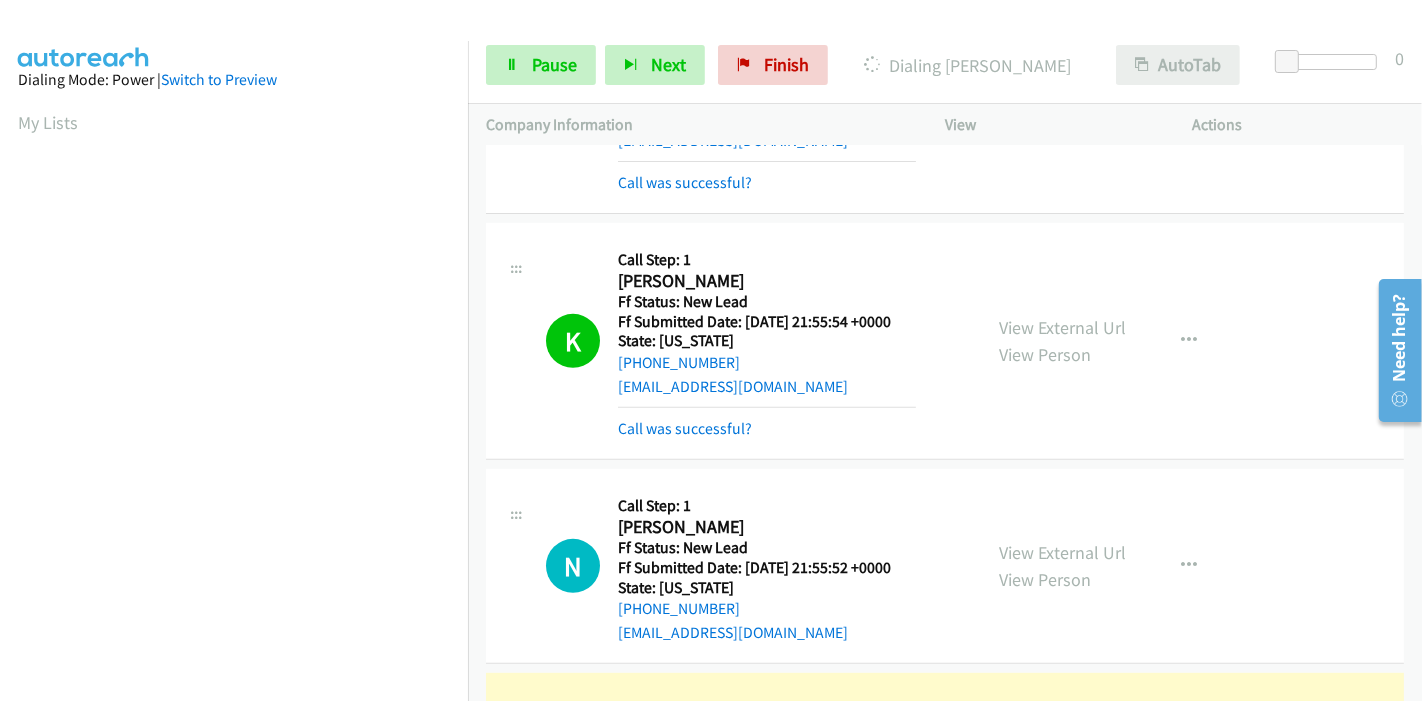 scroll, scrollTop: 422, scrollLeft: 0, axis: vertical 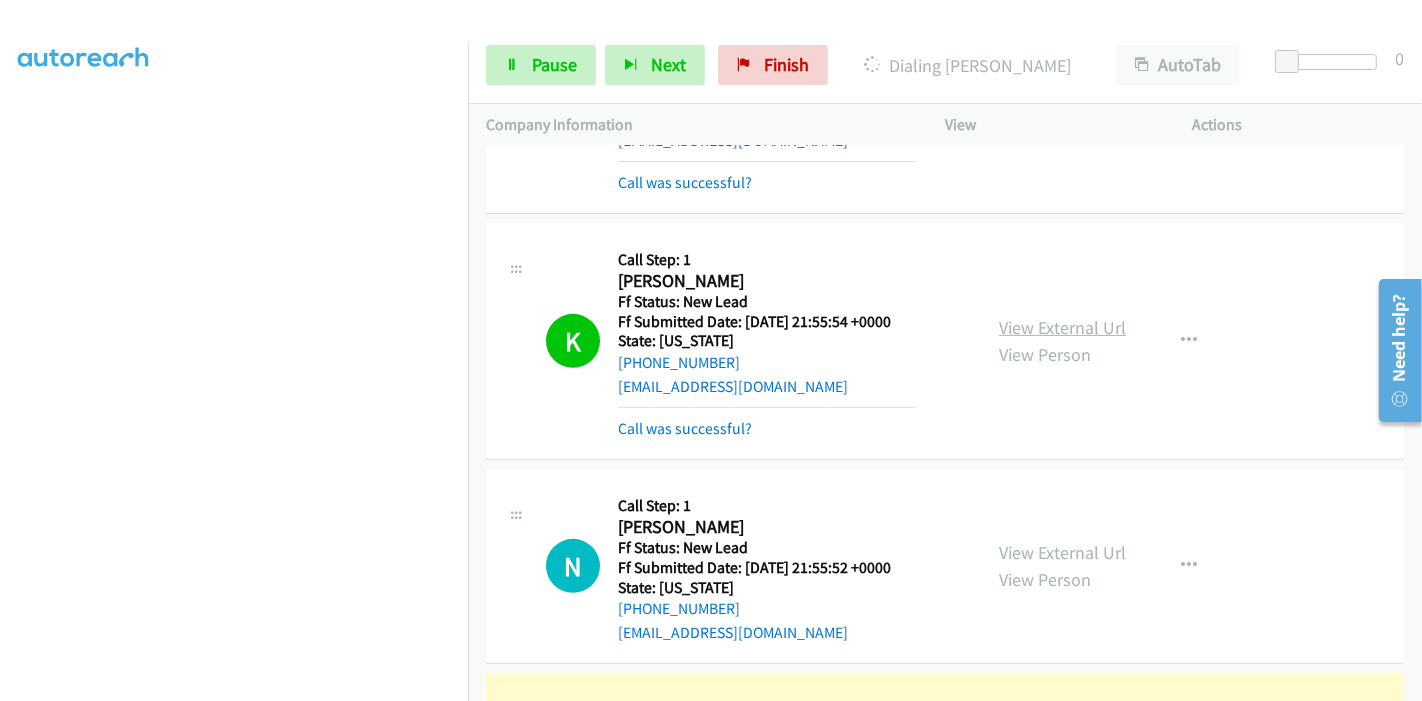 click on "View External Url" at bounding box center (1062, 327) 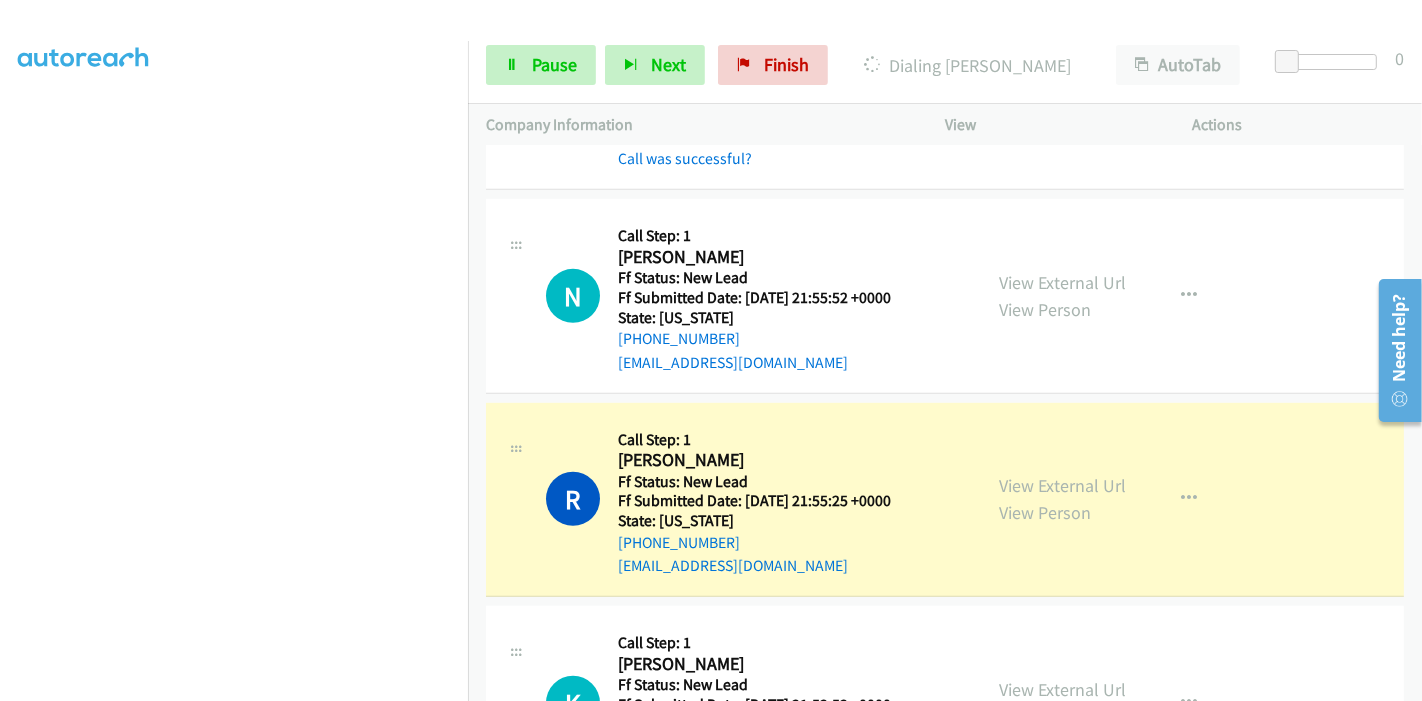 scroll, scrollTop: 1111, scrollLeft: 0, axis: vertical 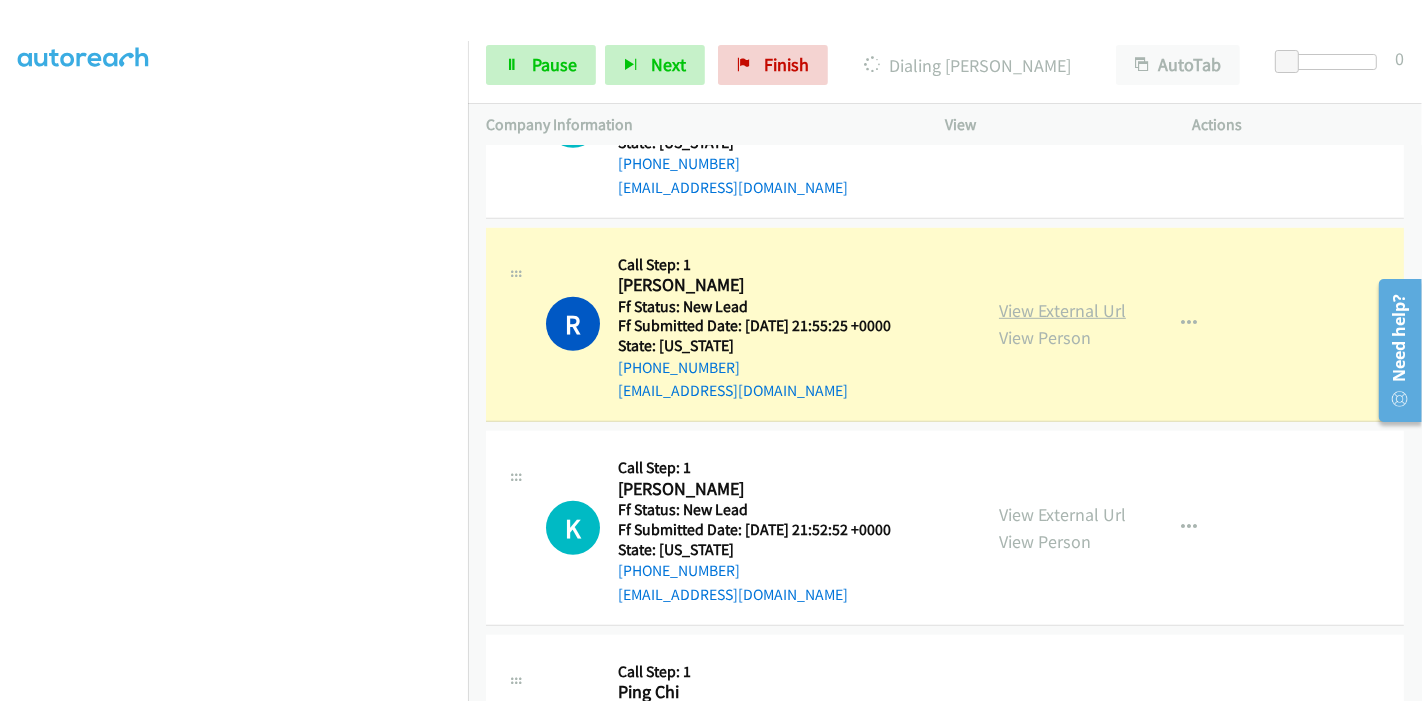 click on "View External Url" at bounding box center (1062, 310) 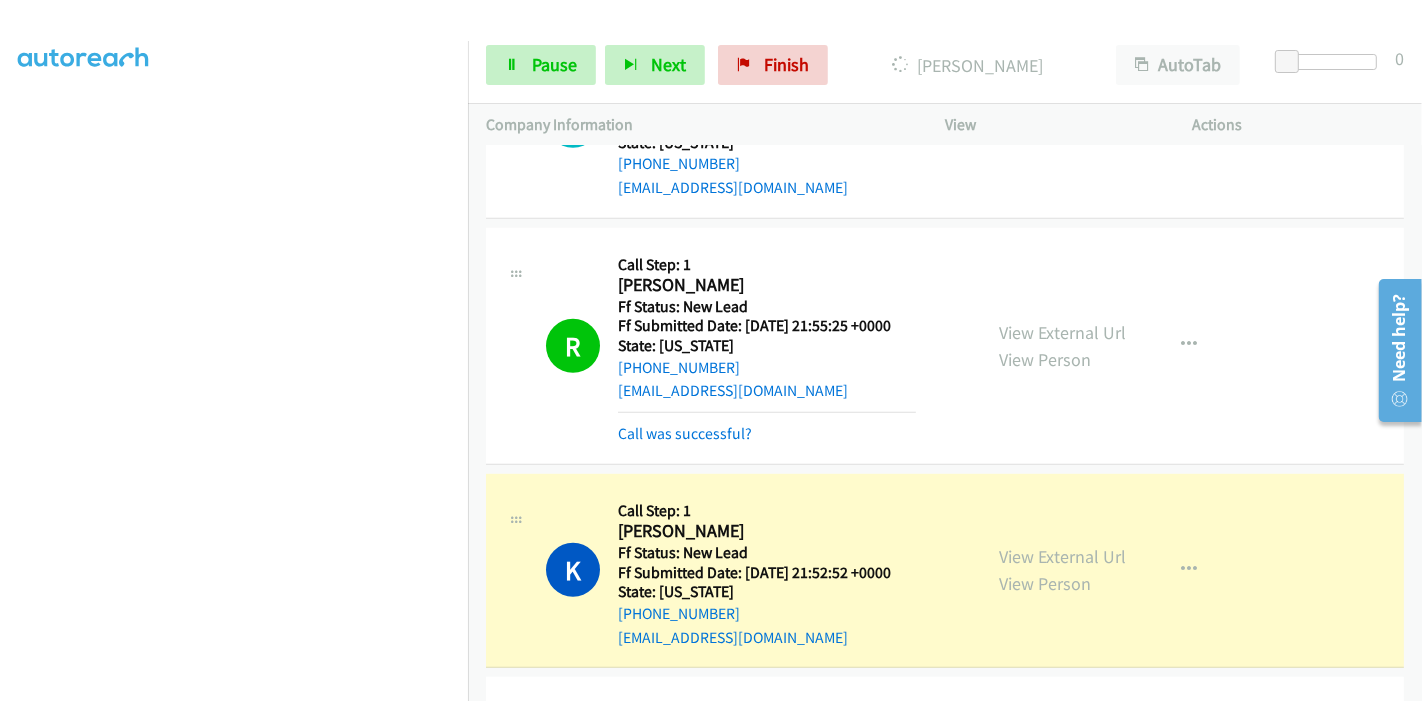 scroll, scrollTop: 0, scrollLeft: 0, axis: both 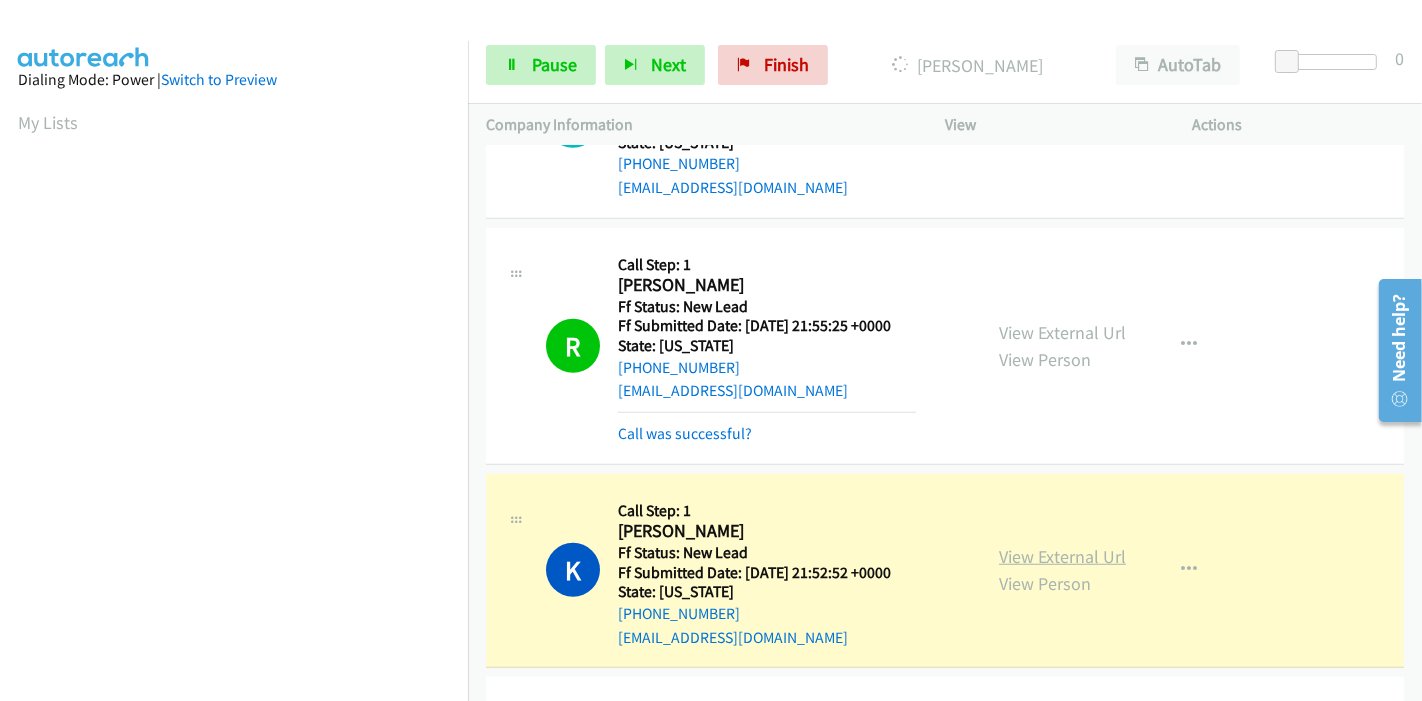 click on "View External Url" at bounding box center [1062, 556] 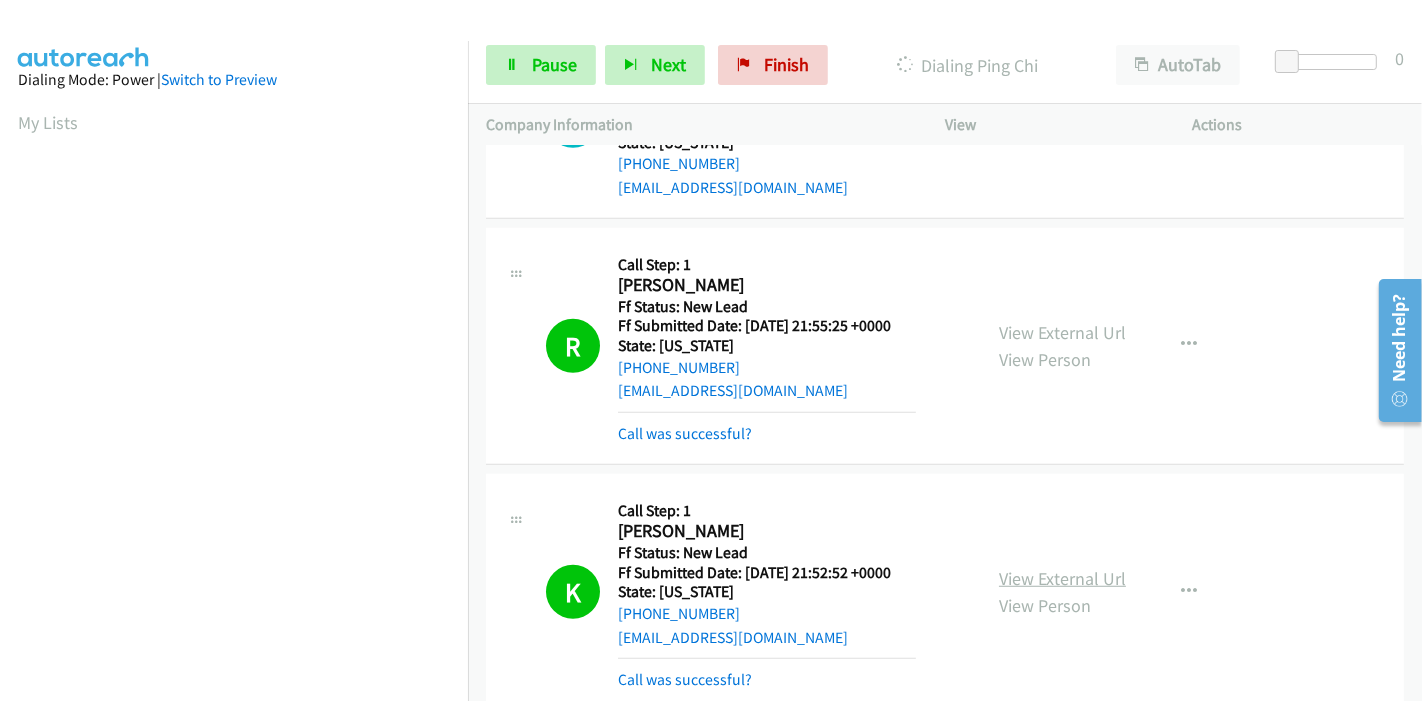 scroll, scrollTop: 422, scrollLeft: 0, axis: vertical 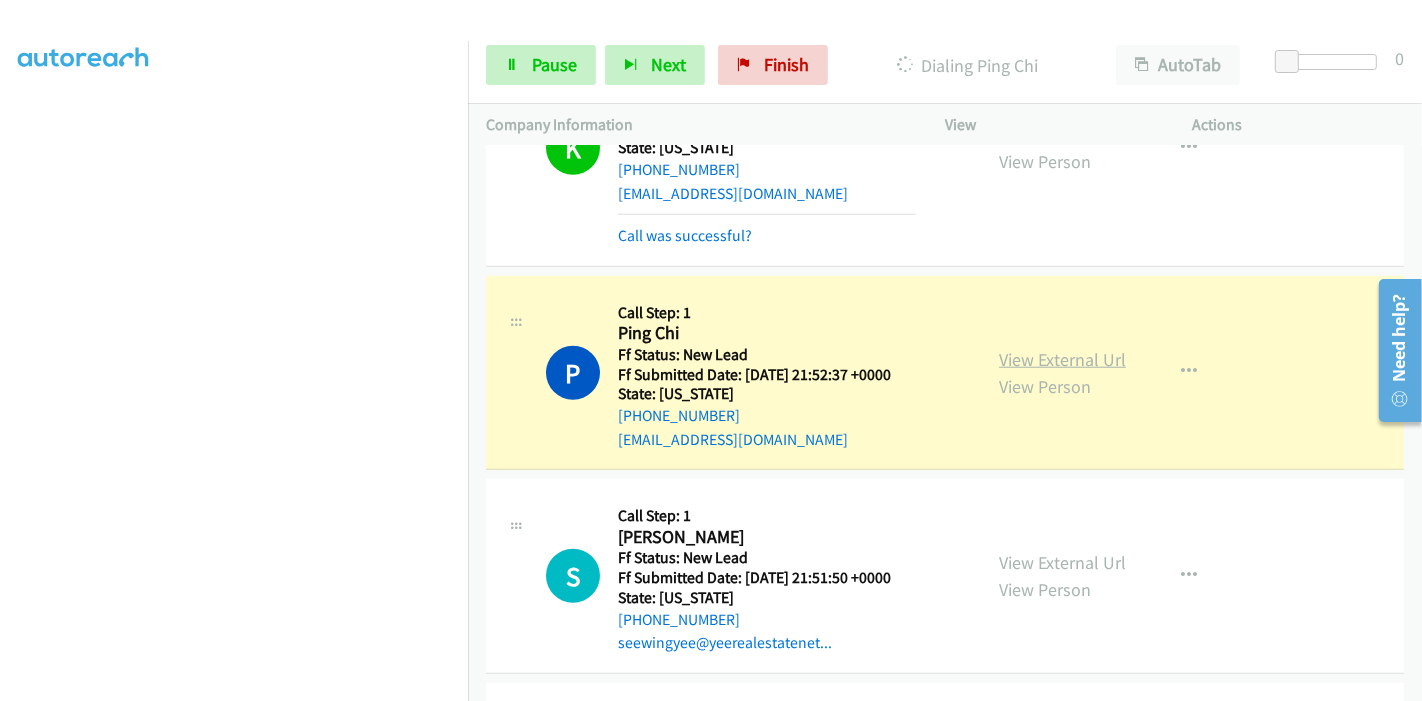 click on "View External Url" at bounding box center [1062, 359] 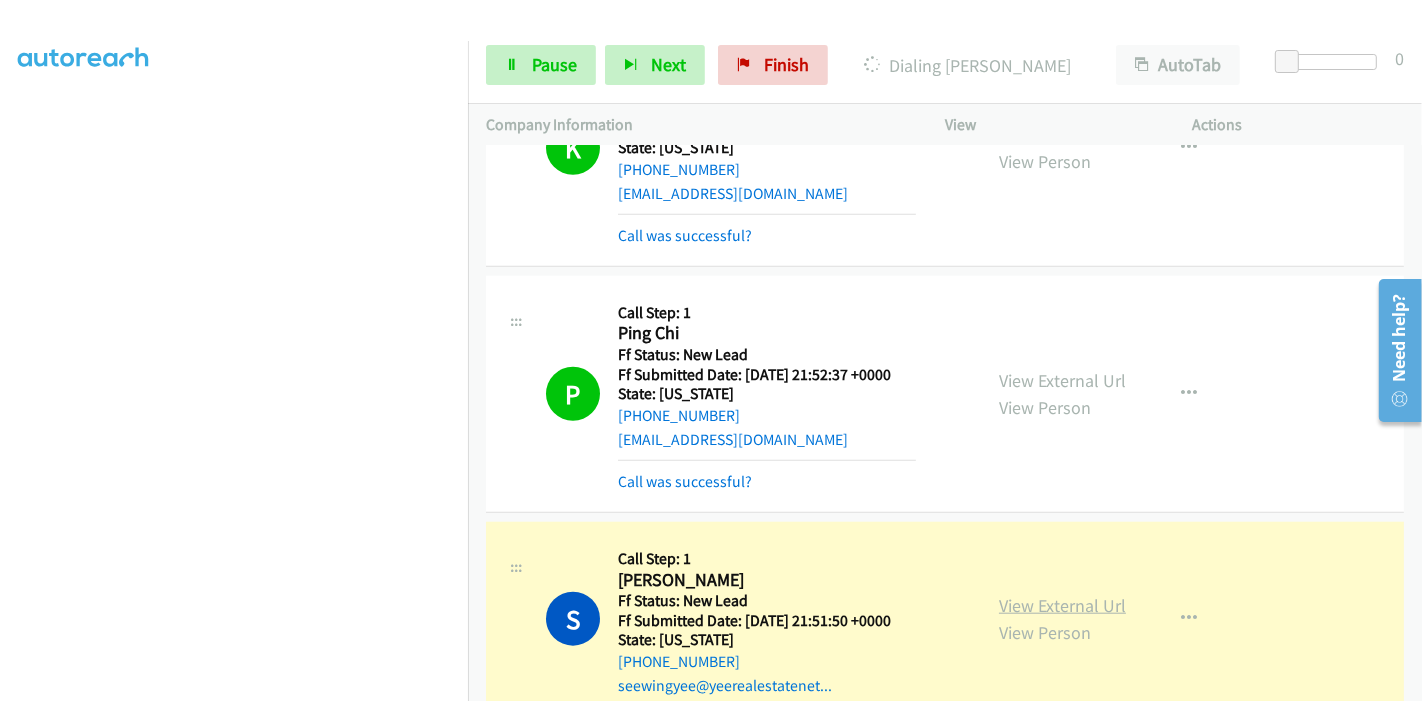 click on "View External Url" at bounding box center [1062, 605] 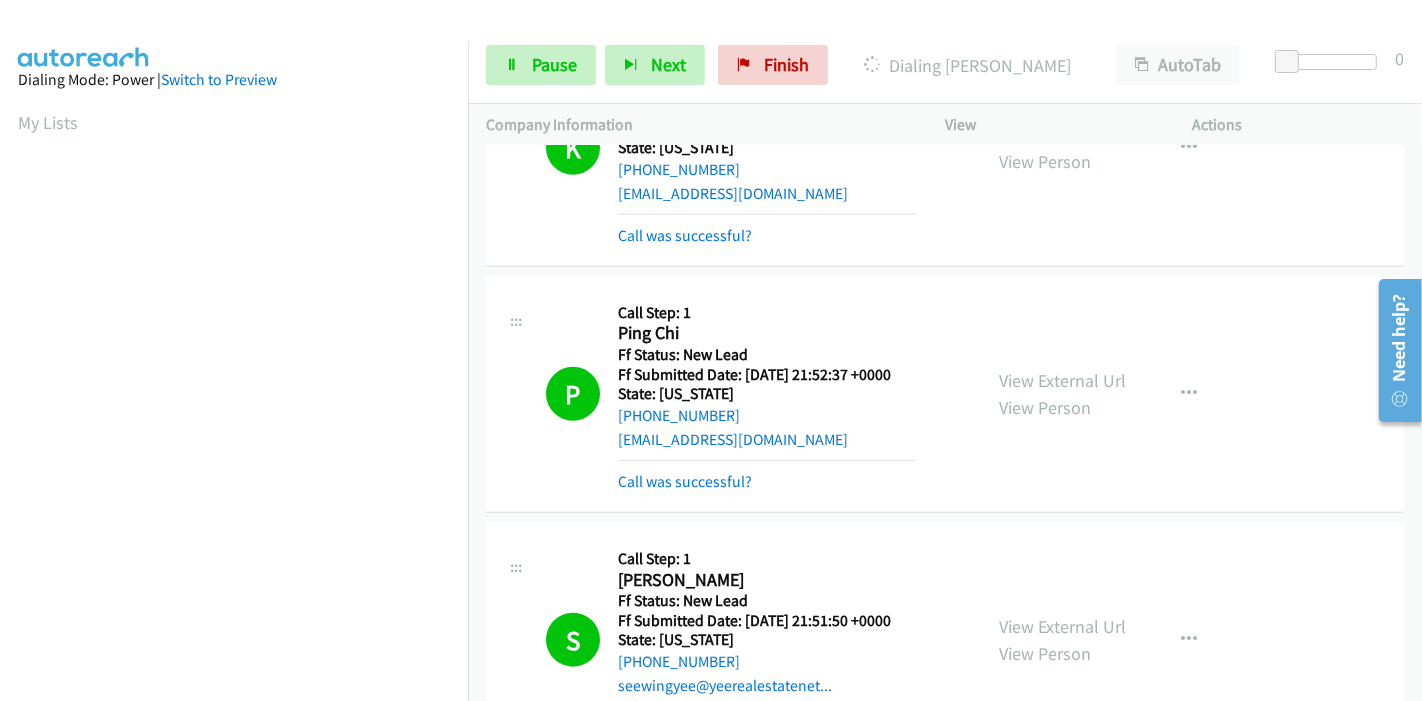 scroll, scrollTop: 422, scrollLeft: 0, axis: vertical 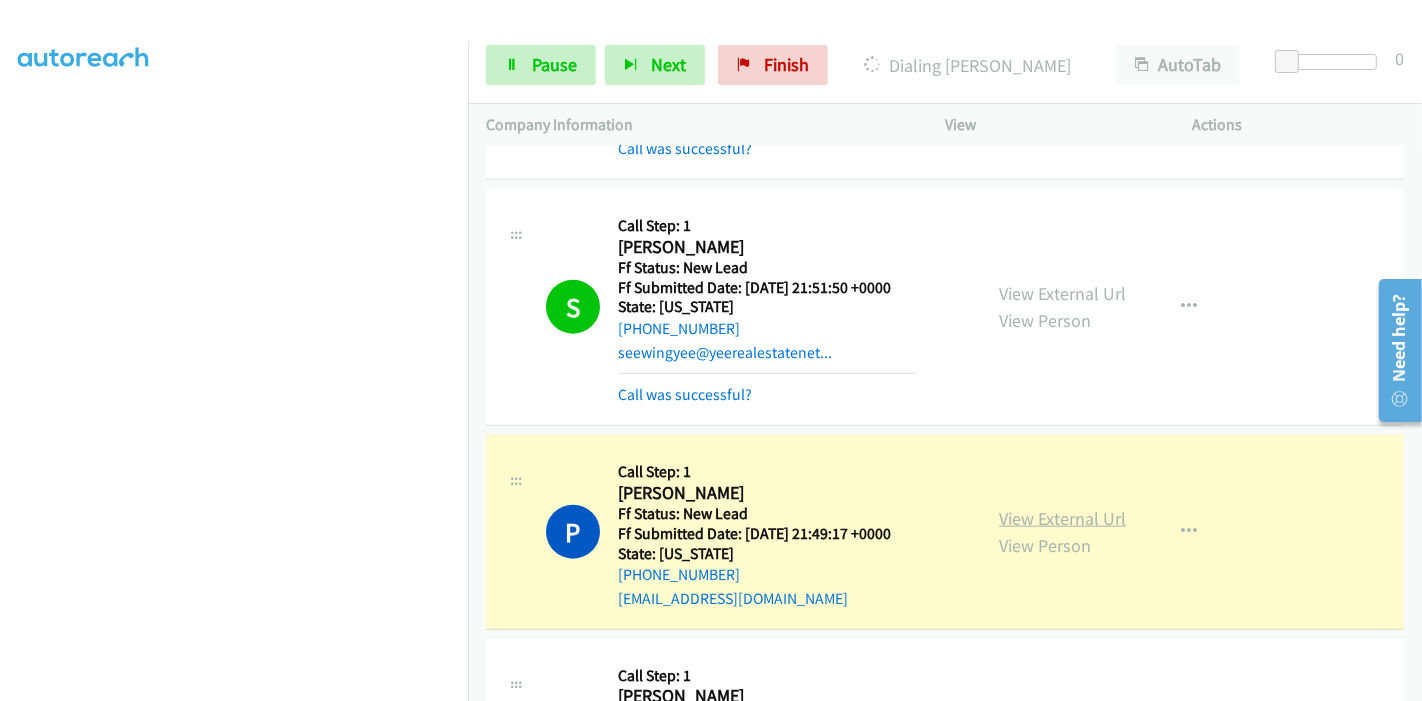 click on "View External Url" at bounding box center (1062, 518) 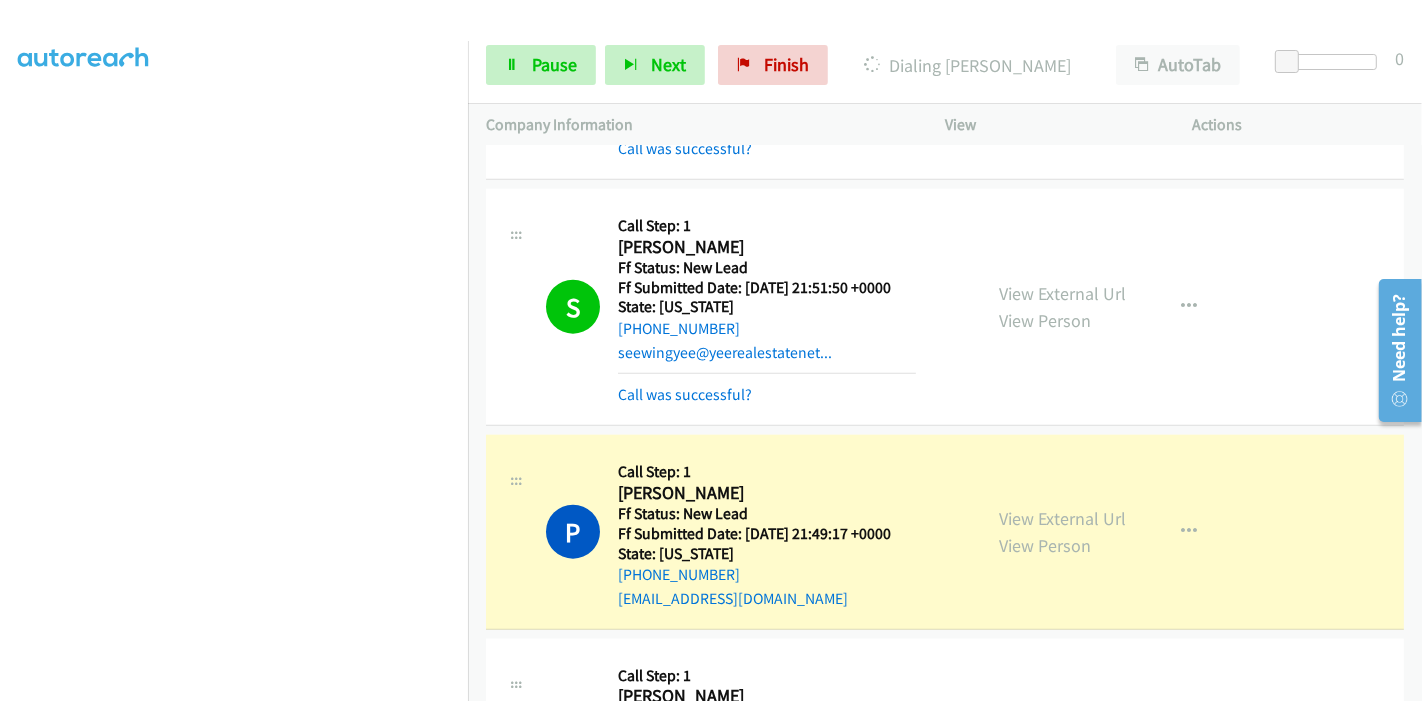 scroll, scrollTop: 0, scrollLeft: 0, axis: both 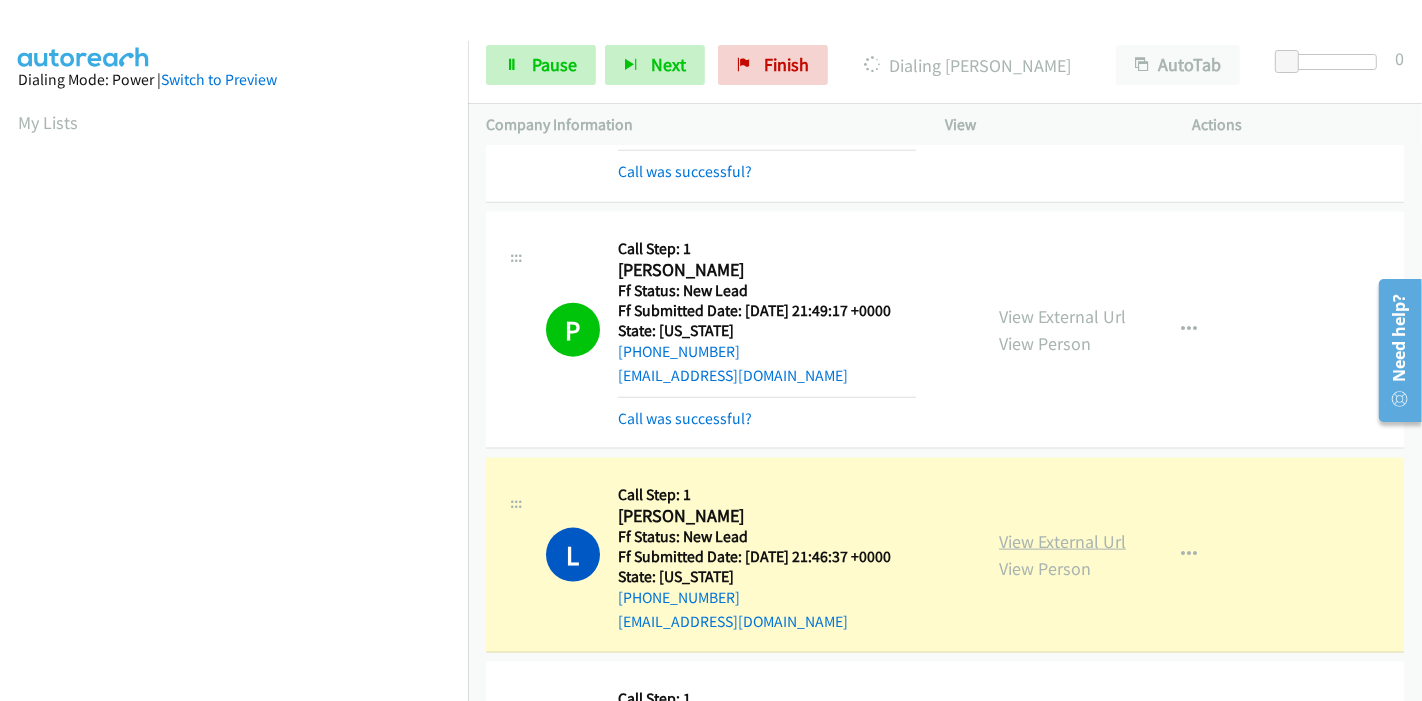 click on "View External Url" at bounding box center [1062, 541] 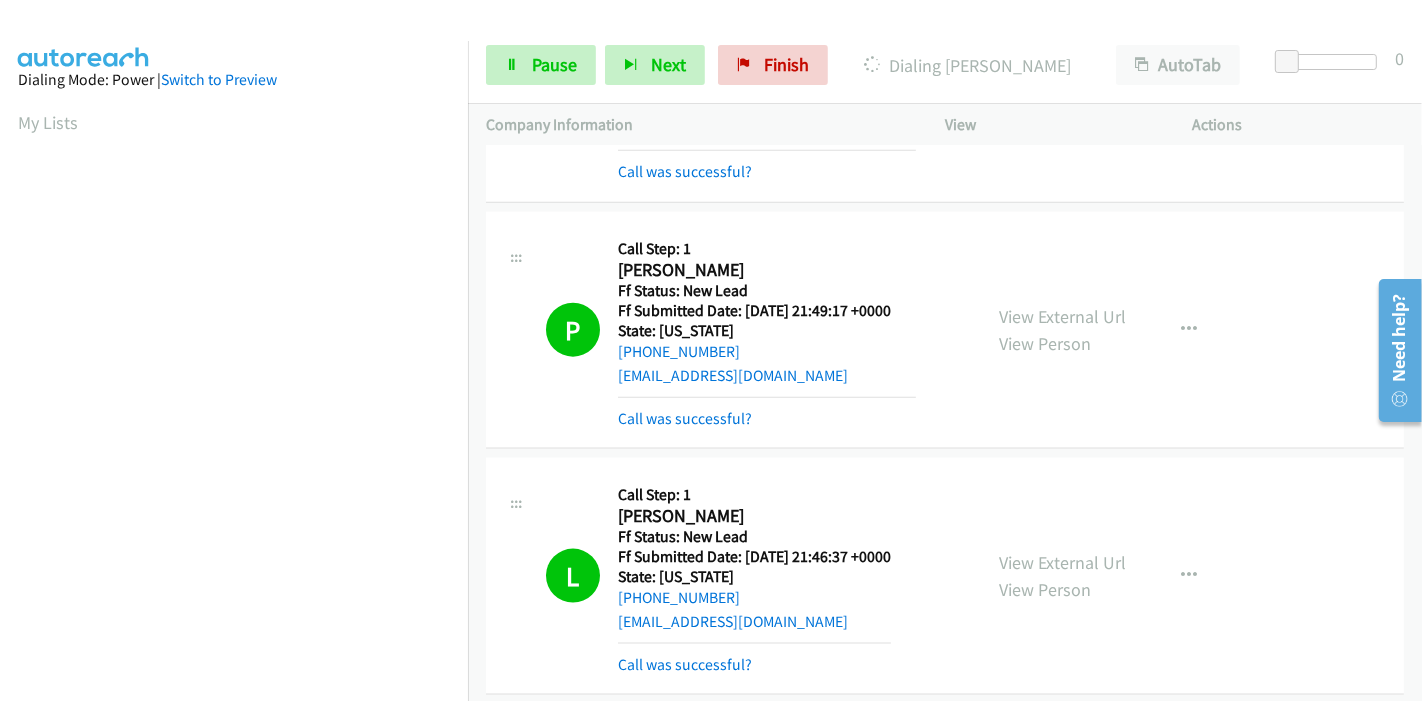 scroll, scrollTop: 422, scrollLeft: 0, axis: vertical 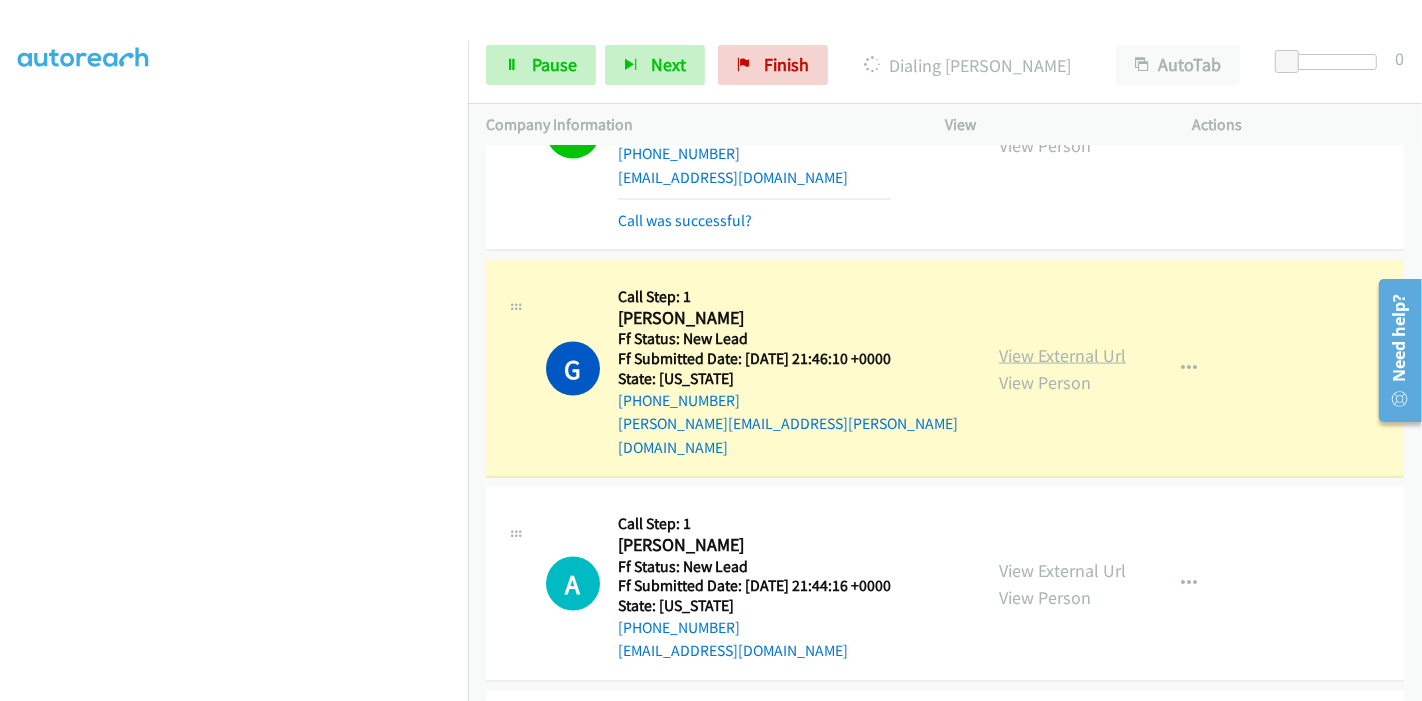 click on "View External Url" at bounding box center [1062, 355] 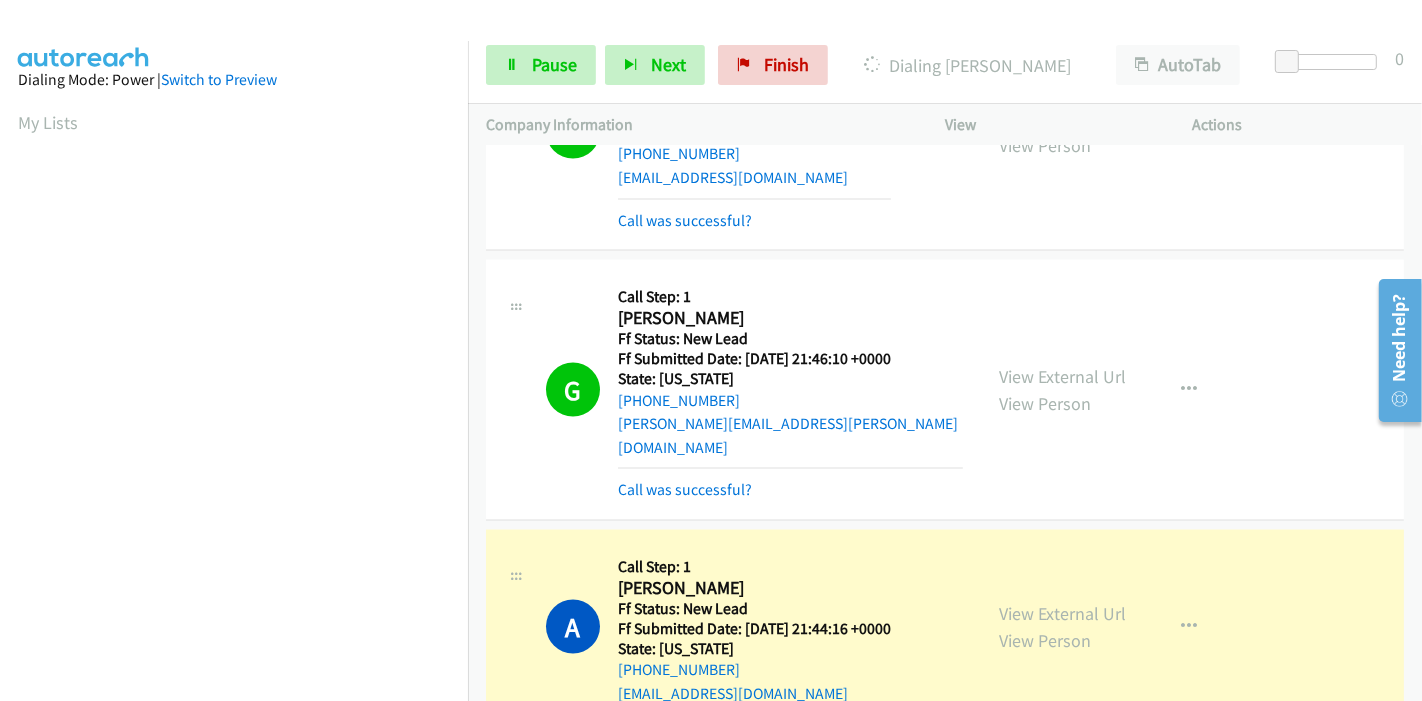 scroll, scrollTop: 0, scrollLeft: 0, axis: both 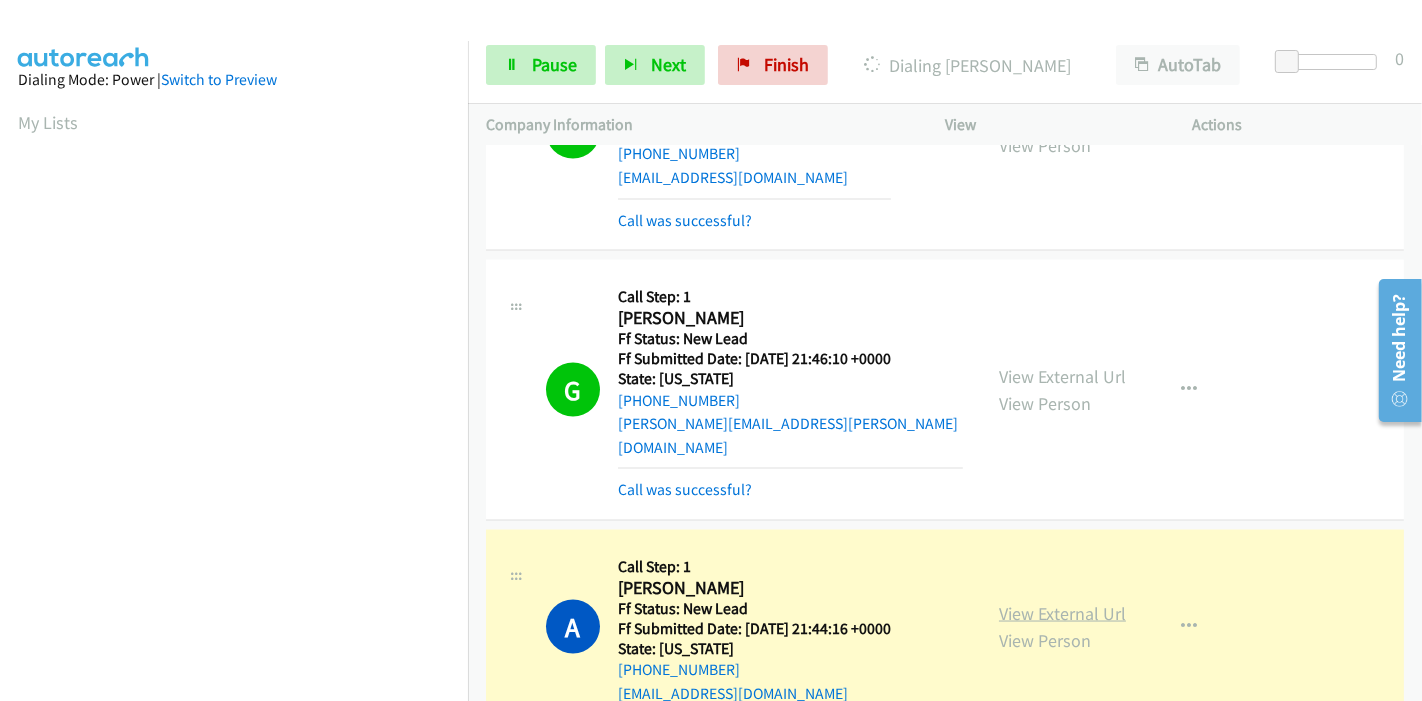 click on "View External Url" at bounding box center [1062, 613] 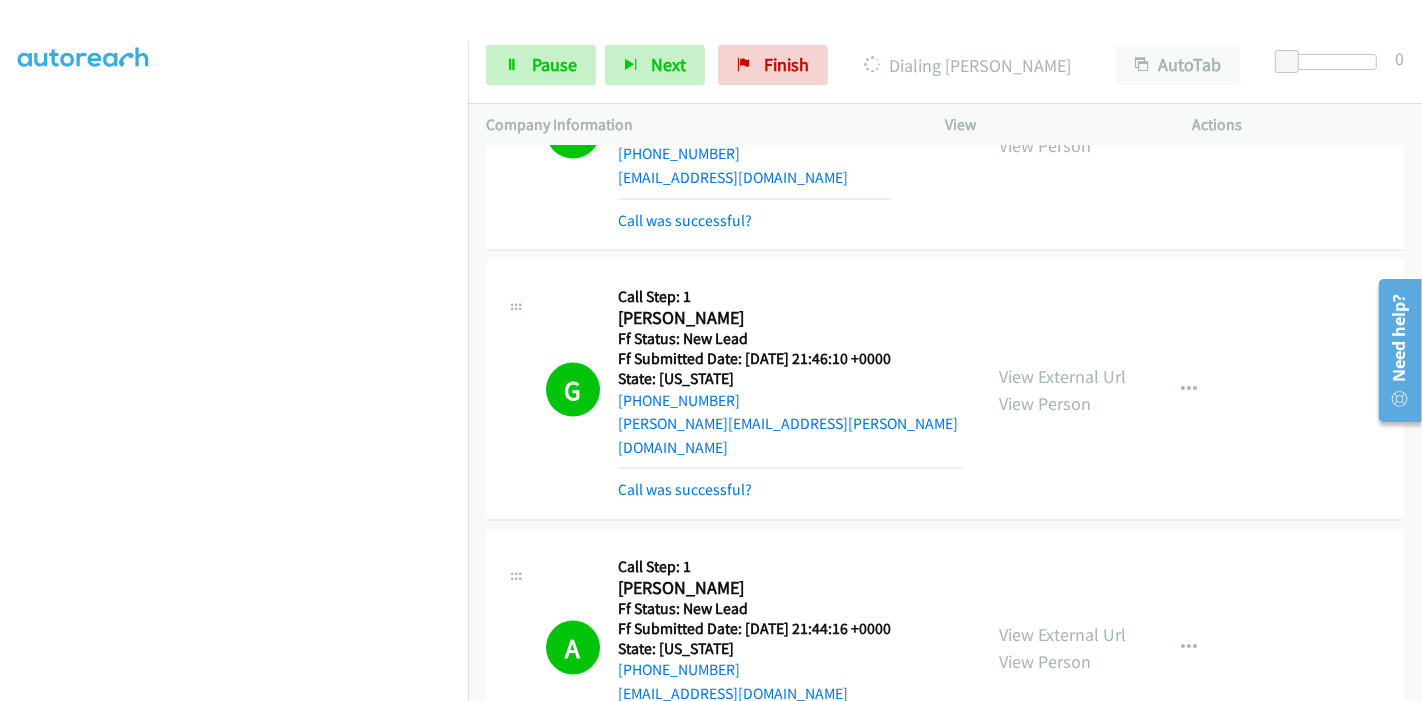 scroll, scrollTop: 0, scrollLeft: 0, axis: both 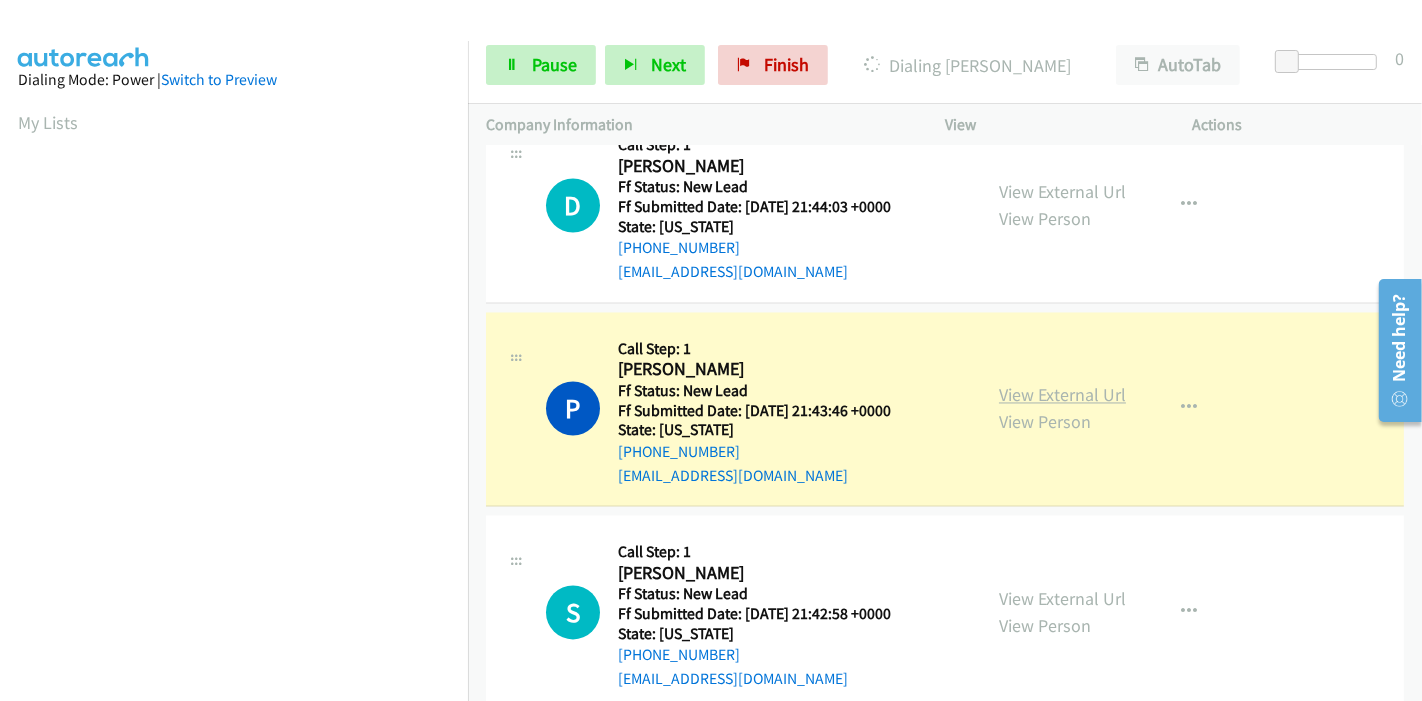 click on "View External Url" at bounding box center (1062, 395) 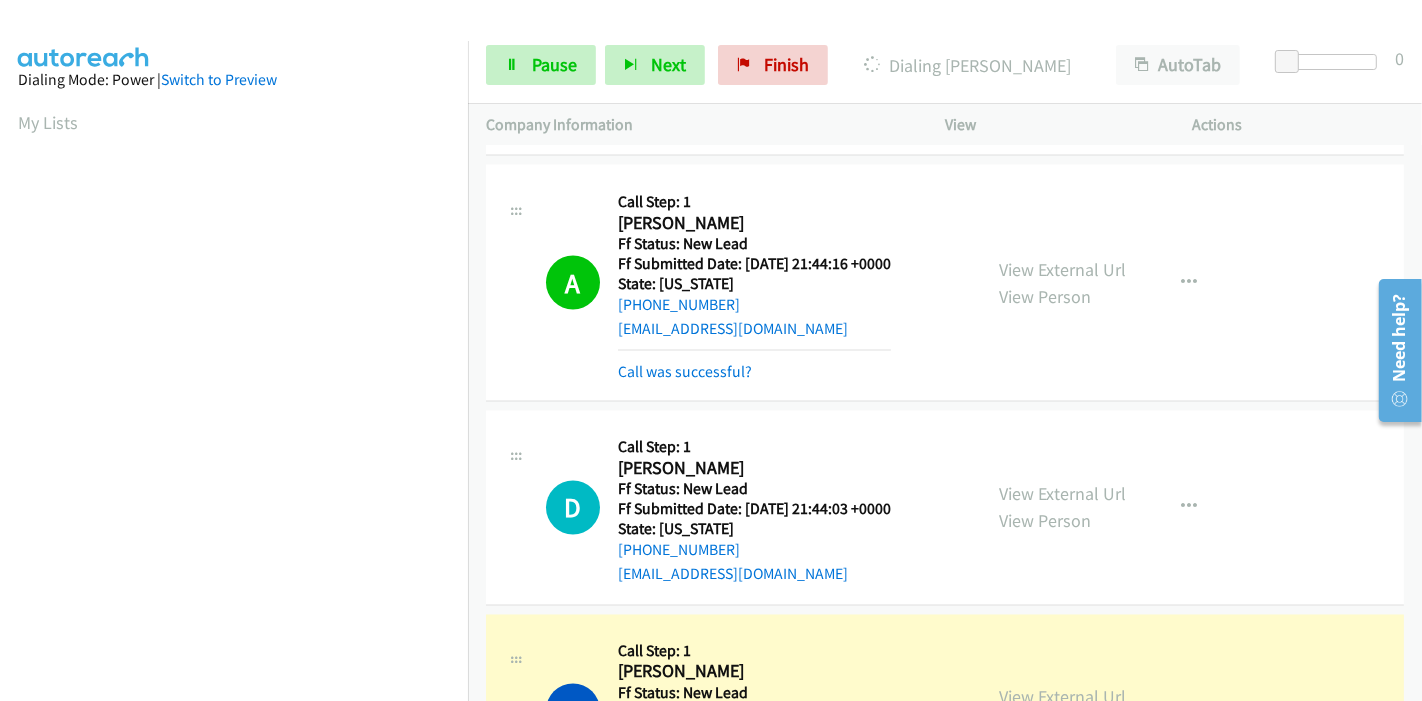 scroll, scrollTop: 2777, scrollLeft: 0, axis: vertical 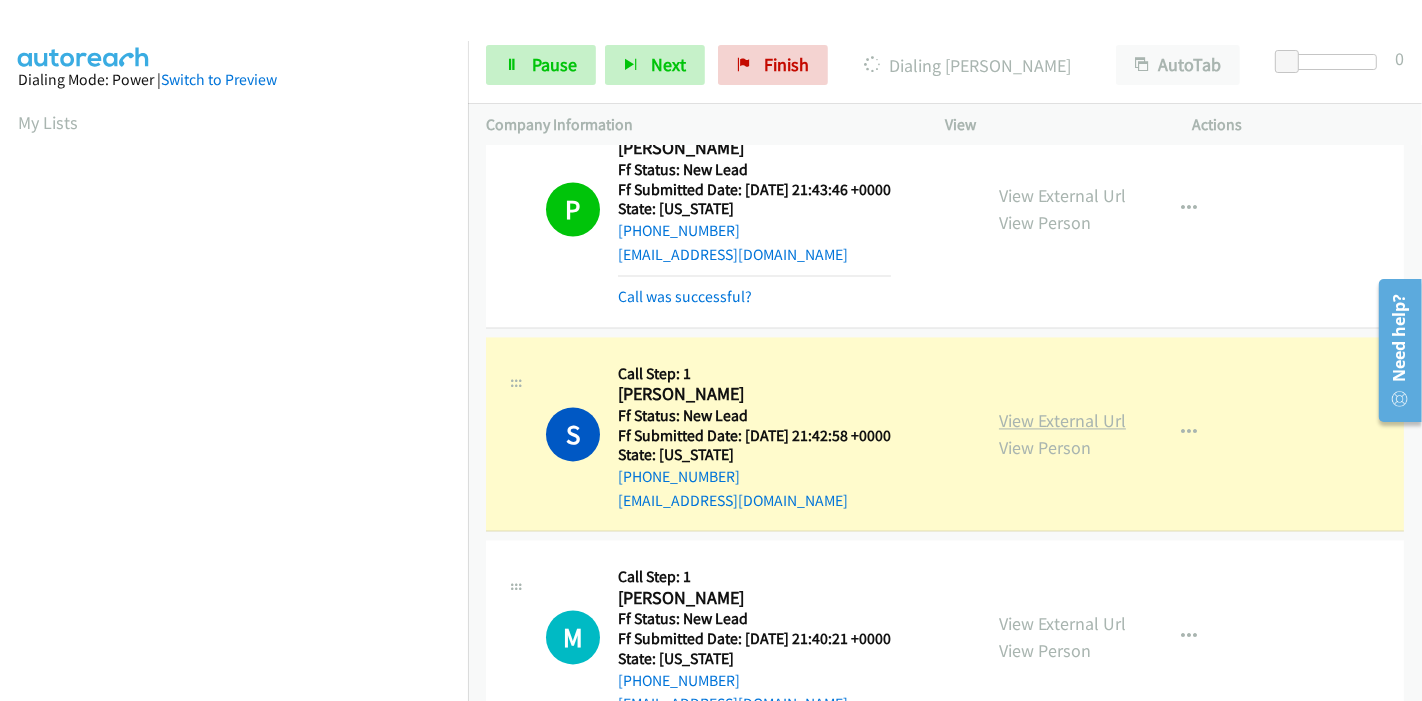click on "View External Url" at bounding box center (1062, 420) 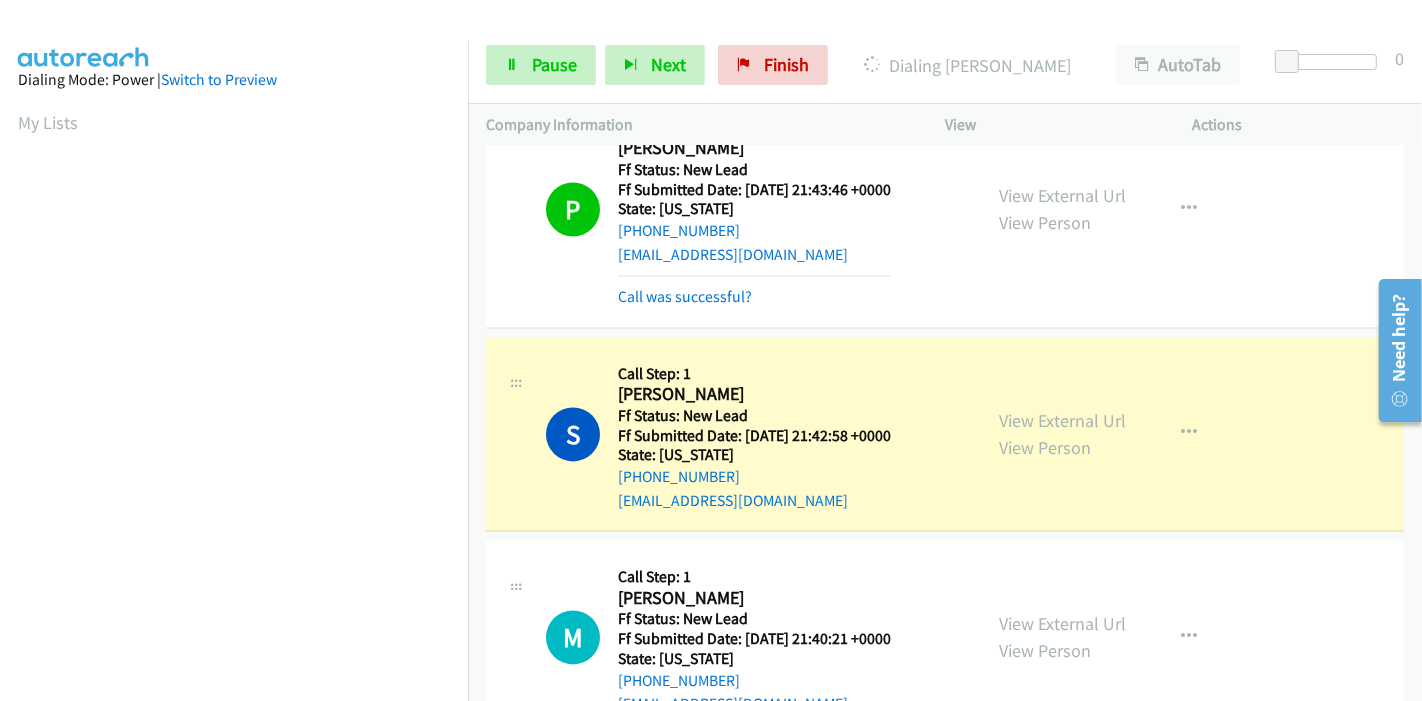 scroll, scrollTop: 422, scrollLeft: 0, axis: vertical 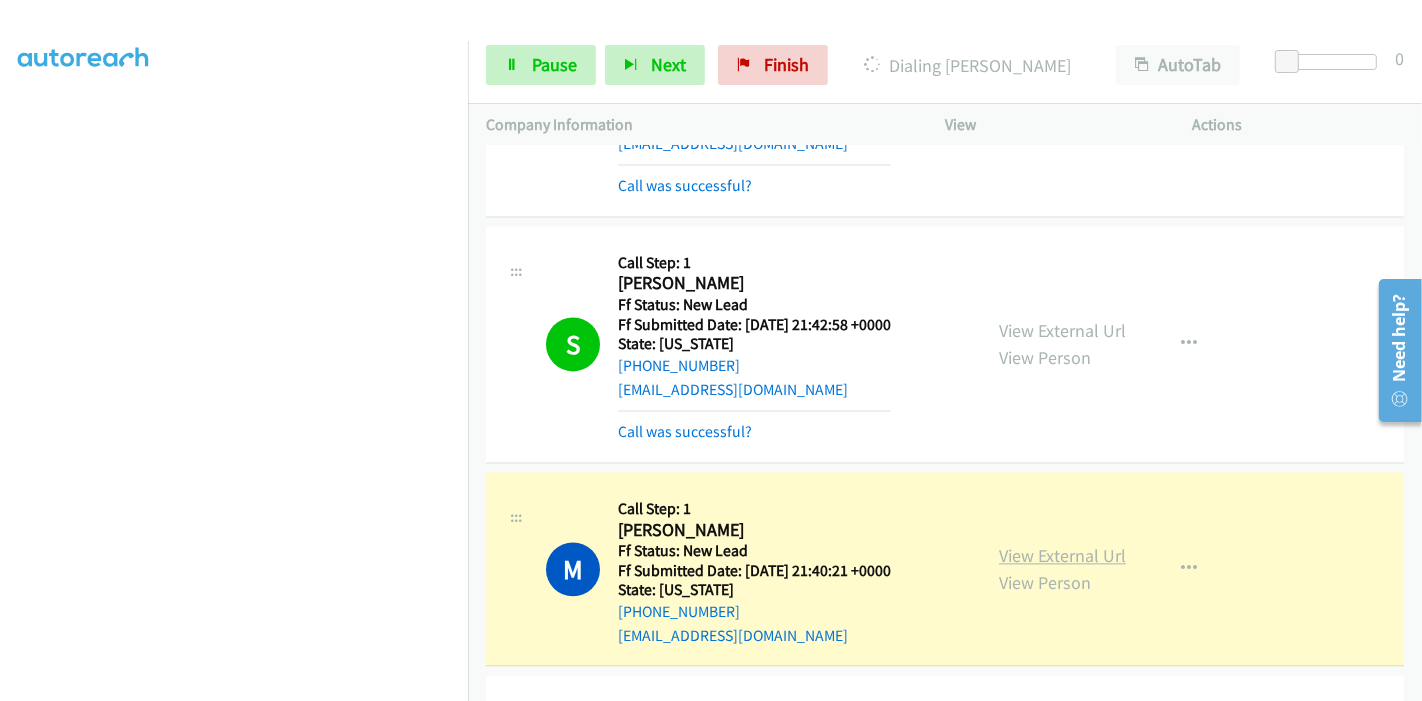 click on "View External Url" at bounding box center [1062, 555] 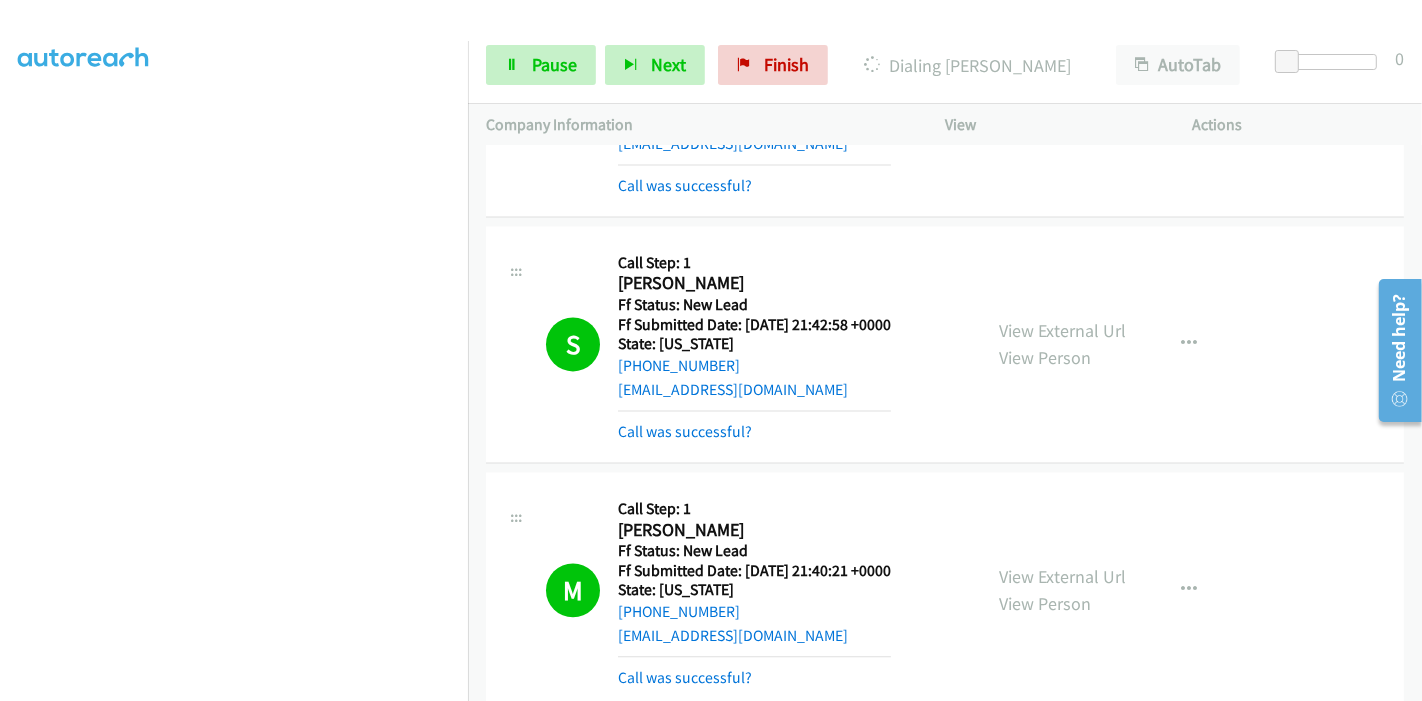 scroll, scrollTop: 0, scrollLeft: 0, axis: both 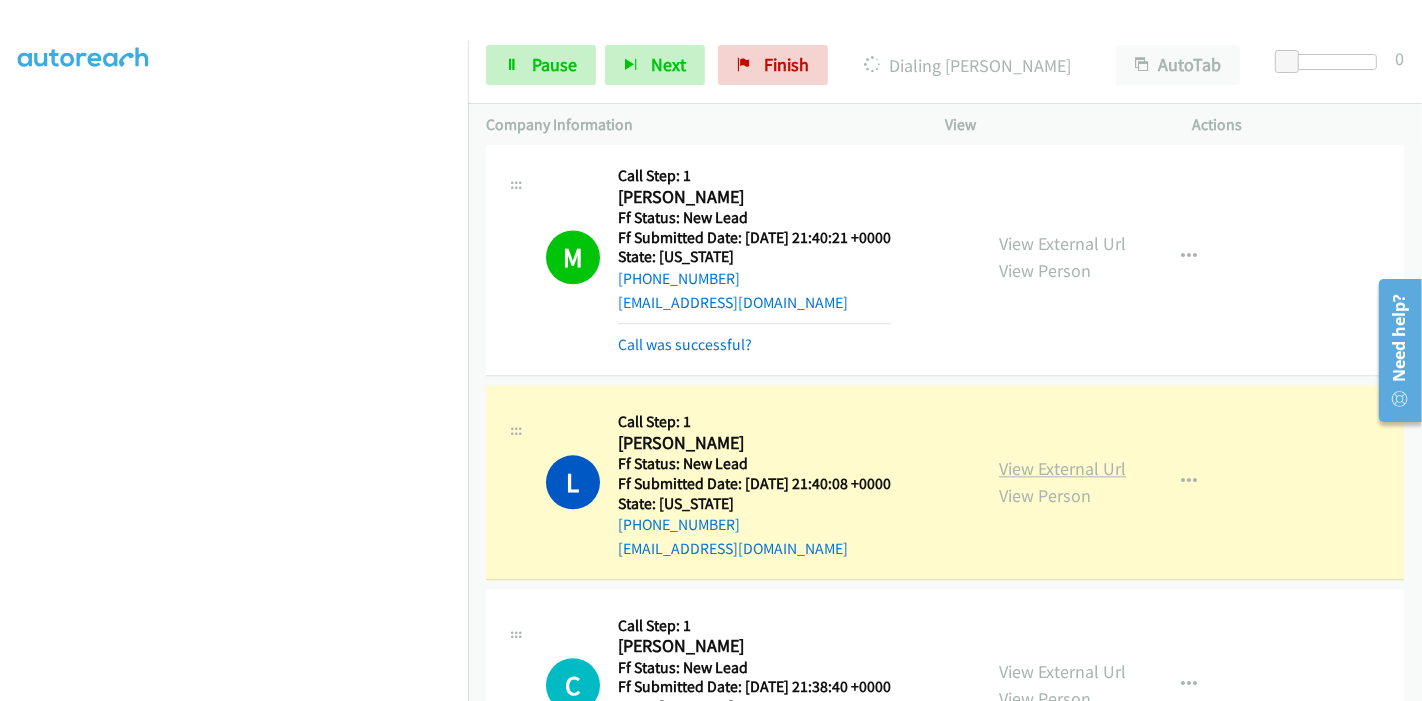 click on "View External Url" at bounding box center [1062, 468] 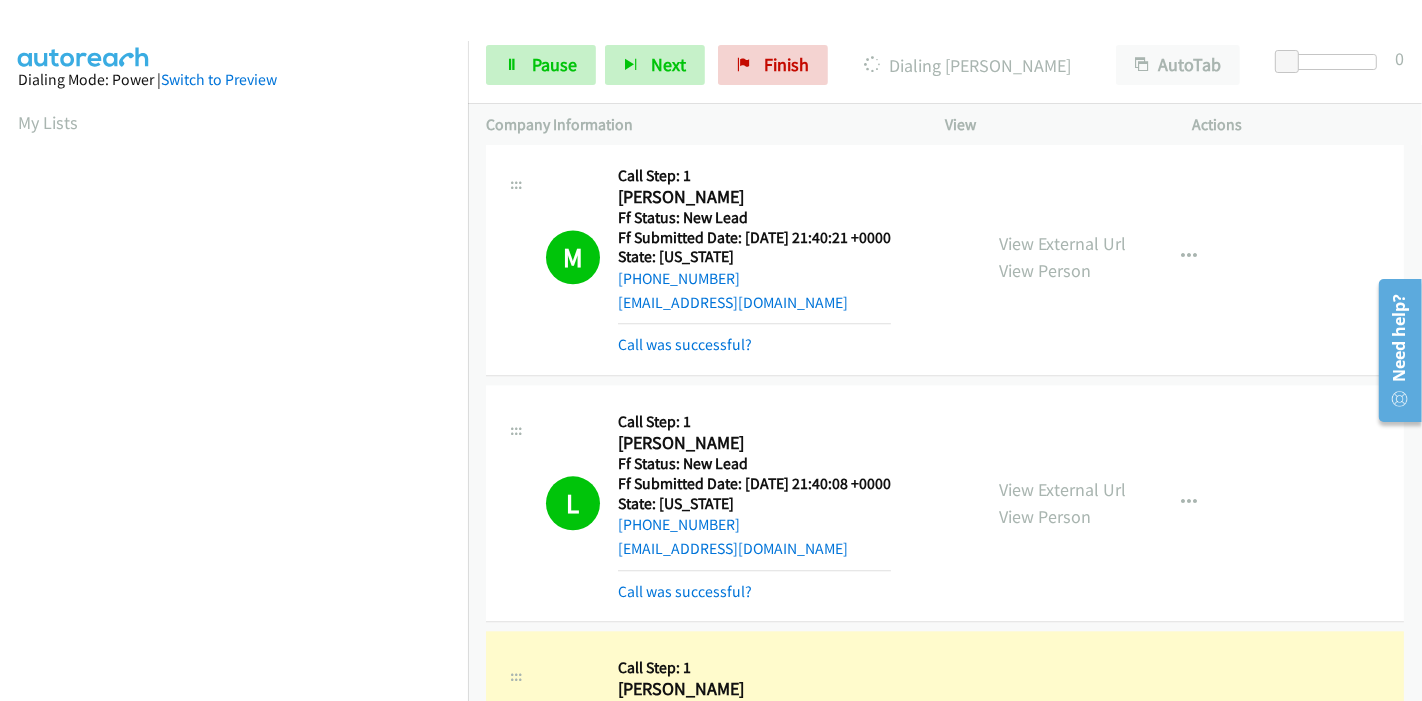 scroll, scrollTop: 422, scrollLeft: 0, axis: vertical 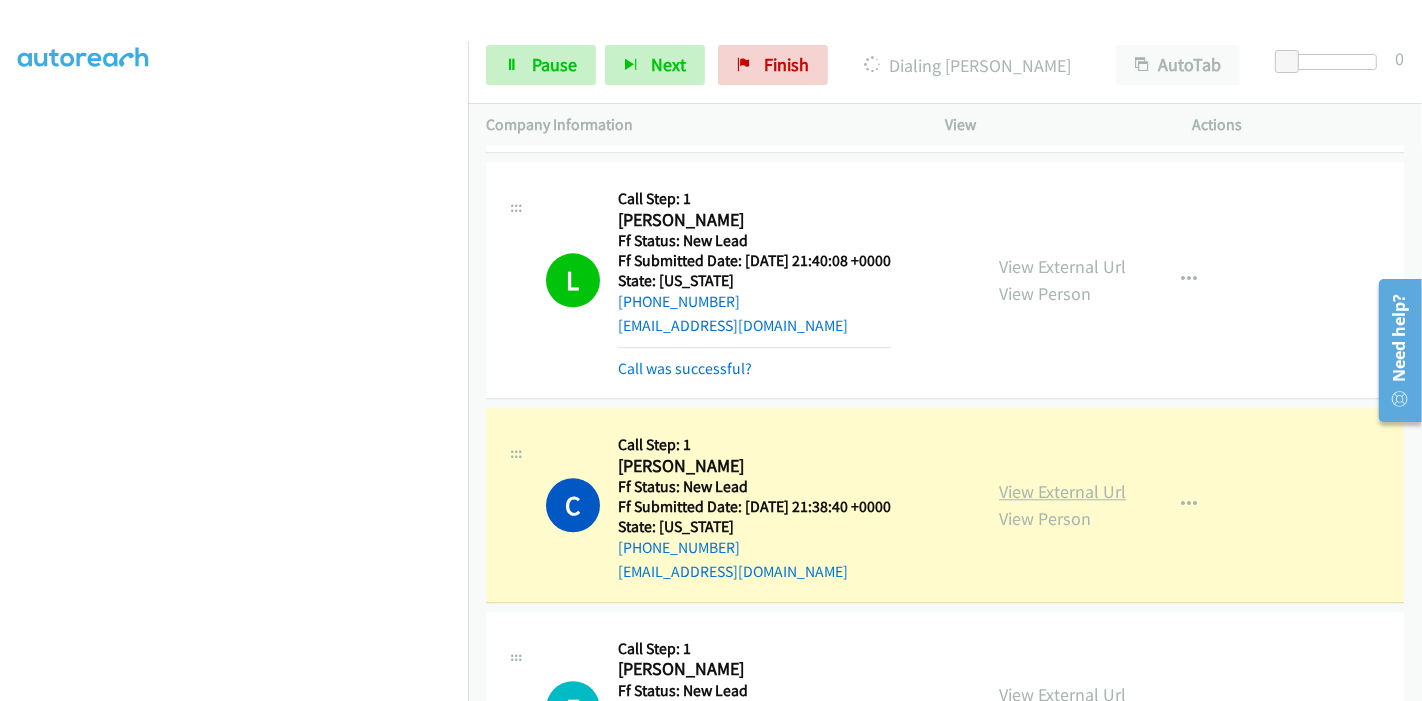 click on "View External Url" at bounding box center (1062, 491) 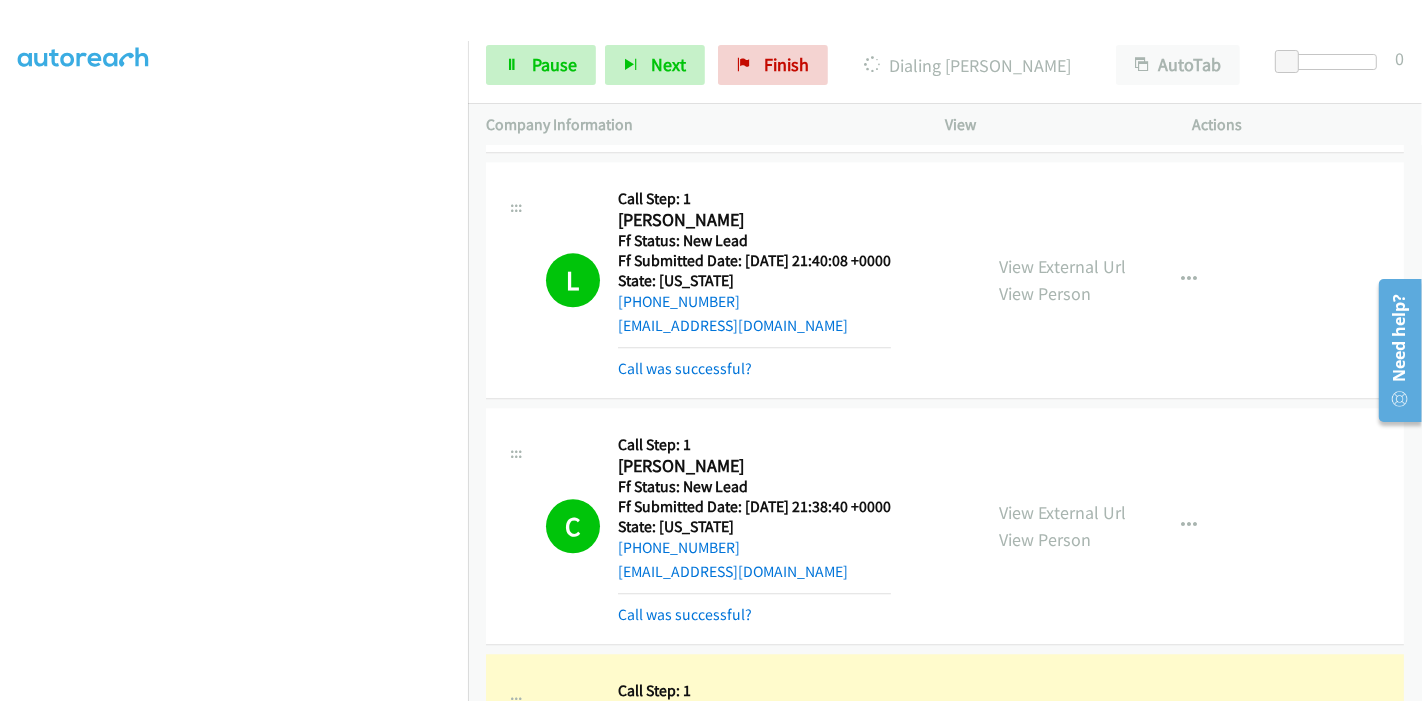 scroll, scrollTop: 0, scrollLeft: 0, axis: both 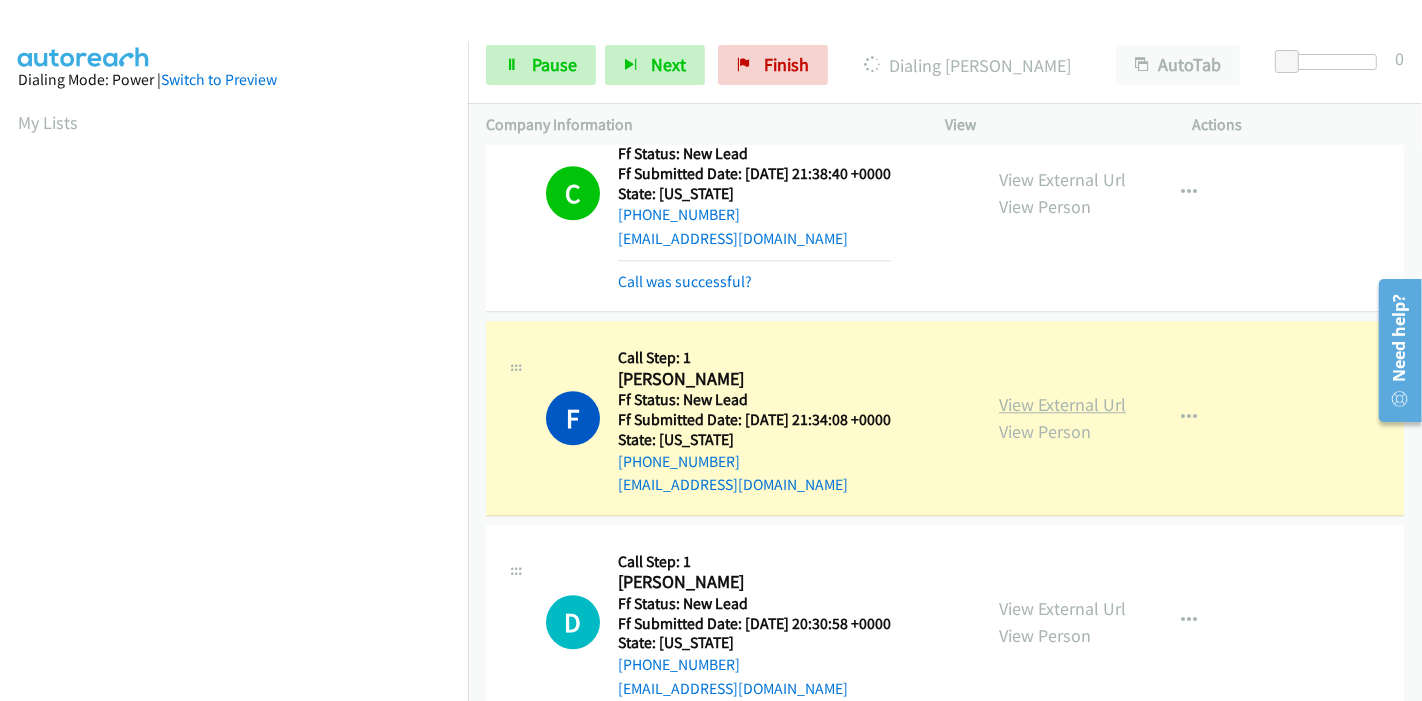 click on "View External Url" at bounding box center (1062, 404) 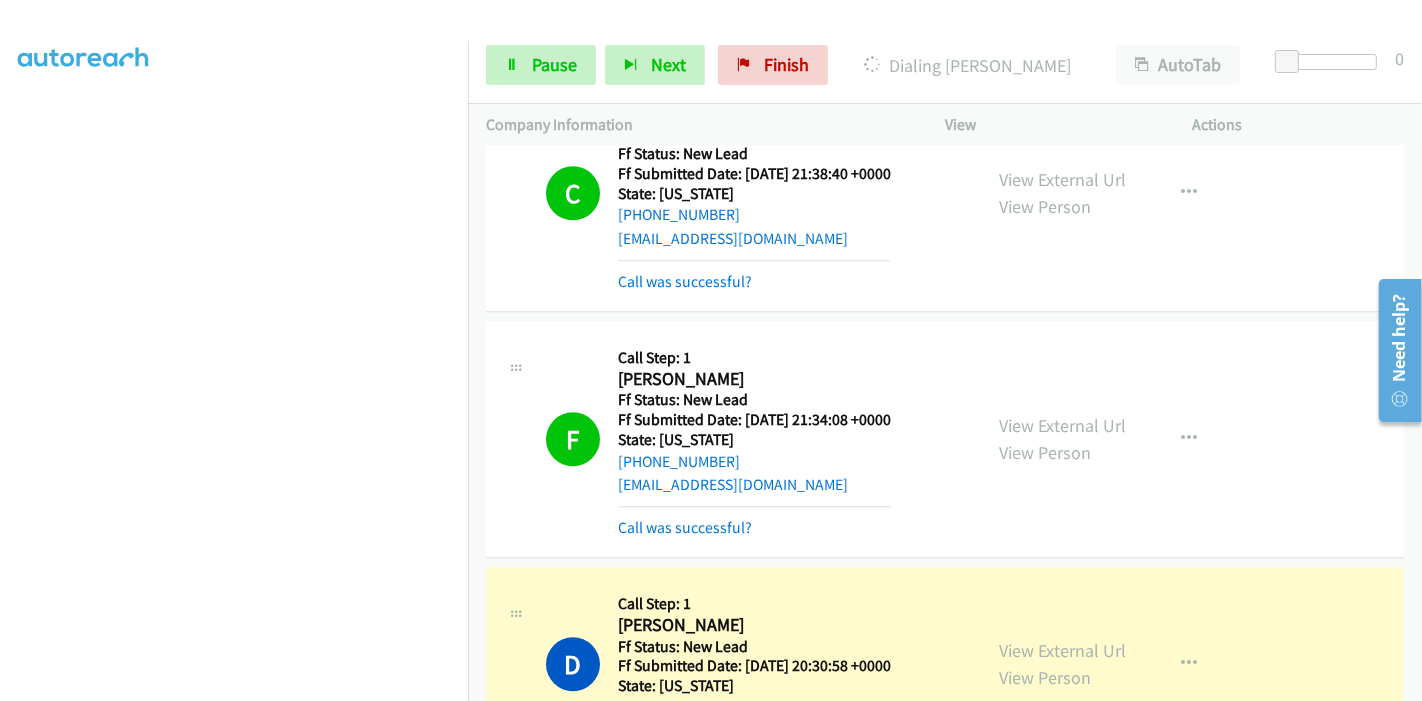 scroll, scrollTop: 0, scrollLeft: 0, axis: both 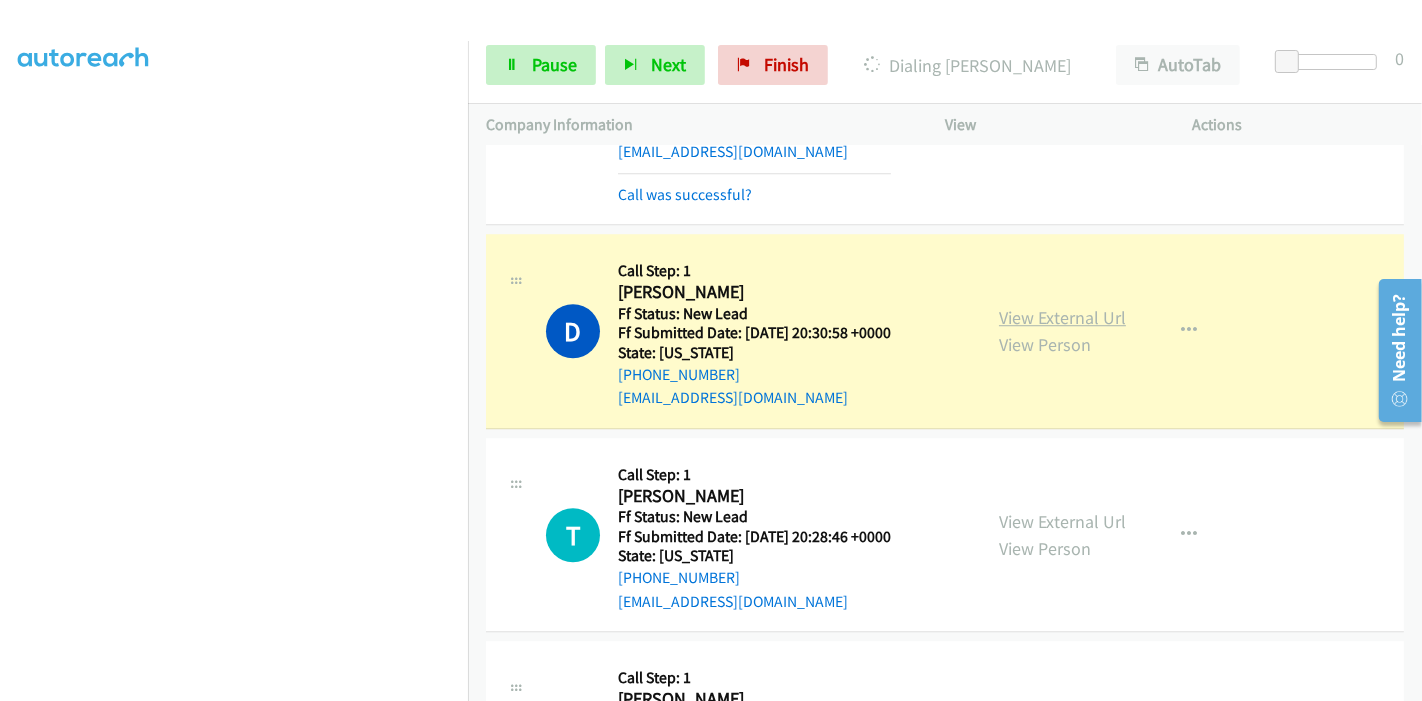 click on "View External Url" at bounding box center (1062, 317) 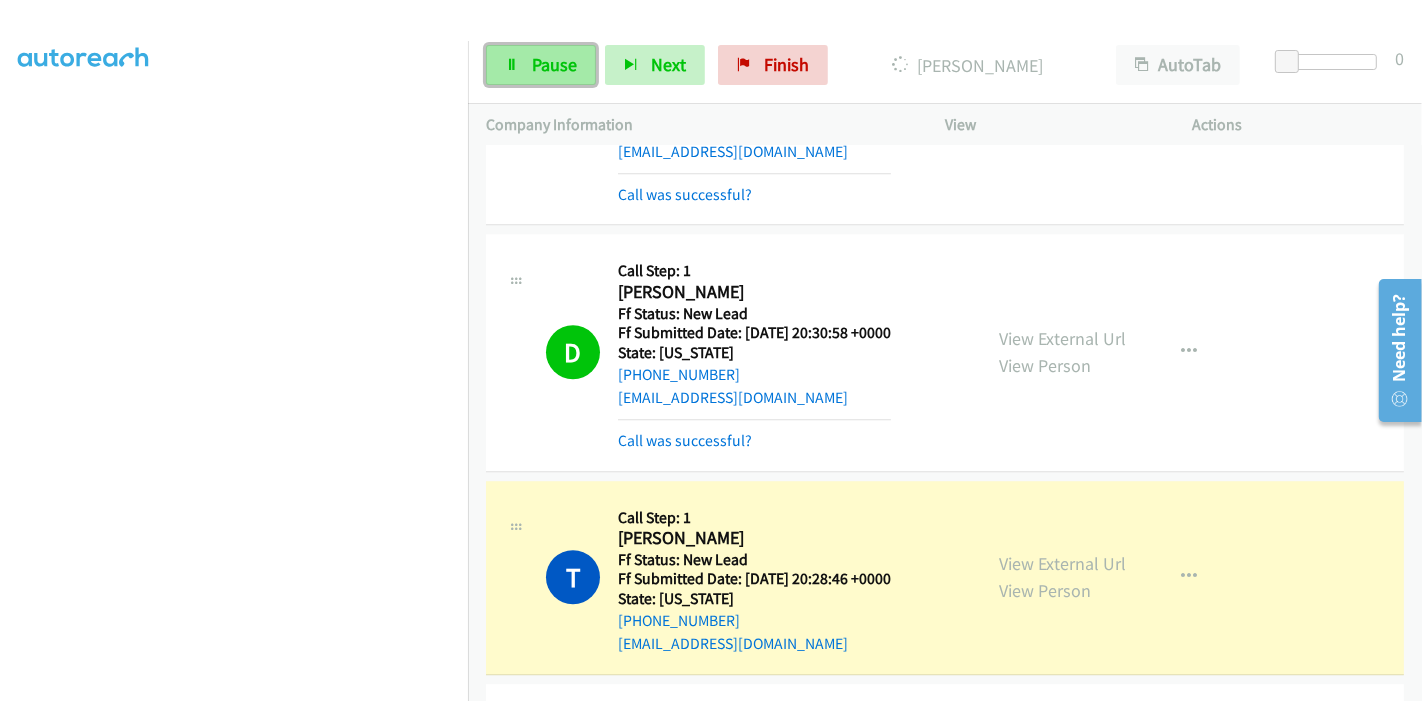 click on "Pause" at bounding box center [554, 64] 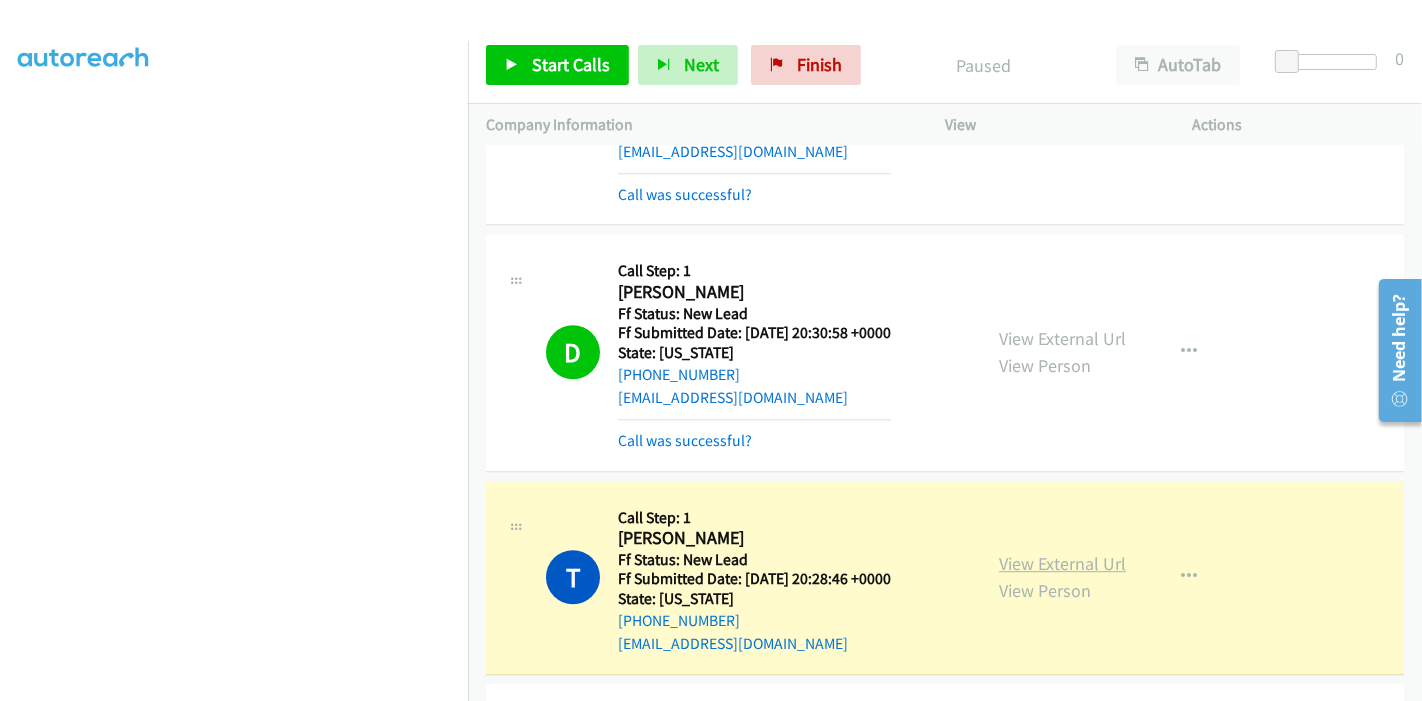 click on "View External Url" at bounding box center [1062, 563] 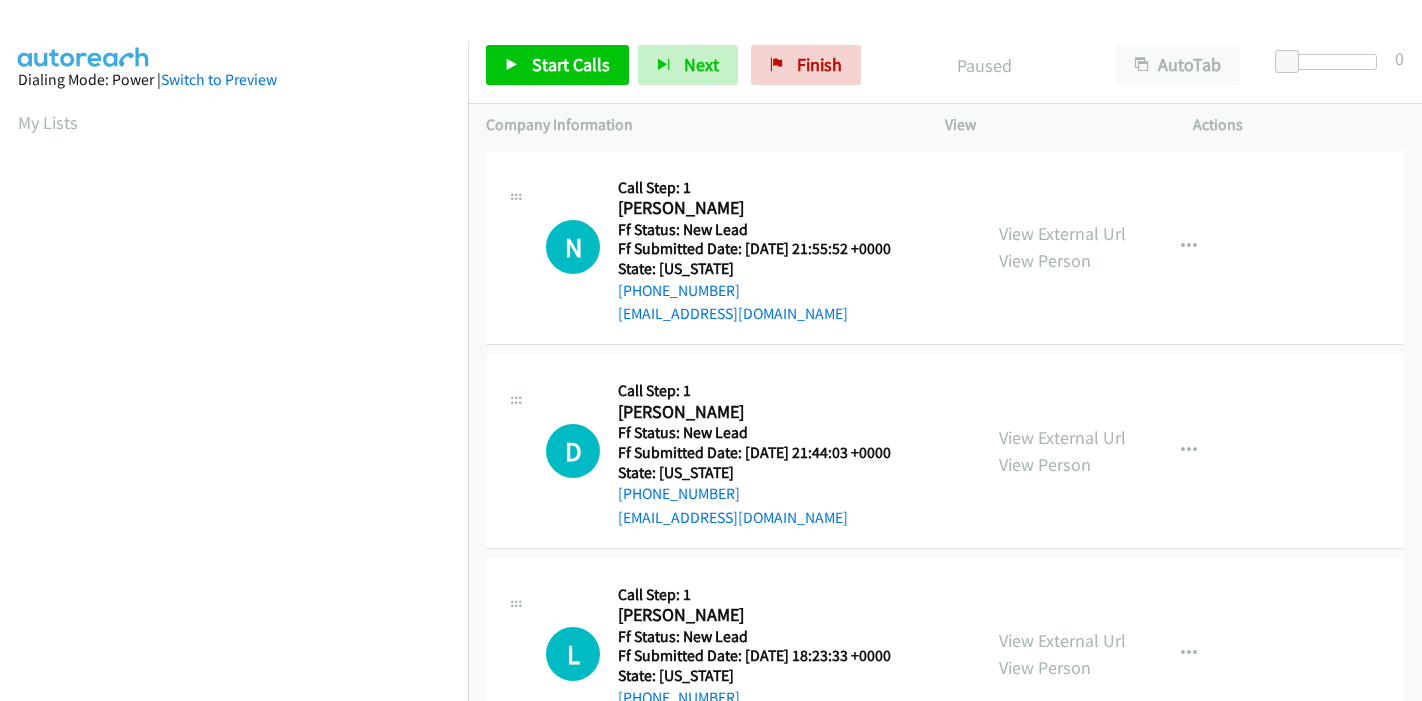 scroll, scrollTop: 0, scrollLeft: 0, axis: both 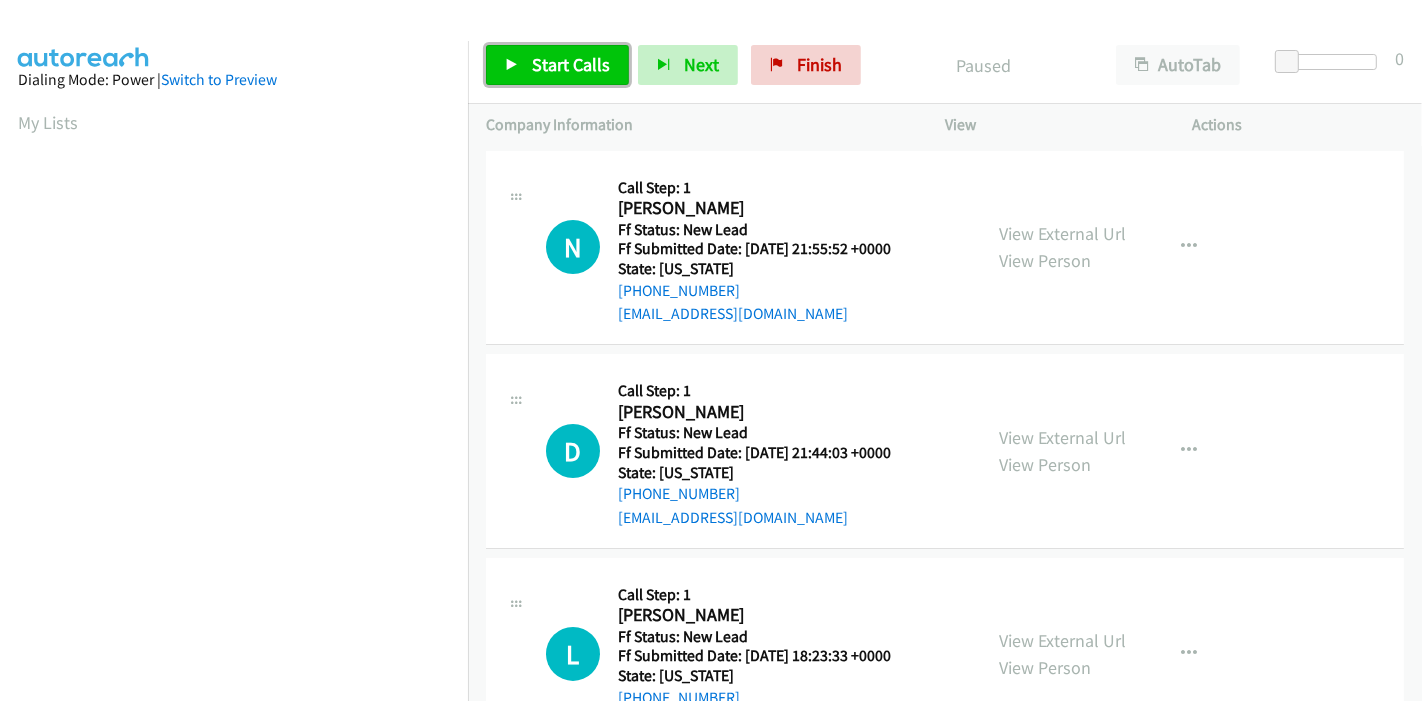 click on "Start Calls" at bounding box center (571, 64) 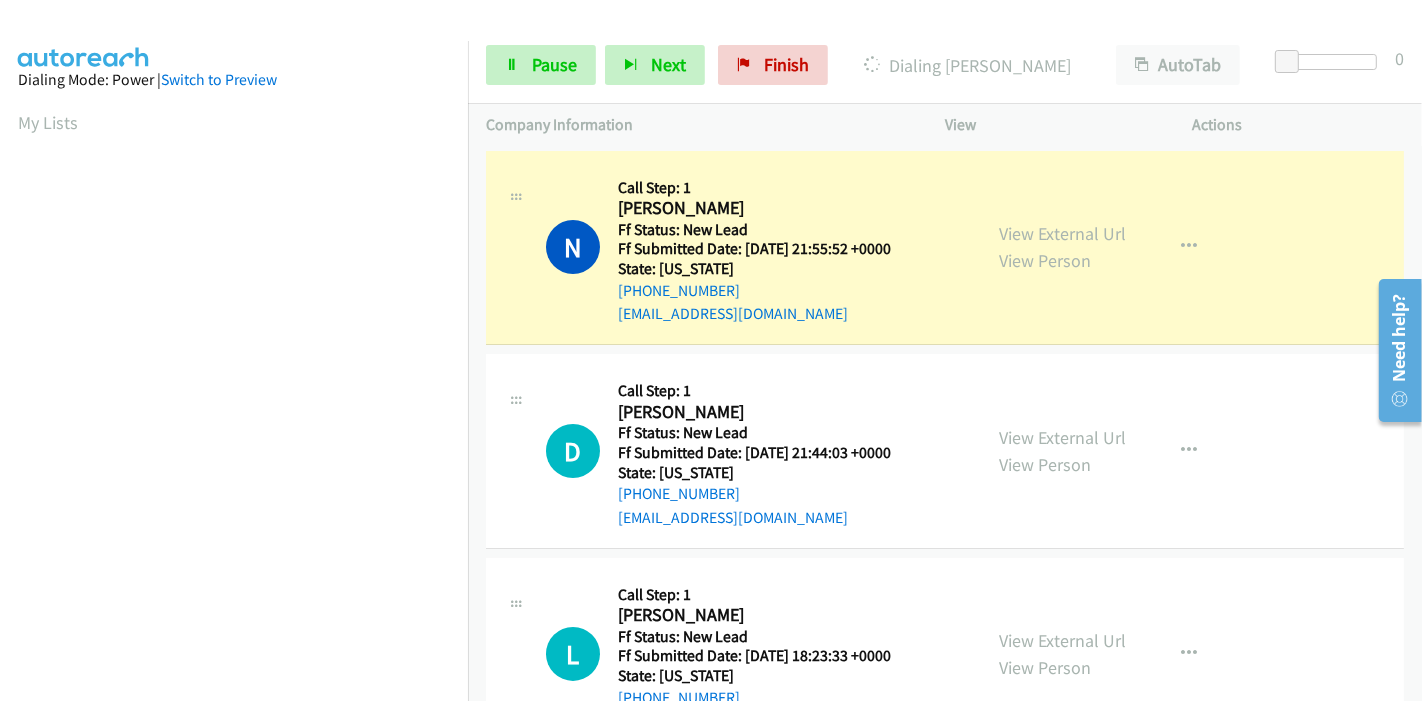 click on "View External Url
View Person
View External Url
Email
Schedule/Manage Callback
Skip Call
Add to do not call list" at bounding box center [1114, 248] 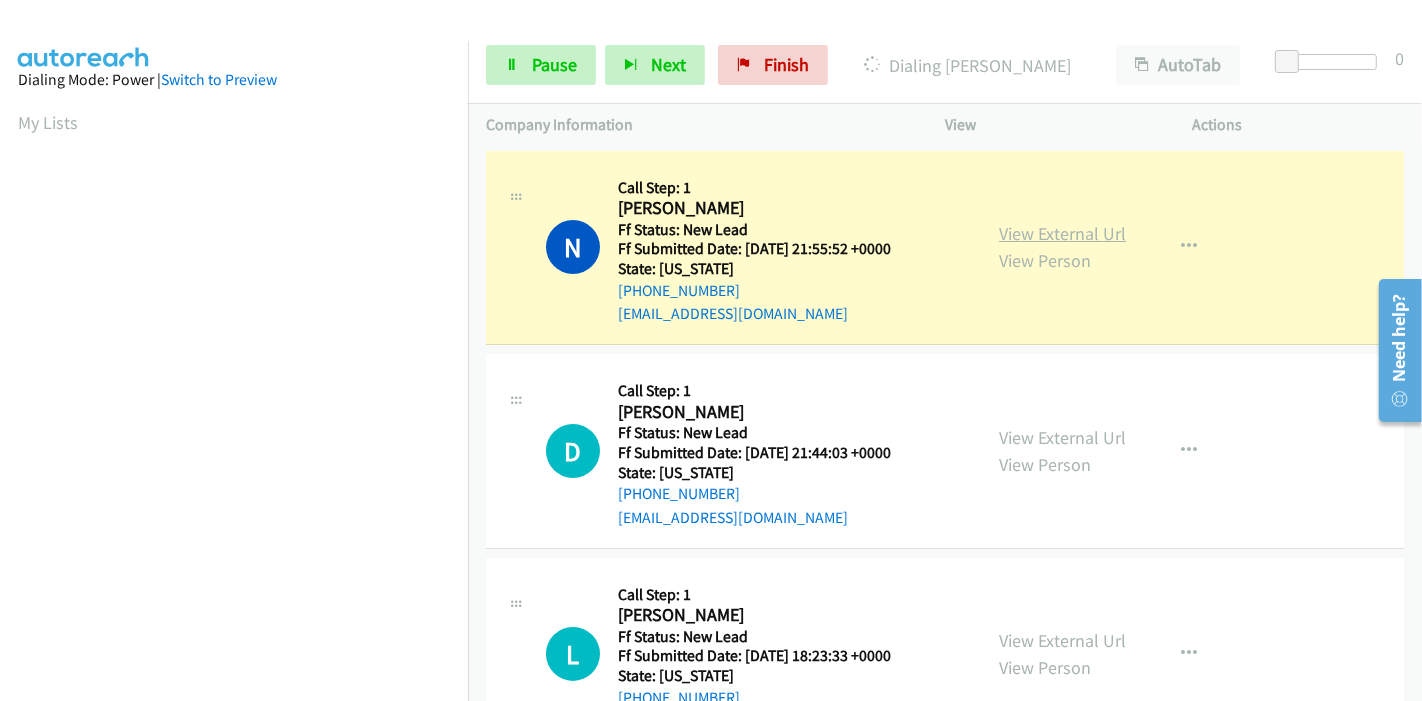 click on "View External Url" at bounding box center [1062, 233] 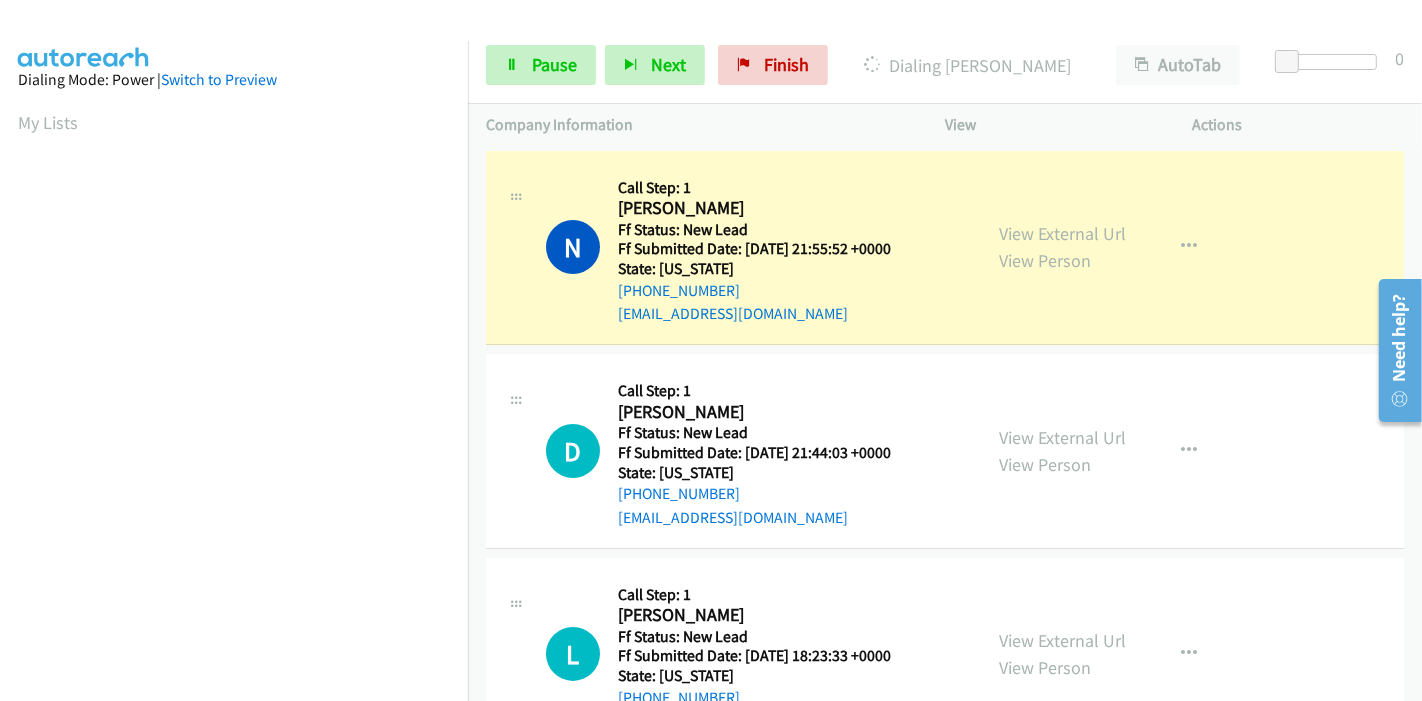 scroll, scrollTop: 0, scrollLeft: 0, axis: both 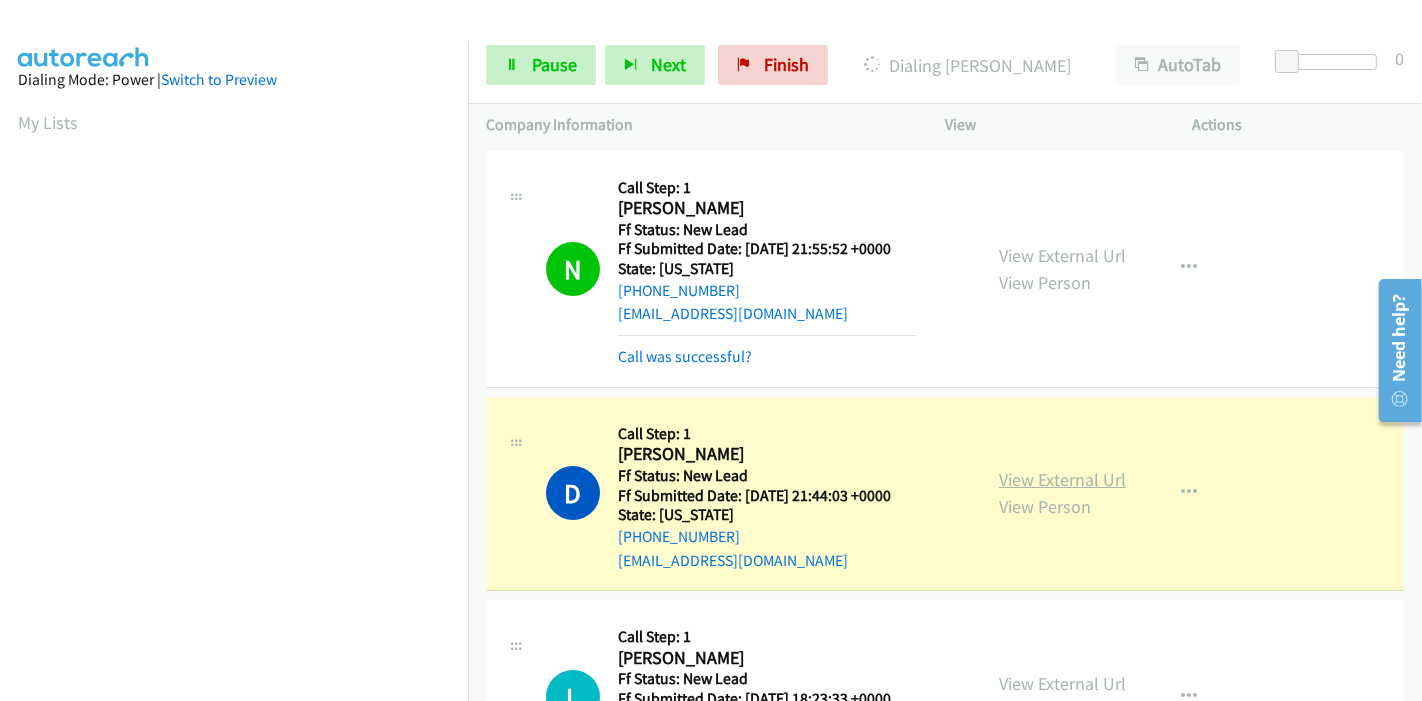 click on "View External Url" at bounding box center (1062, 479) 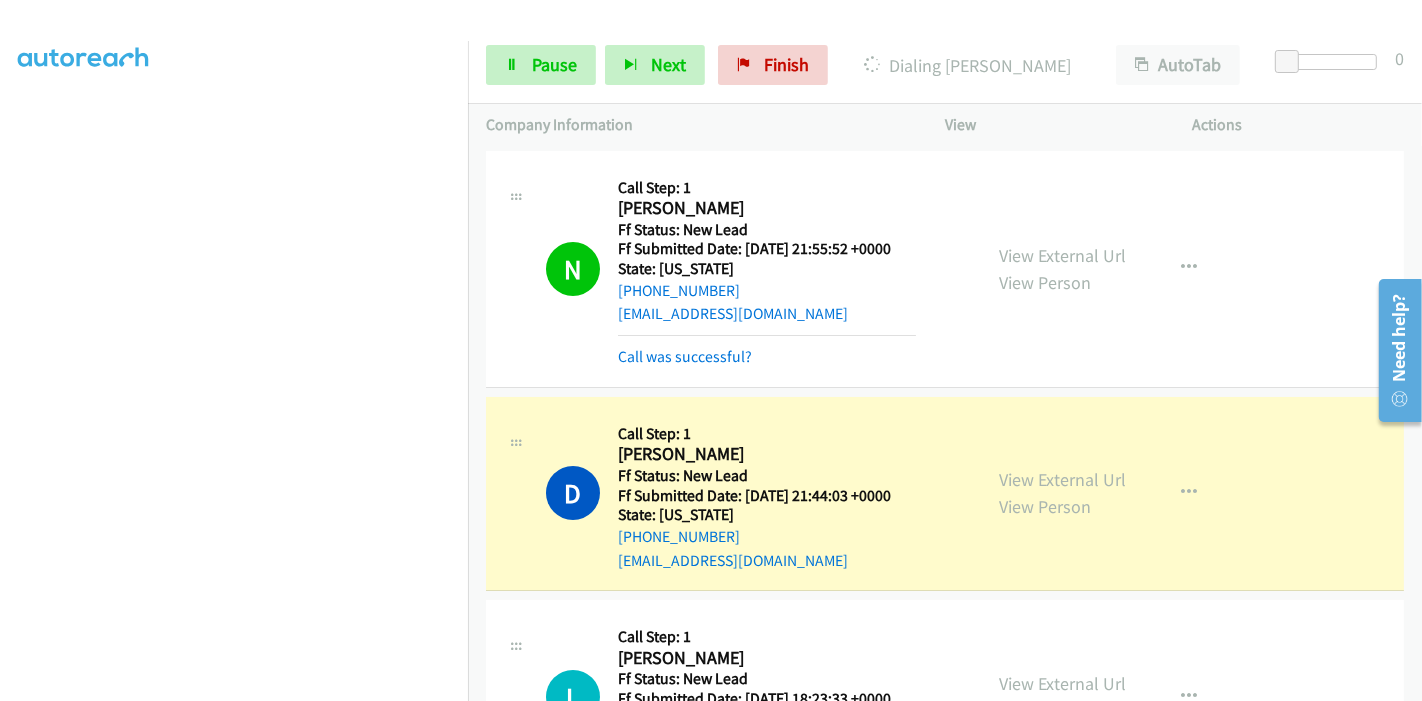 scroll, scrollTop: 422, scrollLeft: 0, axis: vertical 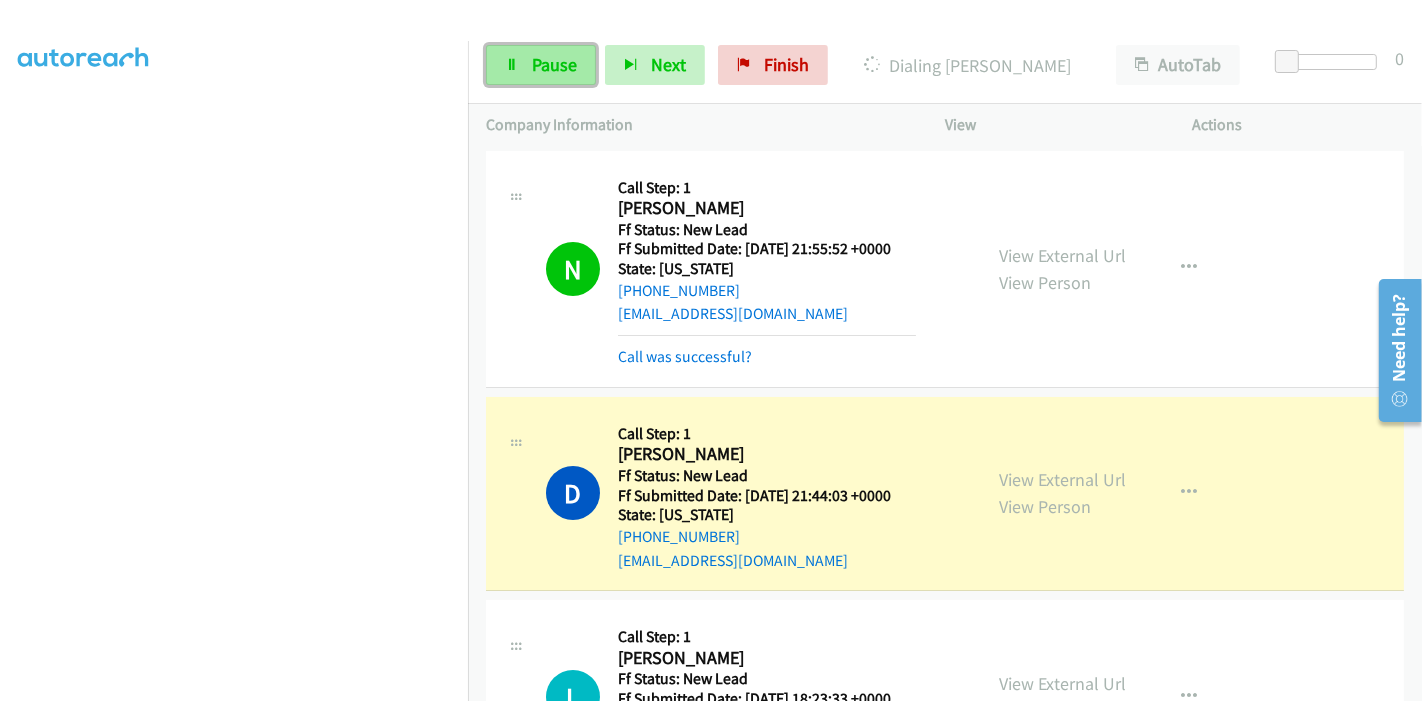 click on "Pause" at bounding box center [541, 65] 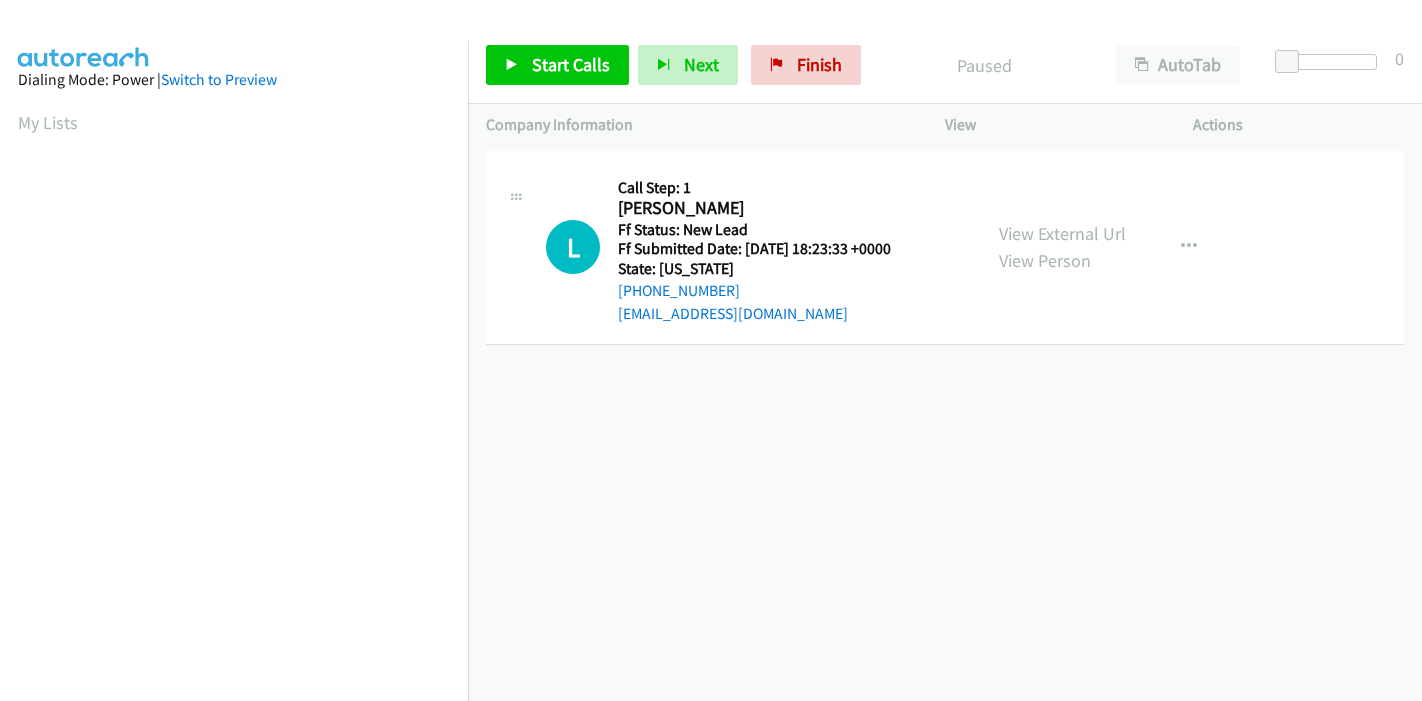 scroll, scrollTop: 0, scrollLeft: 0, axis: both 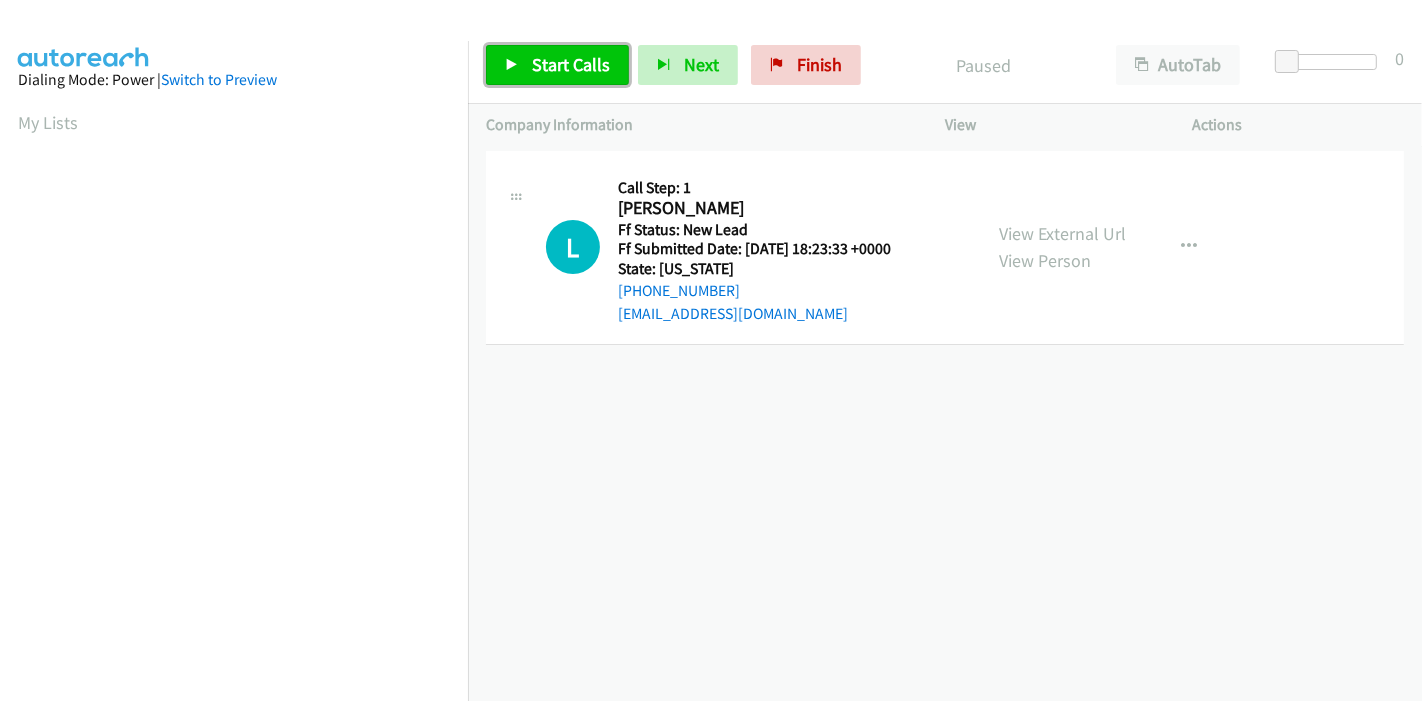 click on "Start Calls" at bounding box center (571, 64) 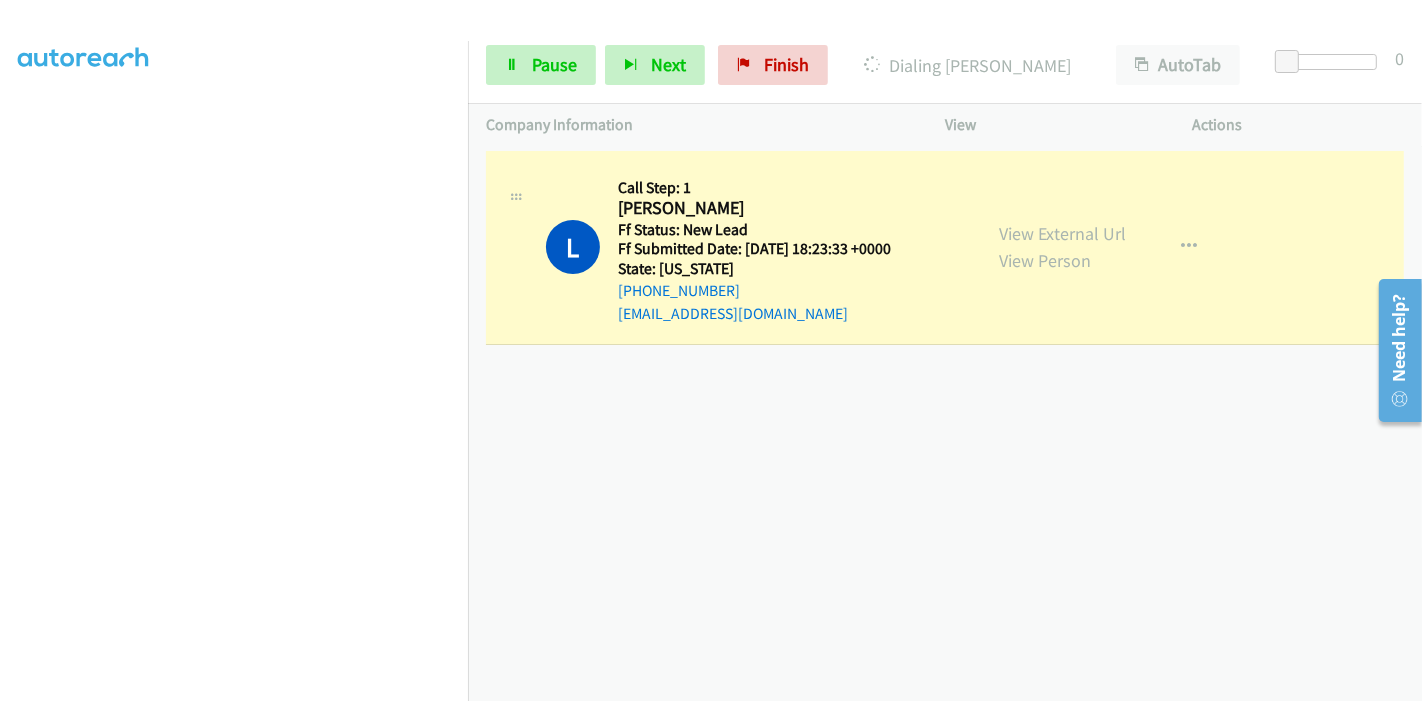 scroll, scrollTop: 422, scrollLeft: 0, axis: vertical 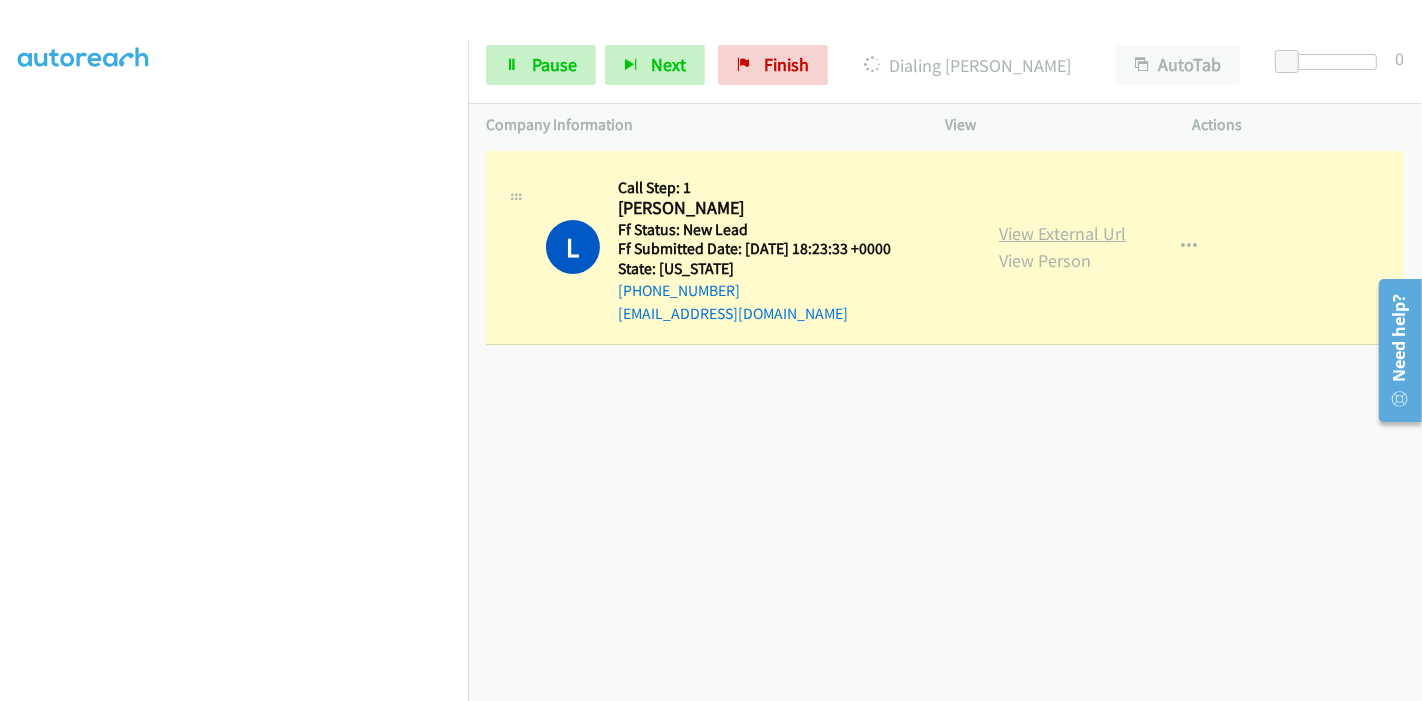 click on "View External Url" at bounding box center [1062, 233] 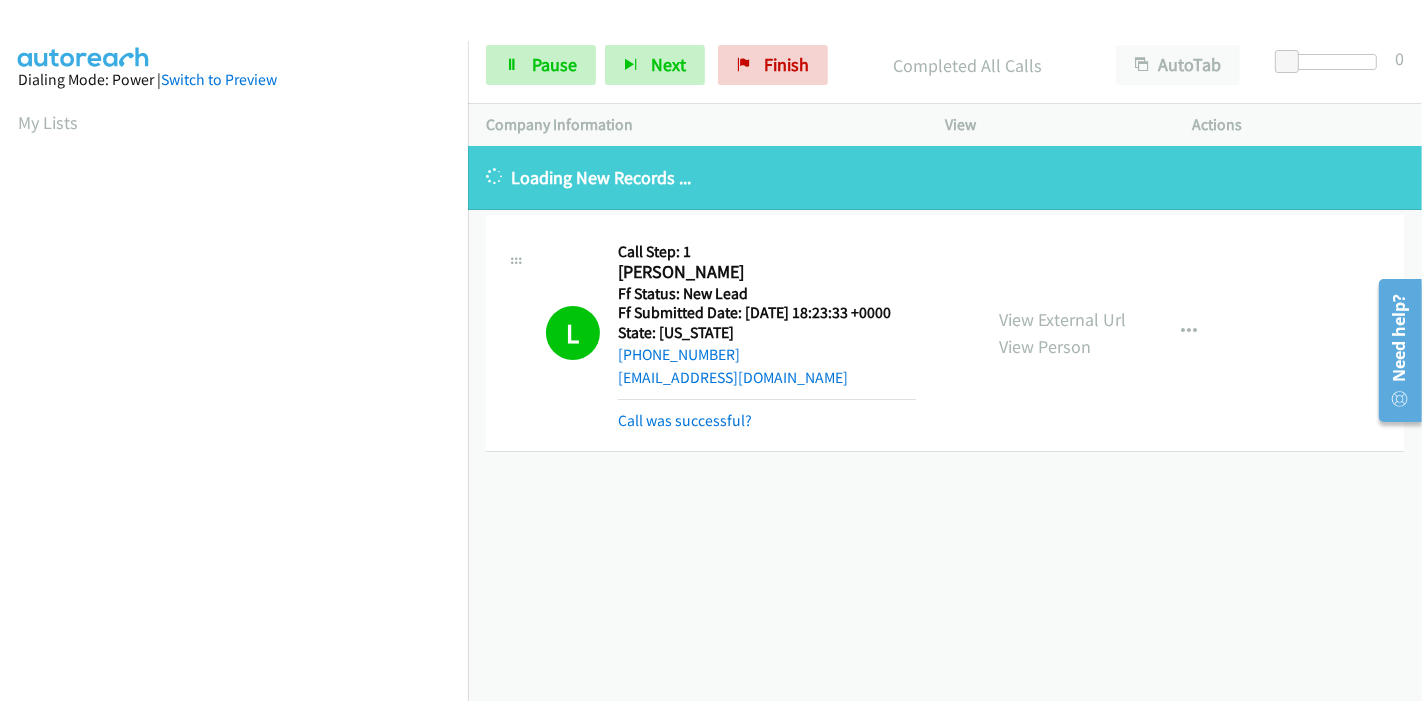 scroll, scrollTop: 422, scrollLeft: 0, axis: vertical 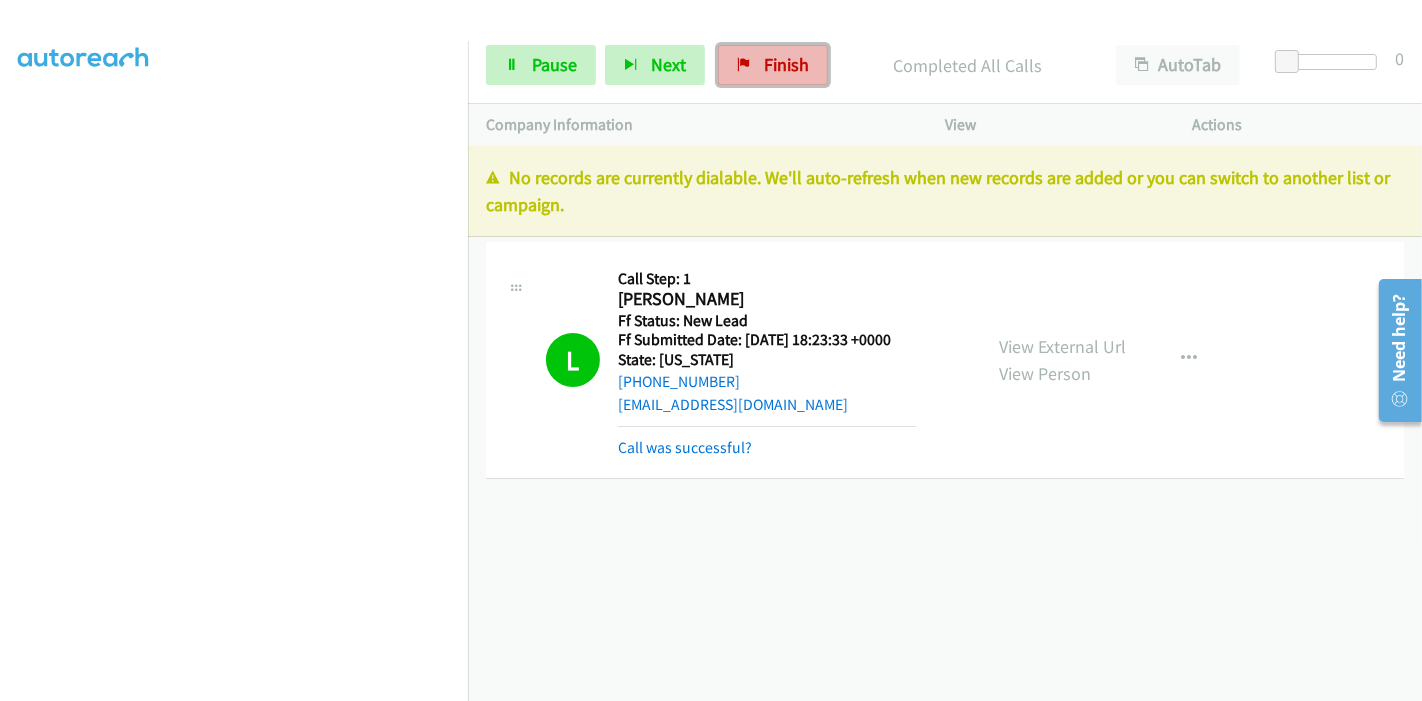 click on "Finish" at bounding box center (786, 64) 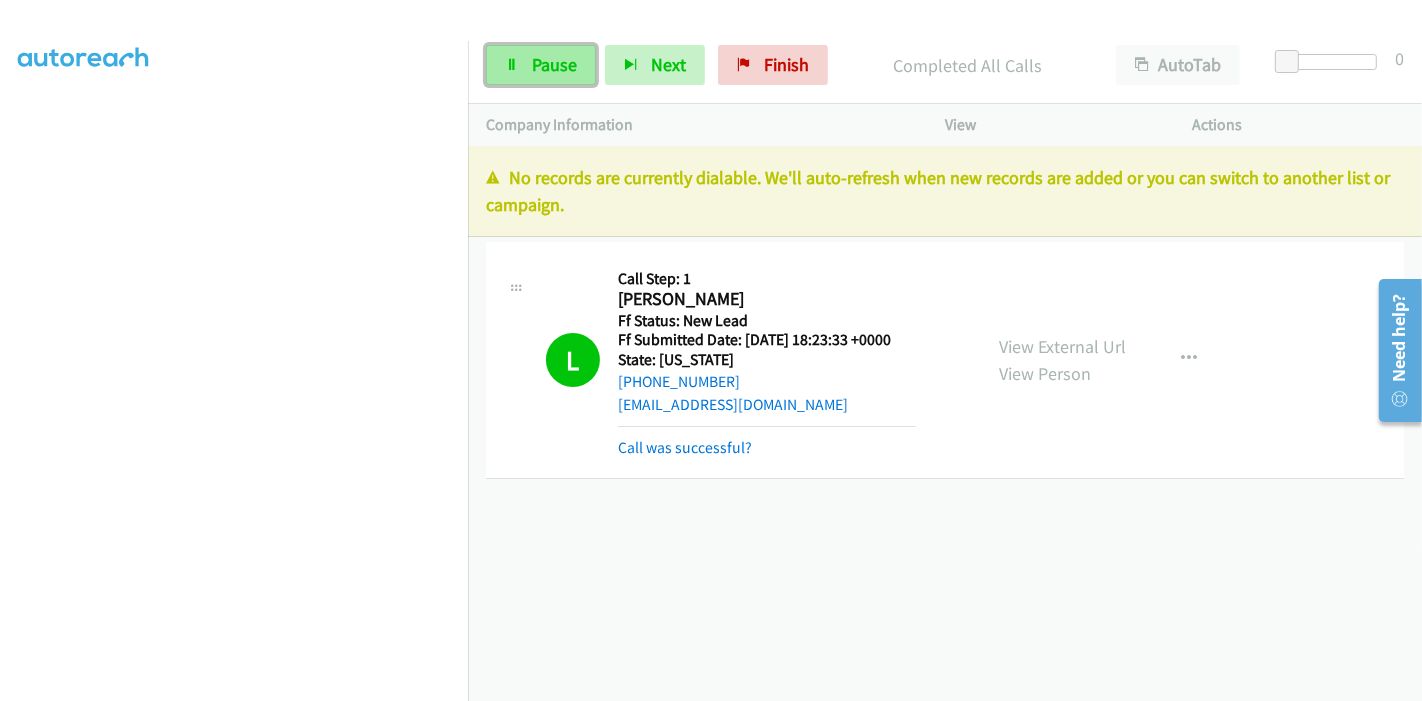 click on "Pause" at bounding box center (554, 64) 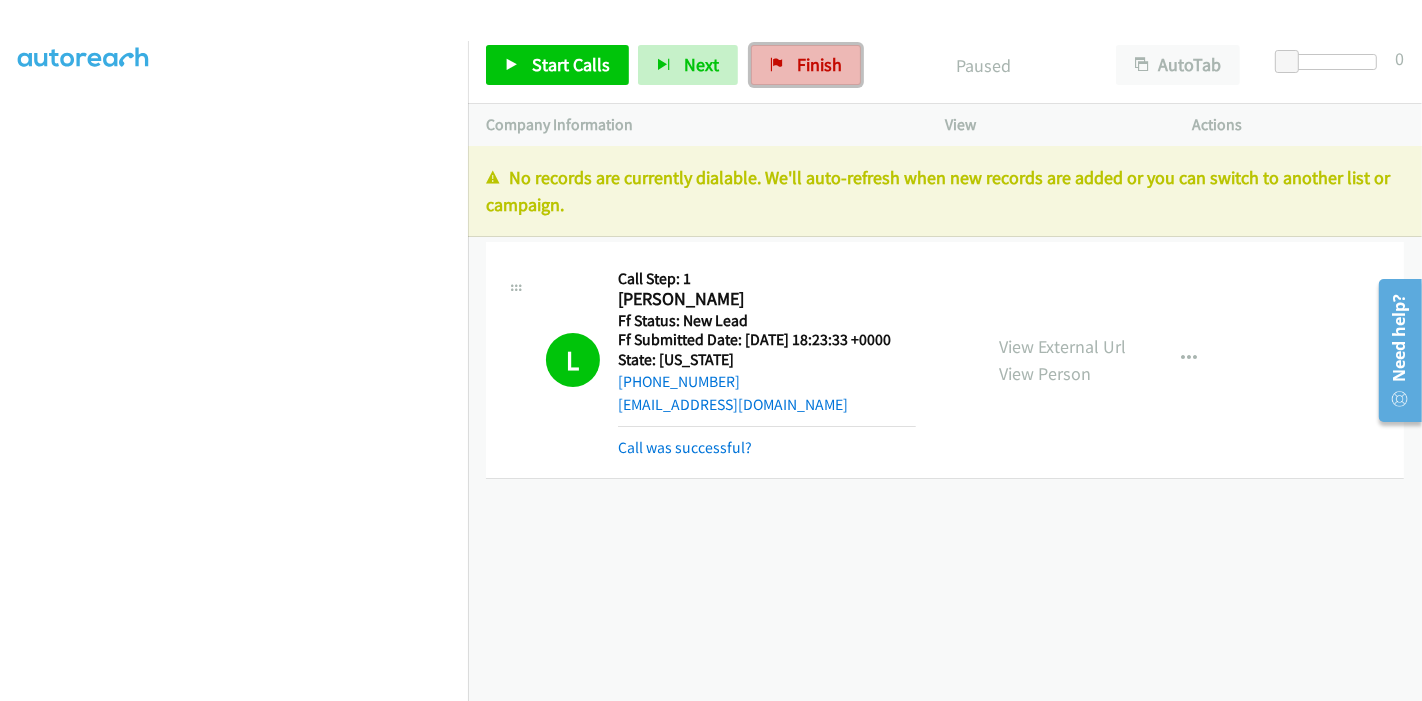 click on "Finish" at bounding box center [806, 65] 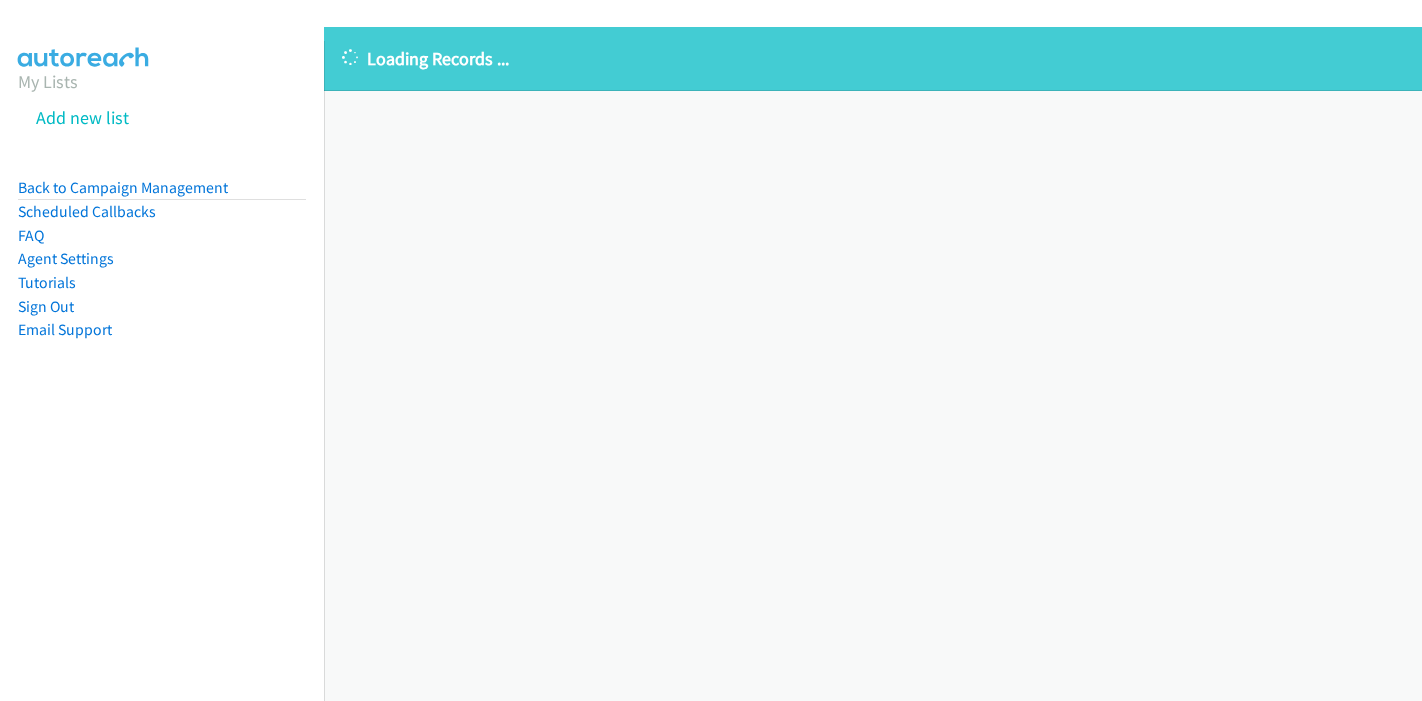 scroll, scrollTop: 0, scrollLeft: 0, axis: both 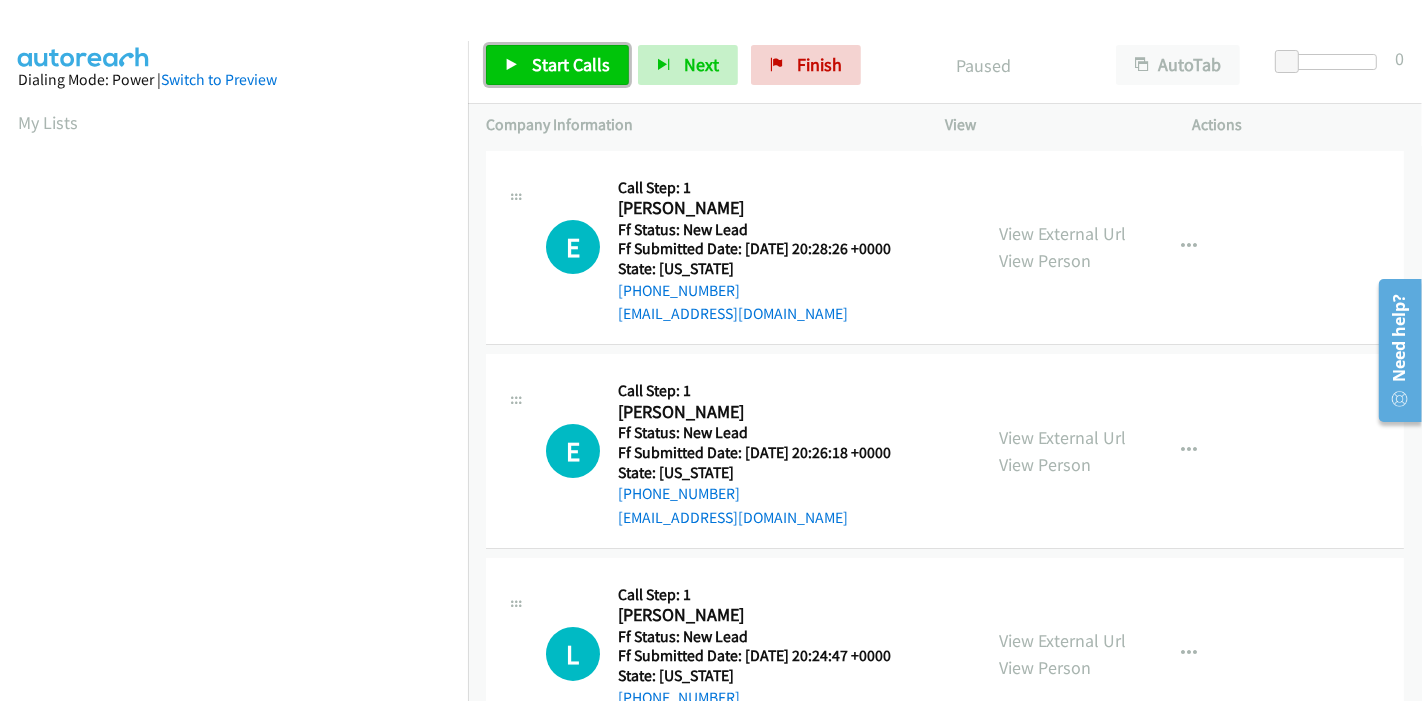 click on "Start Calls" at bounding box center (571, 64) 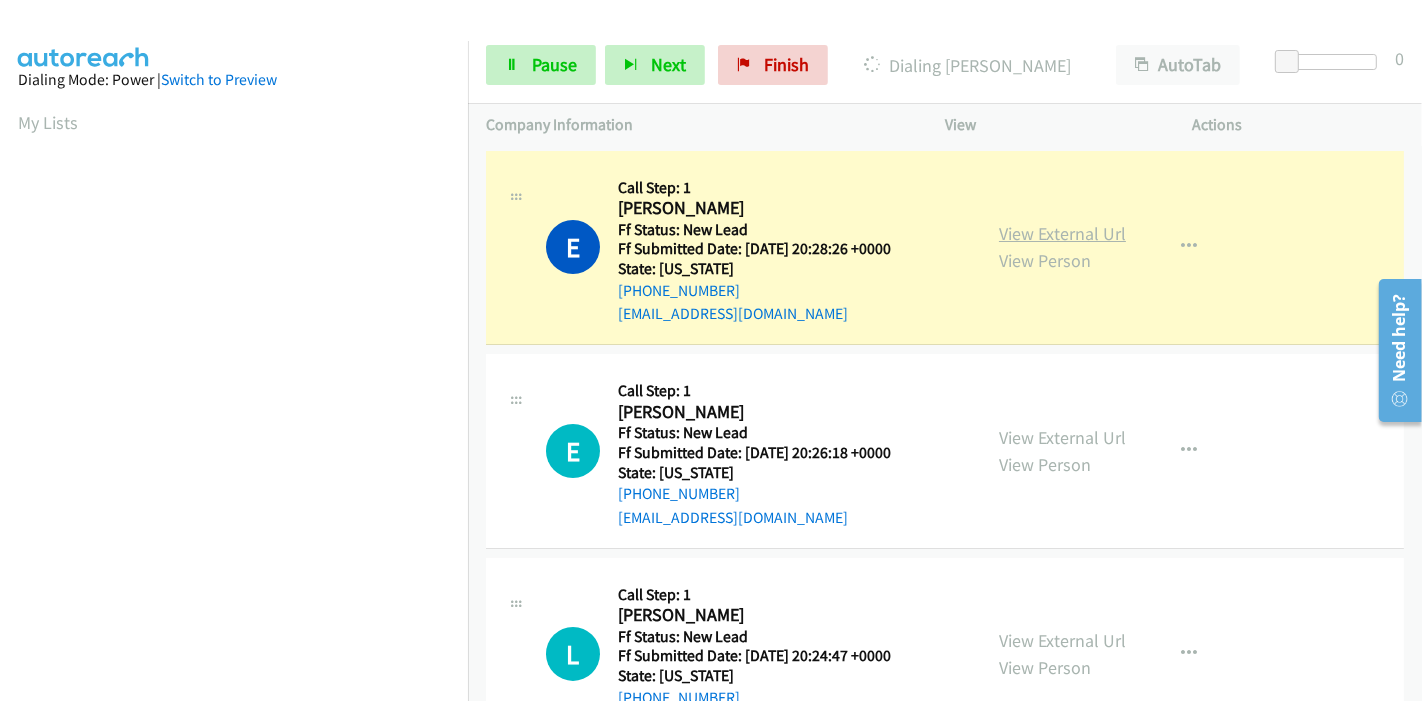 click on "View External Url" at bounding box center [1062, 233] 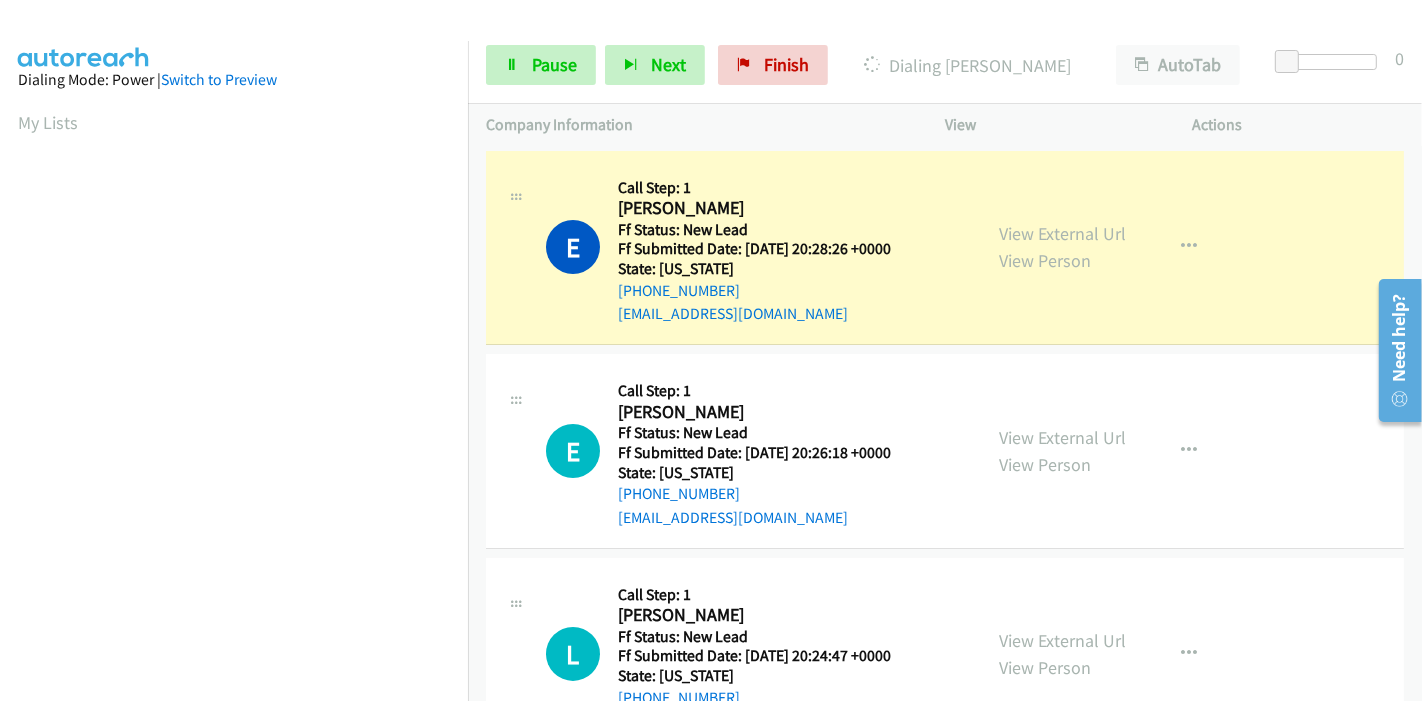 scroll, scrollTop: 422, scrollLeft: 0, axis: vertical 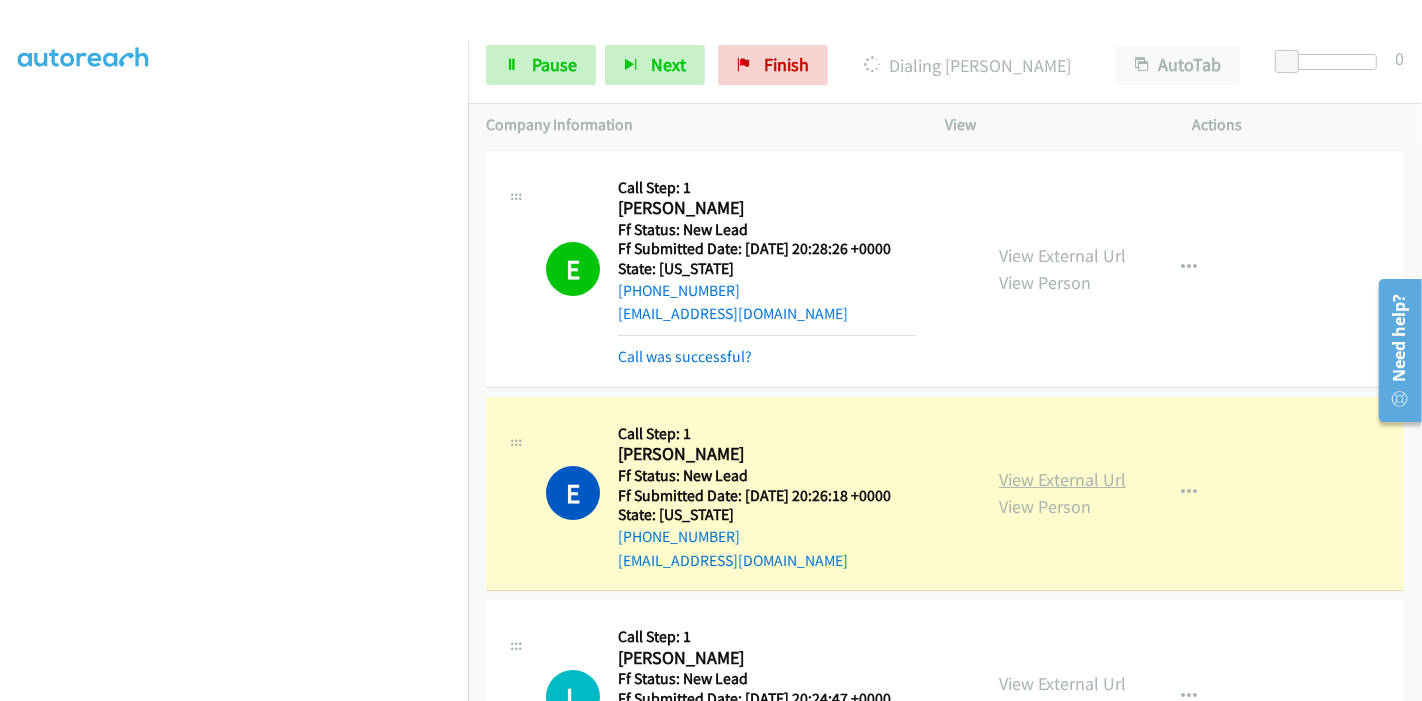 click on "View External Url" at bounding box center (1062, 479) 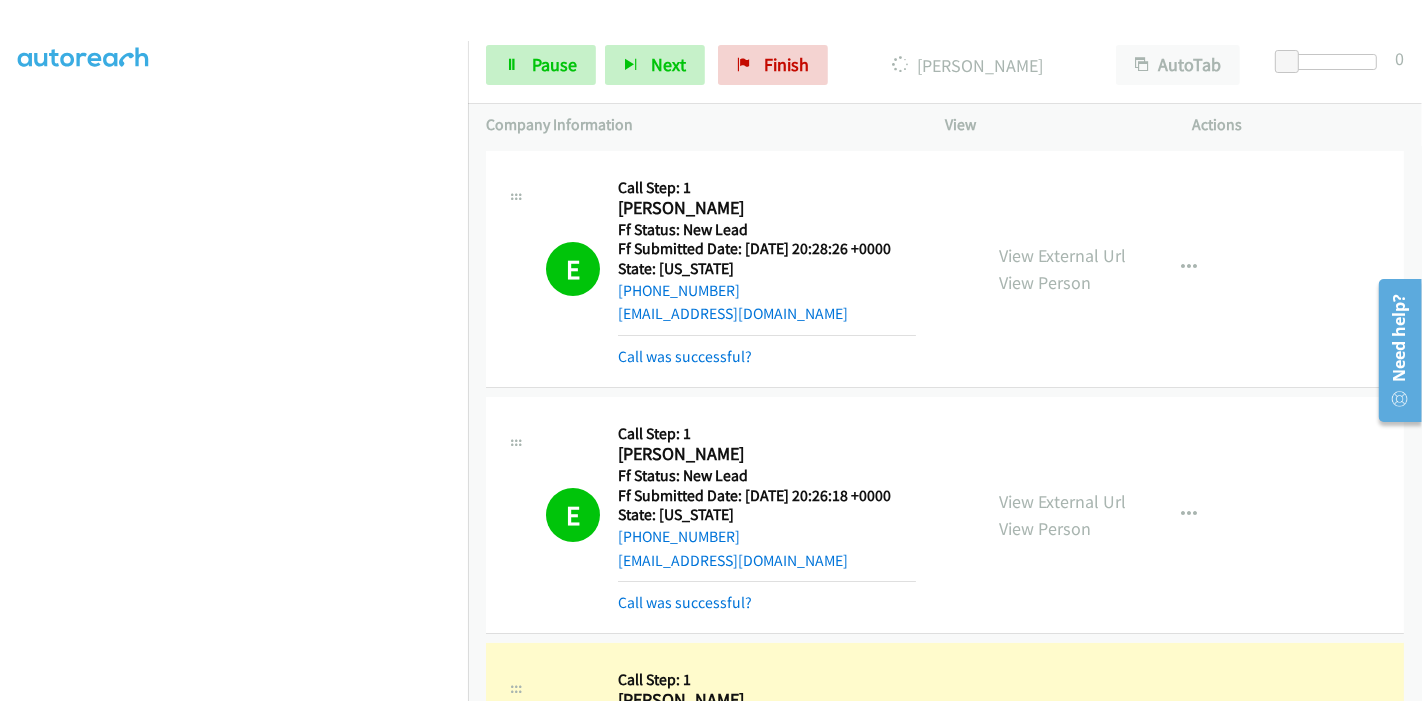 scroll, scrollTop: 0, scrollLeft: 0, axis: both 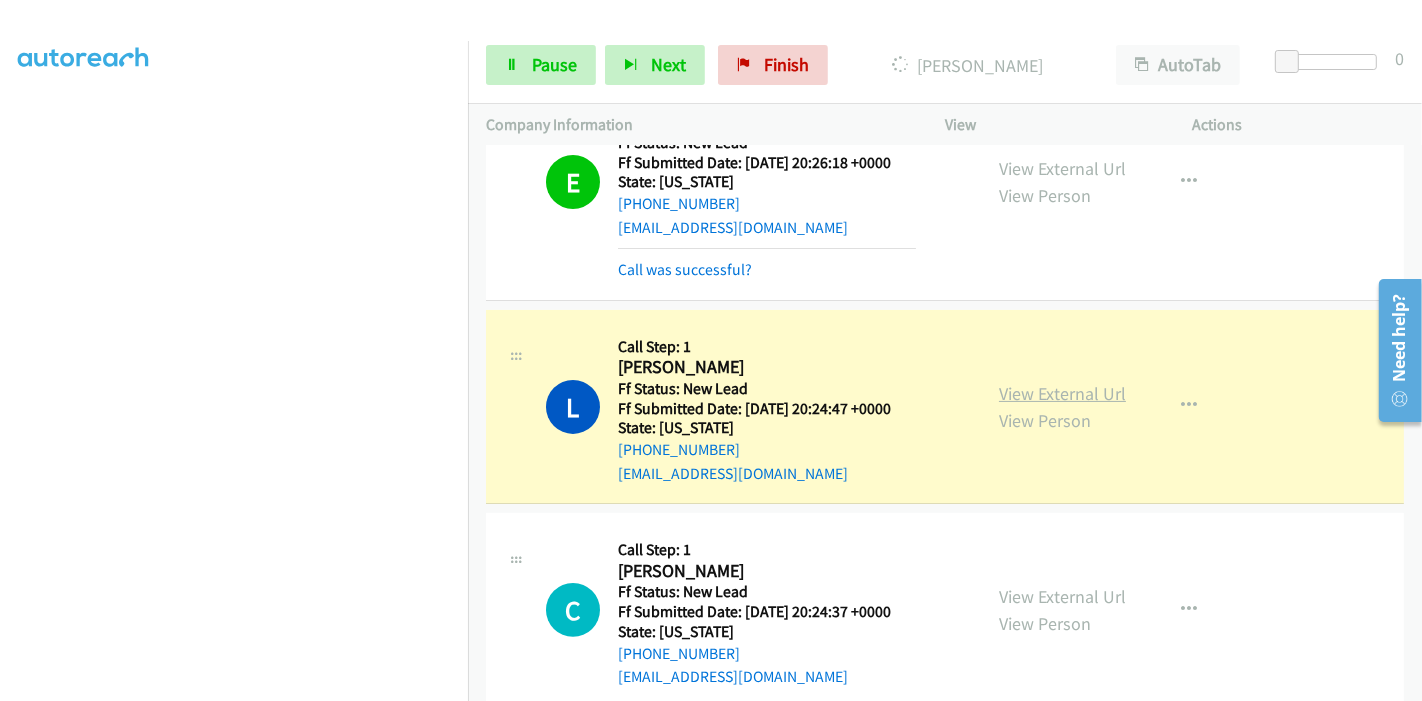 click on "View External Url" at bounding box center (1062, 393) 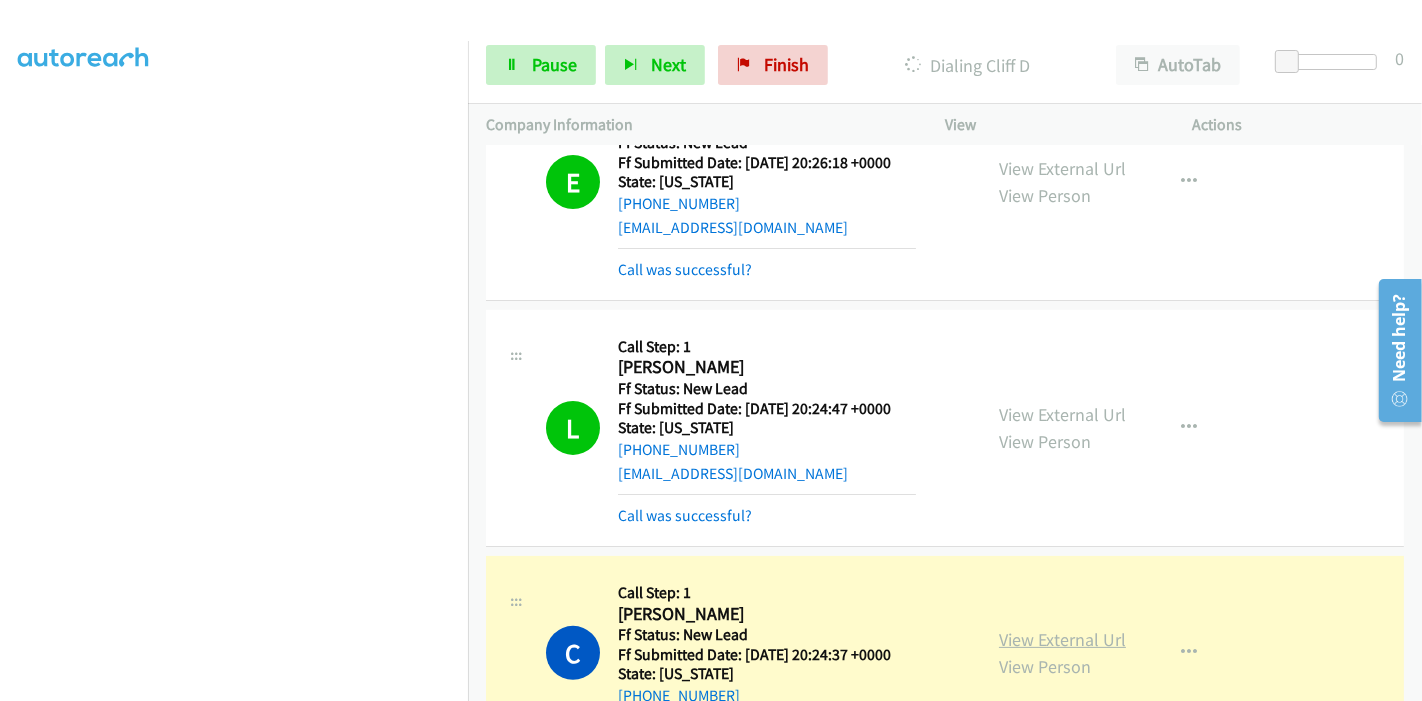 click on "View External Url" at bounding box center [1062, 639] 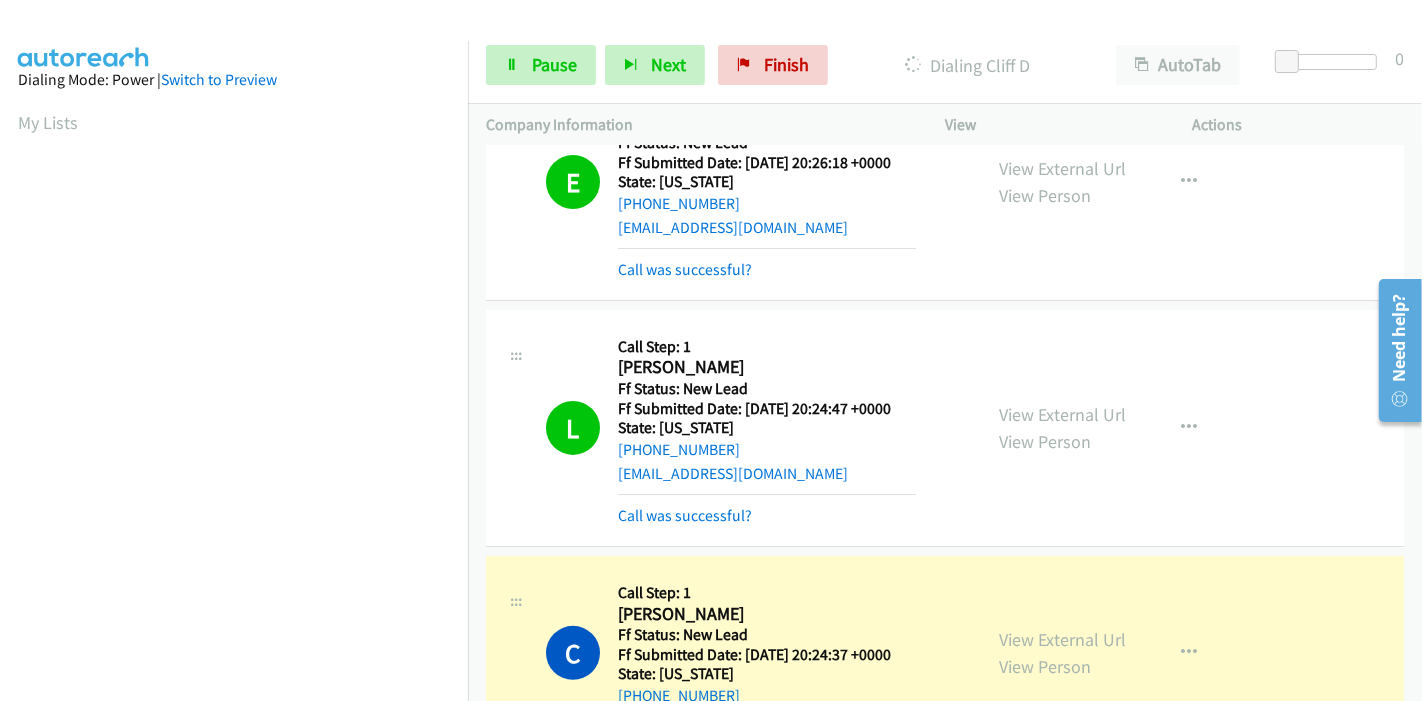 scroll, scrollTop: 422, scrollLeft: 0, axis: vertical 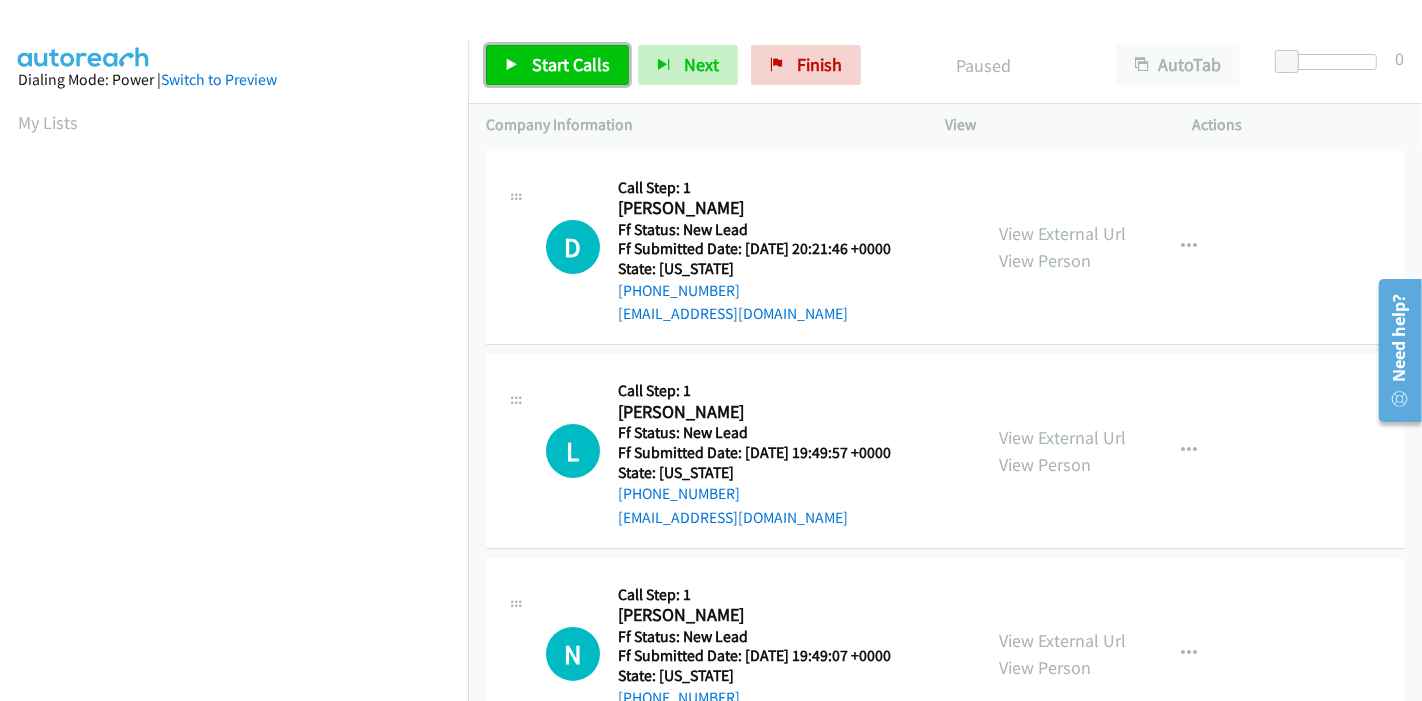 click on "Start Calls" at bounding box center [557, 65] 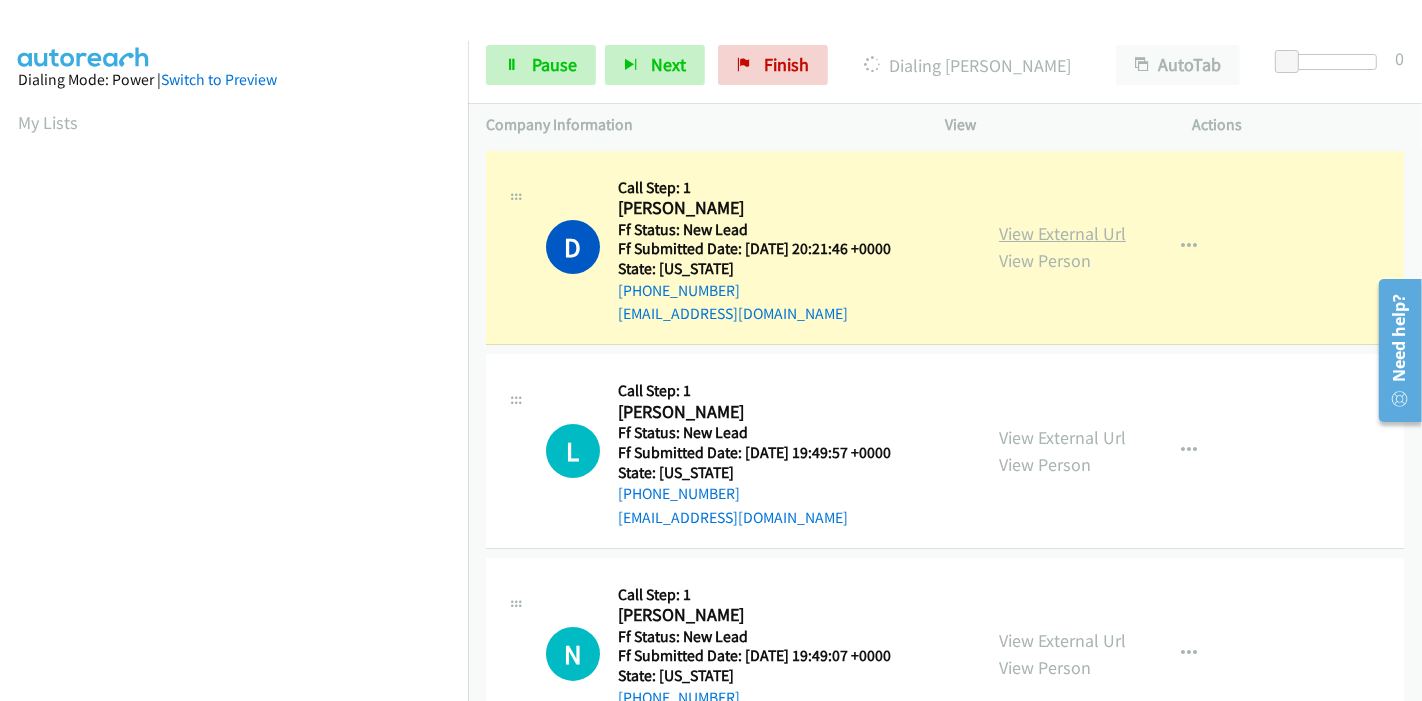 click on "View External Url" at bounding box center [1062, 233] 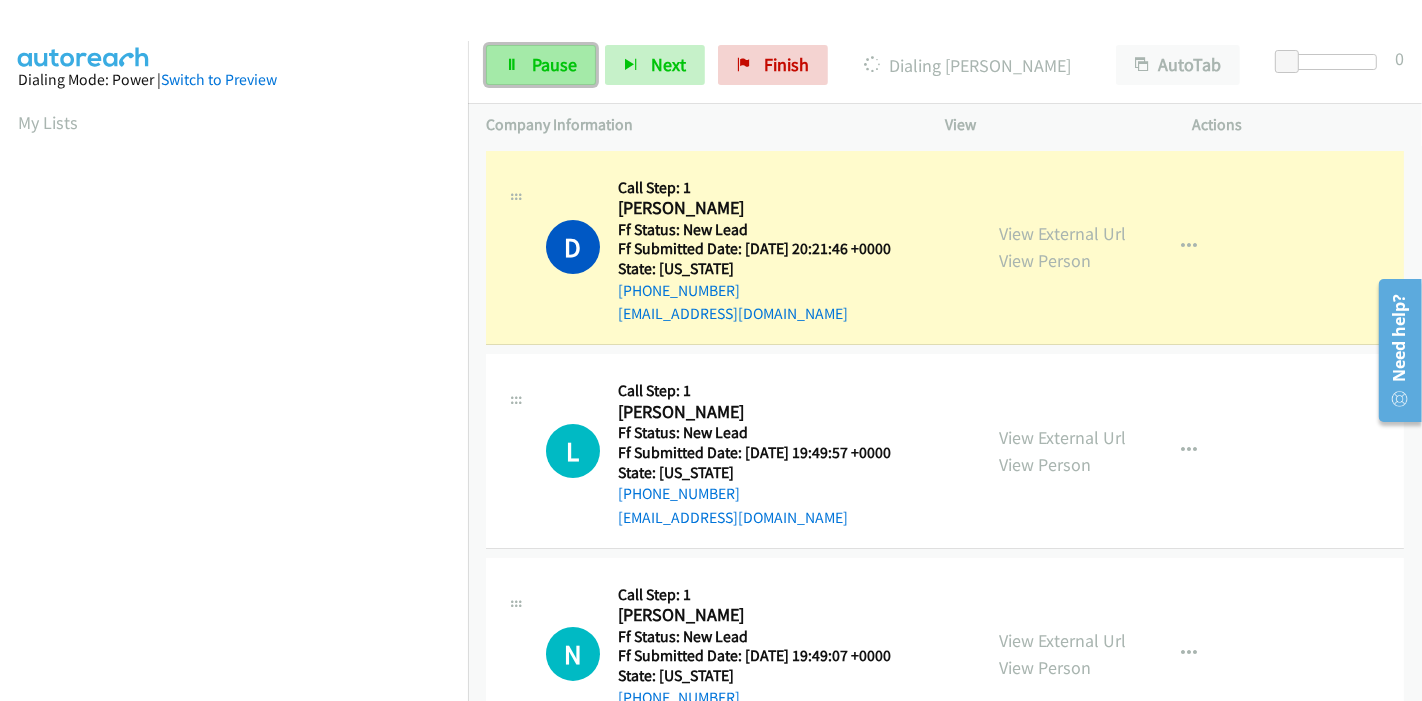 click on "Pause" at bounding box center [554, 64] 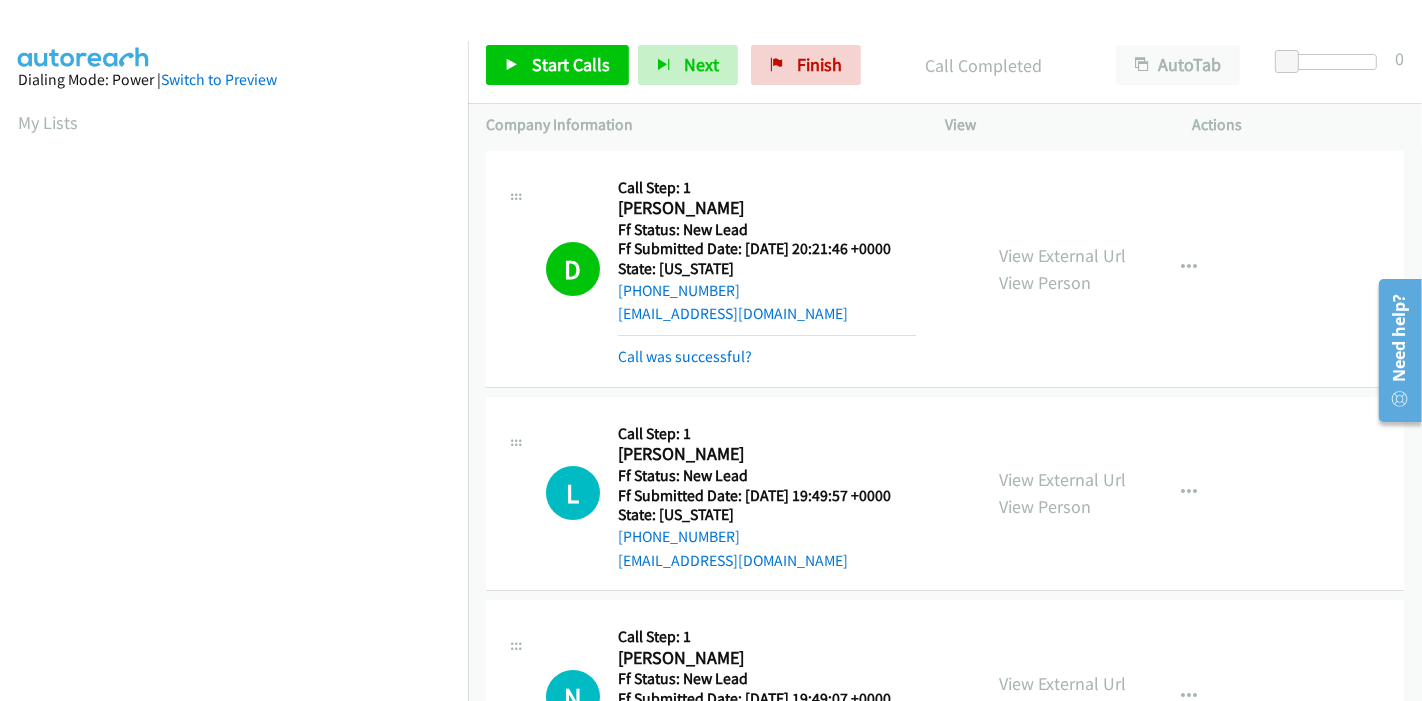 scroll, scrollTop: 422, scrollLeft: 0, axis: vertical 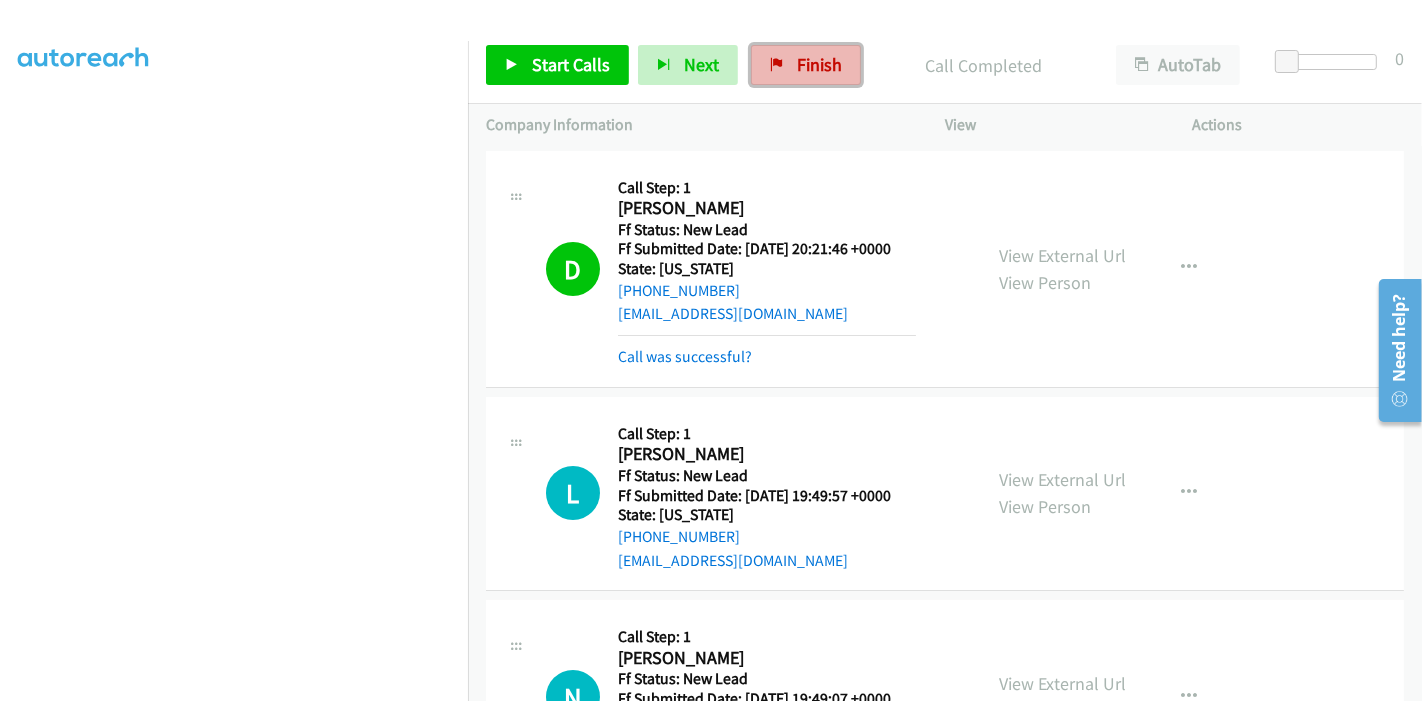 click on "Finish" at bounding box center (819, 64) 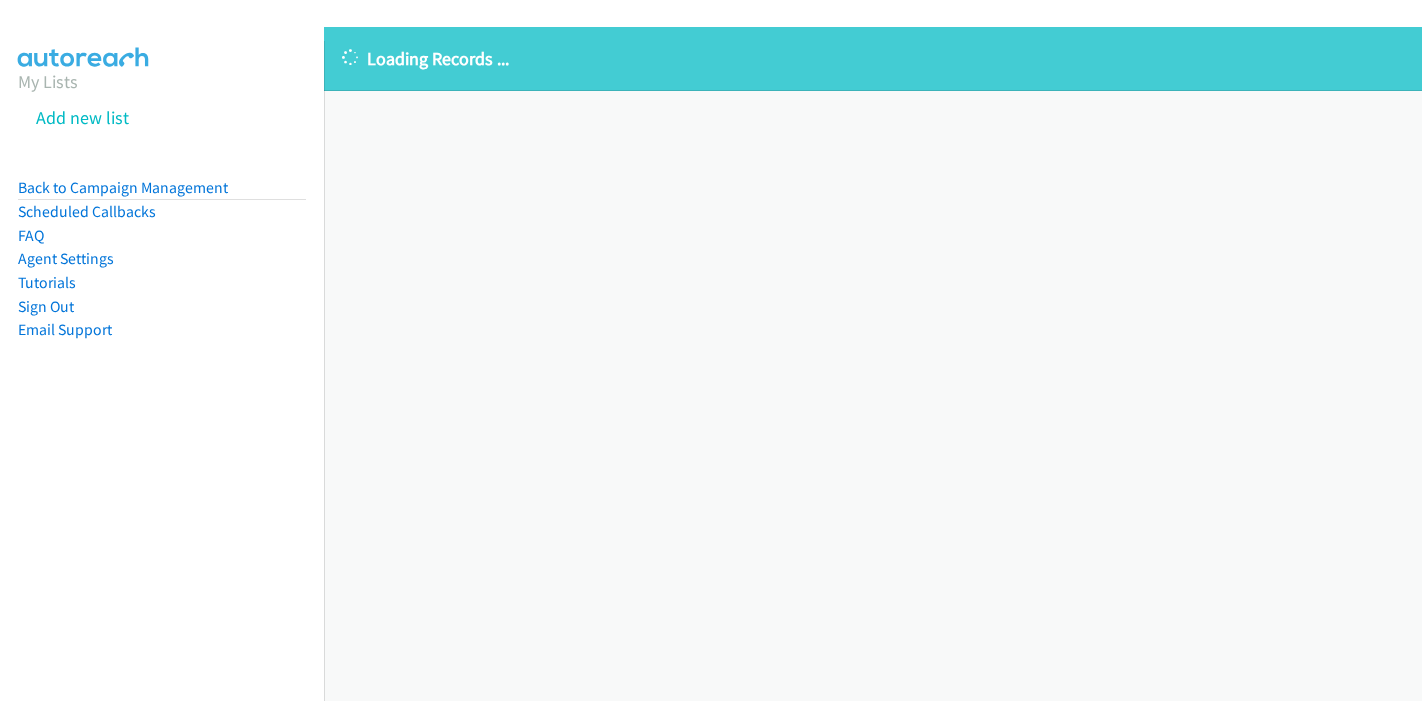 scroll, scrollTop: 0, scrollLeft: 0, axis: both 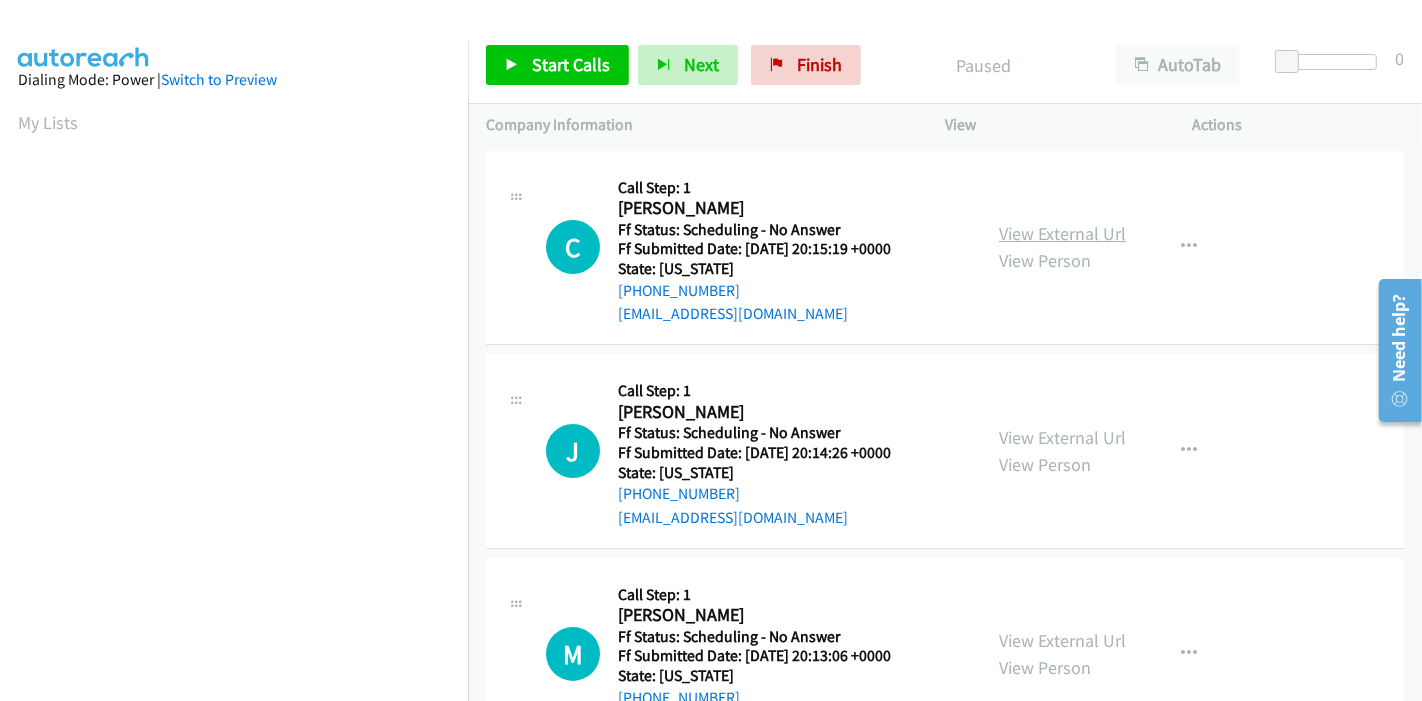 click on "View External Url" at bounding box center [1062, 233] 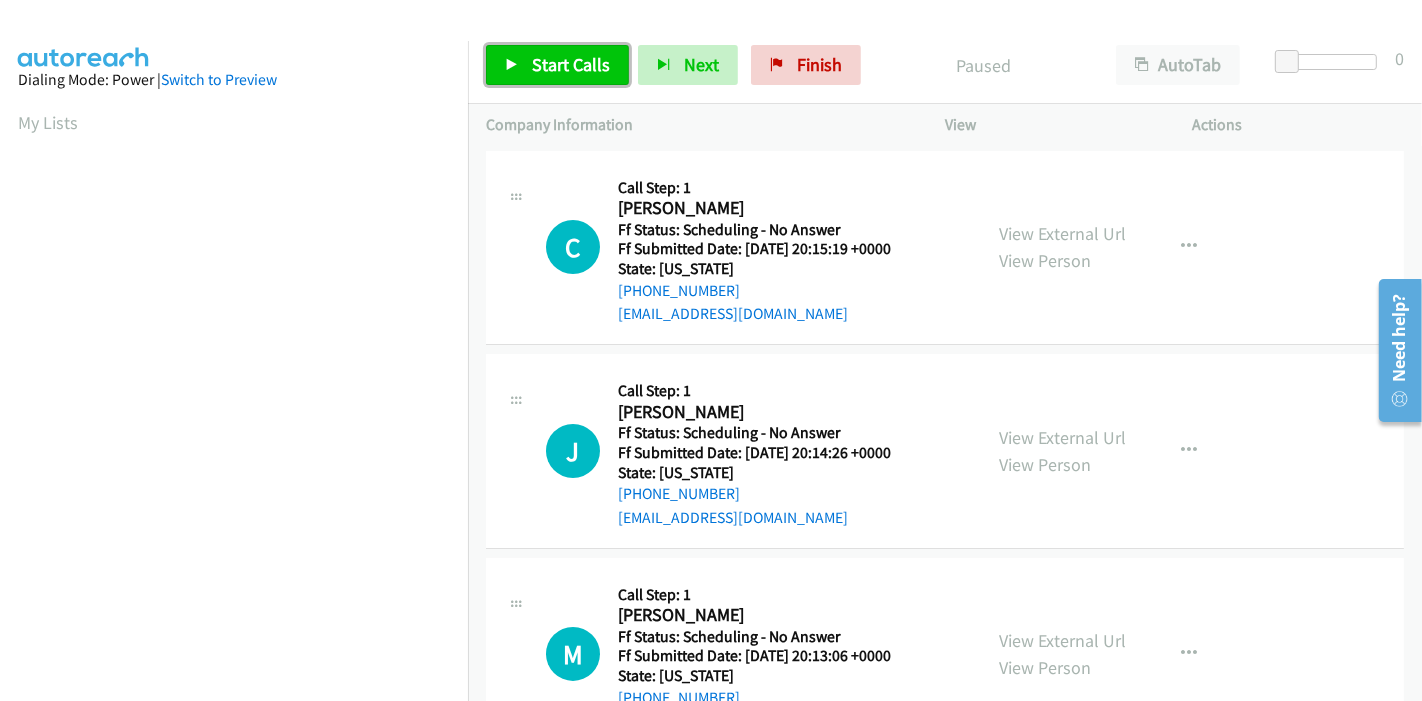 click on "Start Calls" at bounding box center (557, 65) 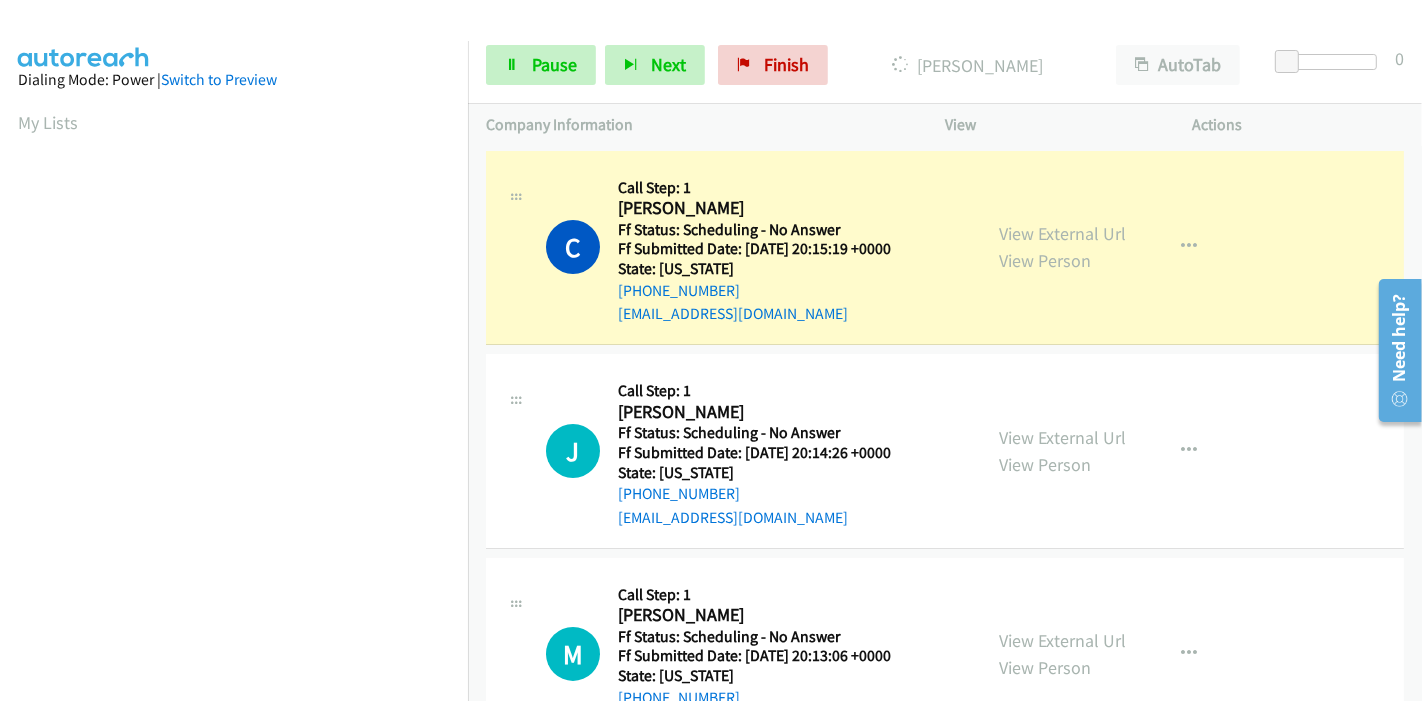 scroll, scrollTop: 422, scrollLeft: 0, axis: vertical 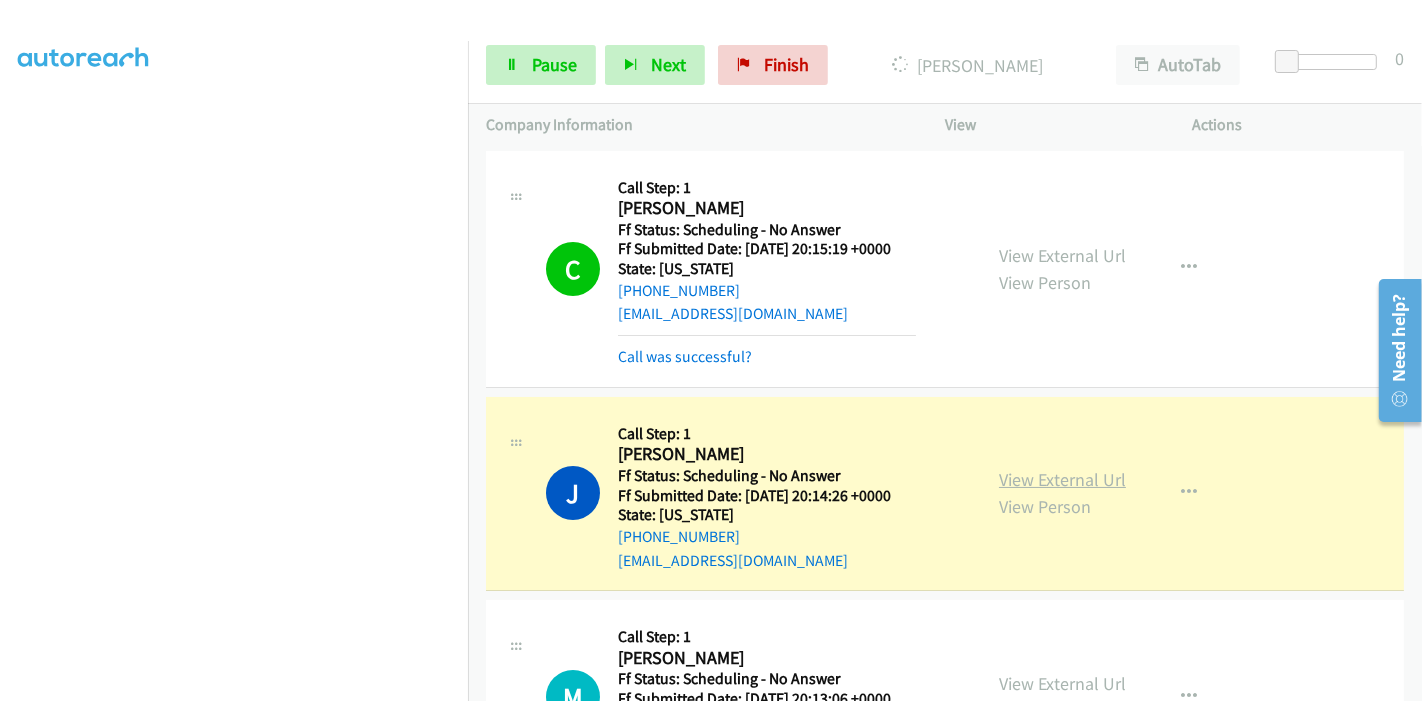 click on "View External Url" at bounding box center [1062, 479] 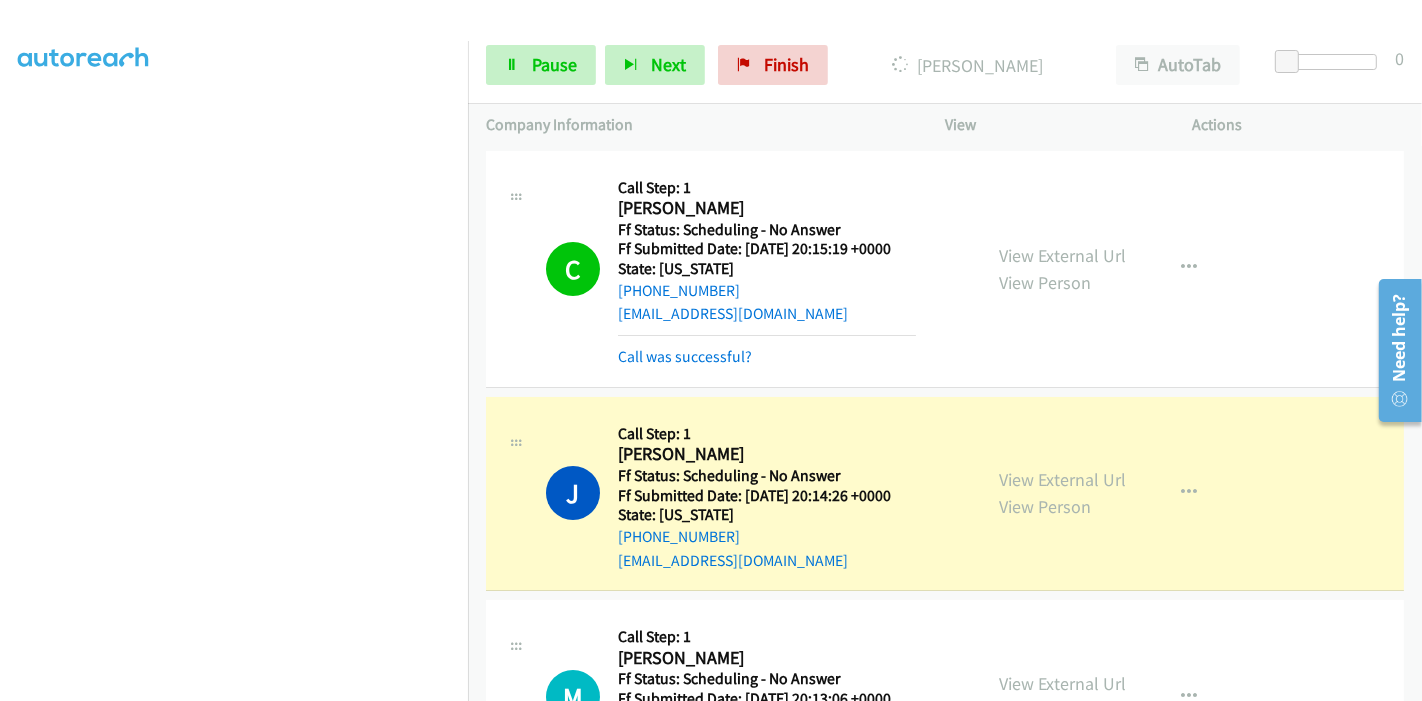 scroll, scrollTop: 0, scrollLeft: 0, axis: both 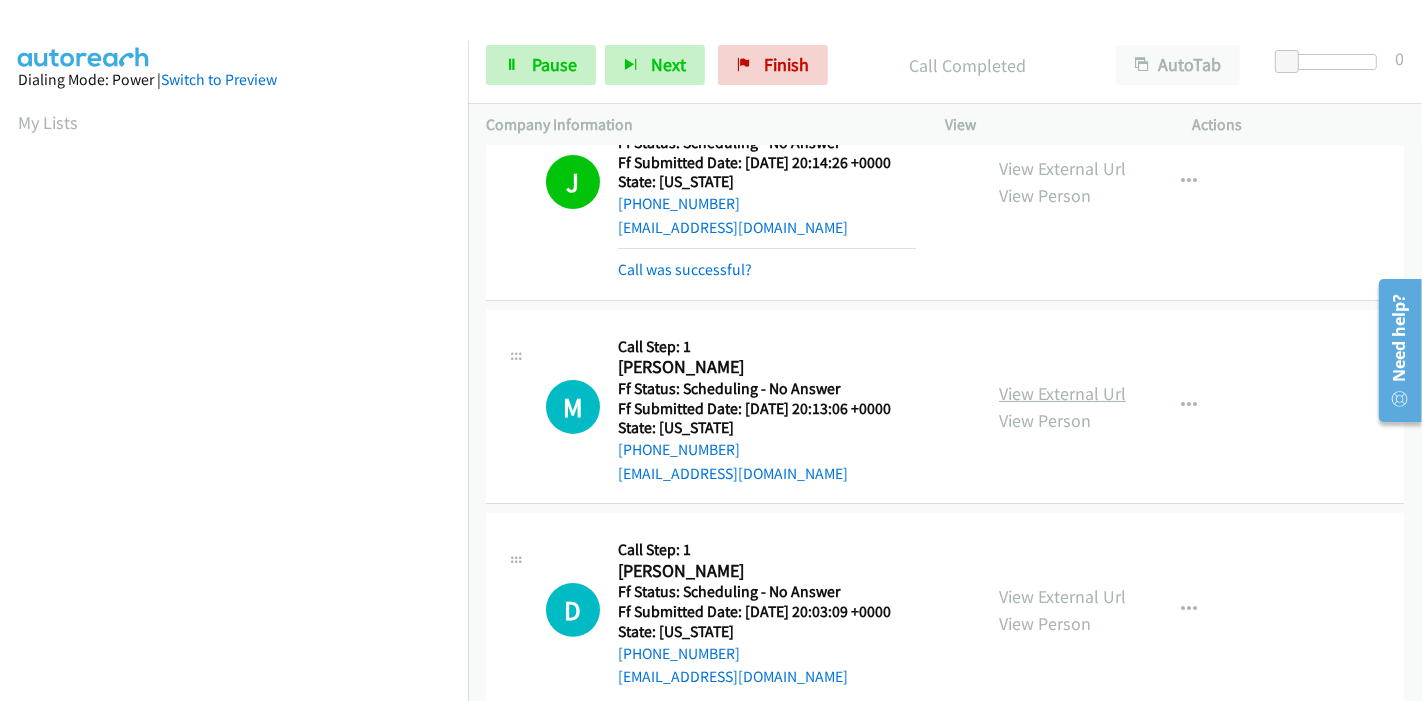 click on "View External Url" at bounding box center (1062, 393) 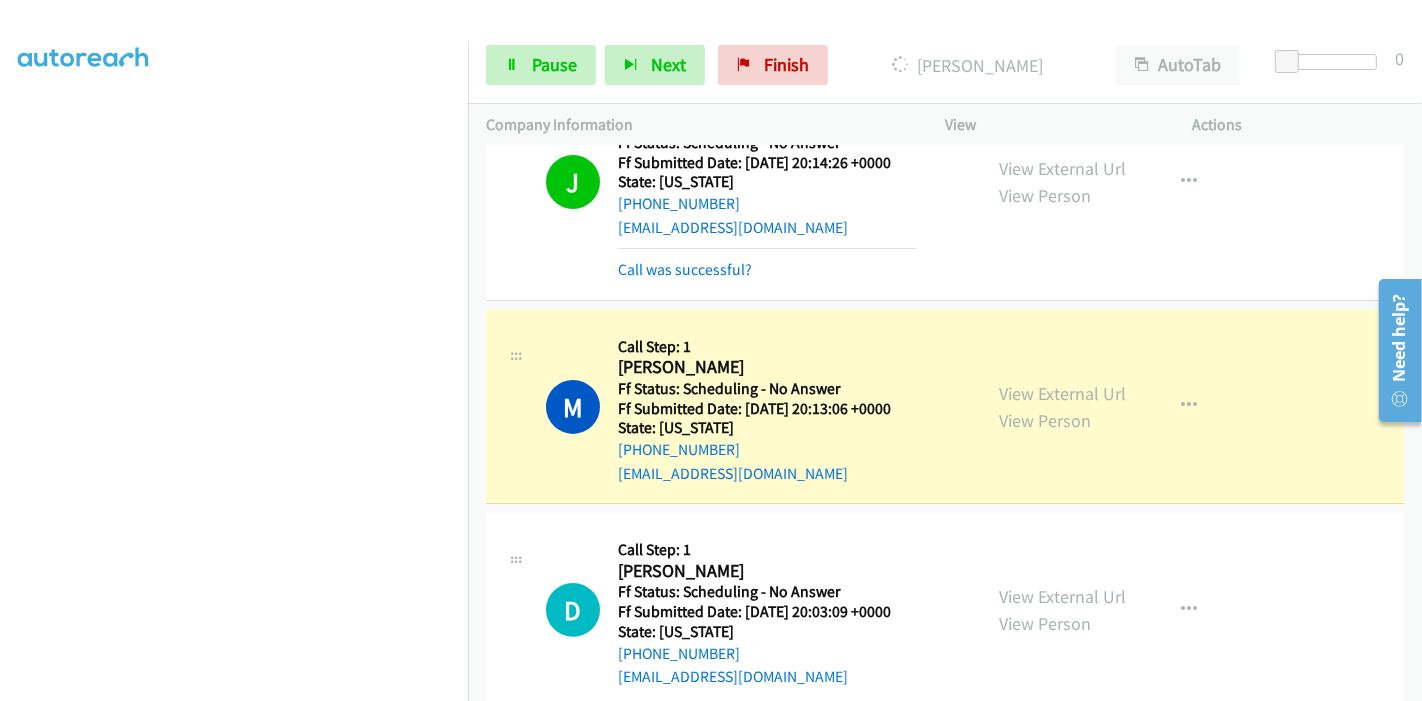 scroll, scrollTop: 0, scrollLeft: 0, axis: both 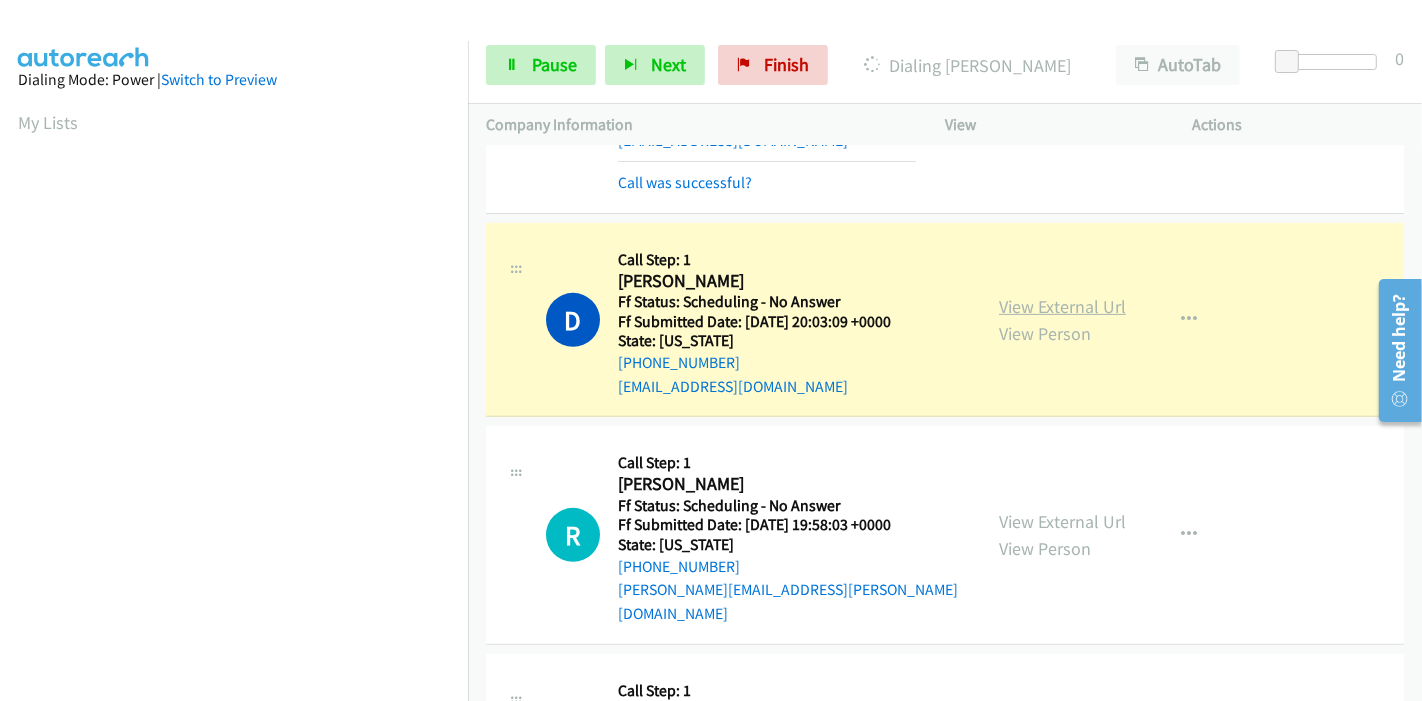 click on "View External Url" at bounding box center [1062, 306] 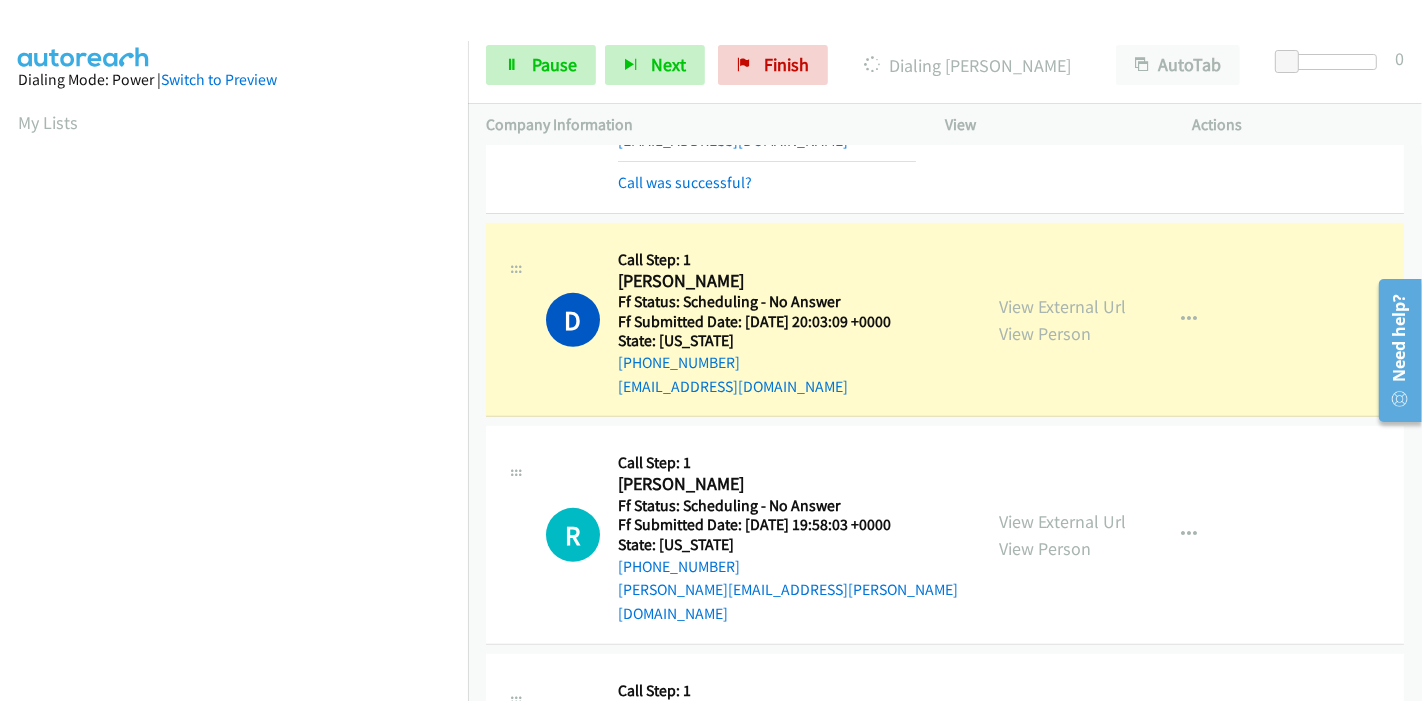 scroll, scrollTop: 422, scrollLeft: 0, axis: vertical 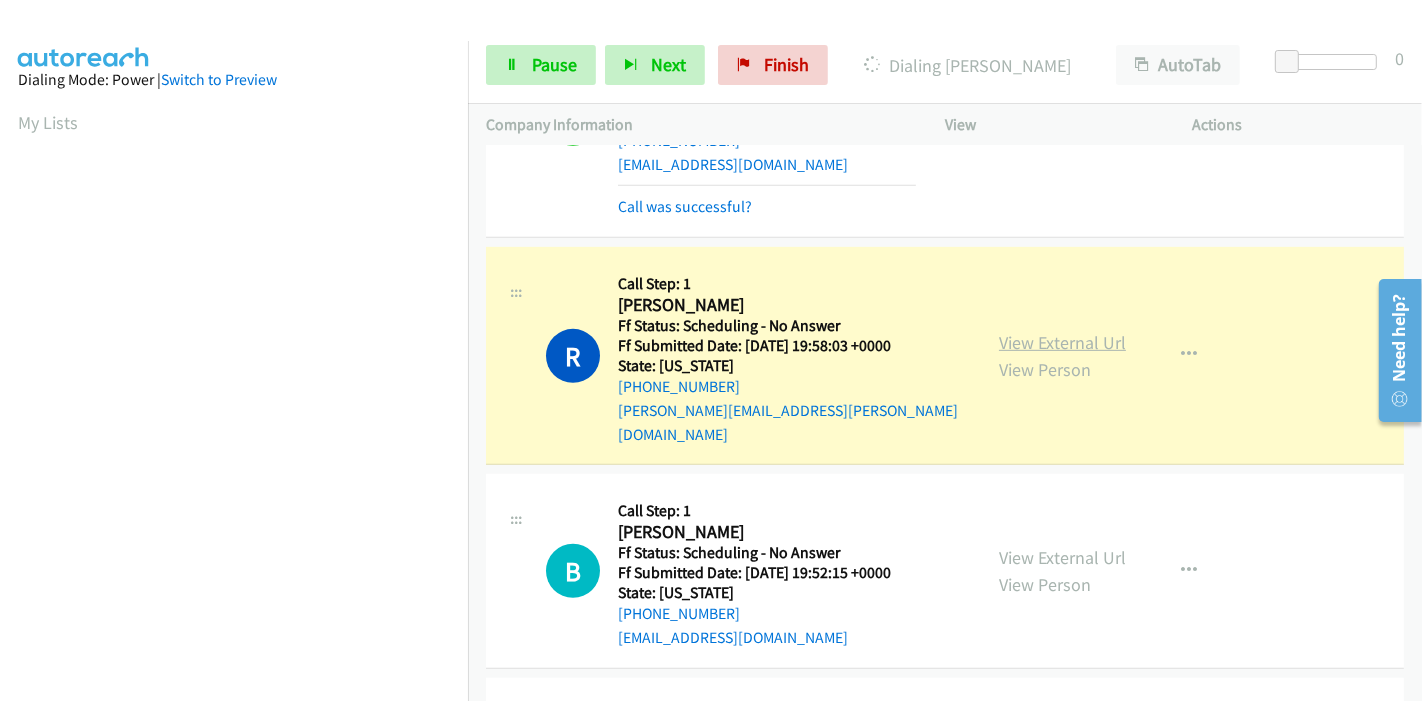 click on "View External Url" at bounding box center (1062, 342) 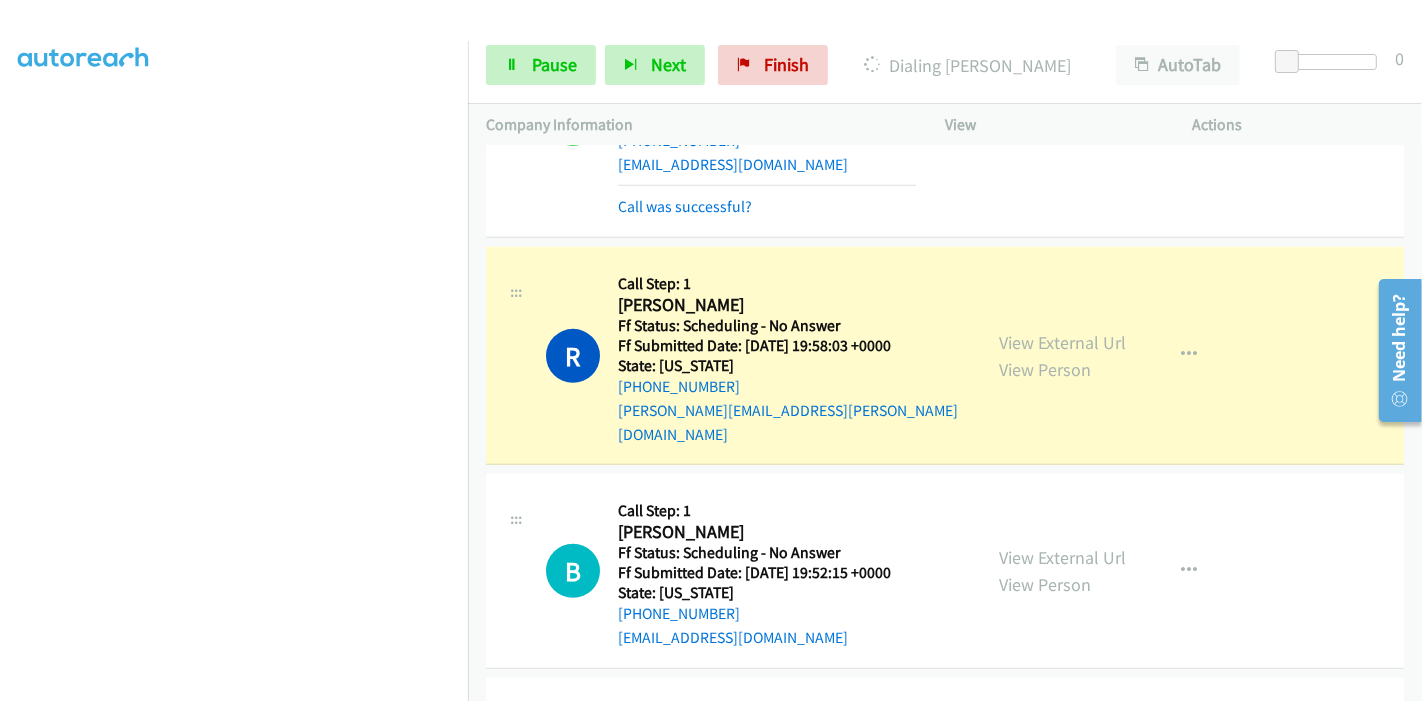 scroll, scrollTop: 0, scrollLeft: 0, axis: both 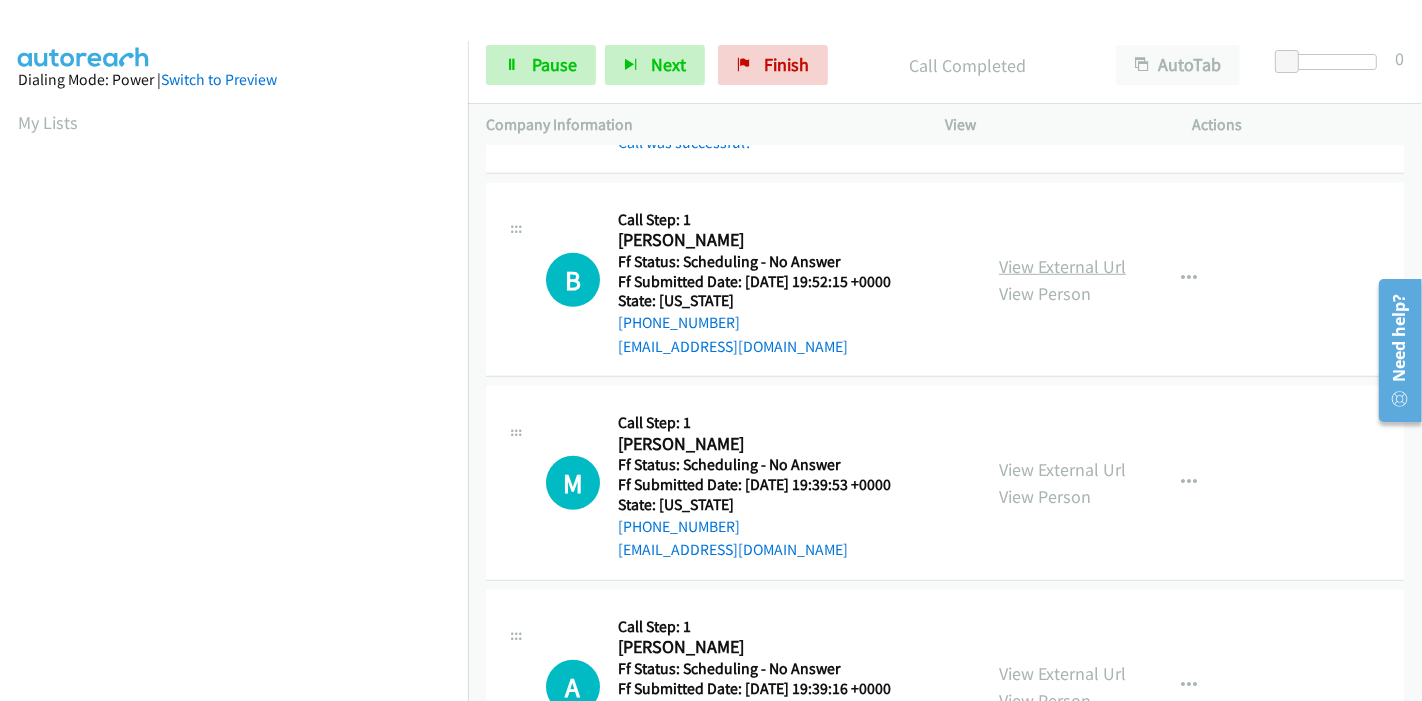 click on "View External Url" at bounding box center (1062, 266) 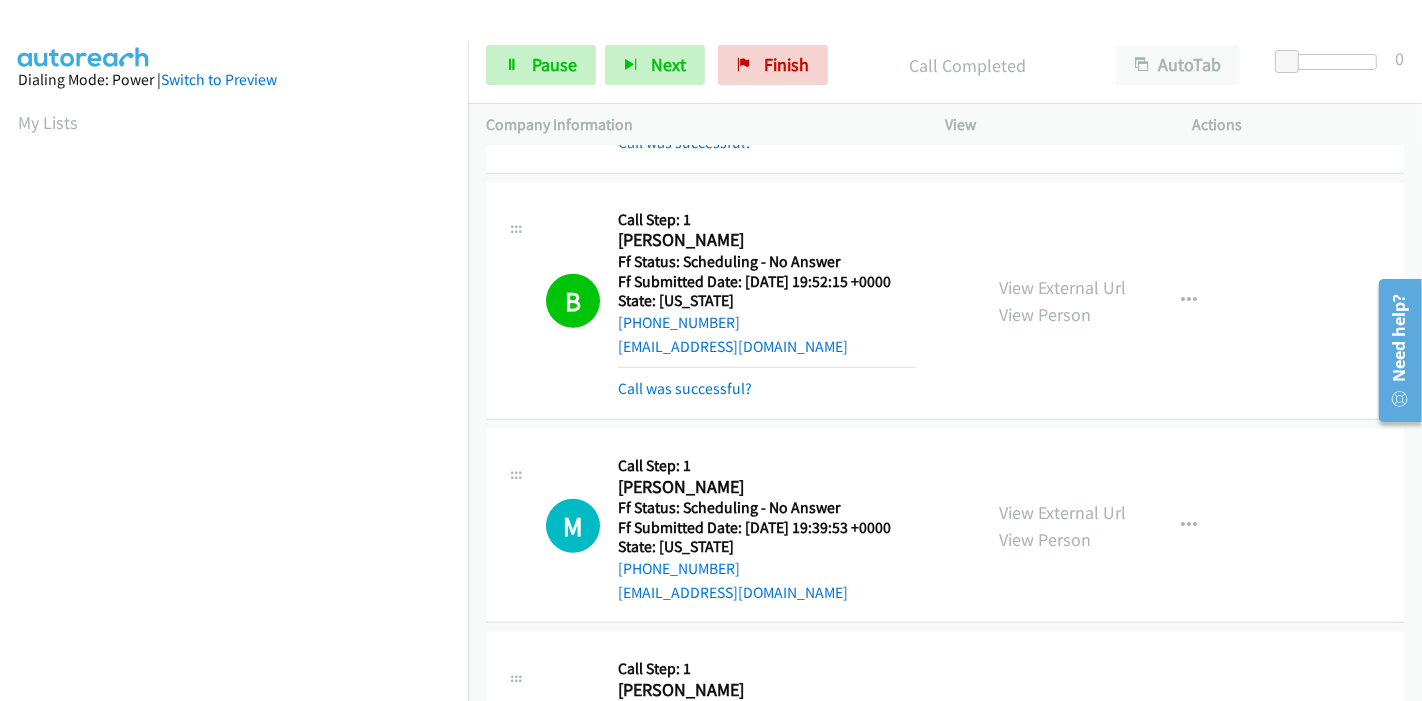 scroll, scrollTop: 422, scrollLeft: 0, axis: vertical 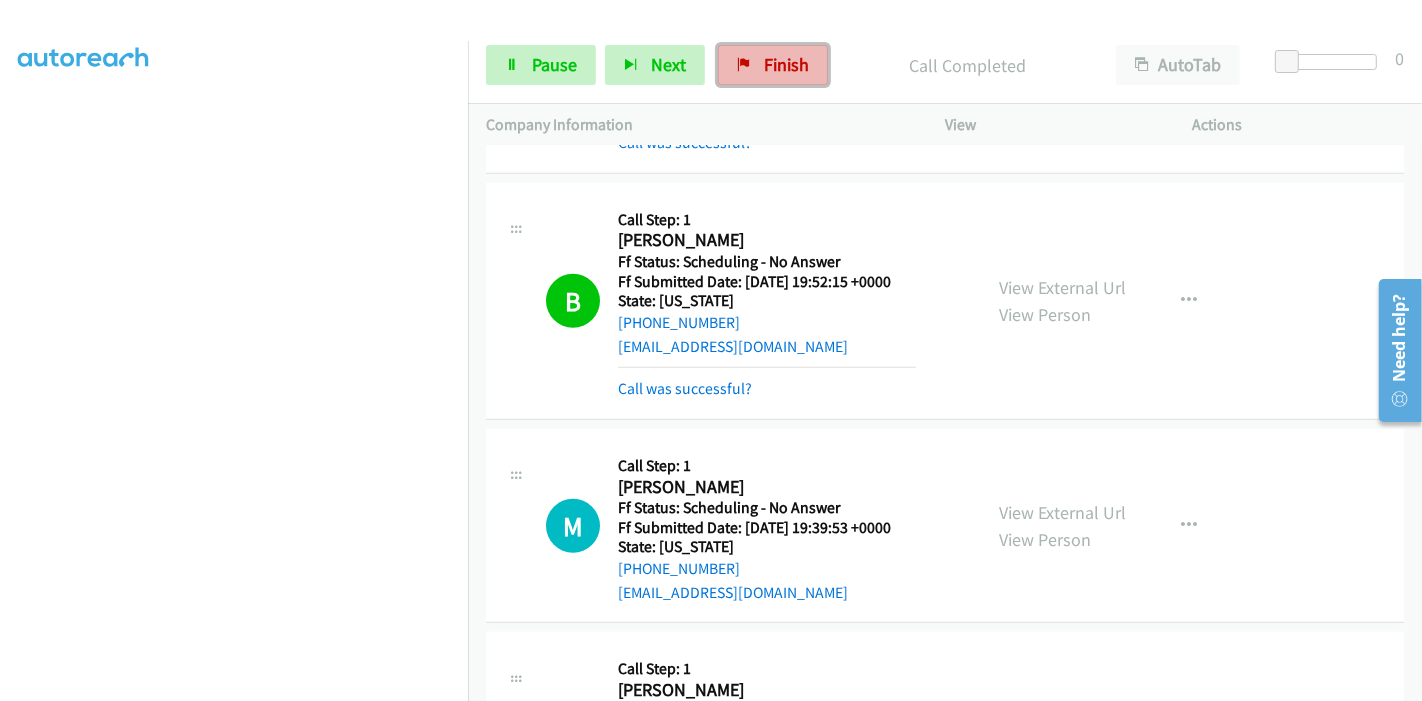 click on "Finish" at bounding box center (786, 64) 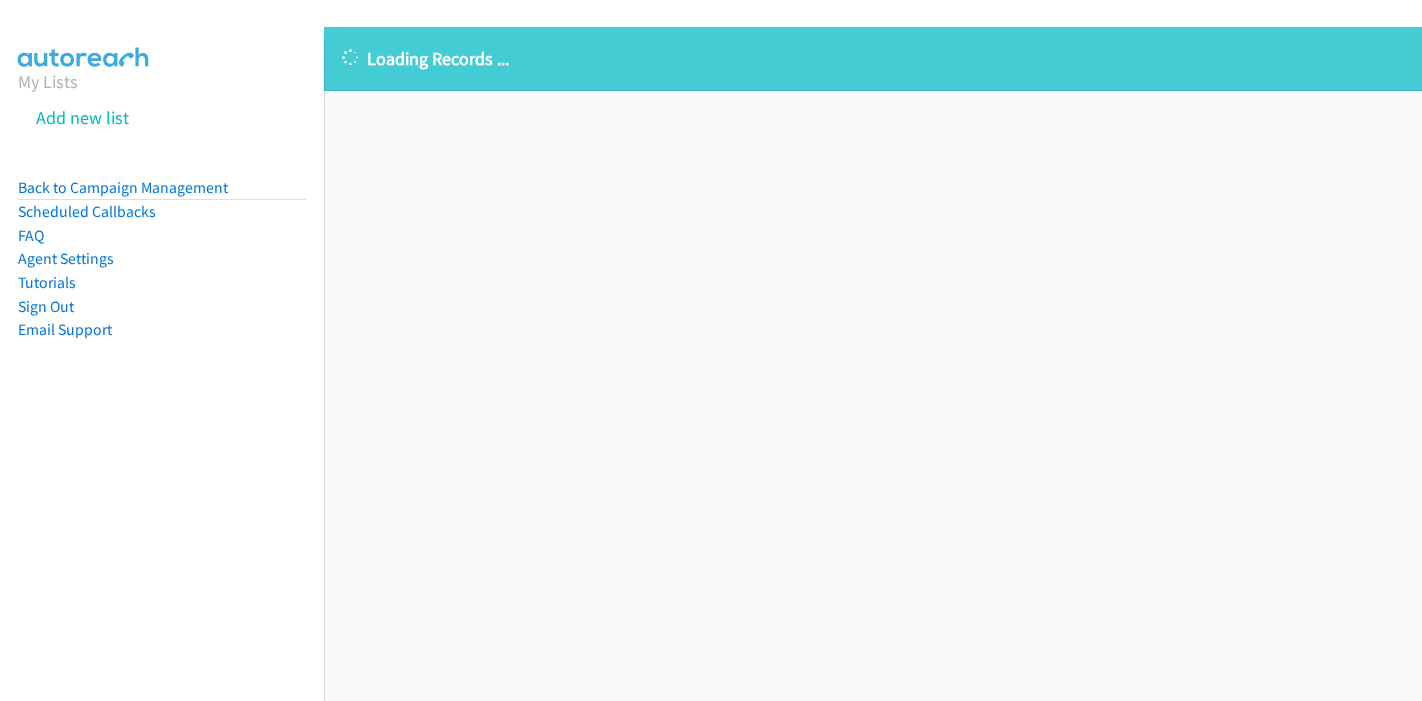scroll, scrollTop: 0, scrollLeft: 0, axis: both 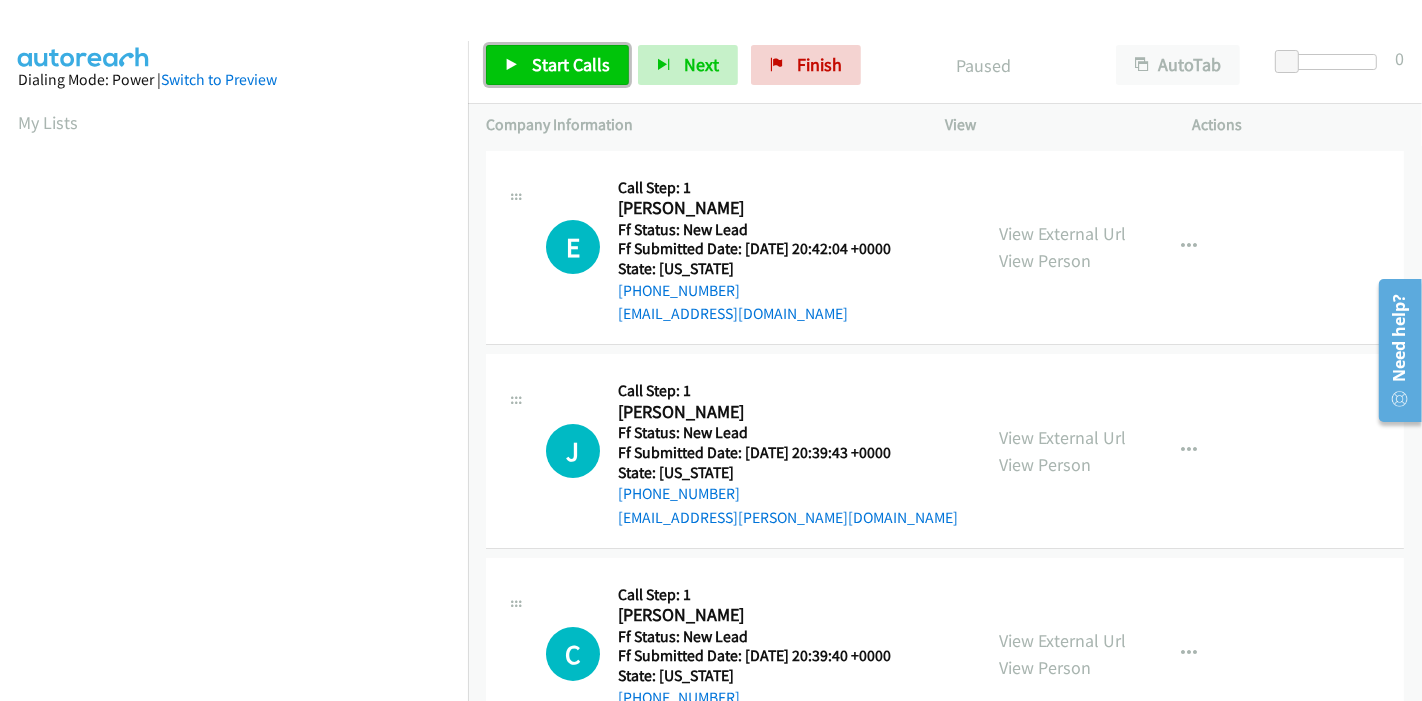 click at bounding box center (512, 66) 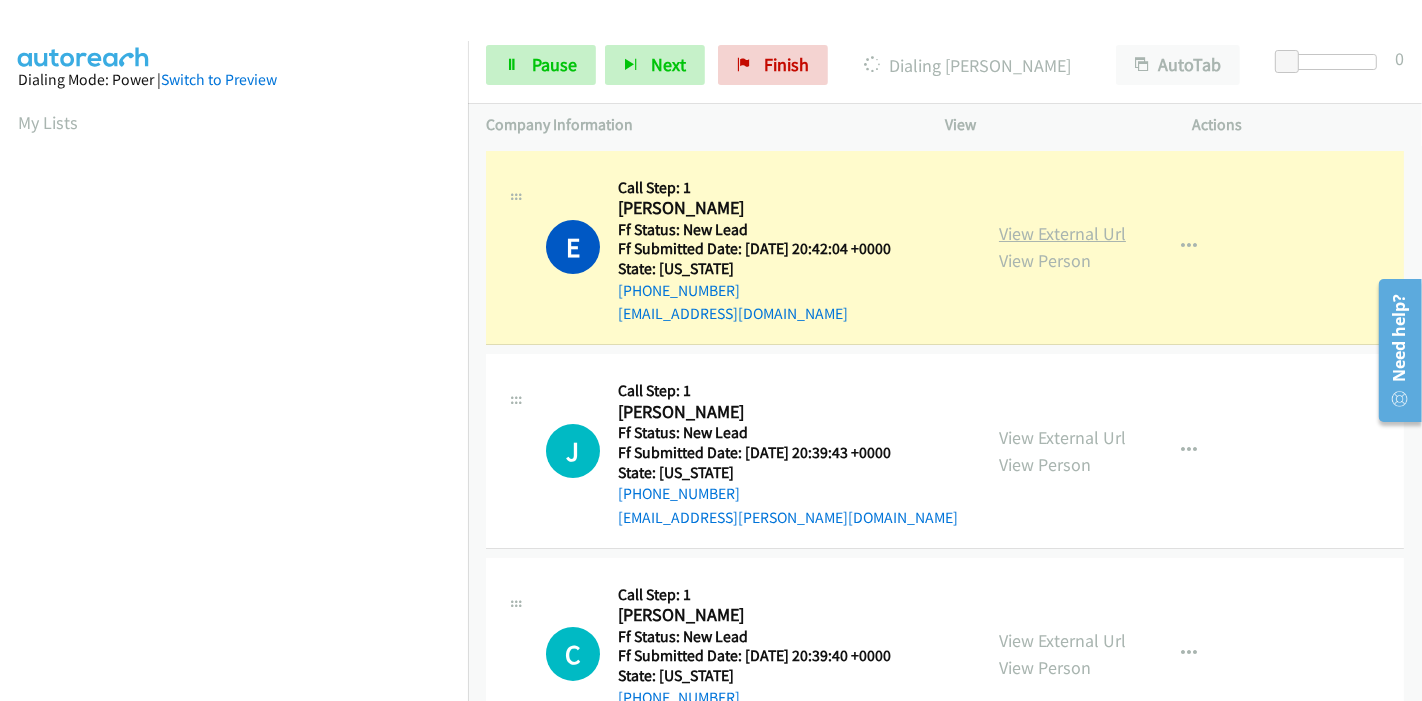 click on "View External Url" at bounding box center (1062, 233) 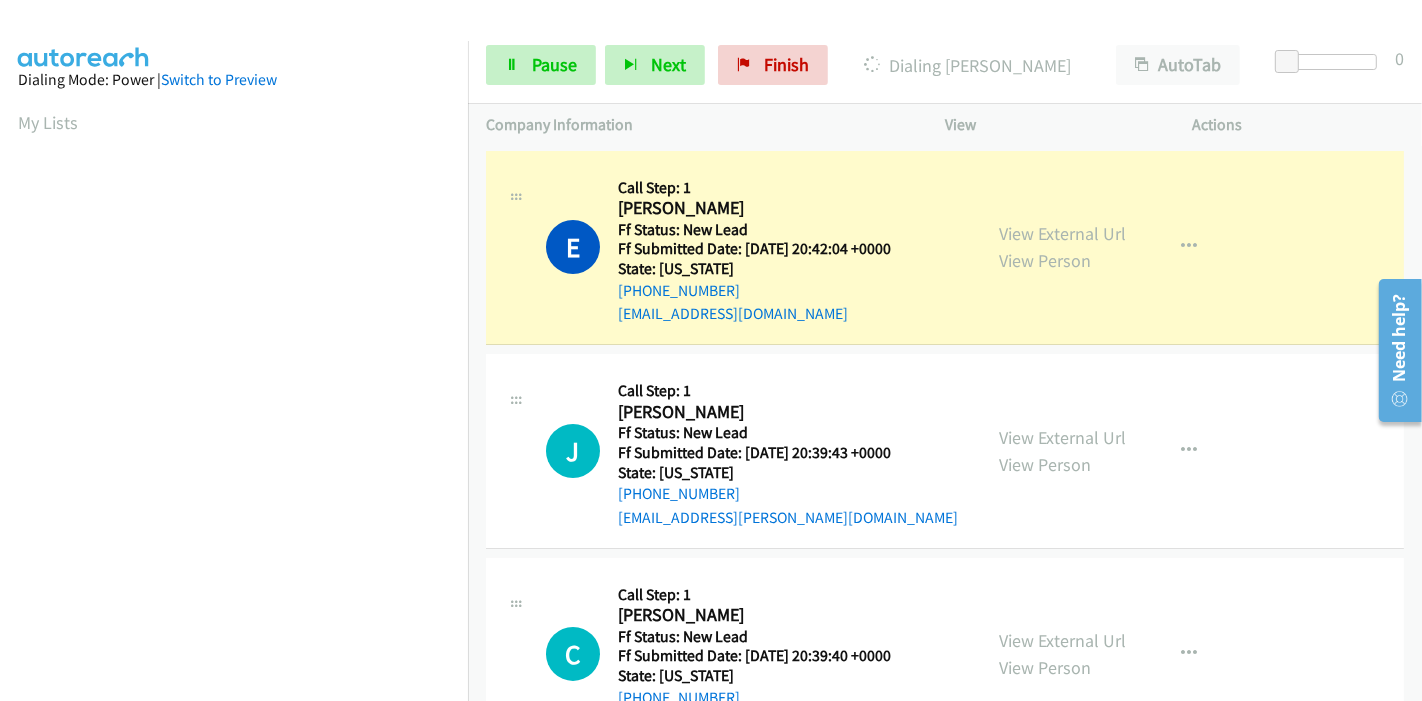 scroll, scrollTop: 422, scrollLeft: 0, axis: vertical 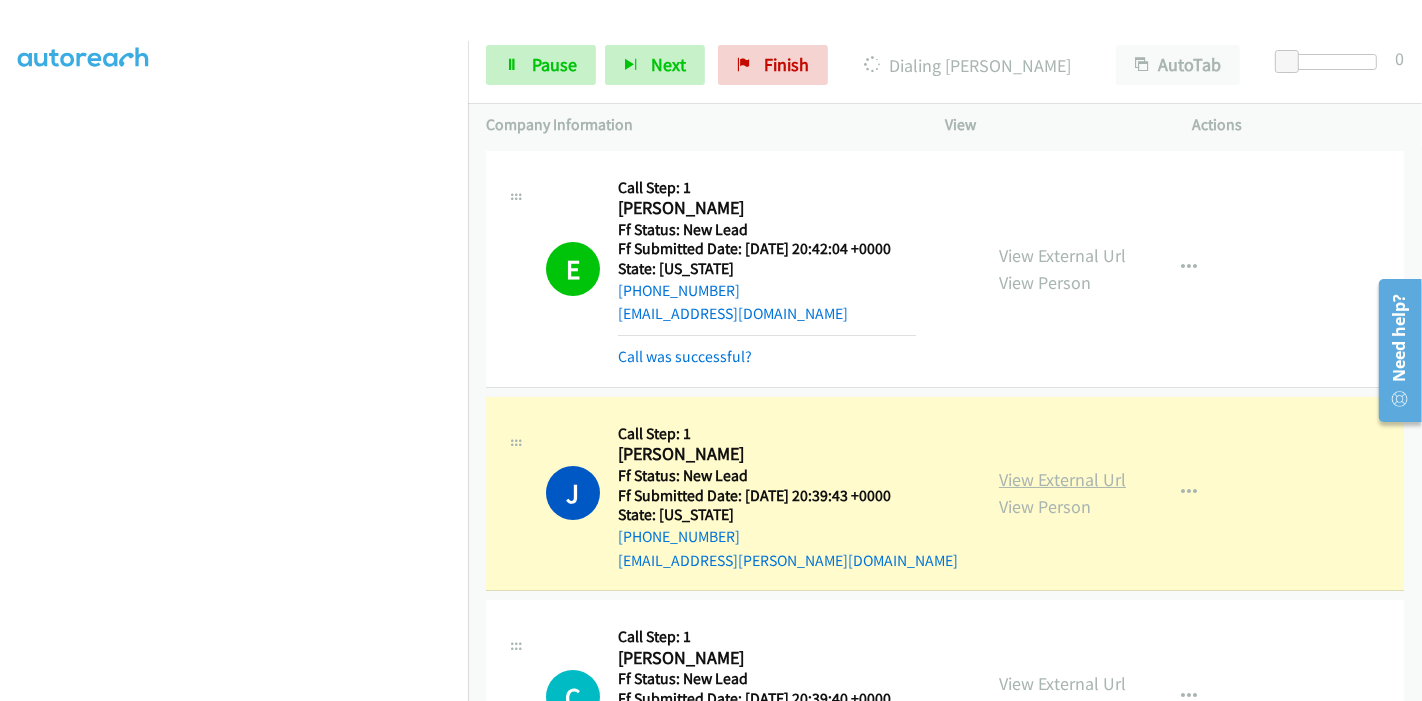 click on "View External Url" at bounding box center (1062, 479) 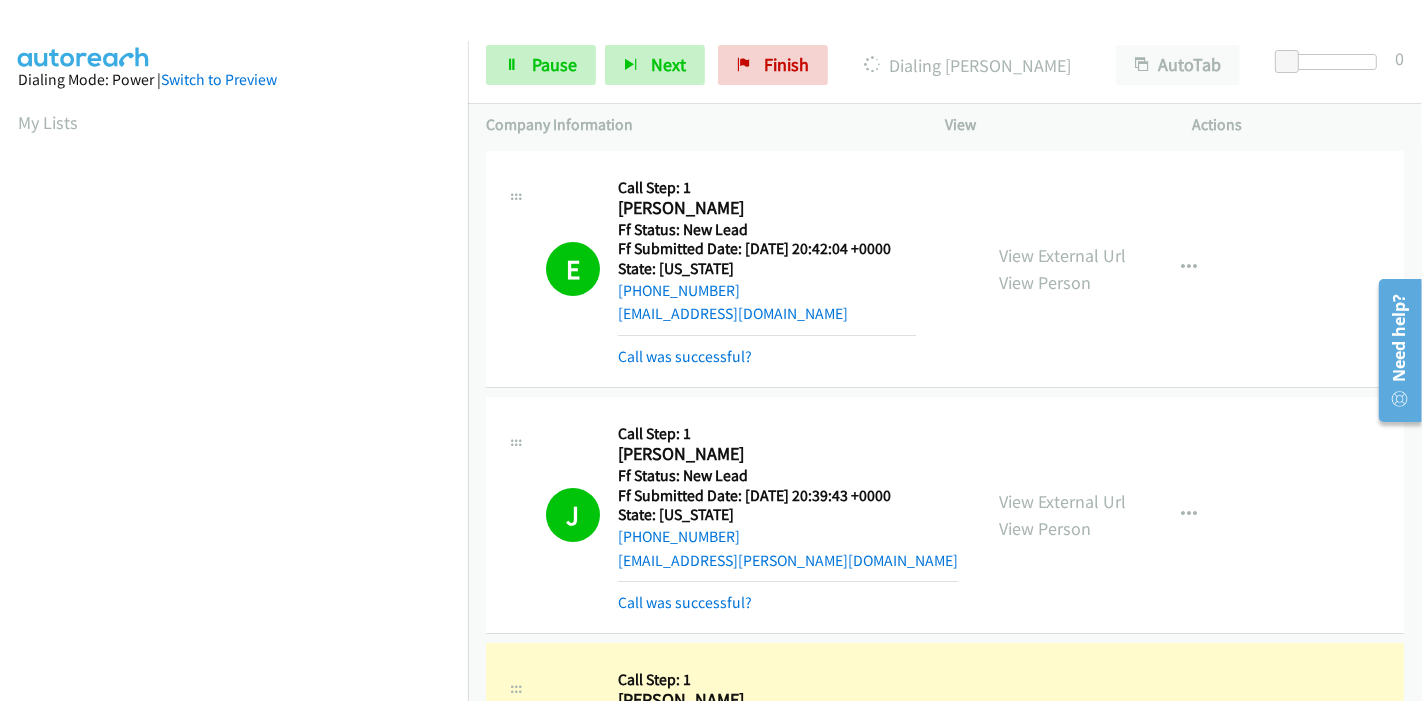 scroll, scrollTop: 422, scrollLeft: 0, axis: vertical 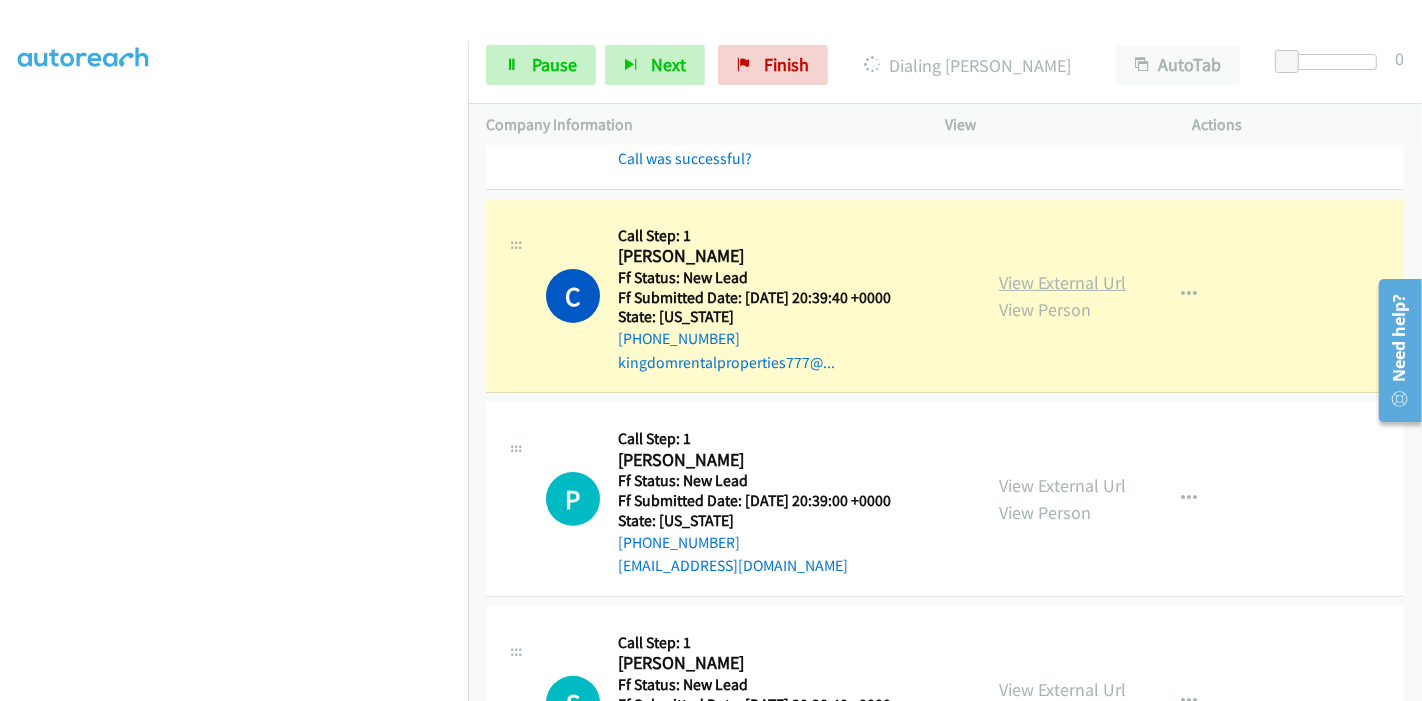 click on "View External Url" at bounding box center (1062, 282) 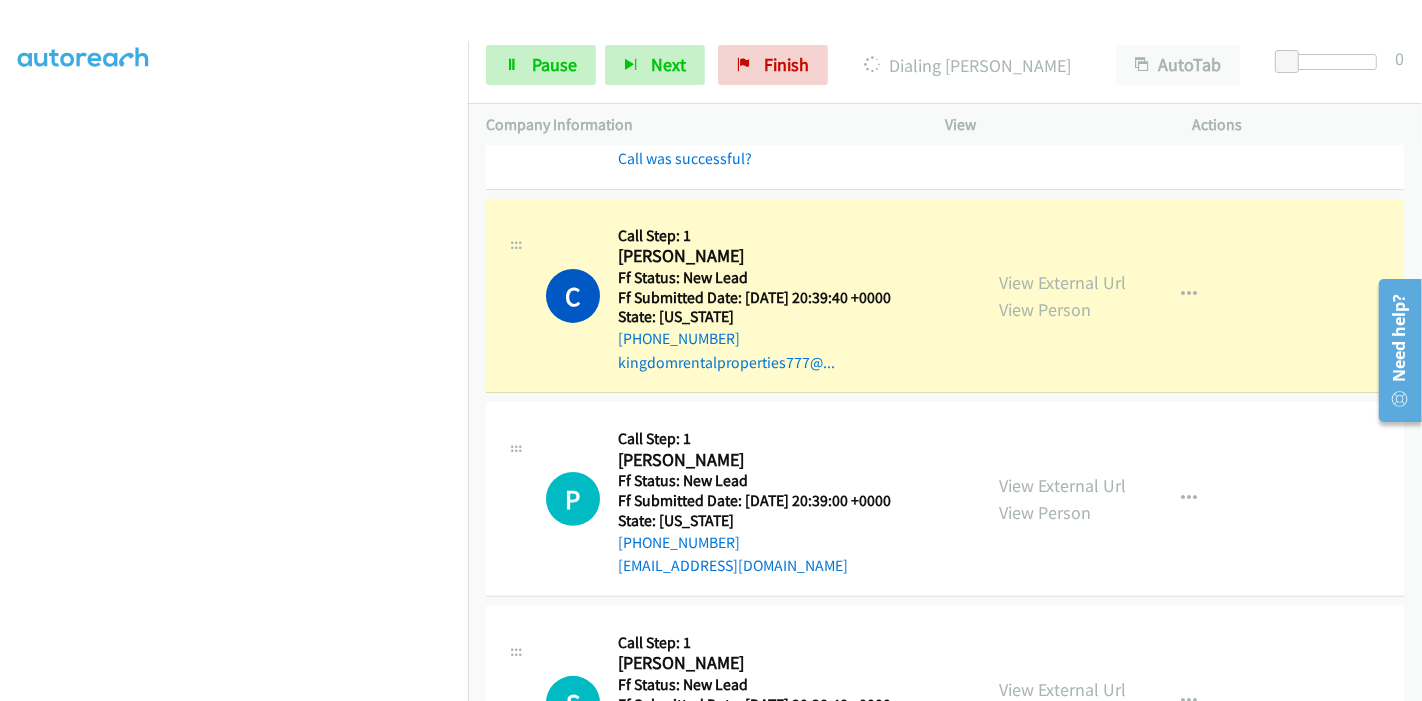 scroll, scrollTop: 0, scrollLeft: 0, axis: both 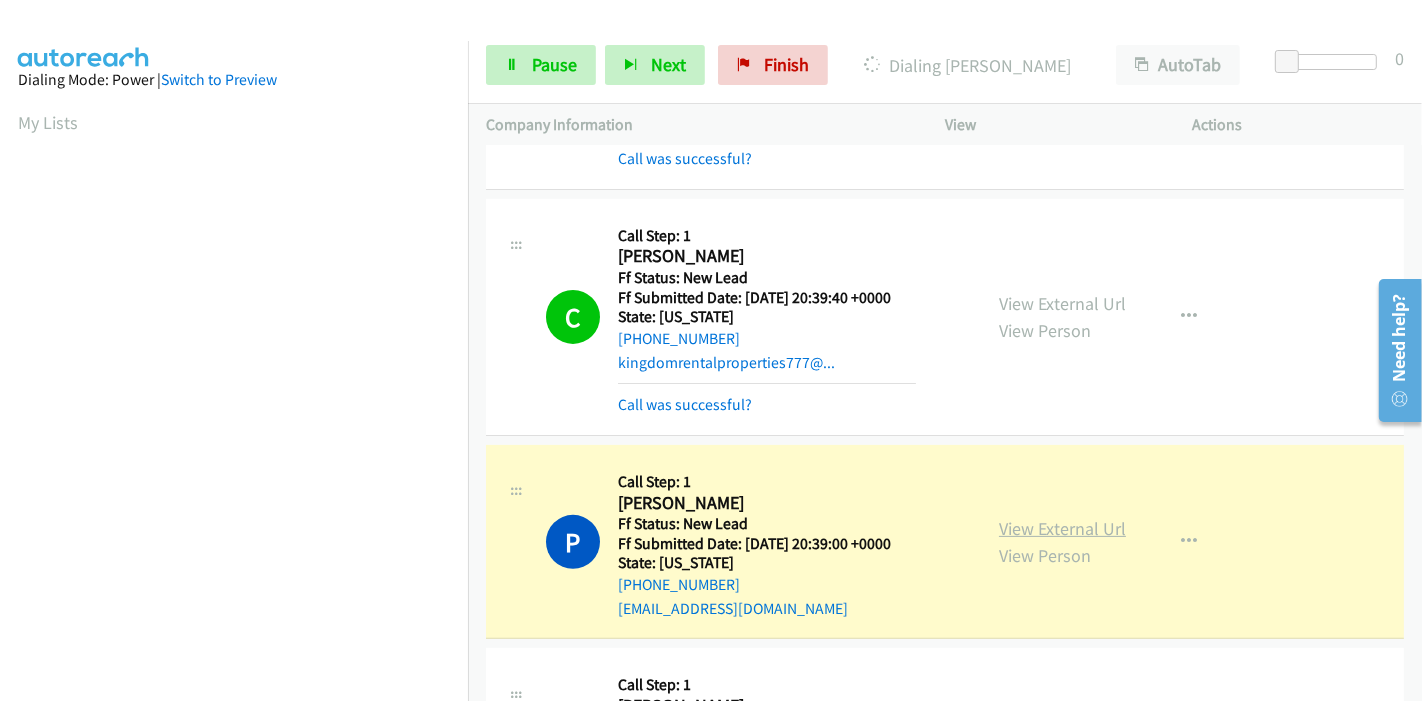 click on "View External Url" at bounding box center [1062, 528] 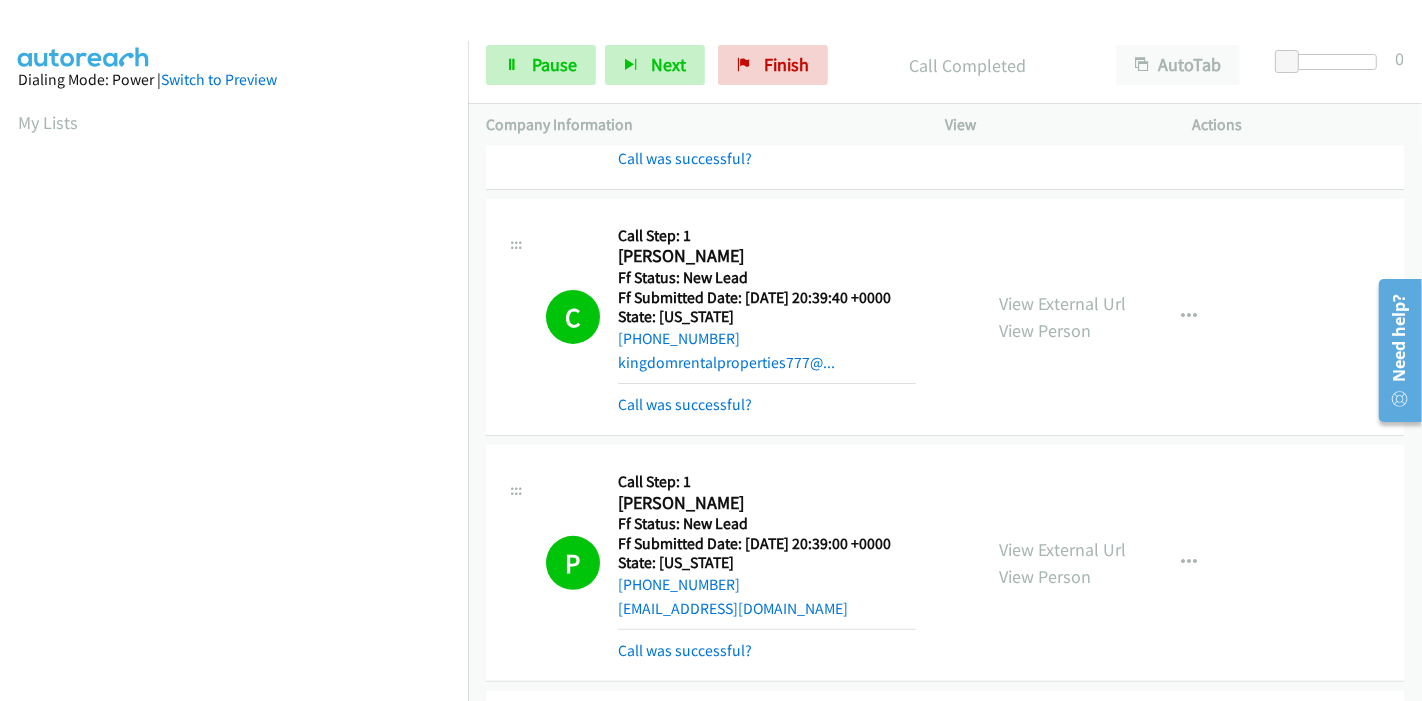scroll, scrollTop: 422, scrollLeft: 0, axis: vertical 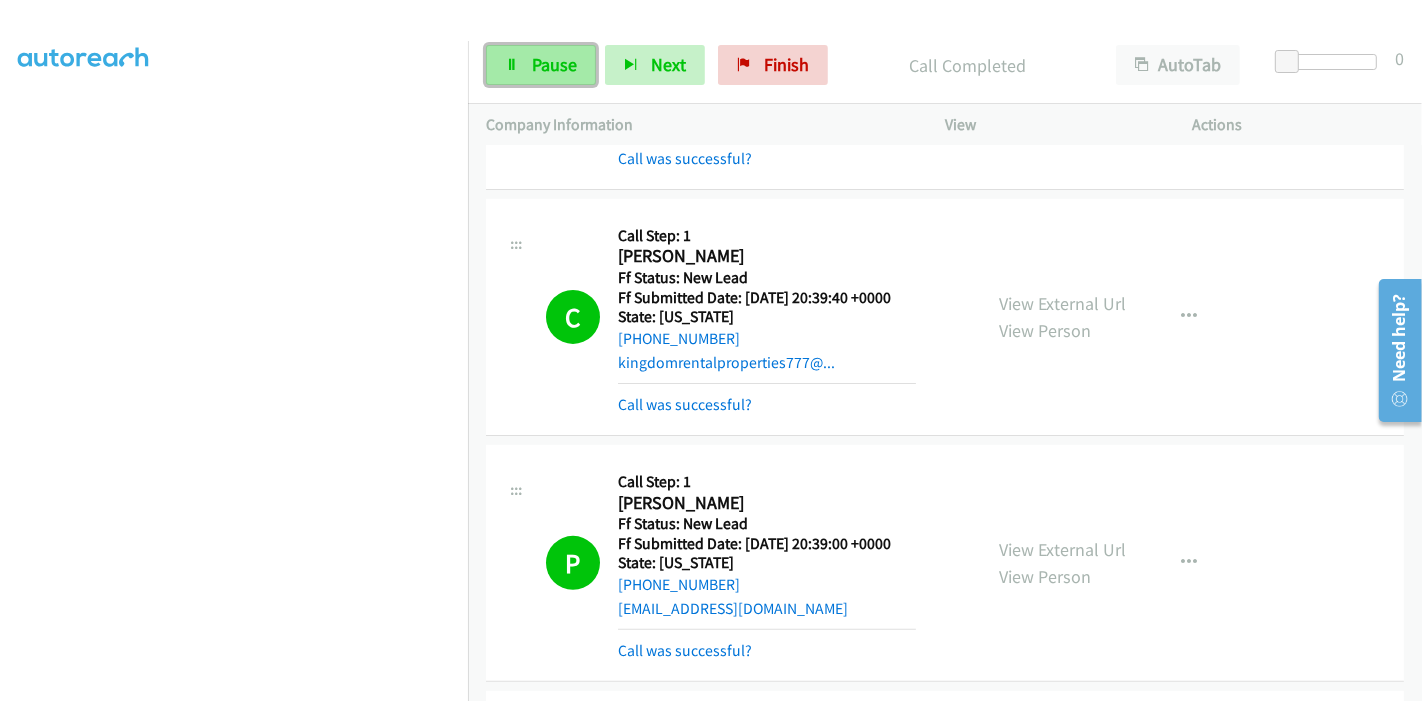 click at bounding box center [512, 66] 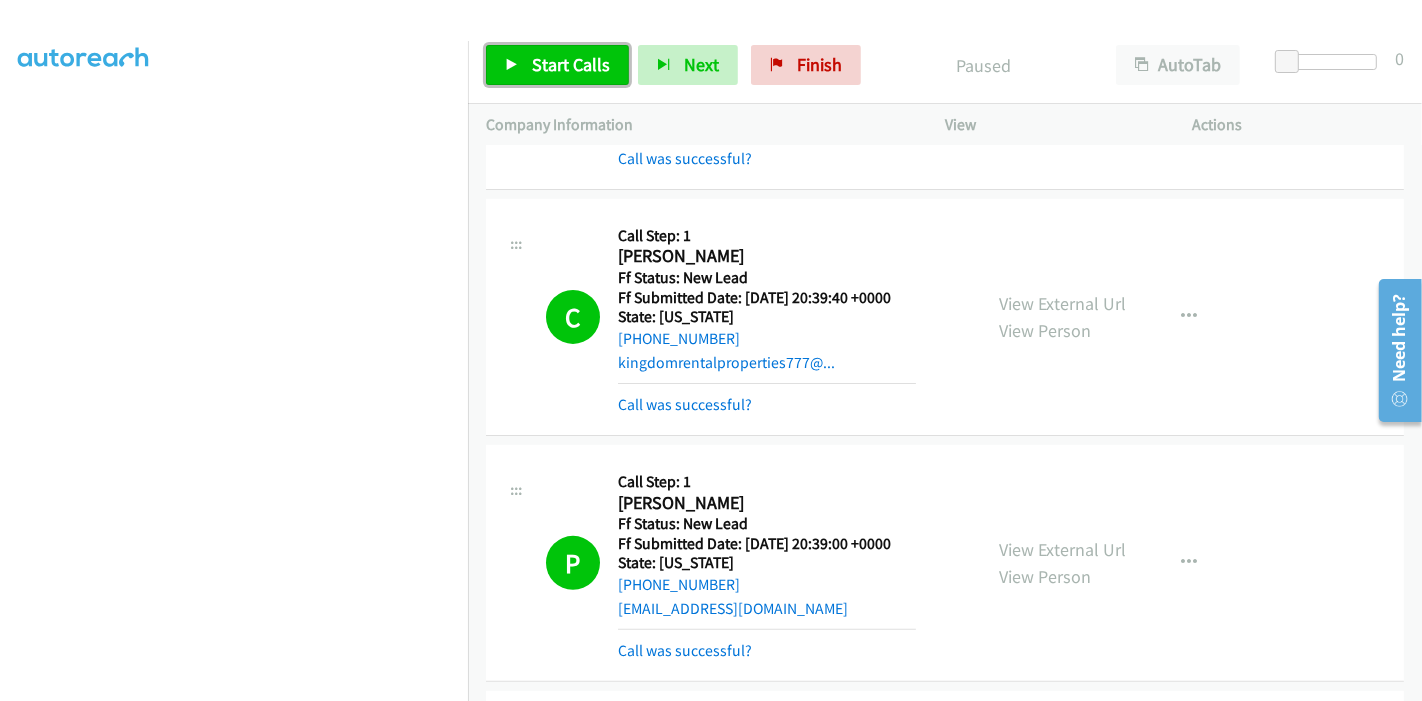 click at bounding box center (512, 66) 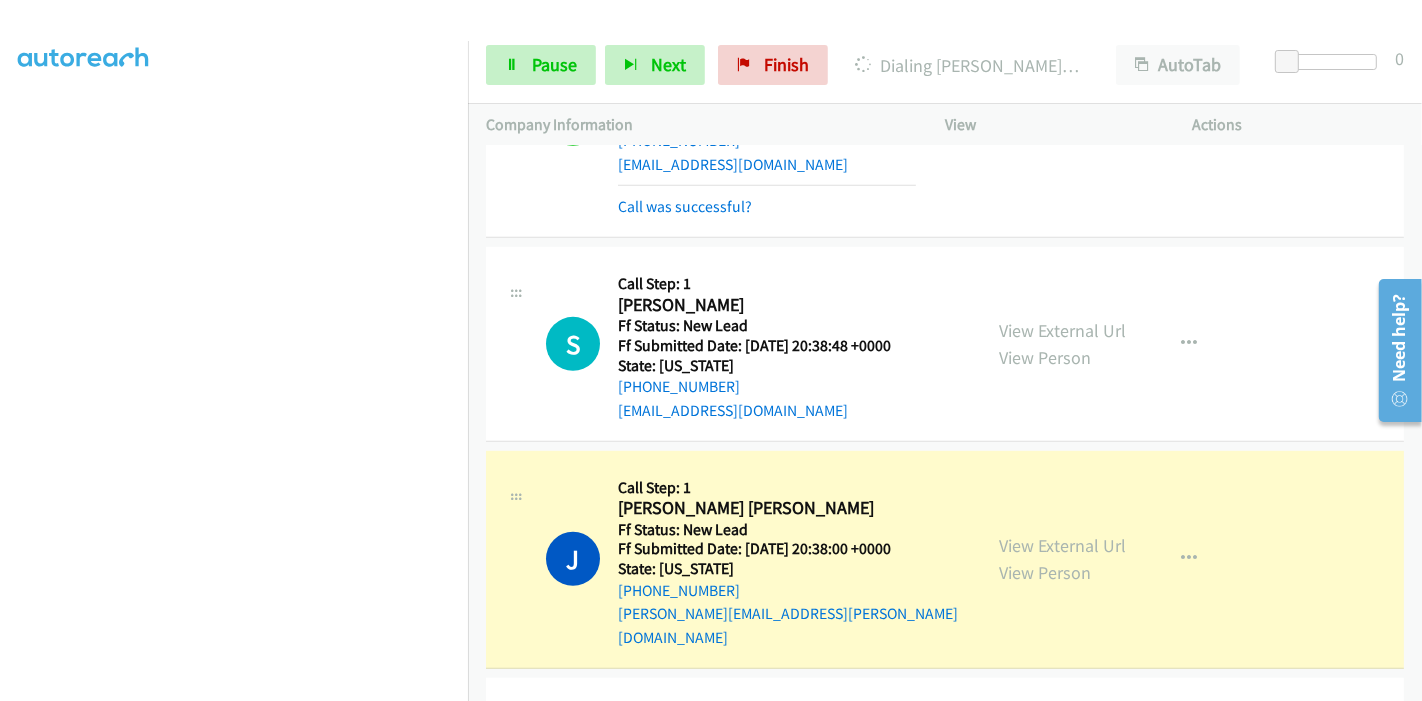 scroll, scrollTop: 1111, scrollLeft: 0, axis: vertical 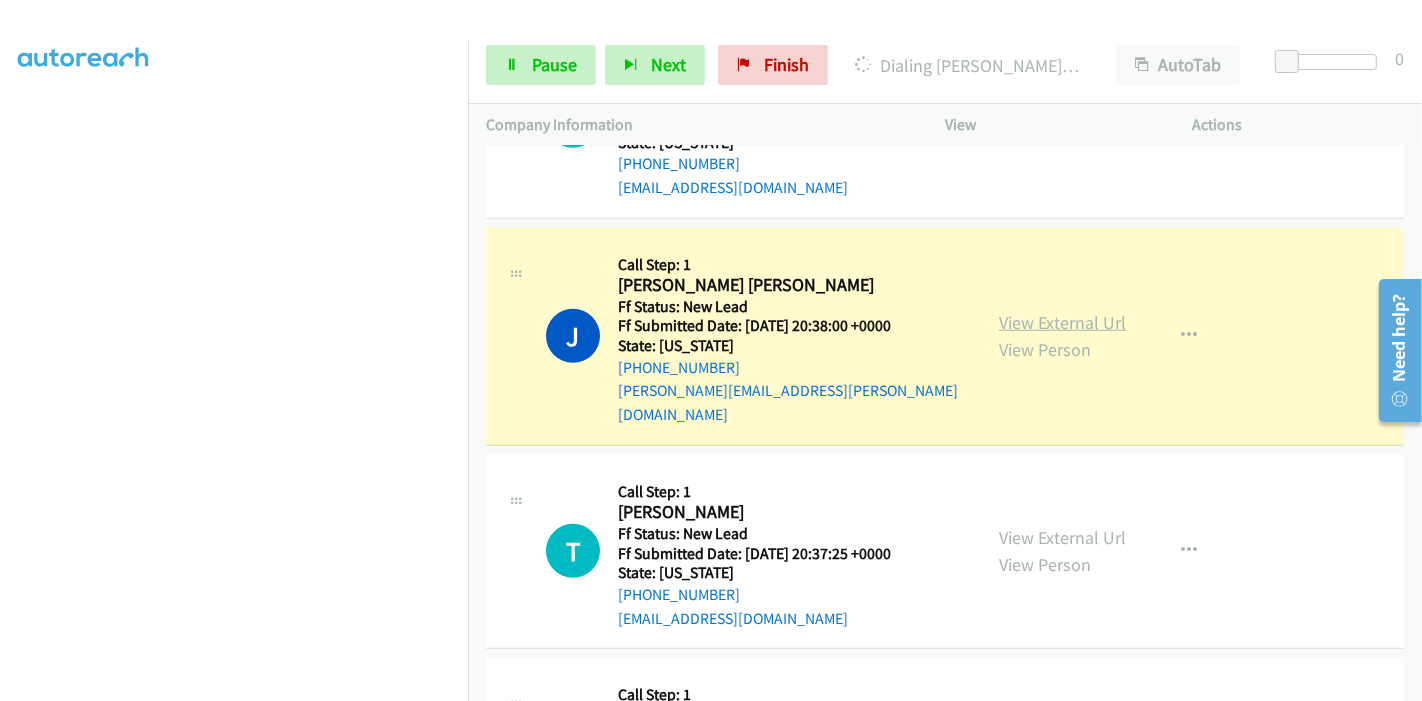 click on "View External Url" at bounding box center [1062, 322] 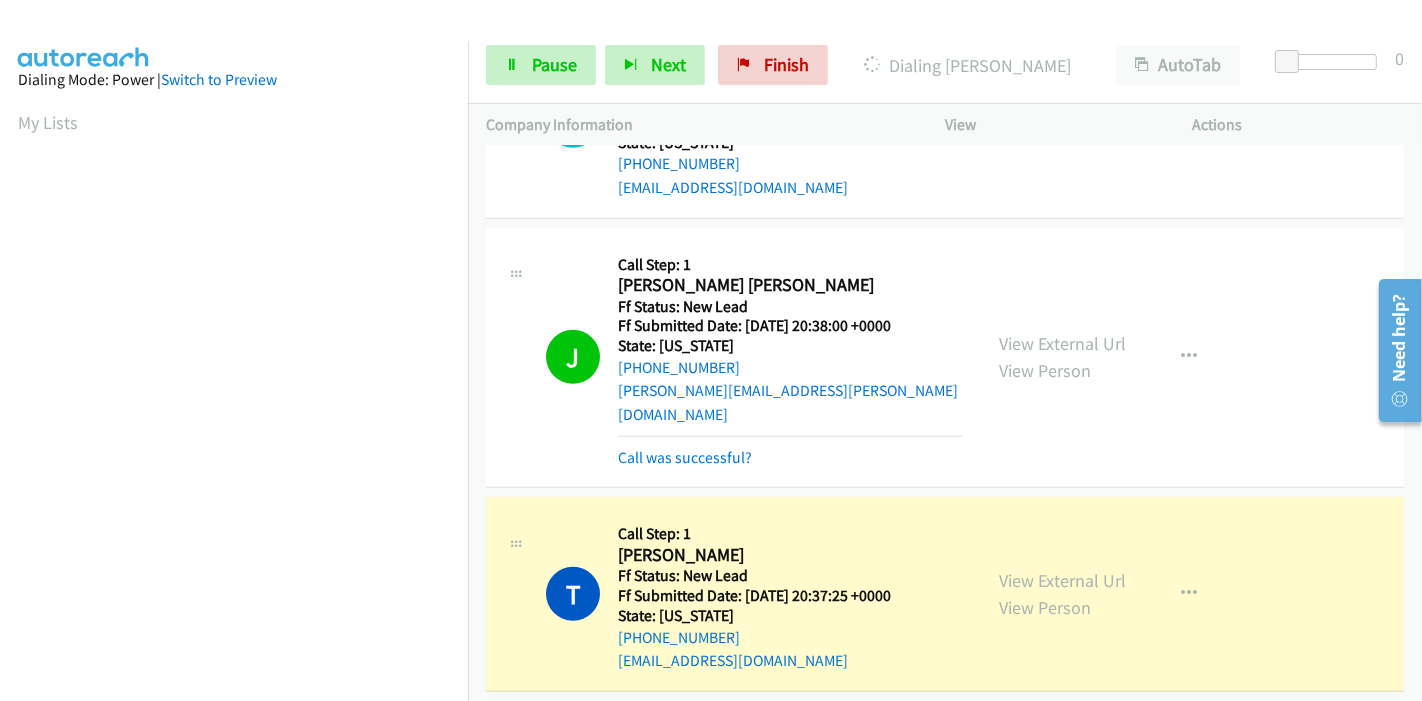 scroll, scrollTop: 422, scrollLeft: 0, axis: vertical 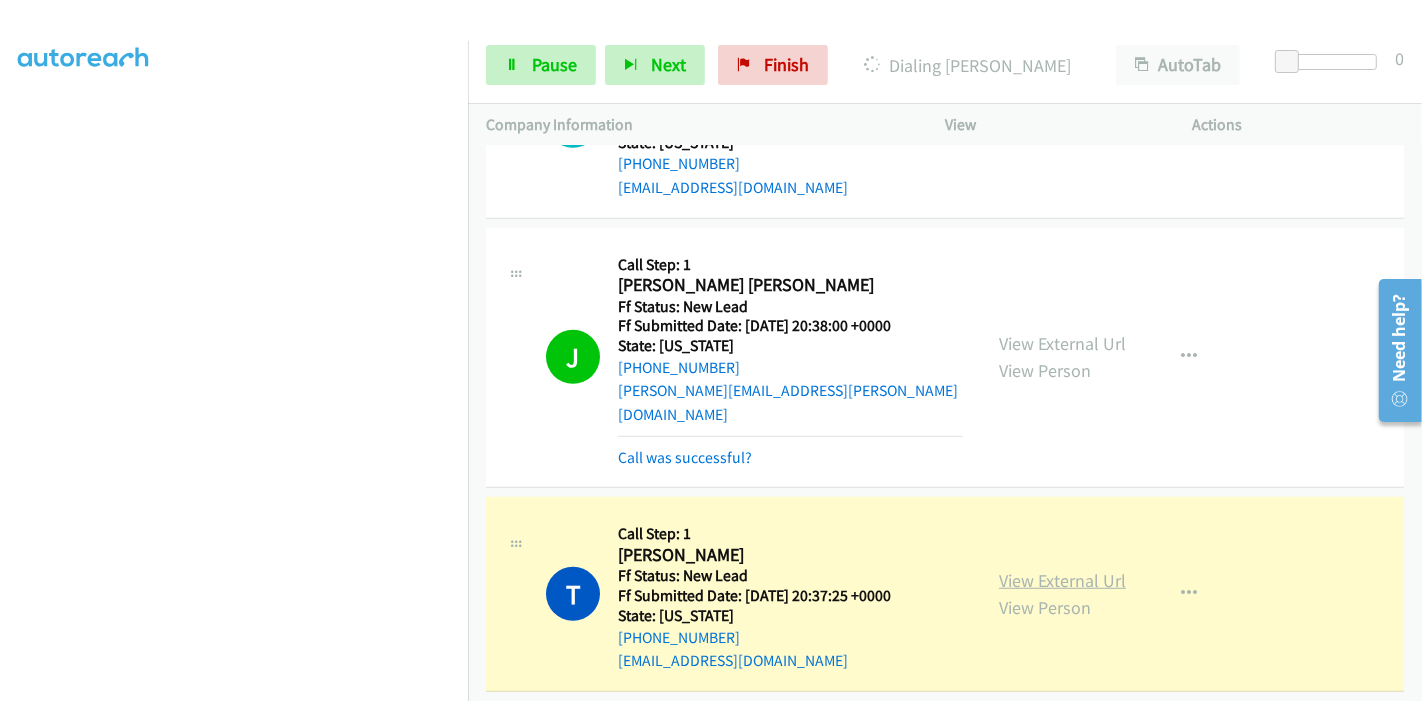click on "View External Url" at bounding box center (1062, 580) 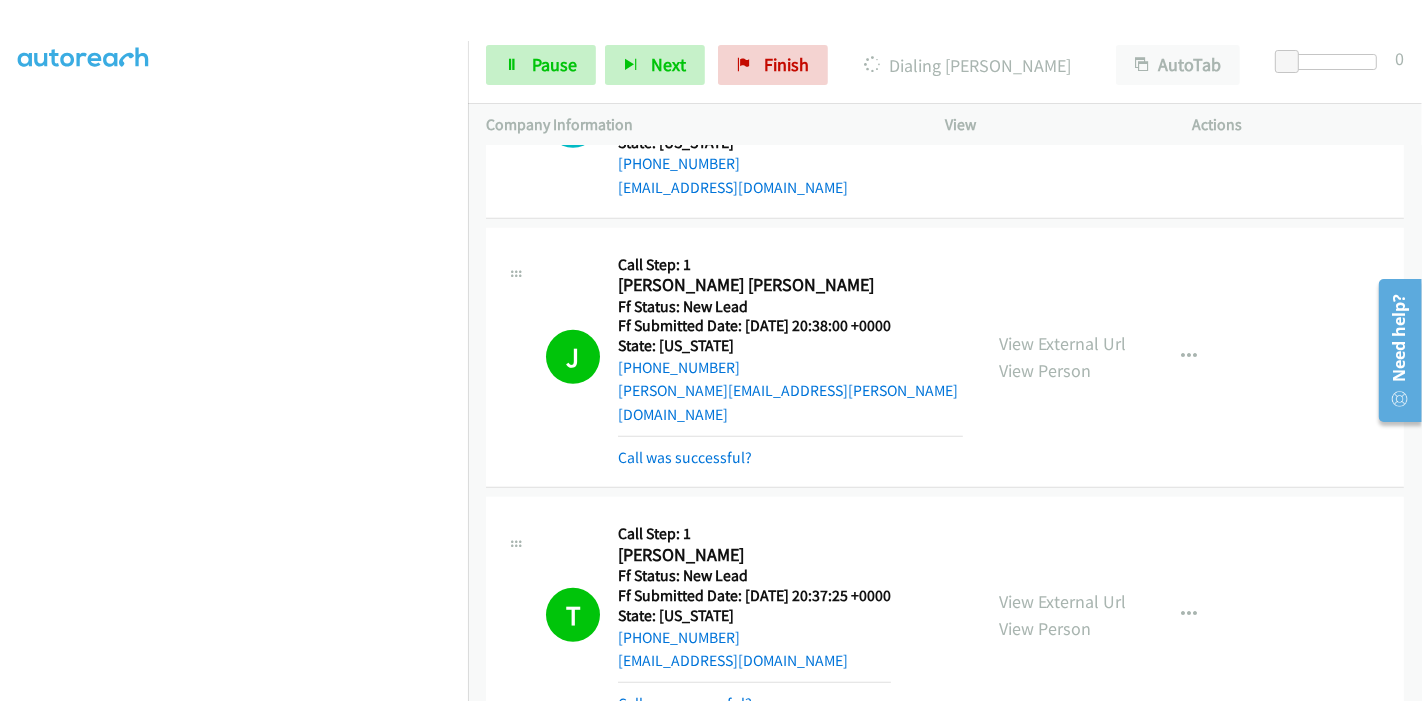 scroll, scrollTop: 0, scrollLeft: 0, axis: both 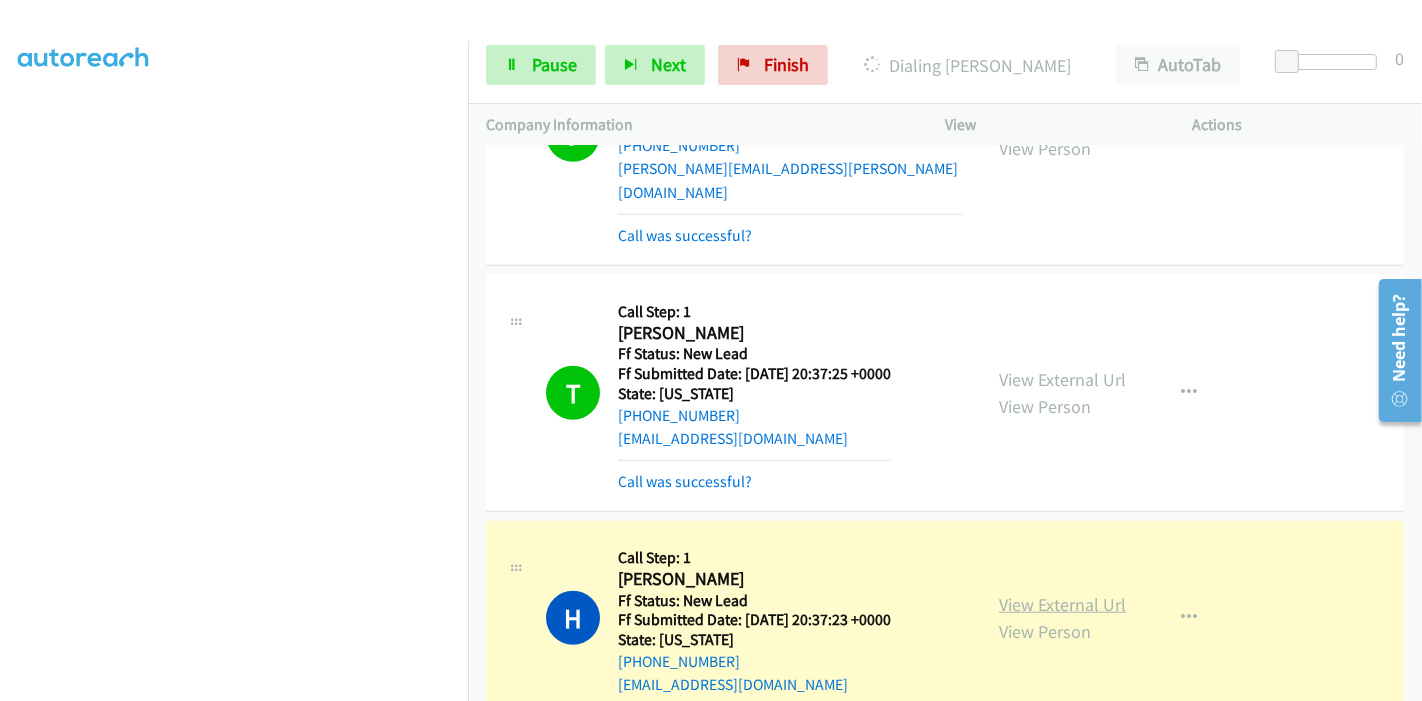 click on "View External Url" at bounding box center [1062, 604] 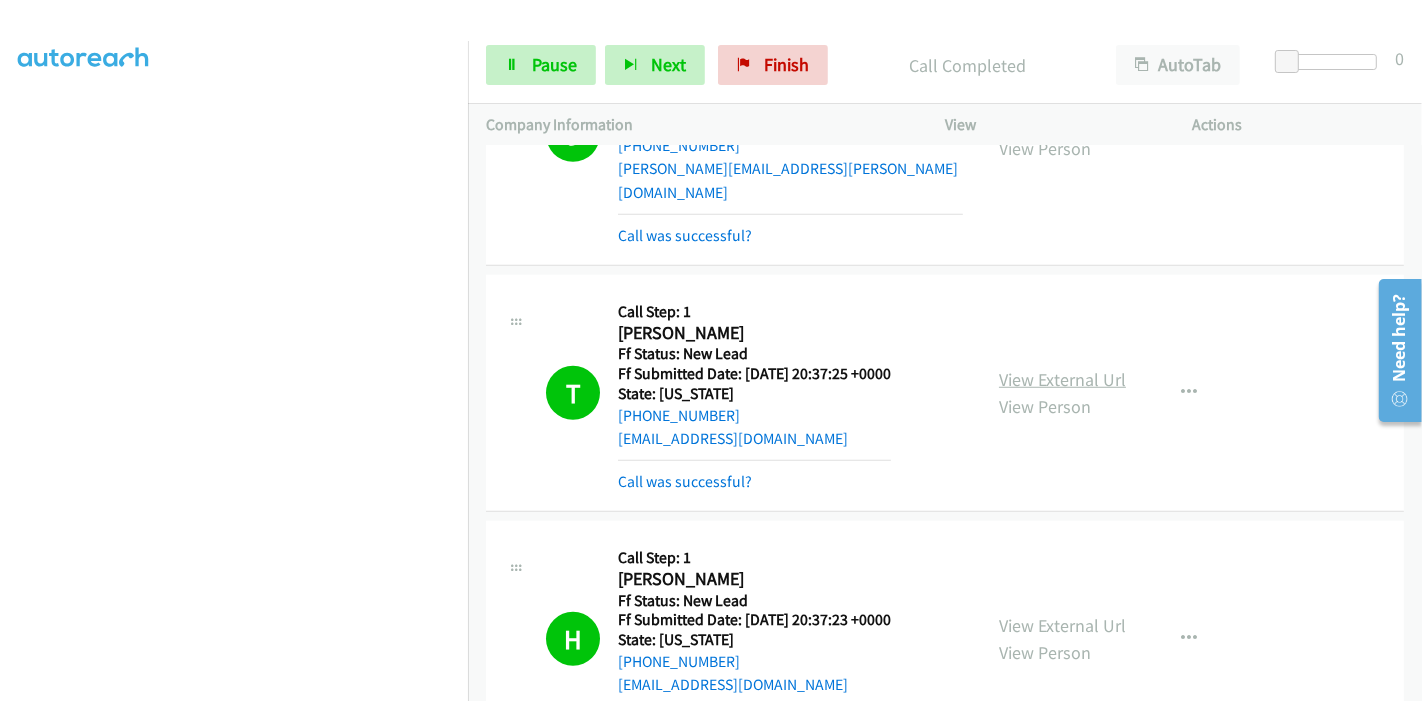 click on "View External Url" at bounding box center (1062, 379) 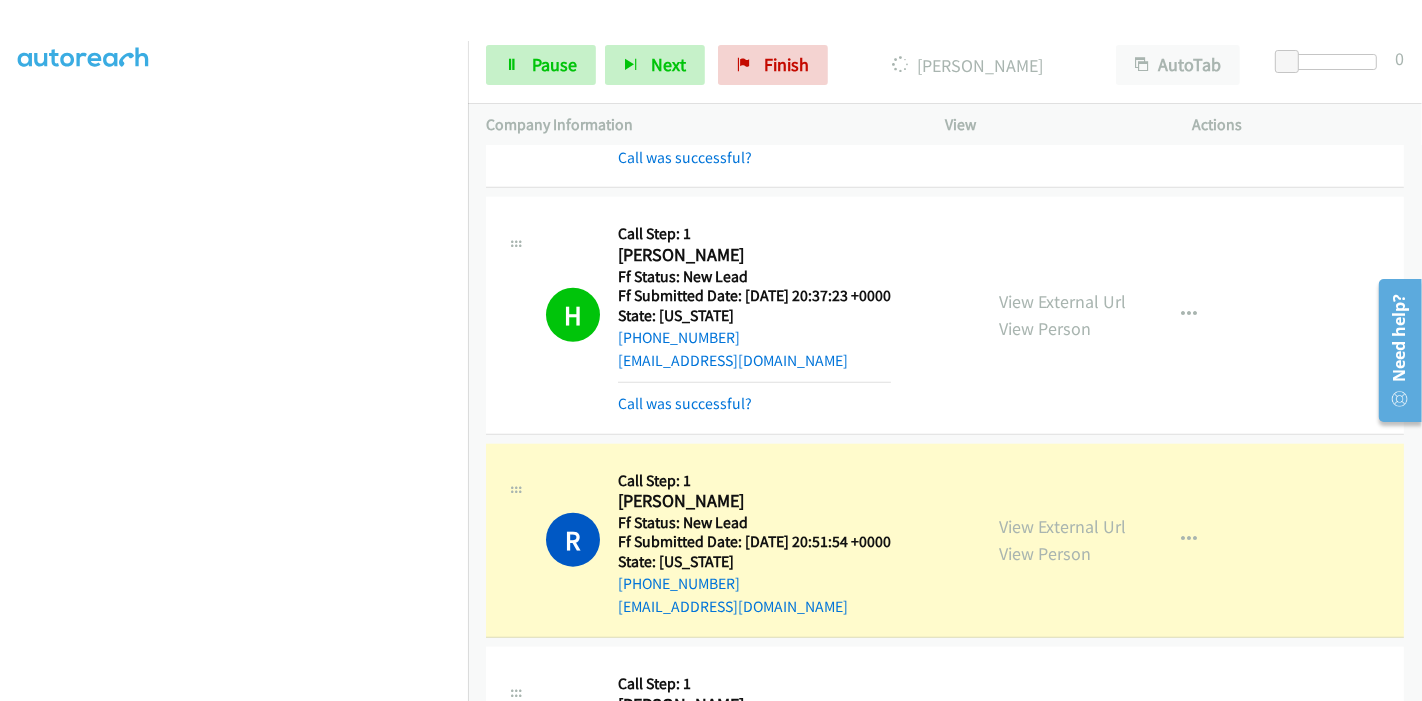 scroll, scrollTop: 1666, scrollLeft: 0, axis: vertical 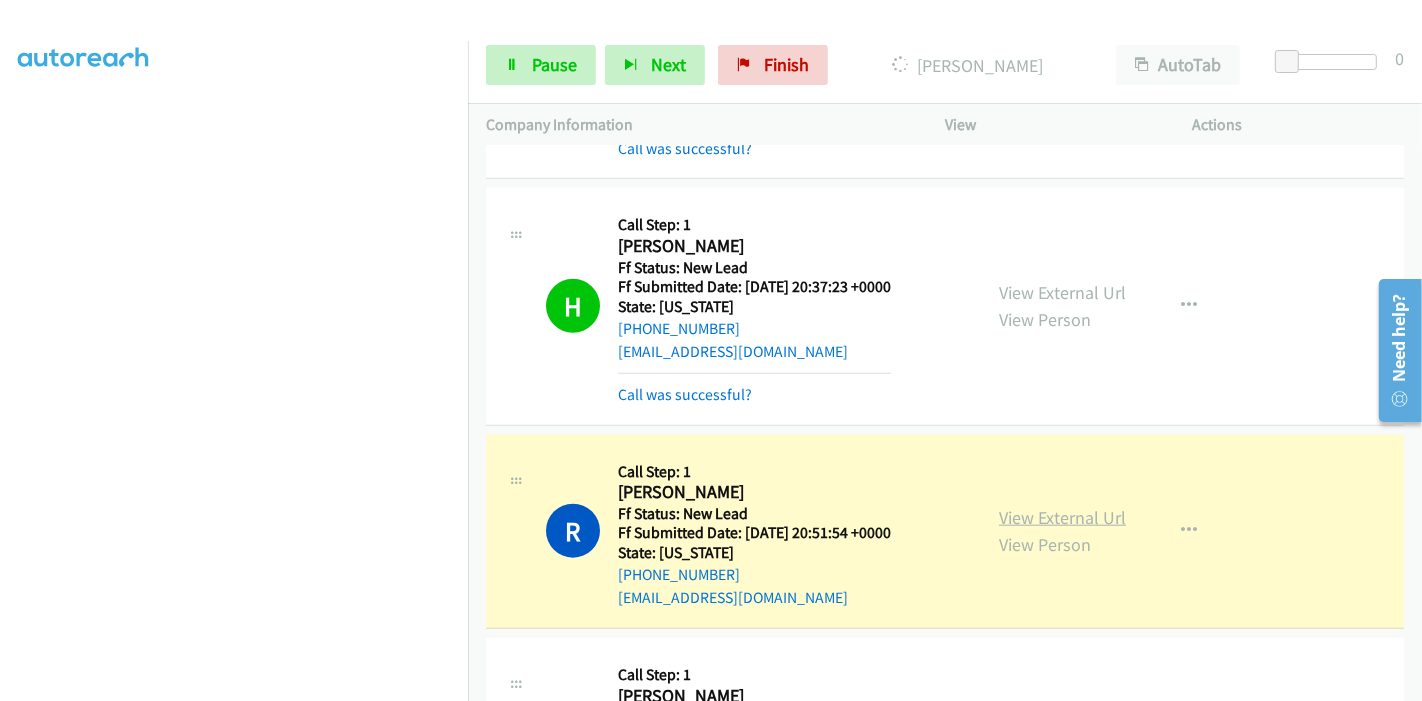 click on "View External Url" at bounding box center (1062, 517) 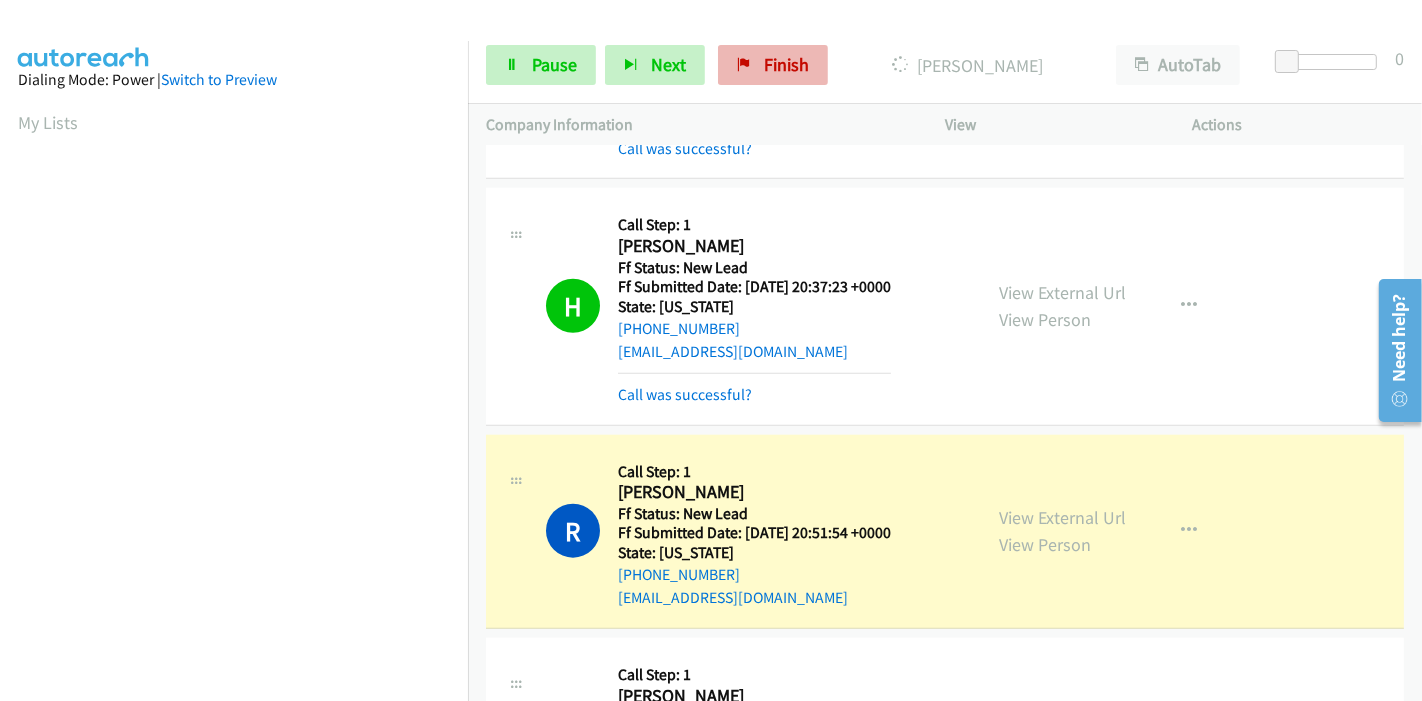 scroll, scrollTop: 422, scrollLeft: 0, axis: vertical 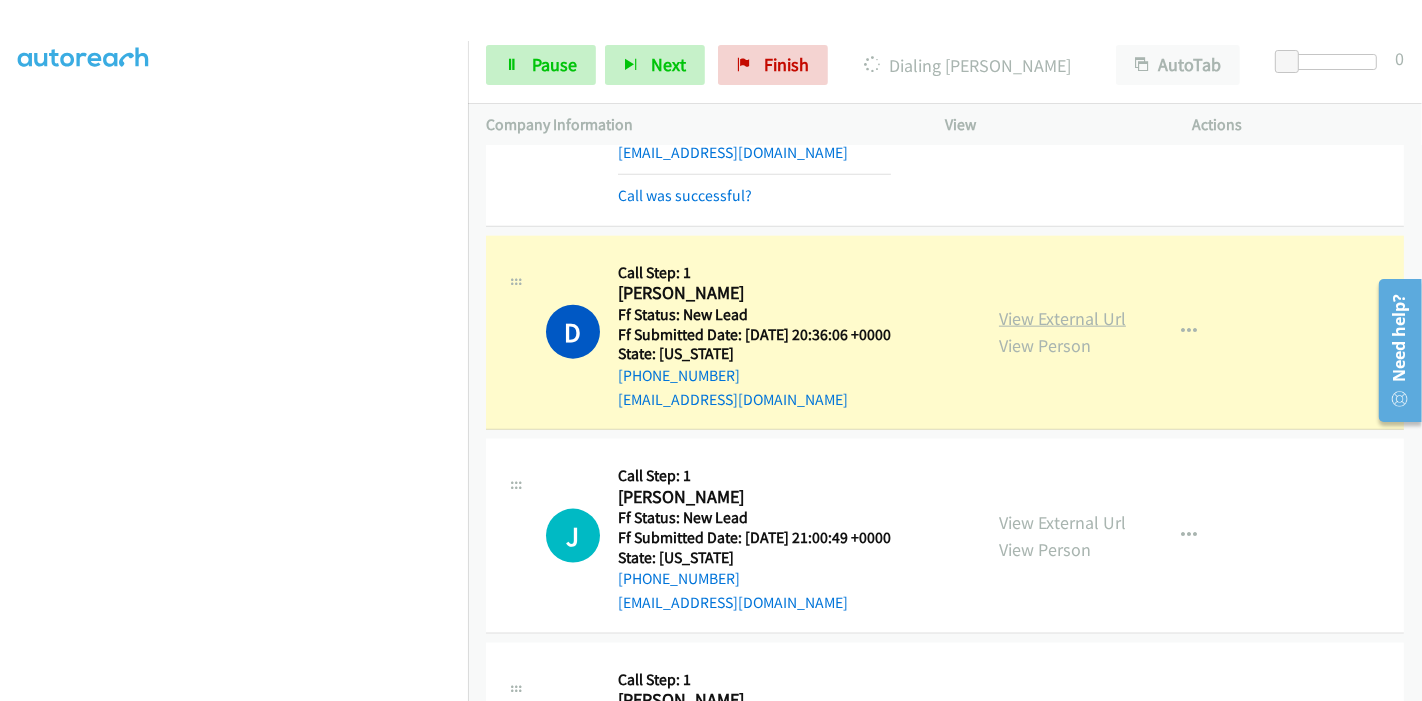 click on "View External Url" at bounding box center [1062, 318] 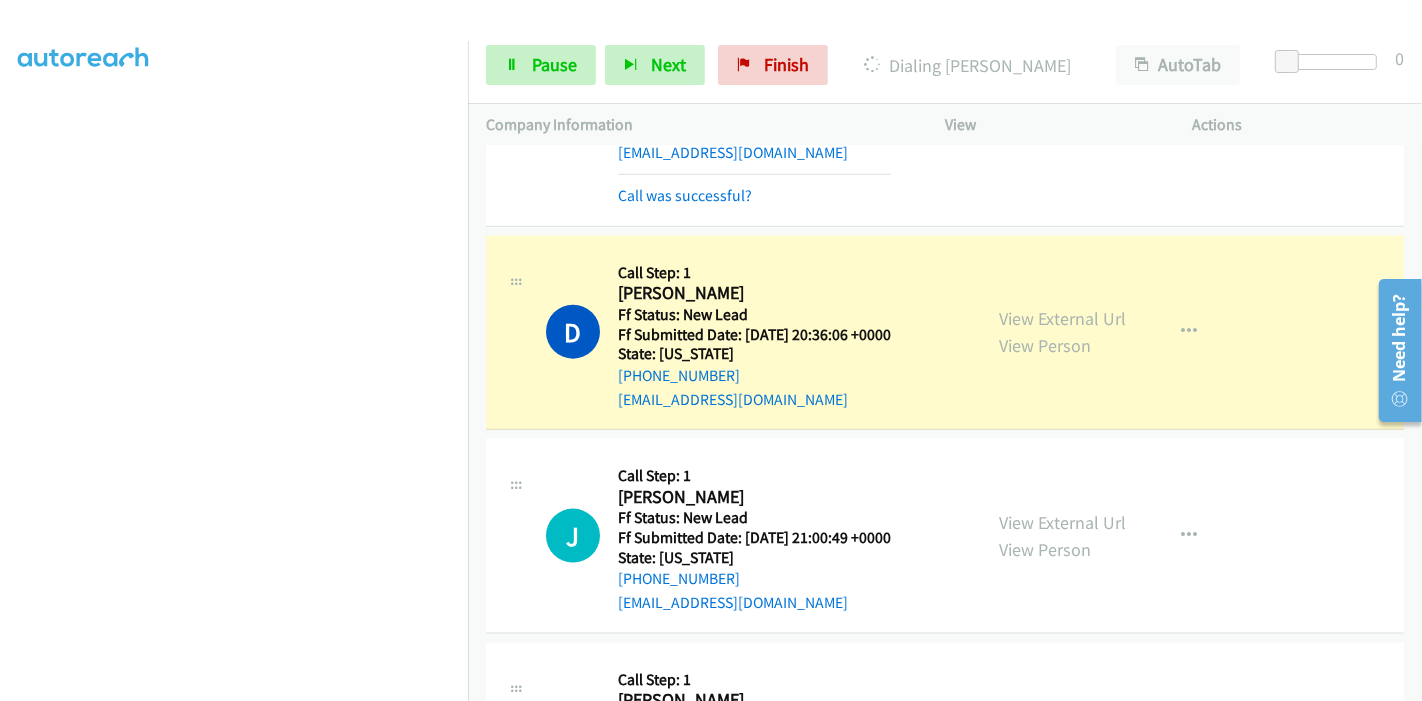 scroll, scrollTop: 0, scrollLeft: 0, axis: both 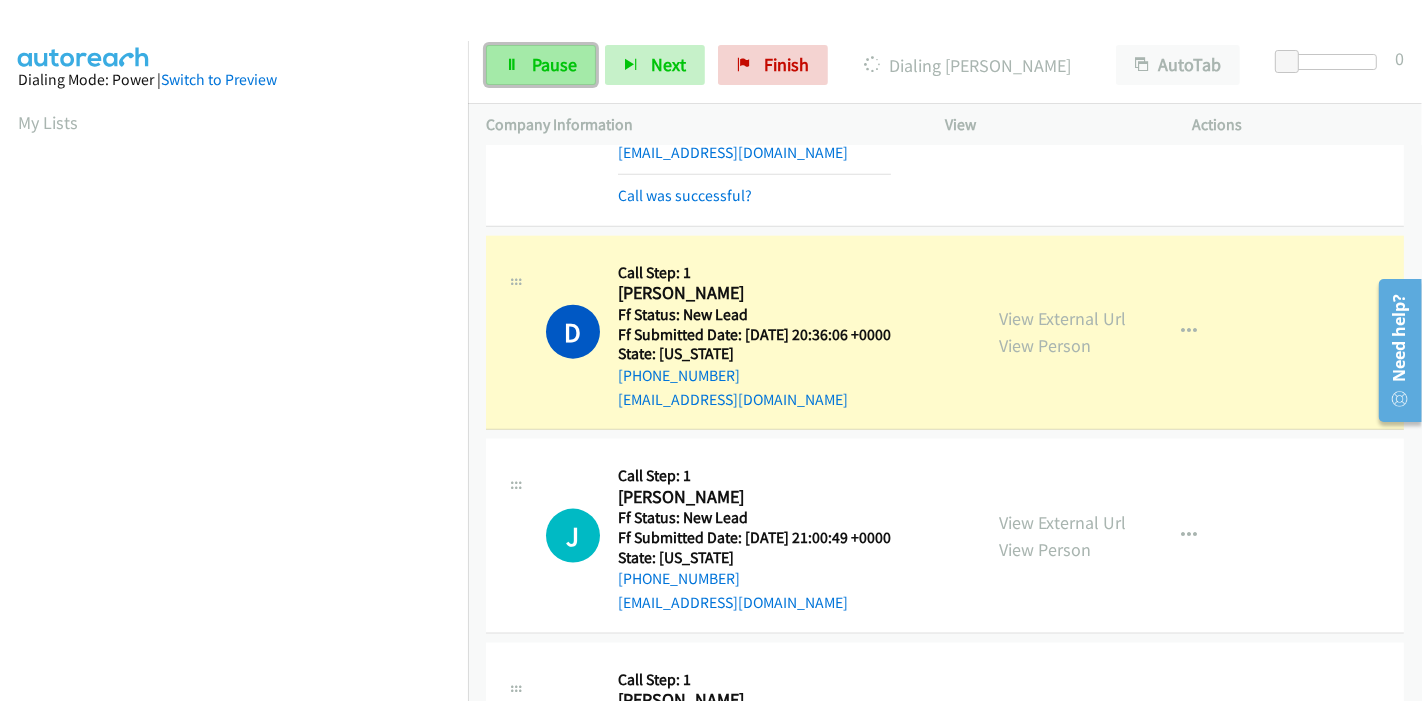 click on "Pause" at bounding box center (554, 64) 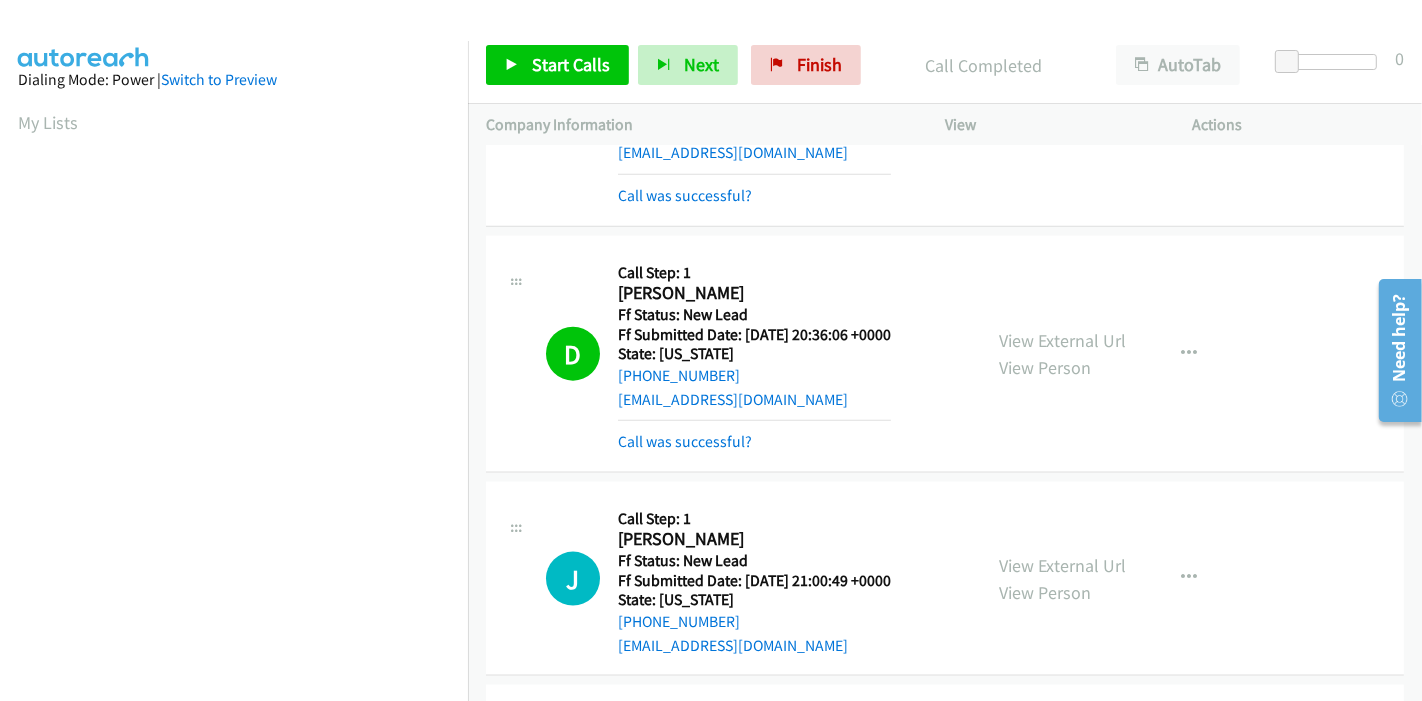 scroll, scrollTop: 422, scrollLeft: 0, axis: vertical 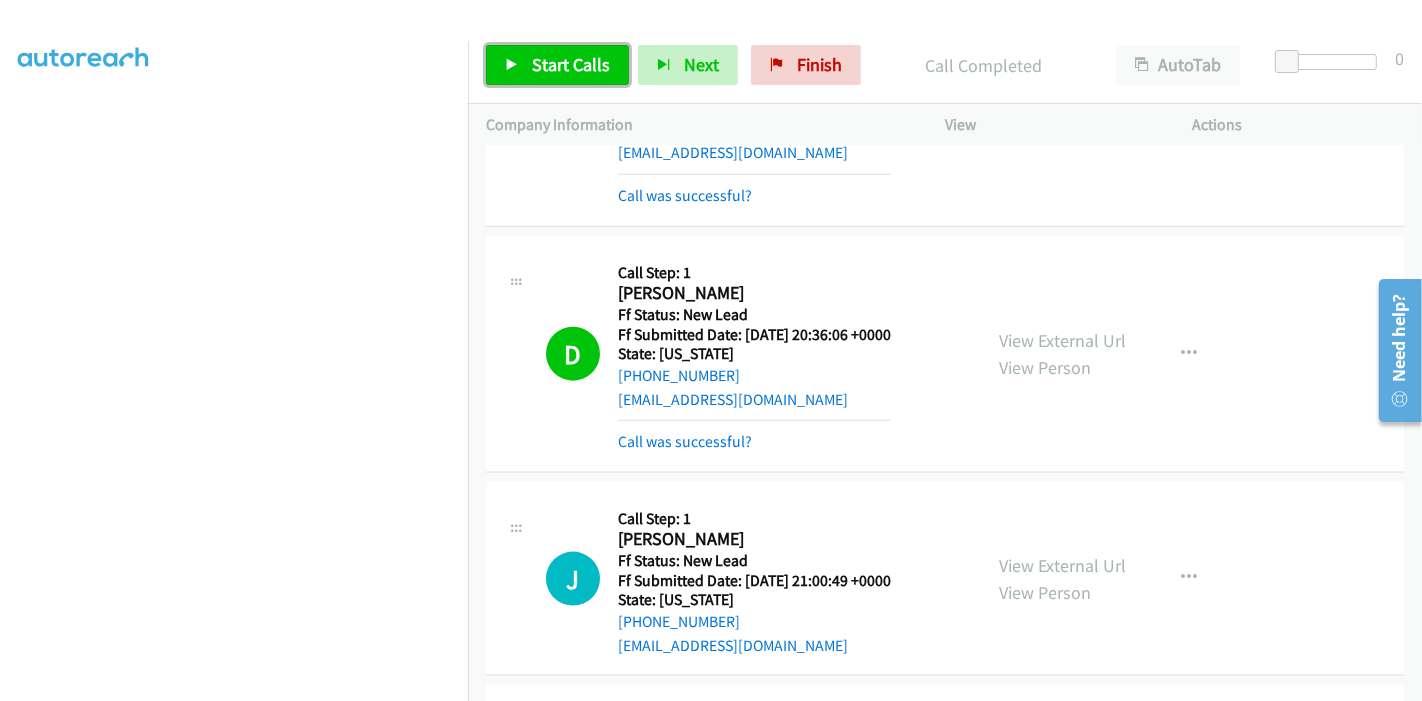 click on "Start Calls" at bounding box center [571, 64] 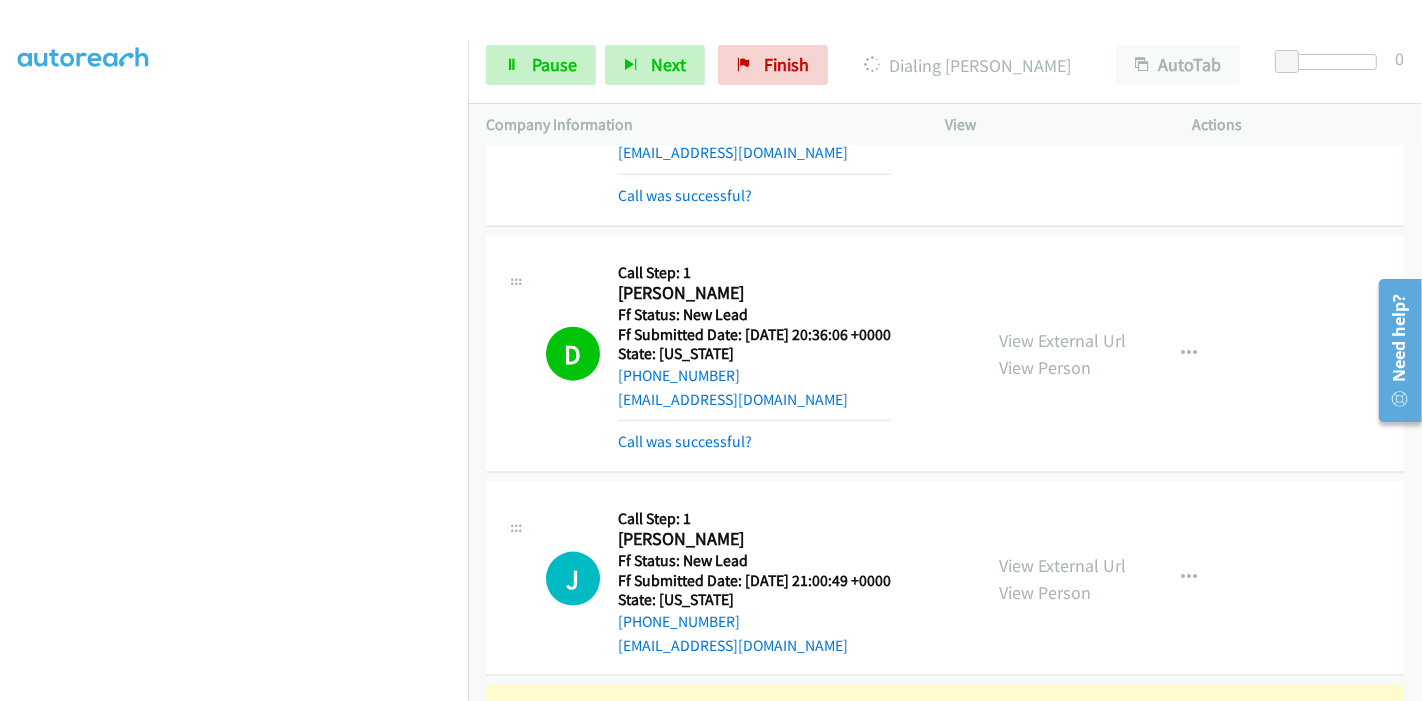 scroll, scrollTop: 0, scrollLeft: 0, axis: both 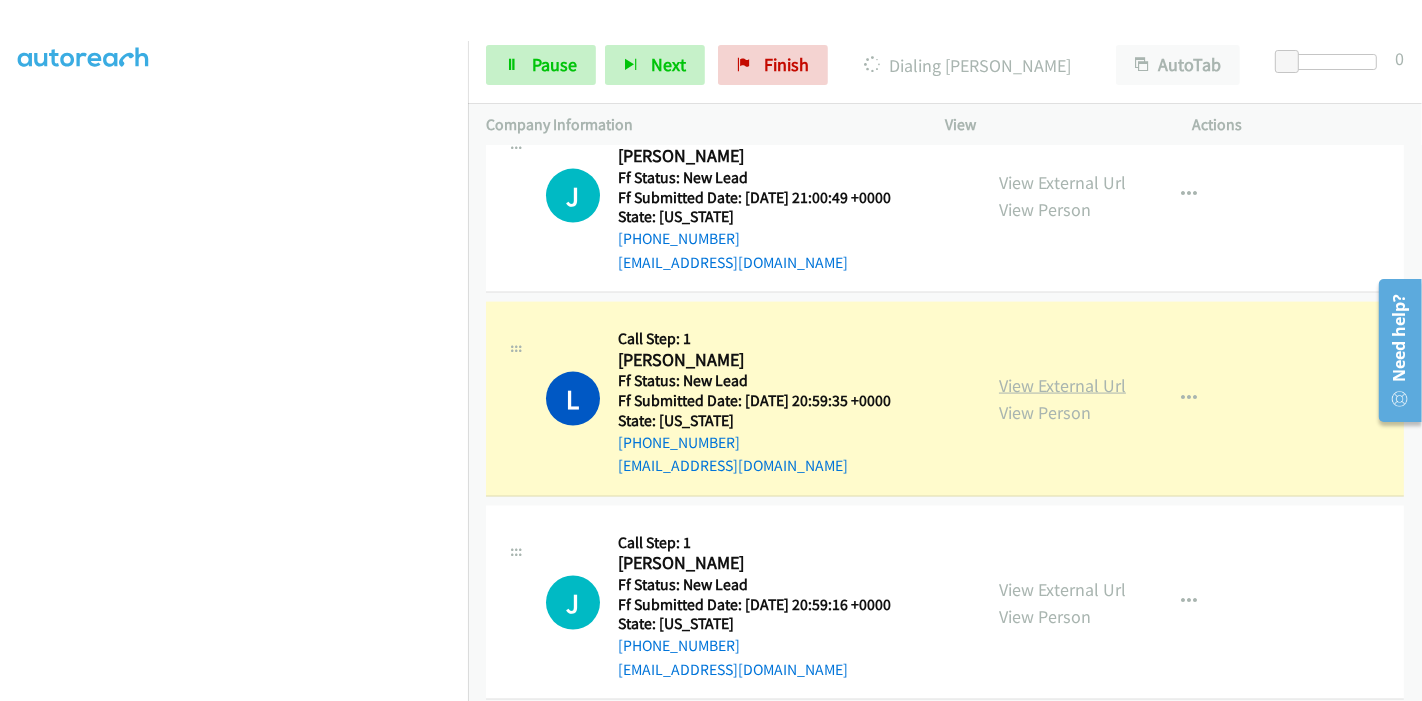 click on "View External Url" at bounding box center (1062, 385) 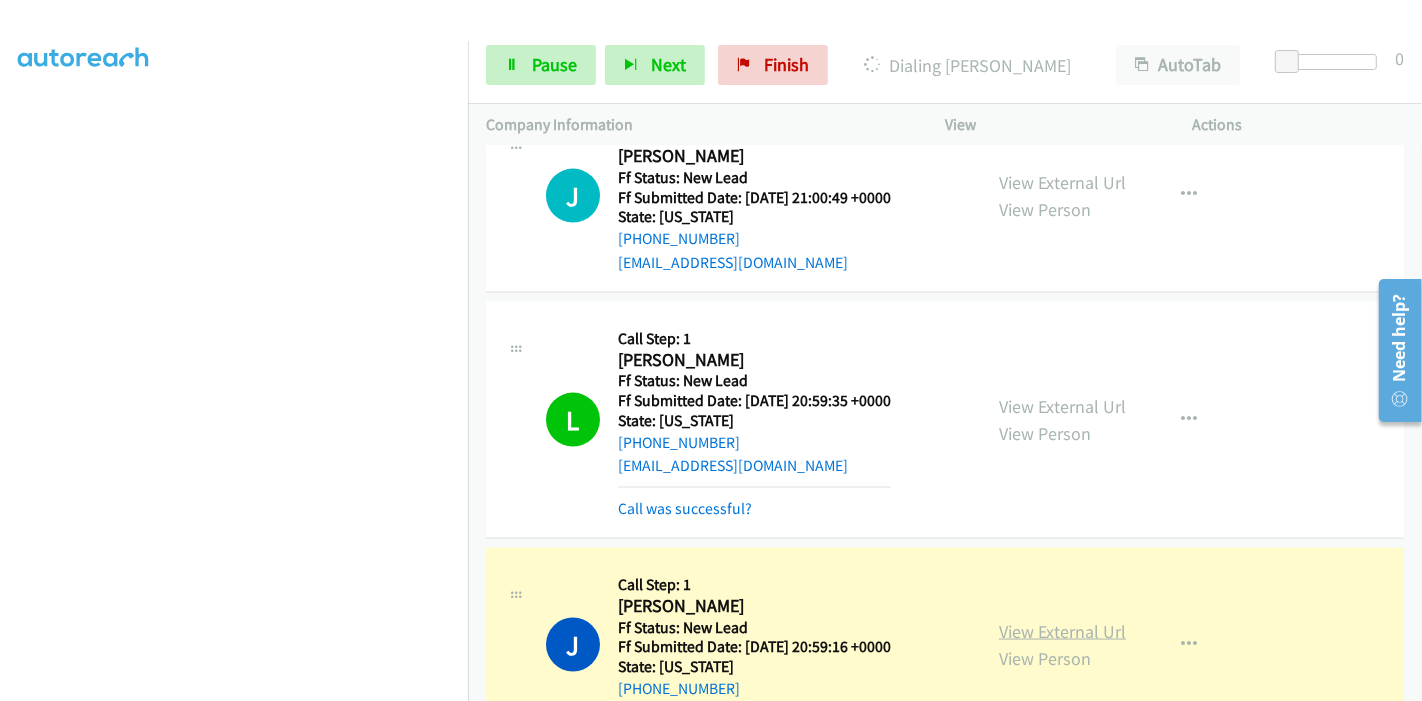 click on "View External Url" at bounding box center [1062, 631] 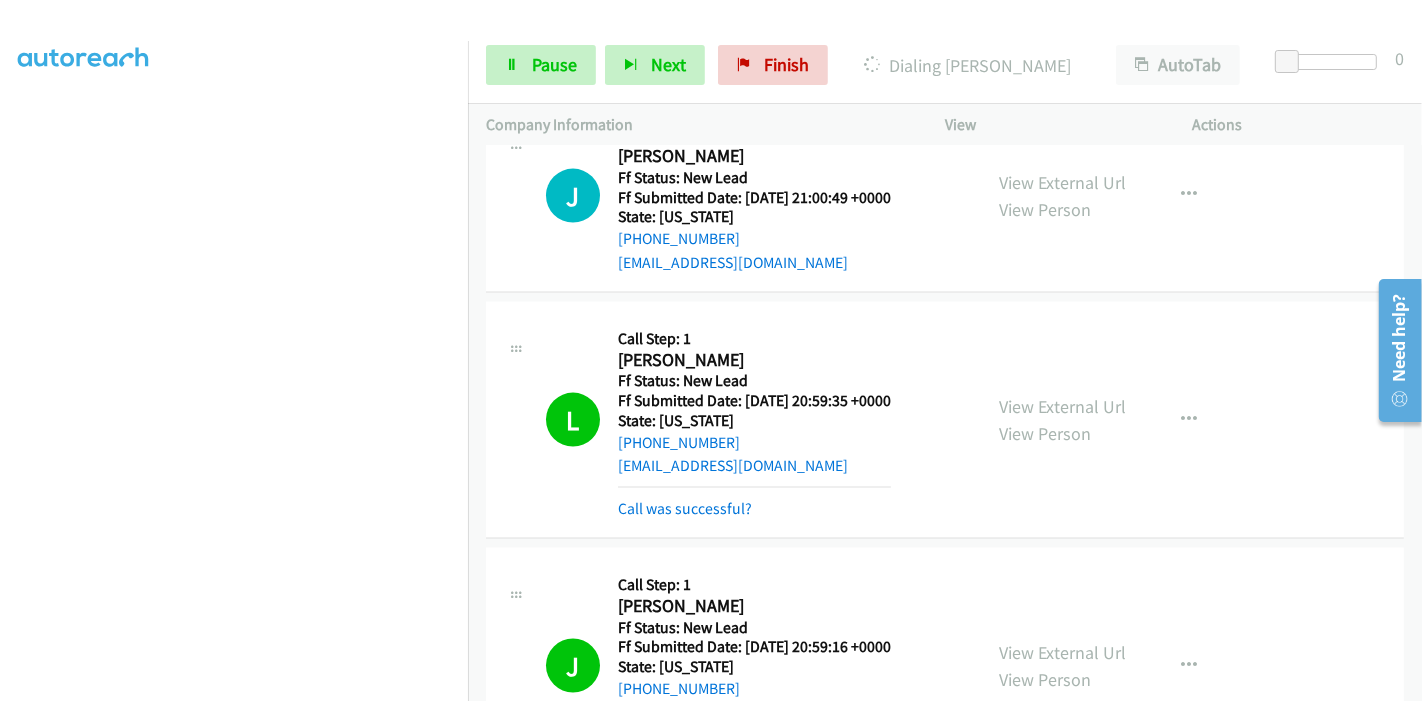 scroll, scrollTop: 0, scrollLeft: 0, axis: both 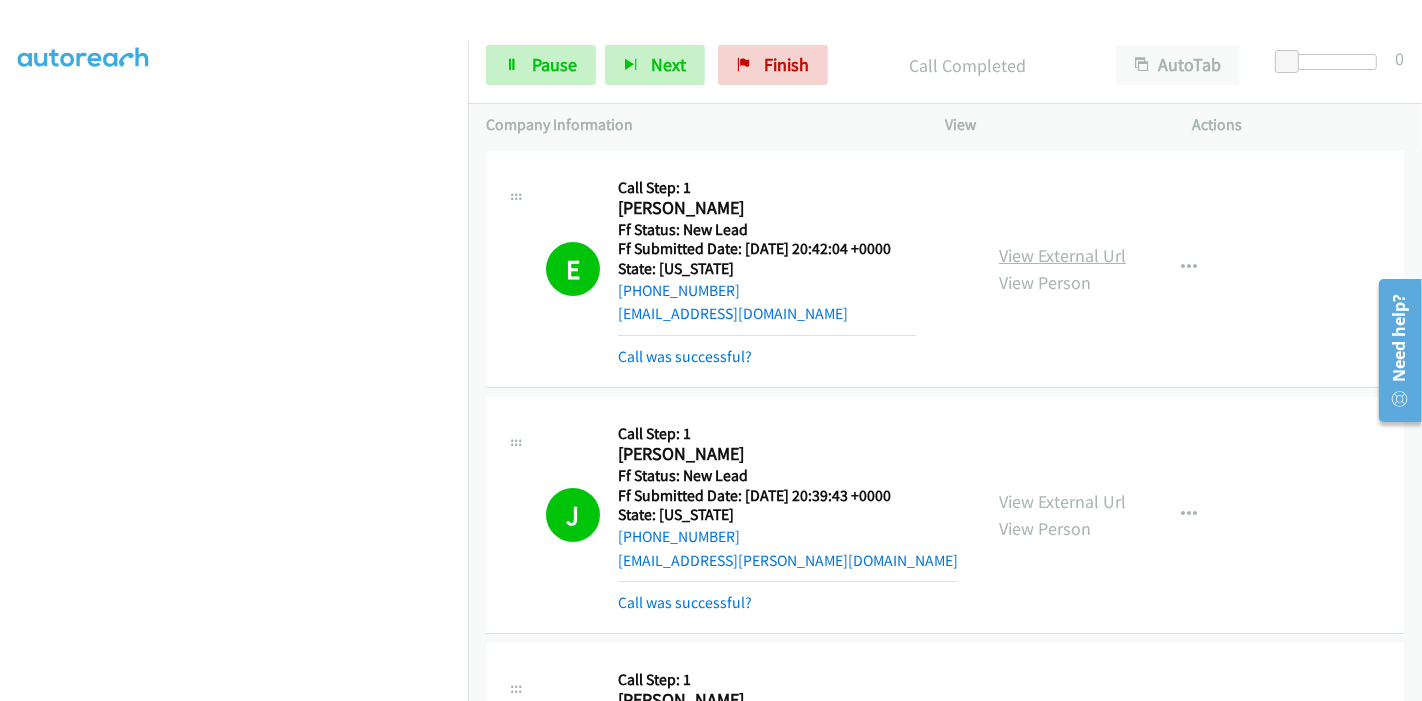 click on "View External Url" at bounding box center [1062, 255] 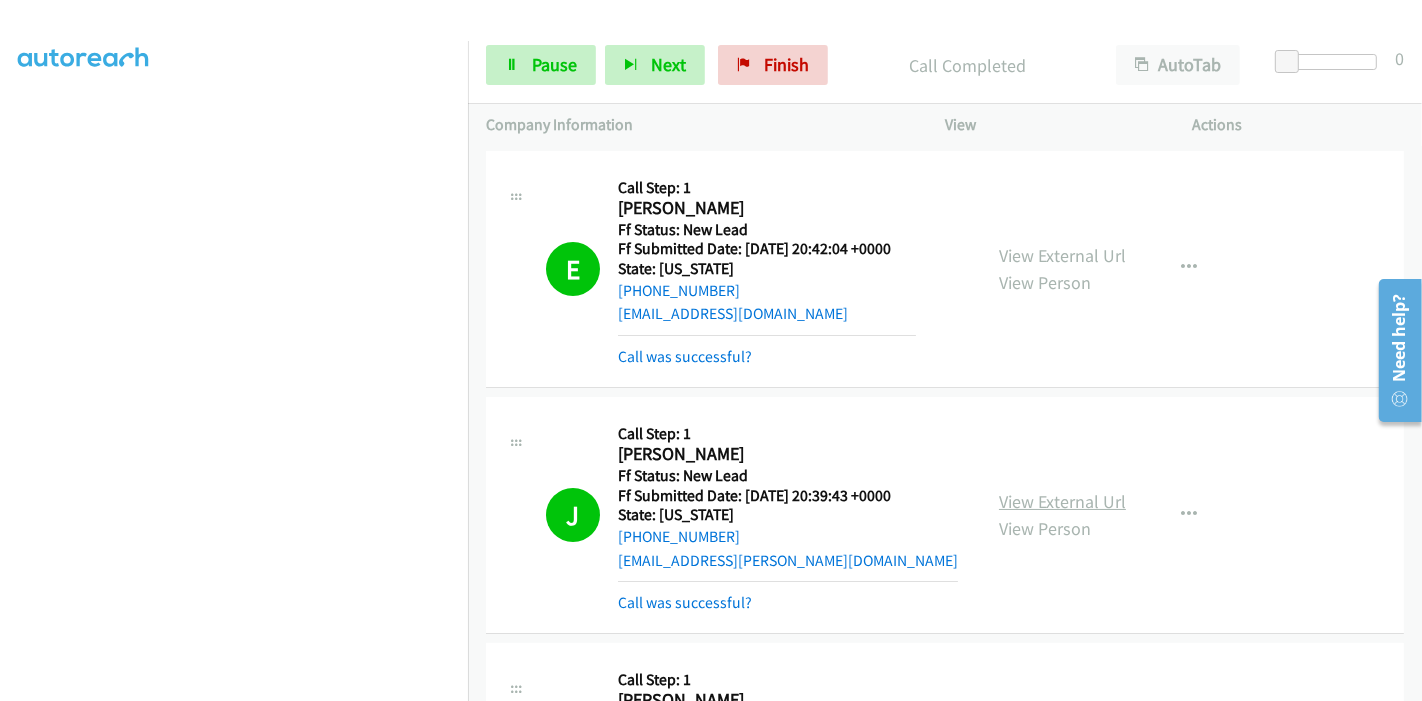 click on "View External Url" at bounding box center (1062, 501) 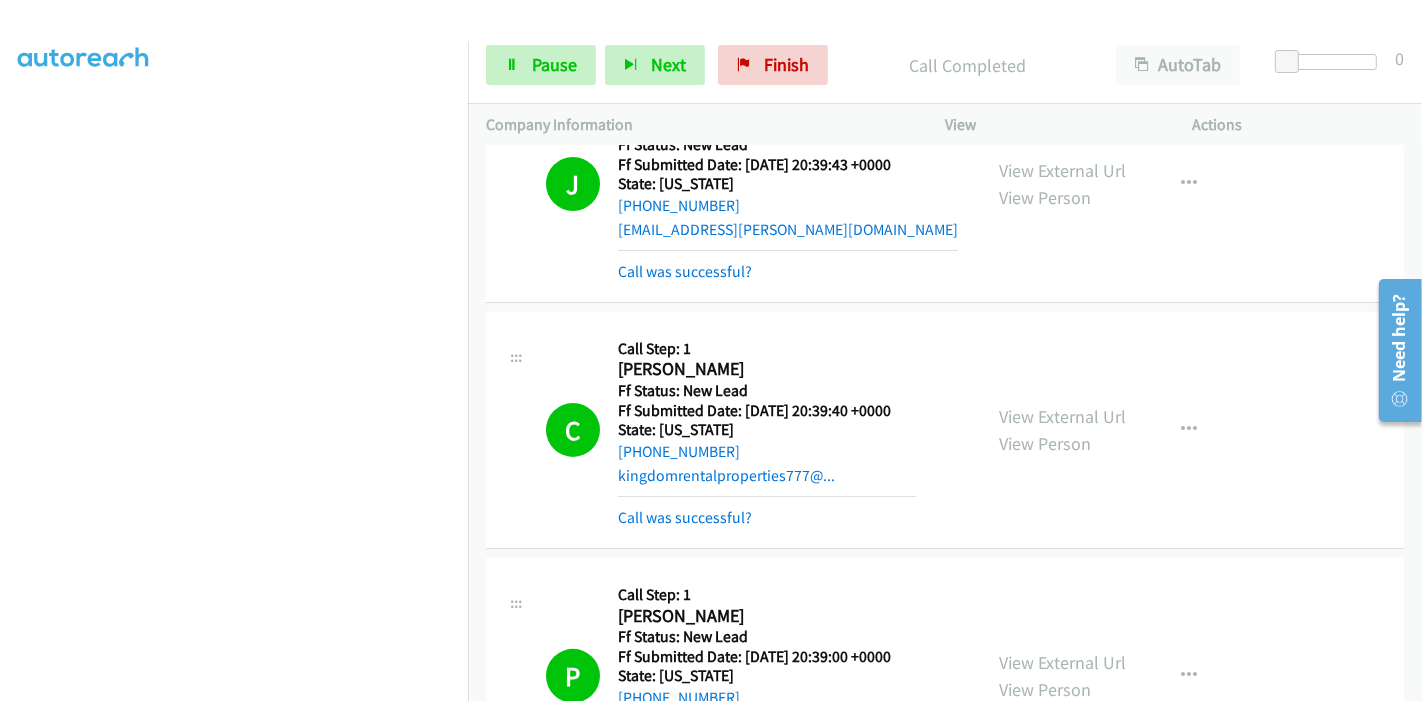 scroll, scrollTop: 333, scrollLeft: 0, axis: vertical 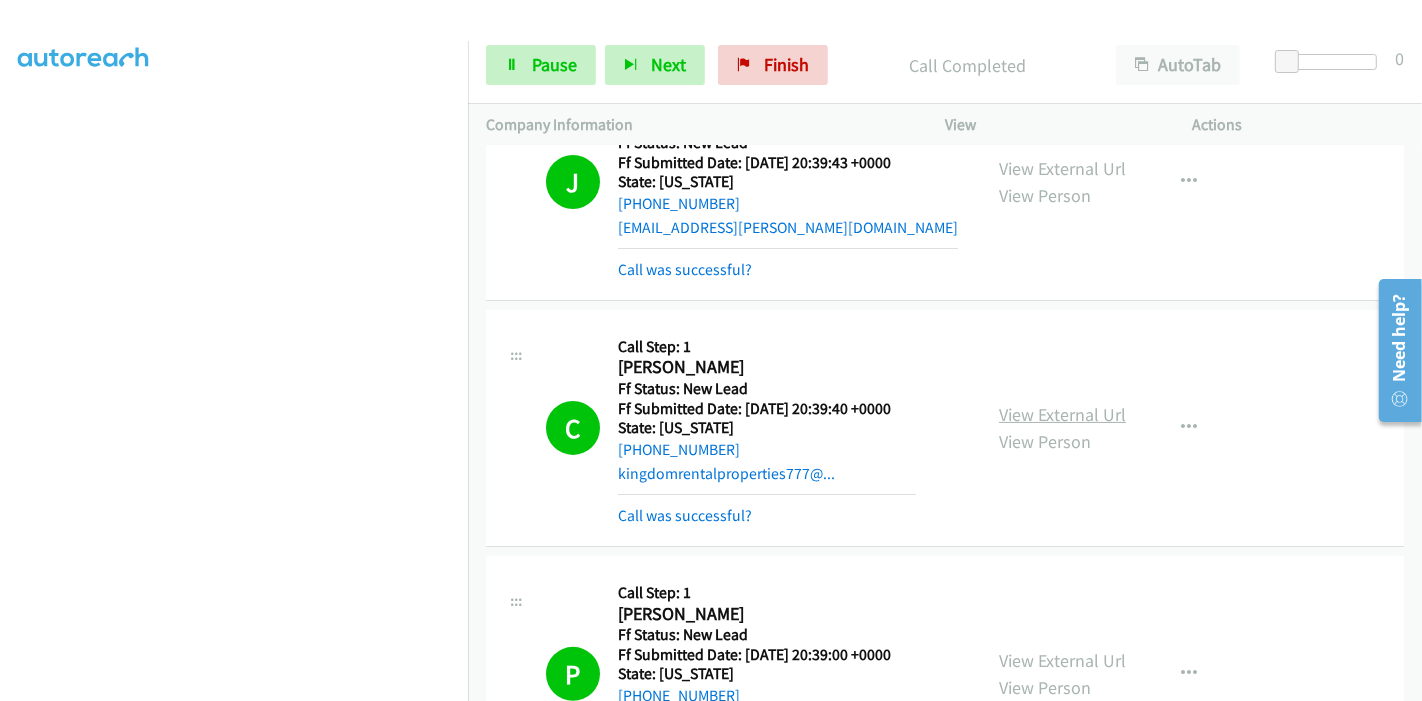 click on "View External Url" at bounding box center [1062, 414] 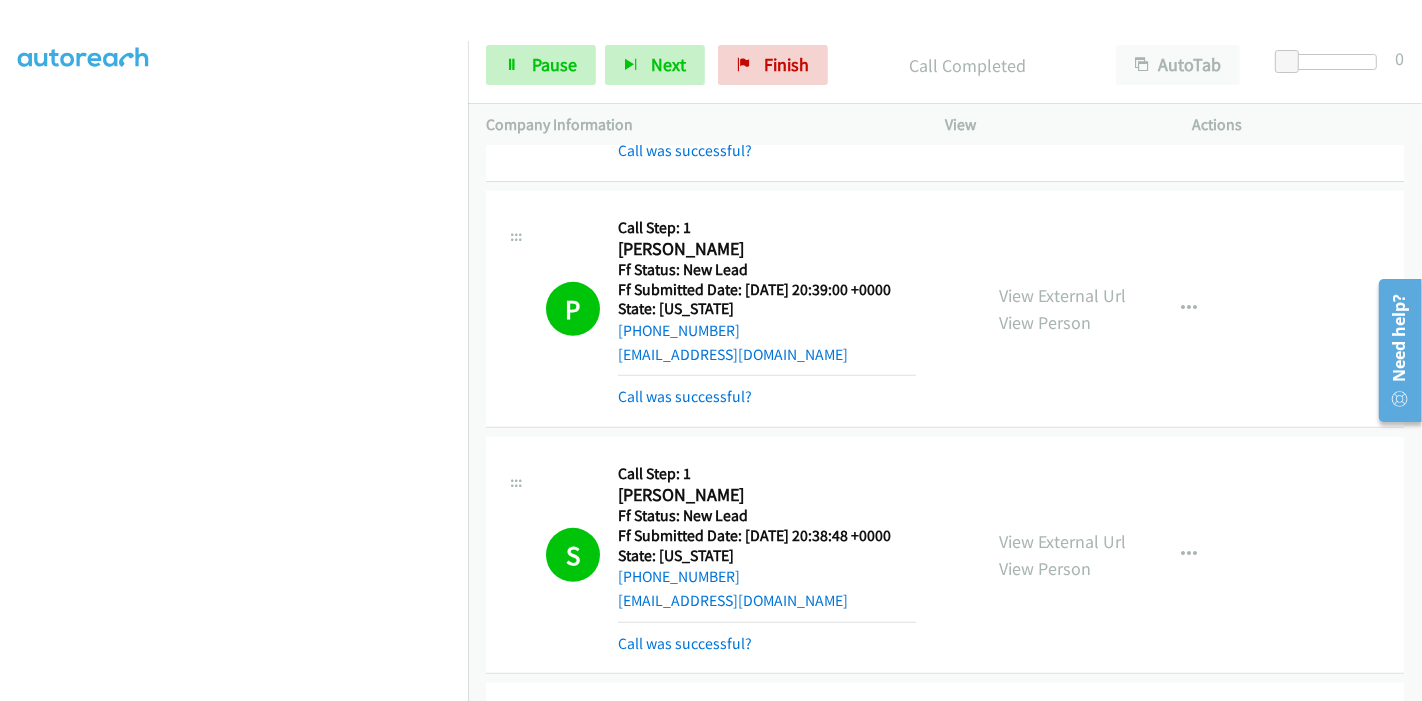 scroll, scrollTop: 666, scrollLeft: 0, axis: vertical 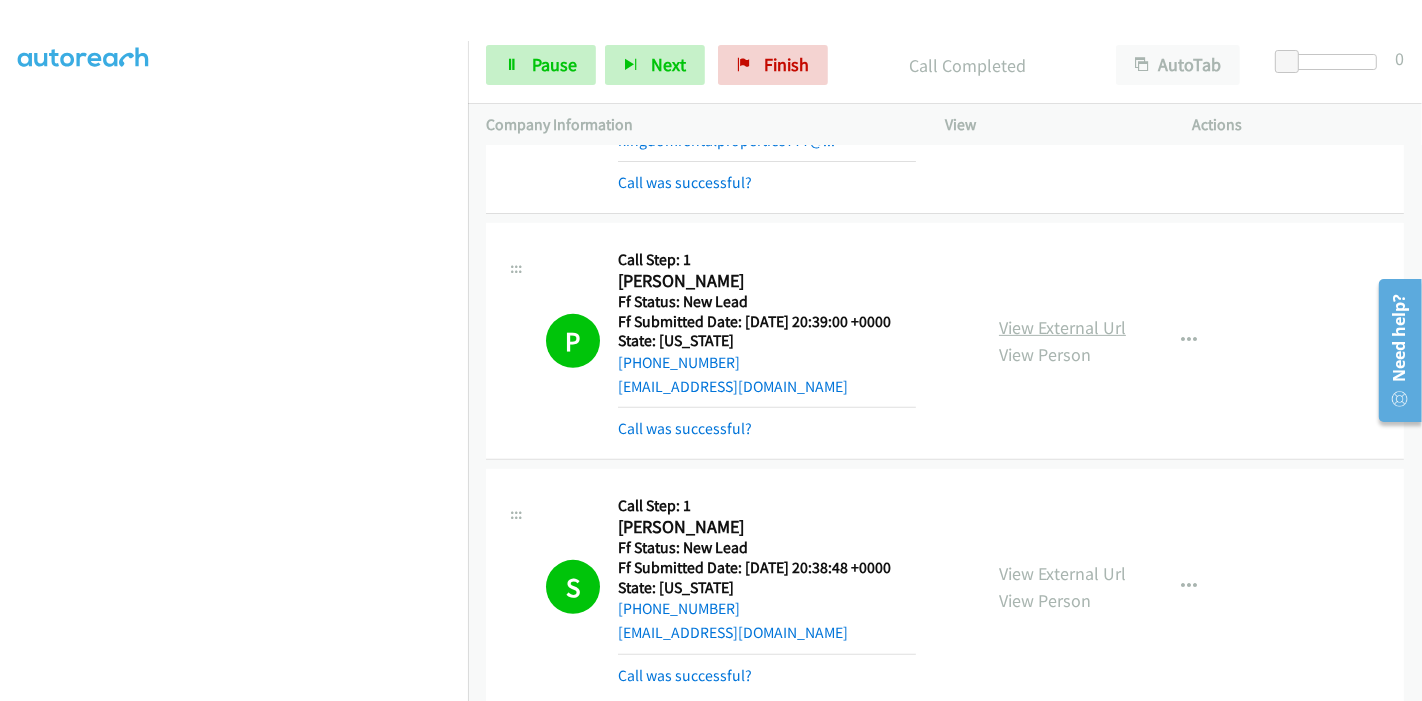 click on "View External Url" at bounding box center (1062, 327) 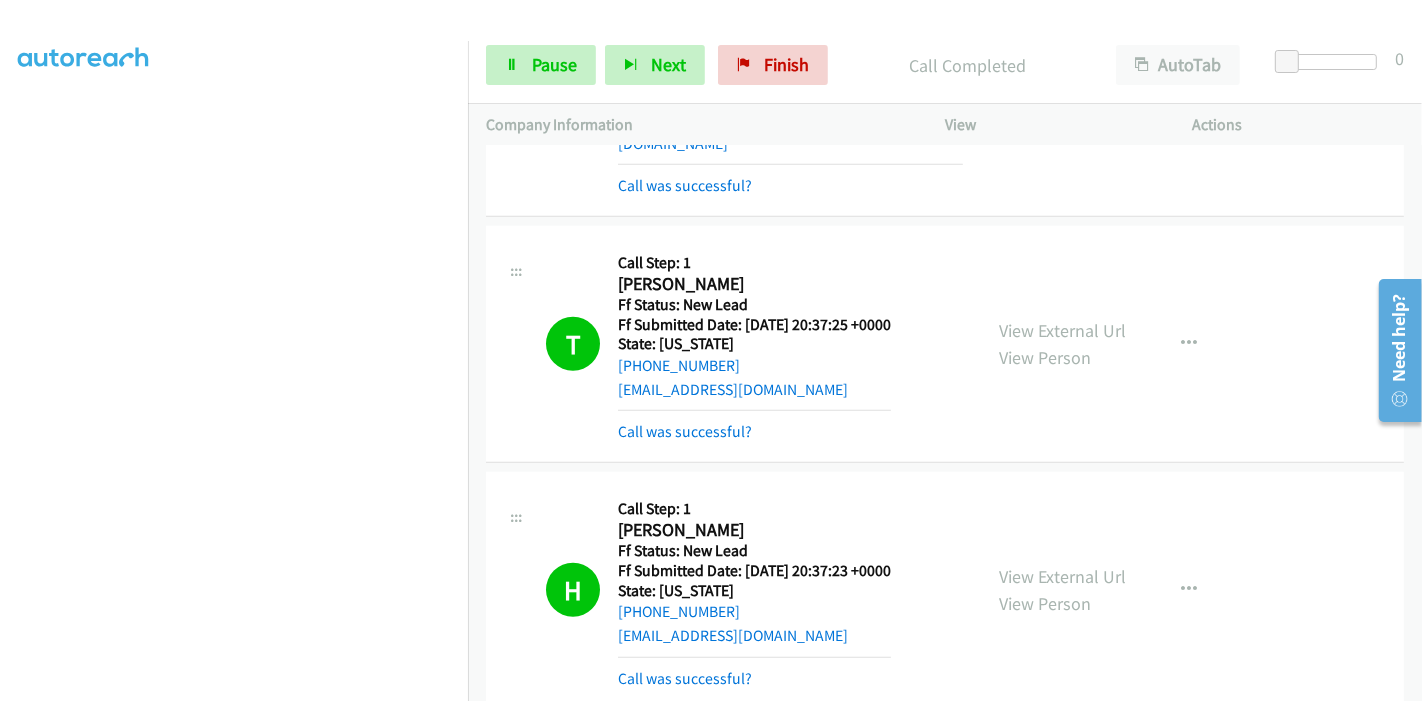 scroll, scrollTop: 1444, scrollLeft: 0, axis: vertical 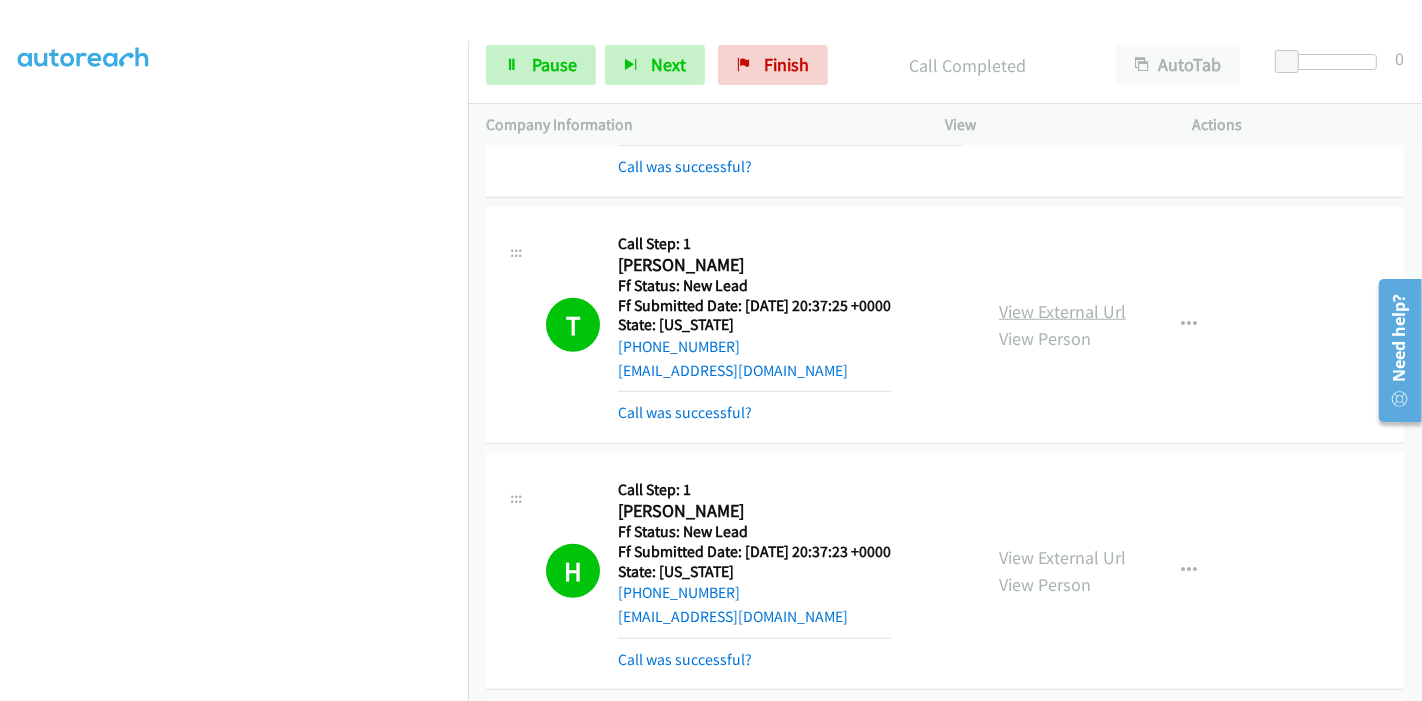 click on "View External Url" at bounding box center [1062, 311] 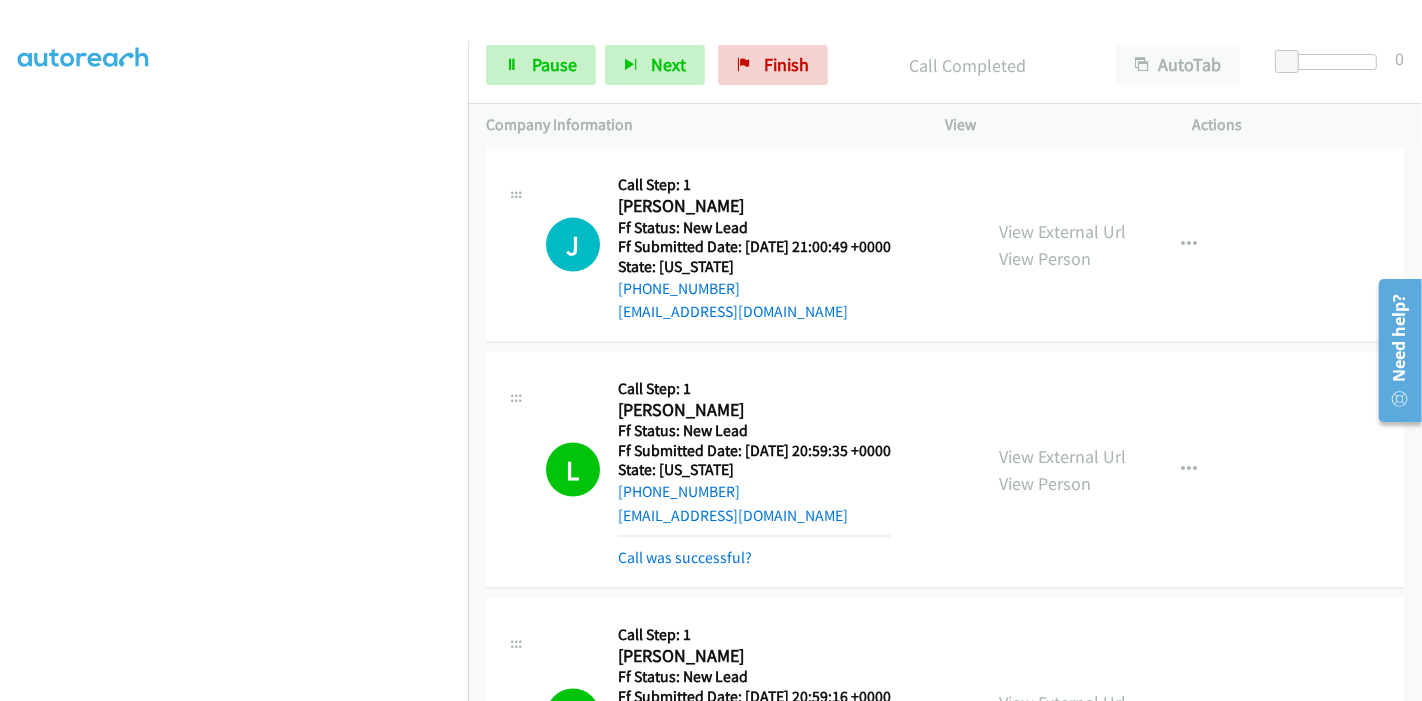 scroll, scrollTop: 2555, scrollLeft: 0, axis: vertical 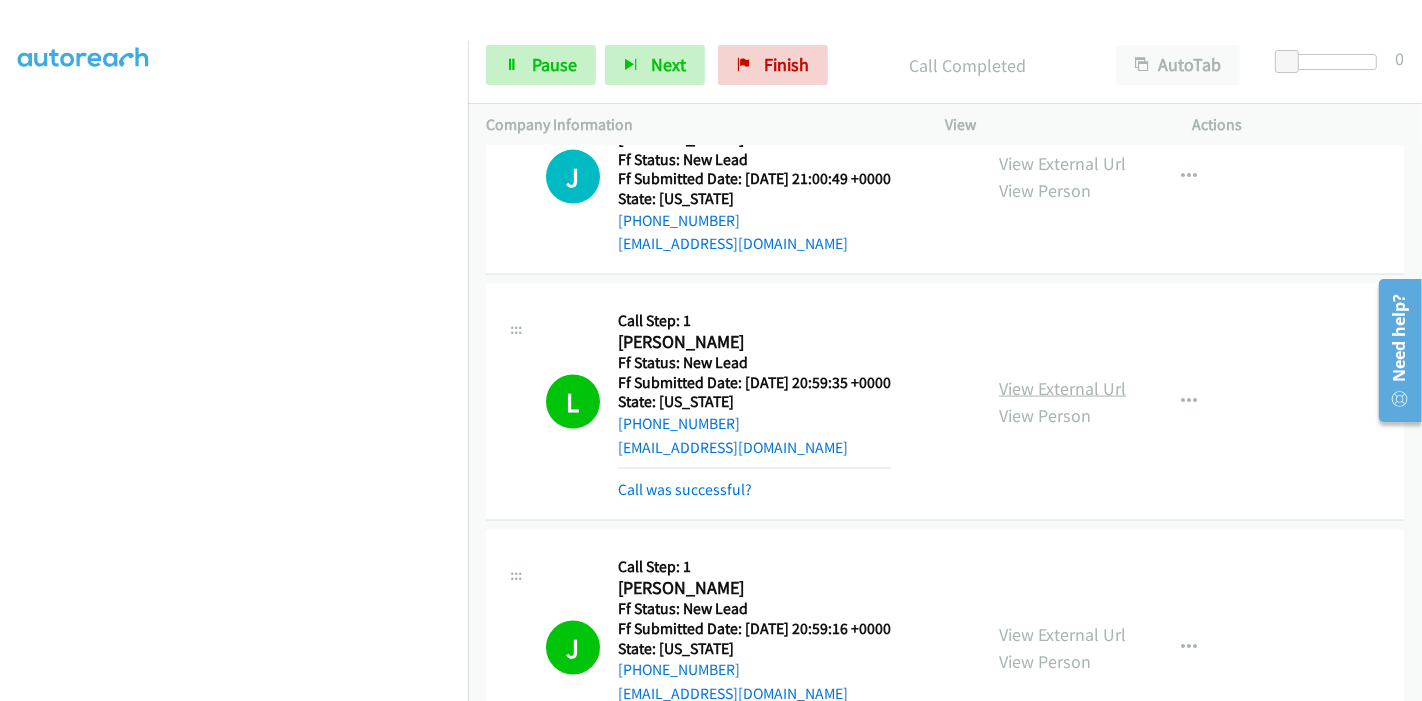 click on "View External Url" at bounding box center (1062, 388) 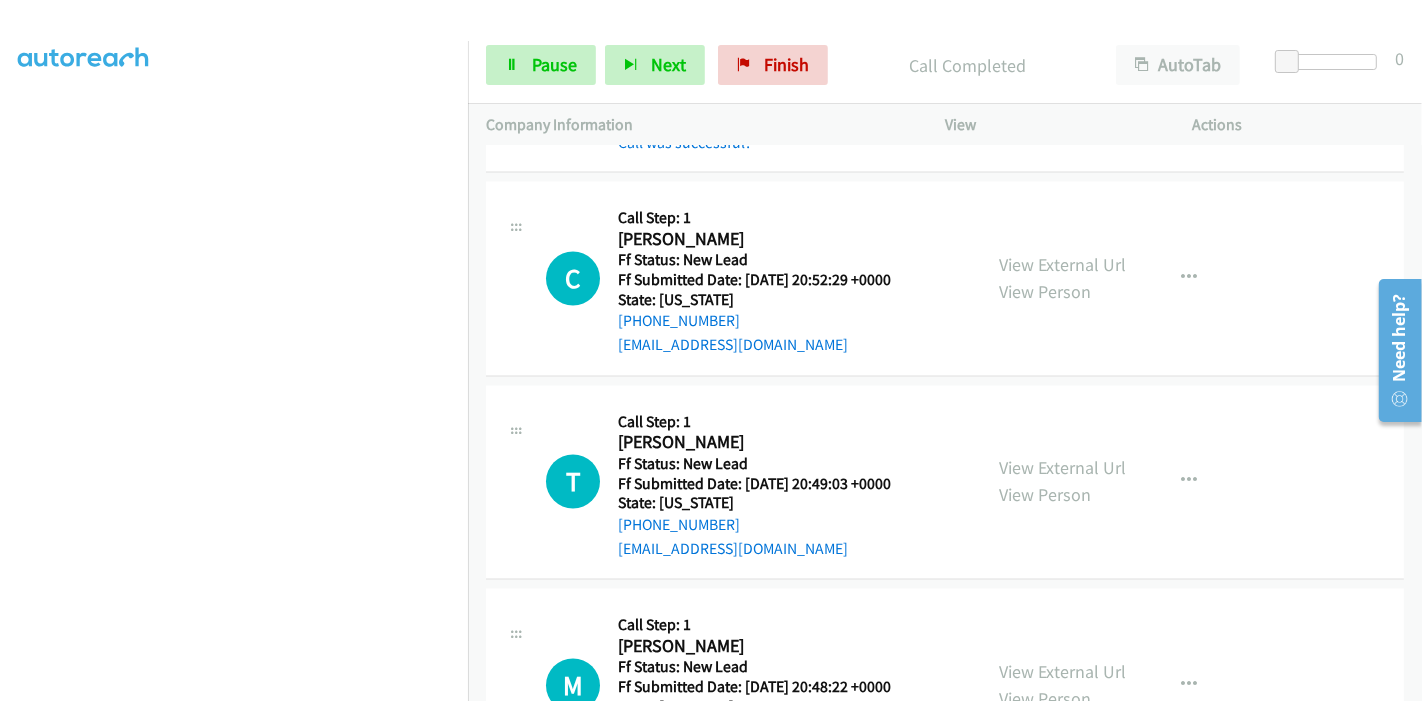 scroll, scrollTop: 3231, scrollLeft: 0, axis: vertical 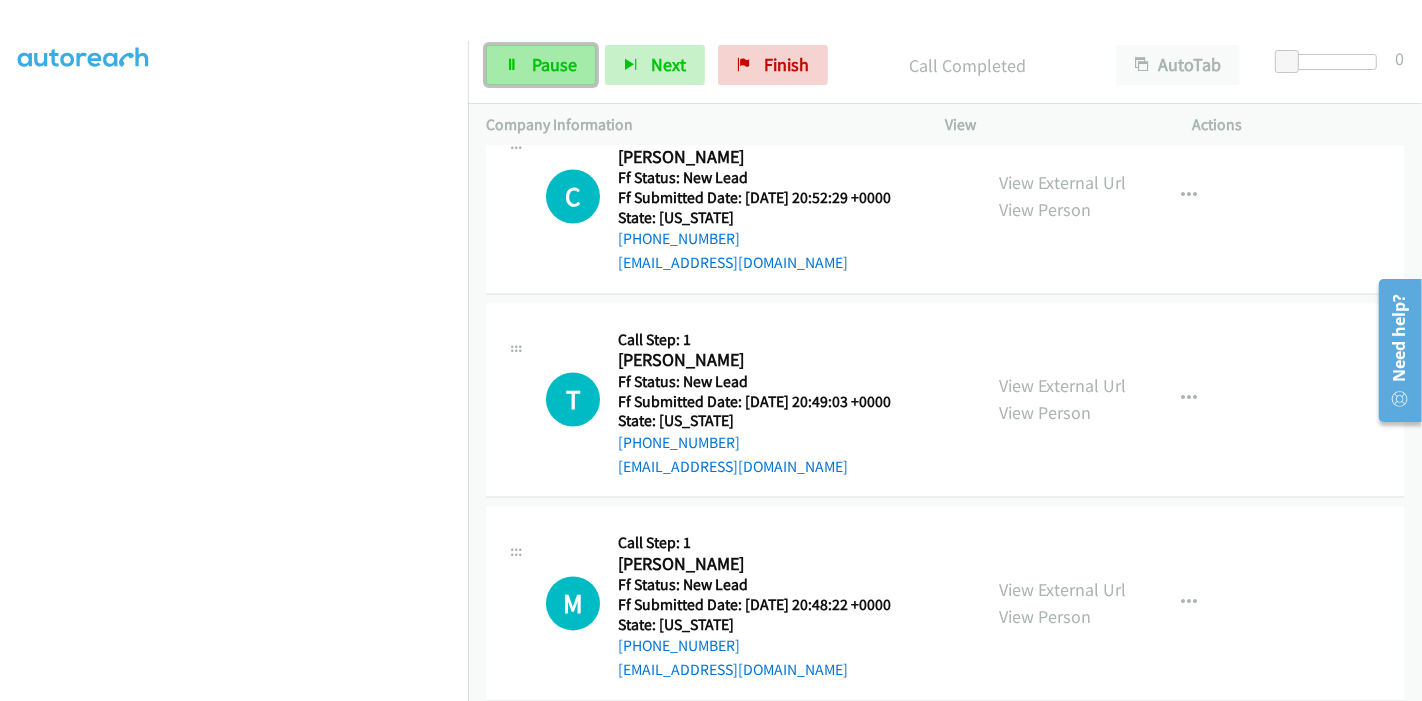 click on "Pause" at bounding box center (554, 64) 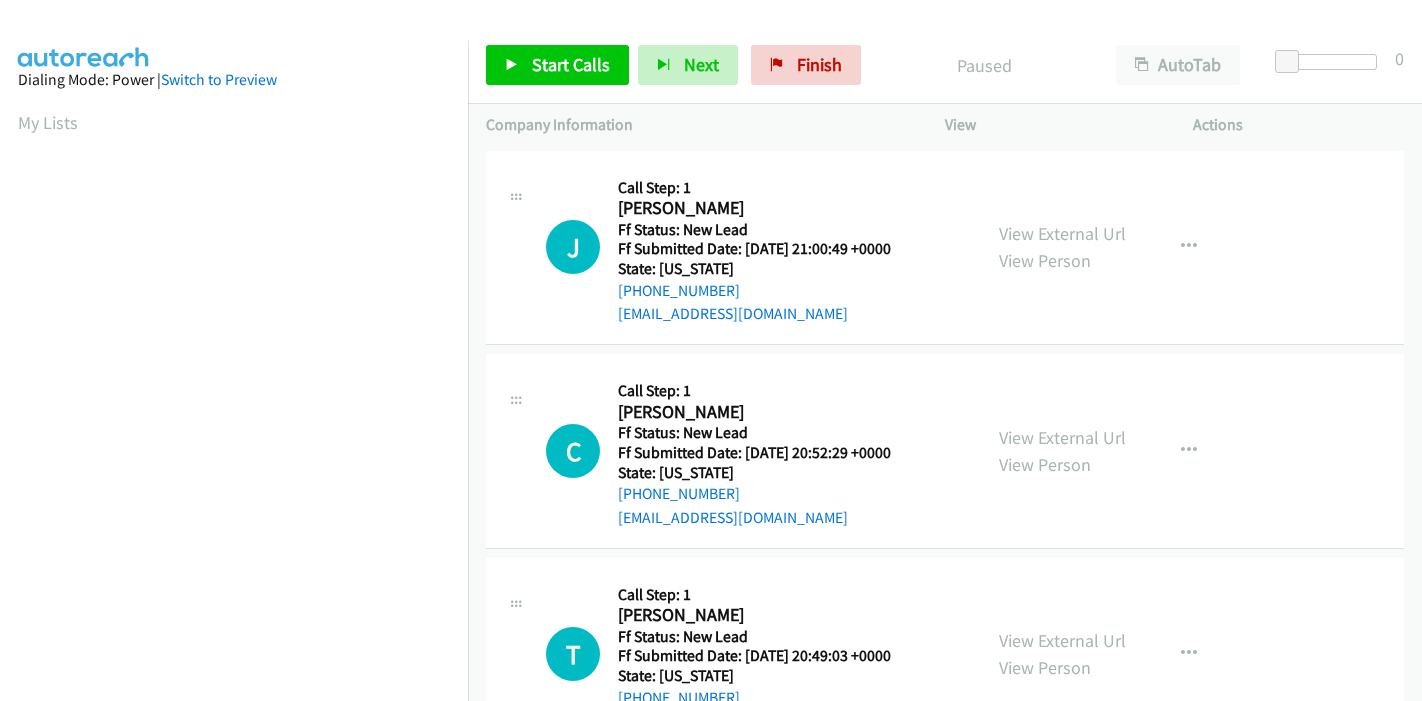 scroll, scrollTop: 0, scrollLeft: 0, axis: both 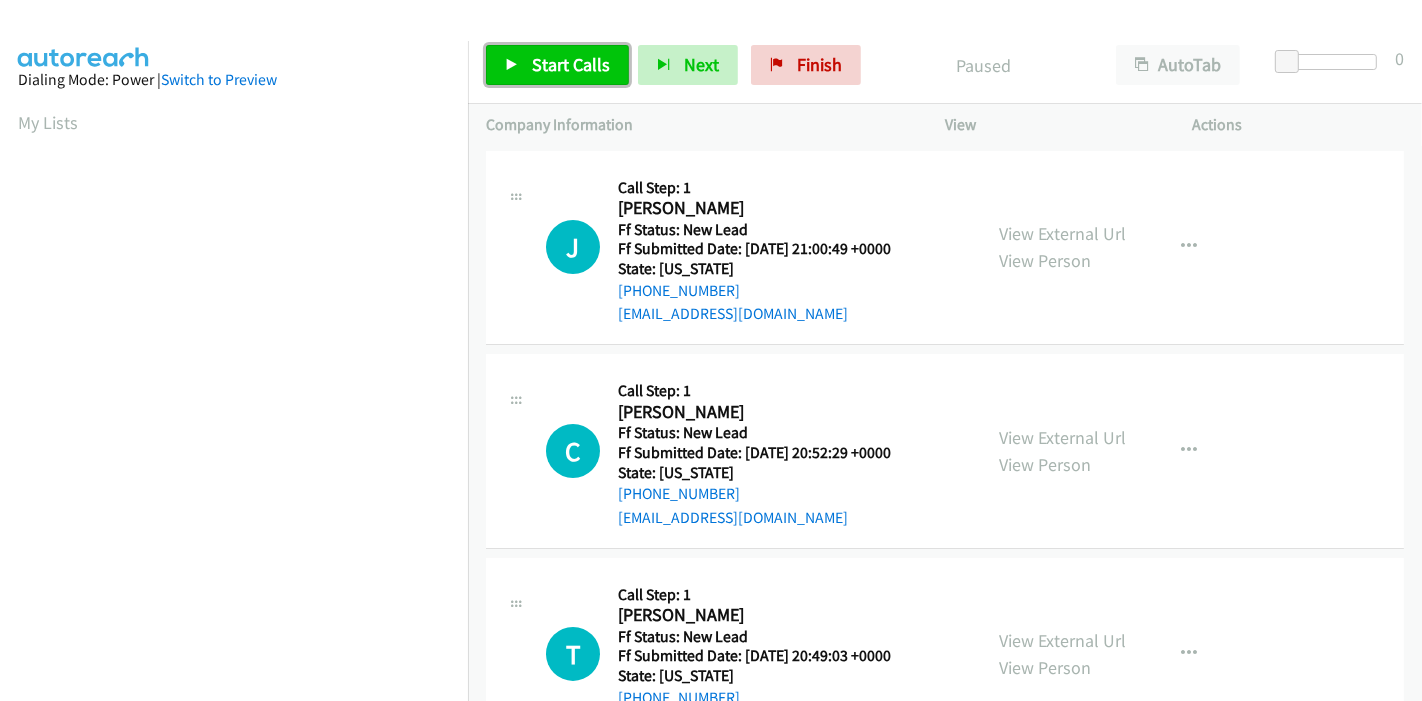 click on "Start Calls" at bounding box center (571, 64) 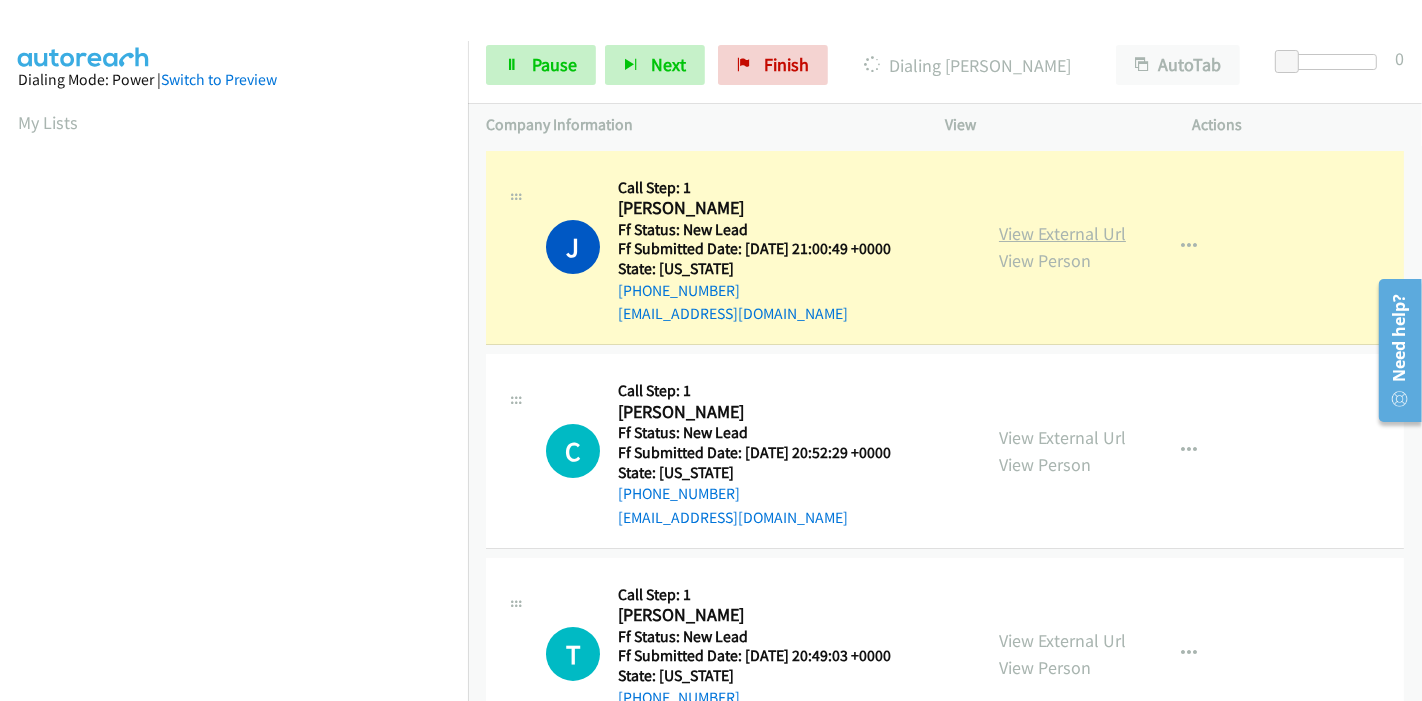 click on "View External Url" at bounding box center (1062, 233) 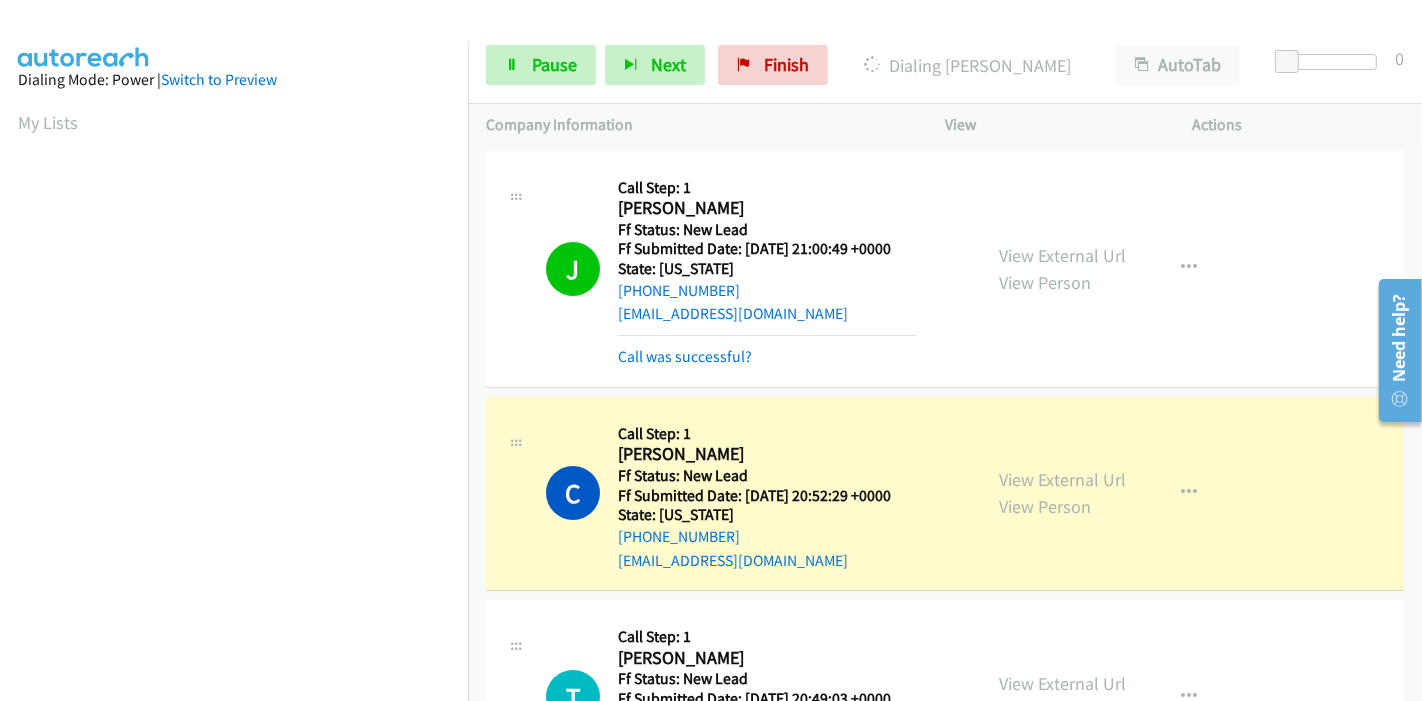 scroll, scrollTop: 422, scrollLeft: 0, axis: vertical 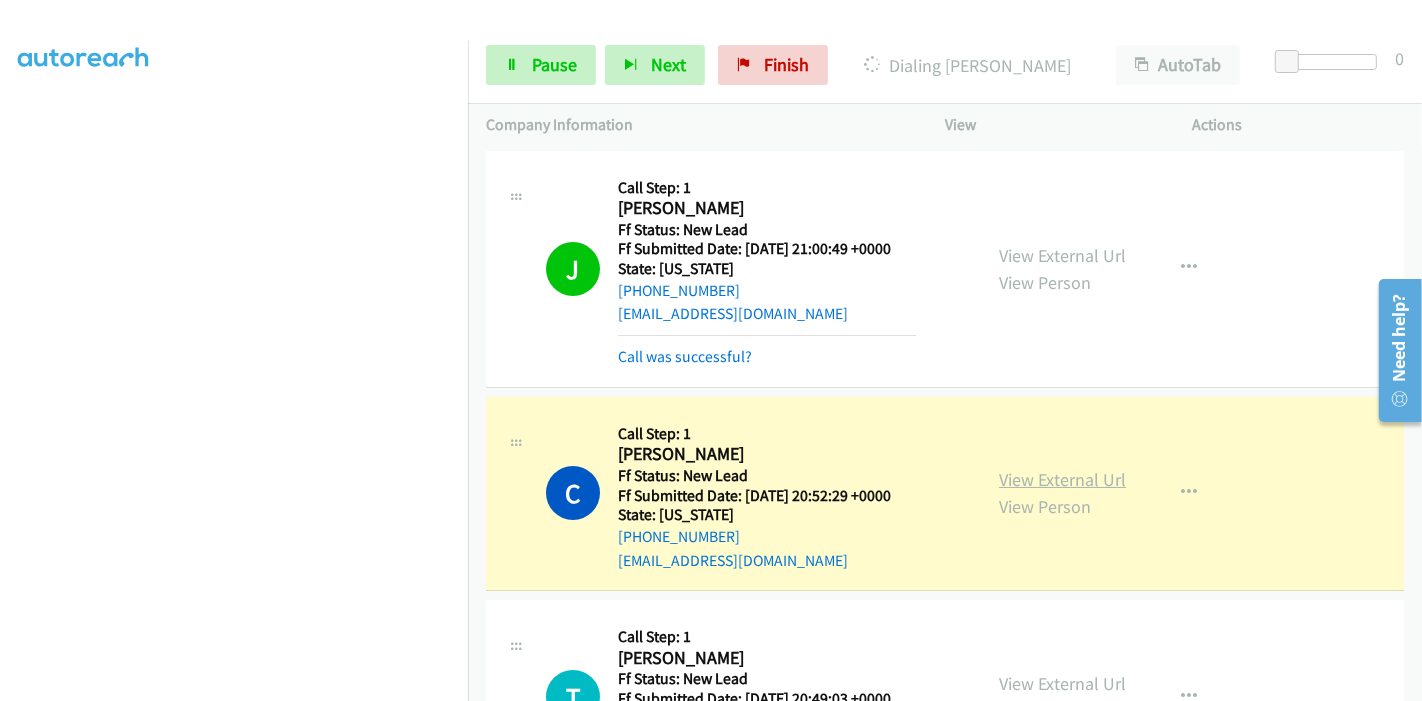 click on "View External Url" at bounding box center (1062, 479) 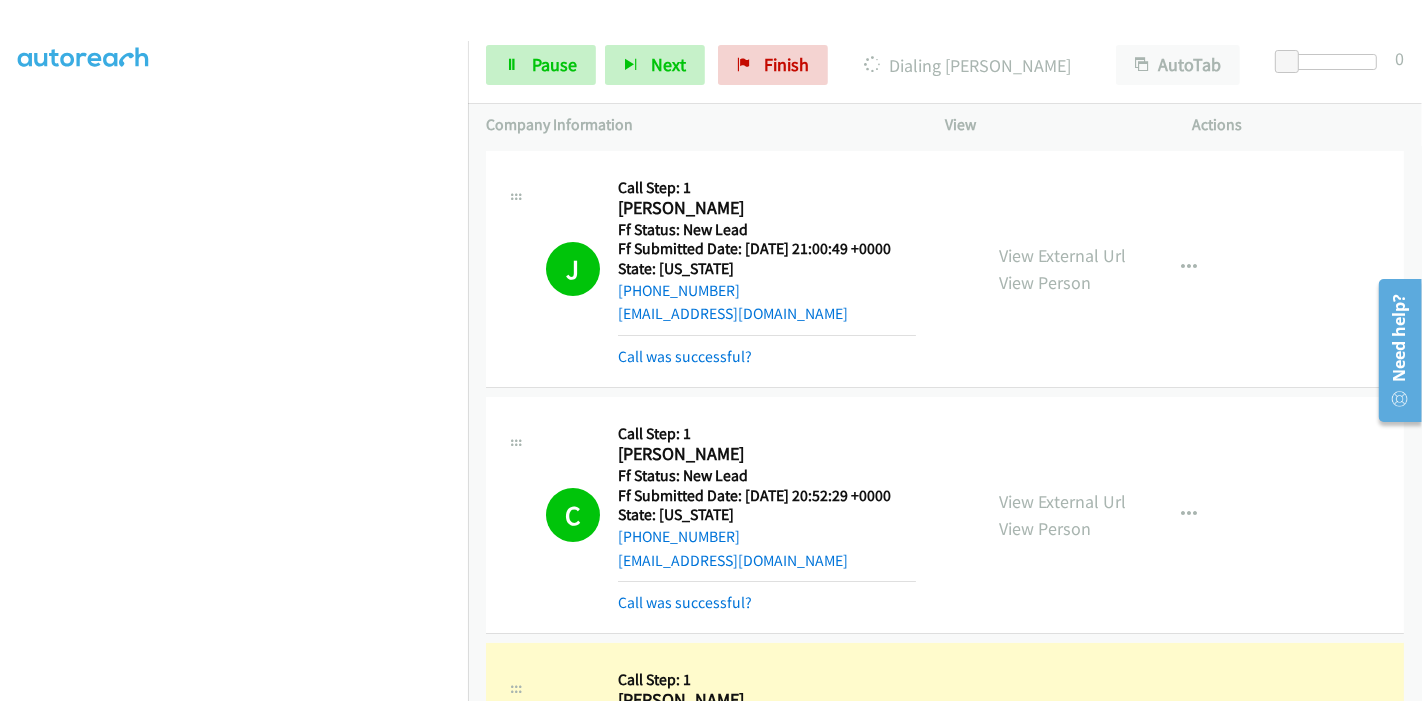scroll, scrollTop: 0, scrollLeft: 0, axis: both 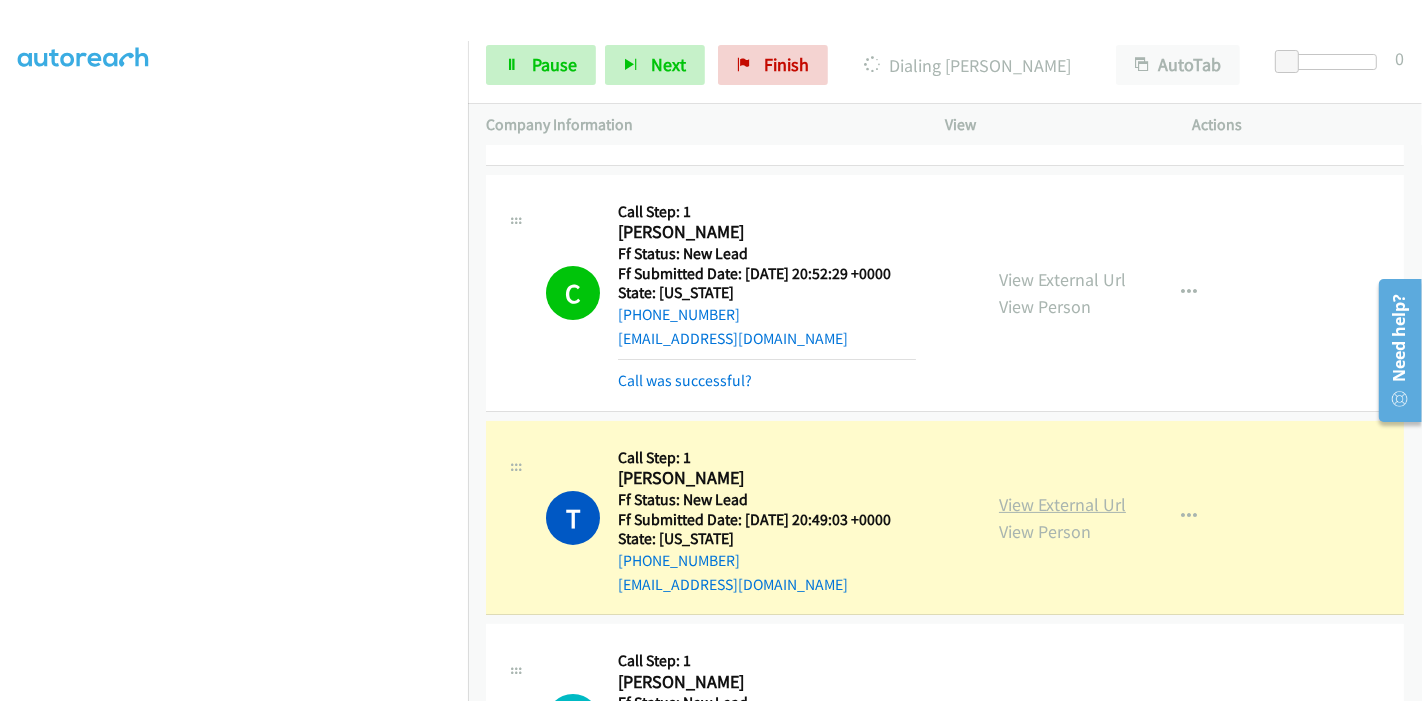 click on "View External Url" at bounding box center (1062, 504) 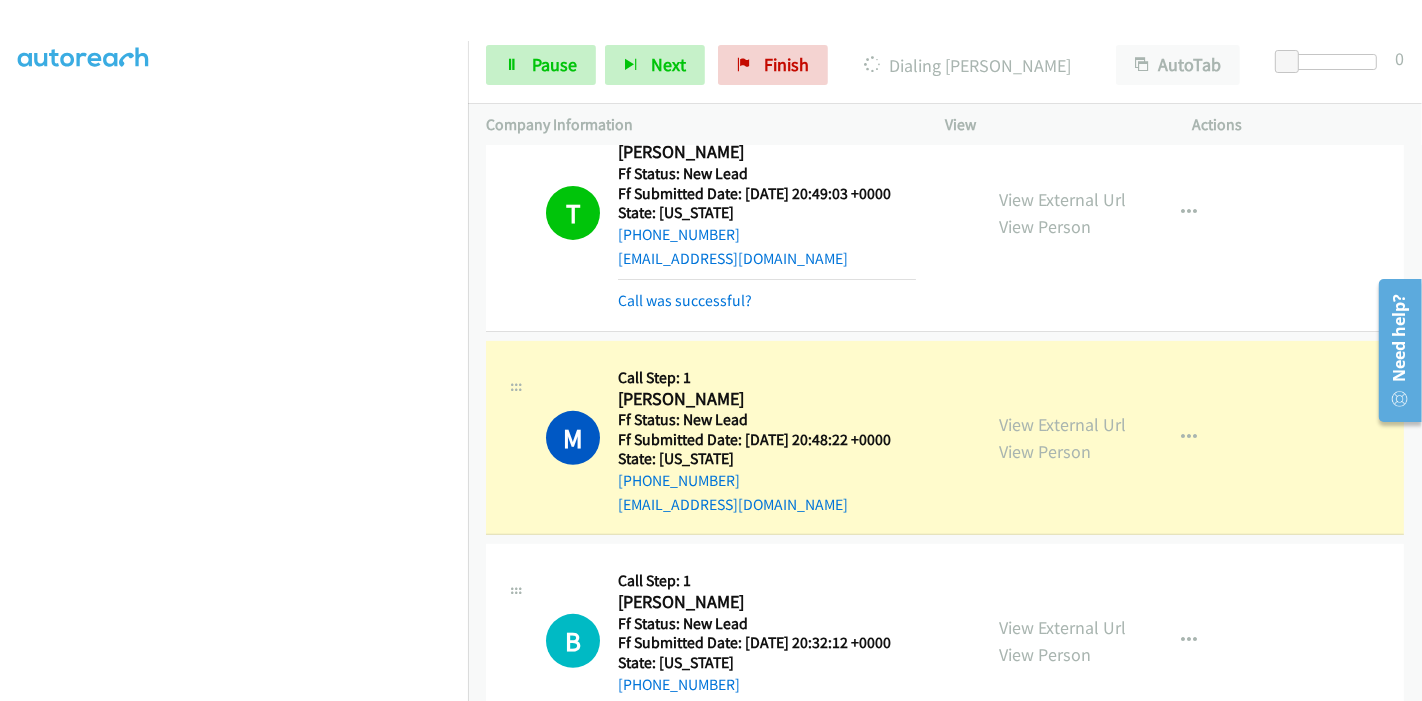 scroll, scrollTop: 555, scrollLeft: 0, axis: vertical 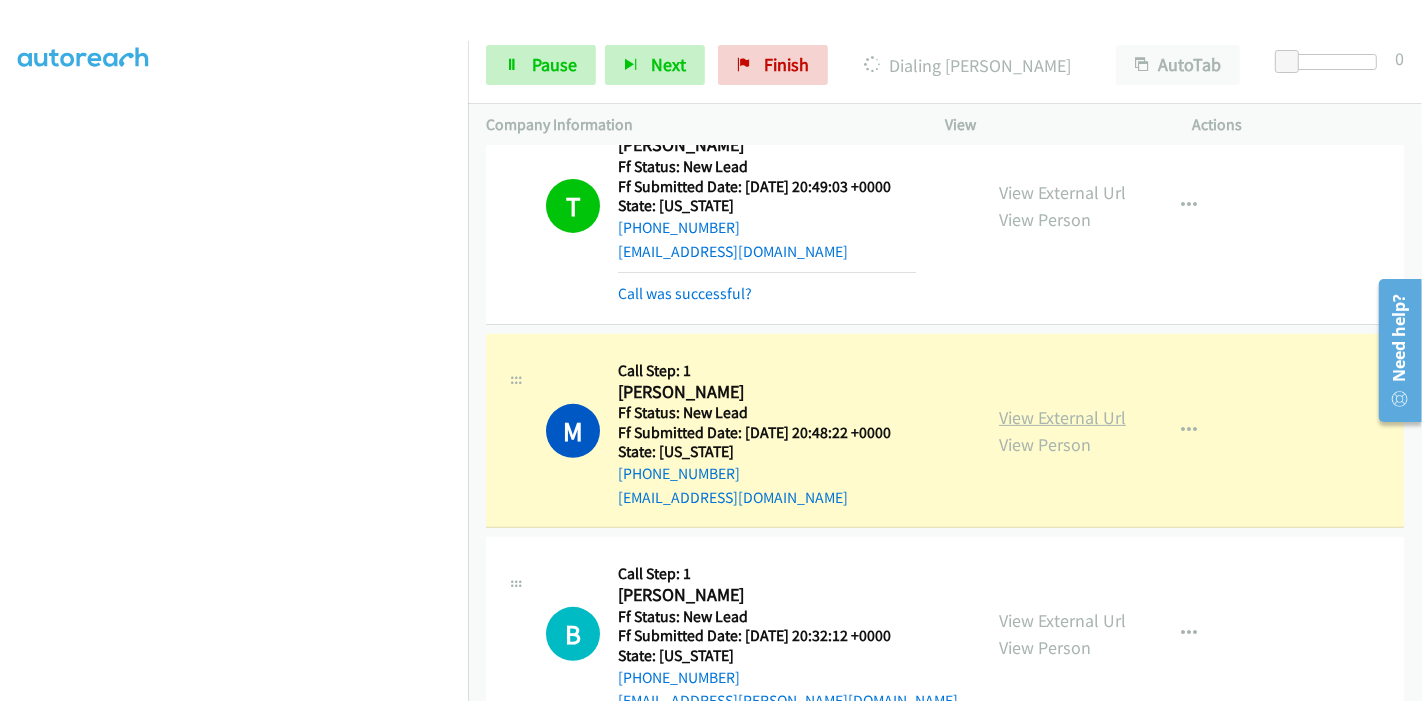 click on "View External Url" at bounding box center (1062, 417) 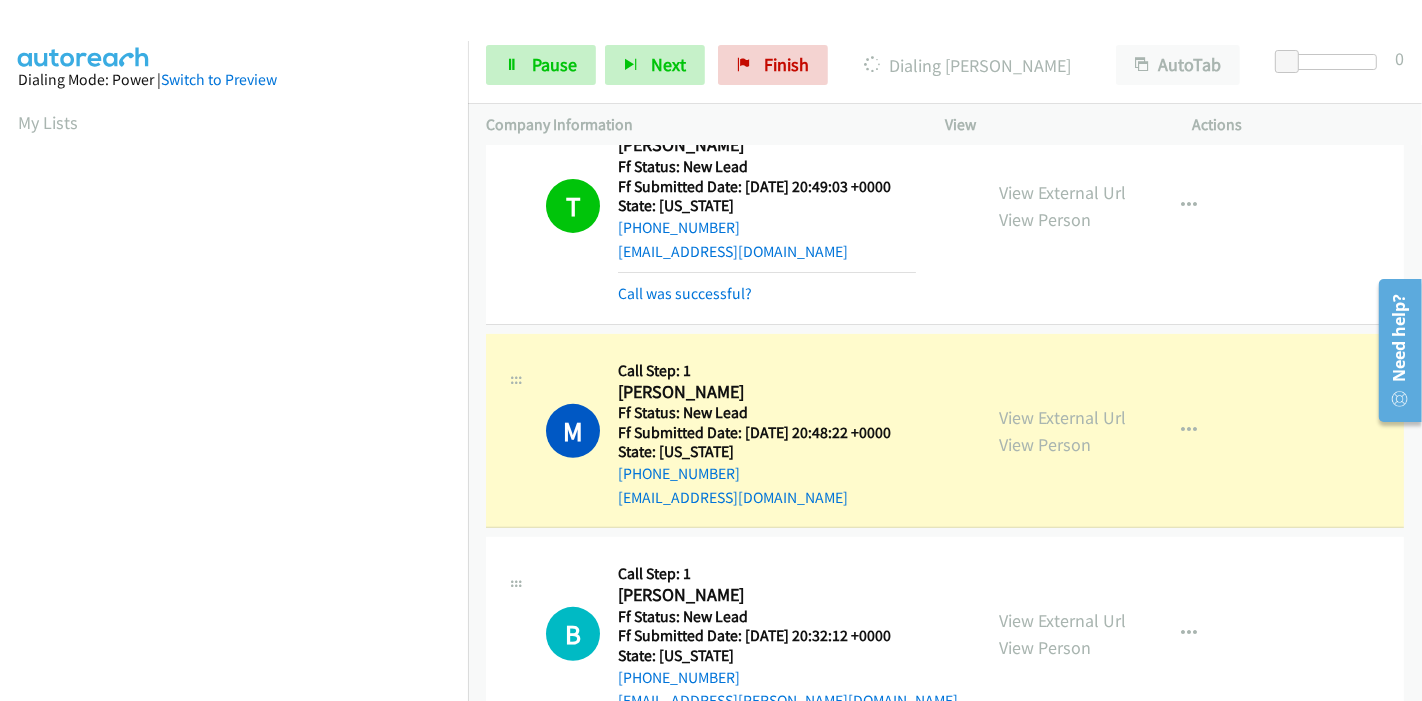 scroll, scrollTop: 422, scrollLeft: 0, axis: vertical 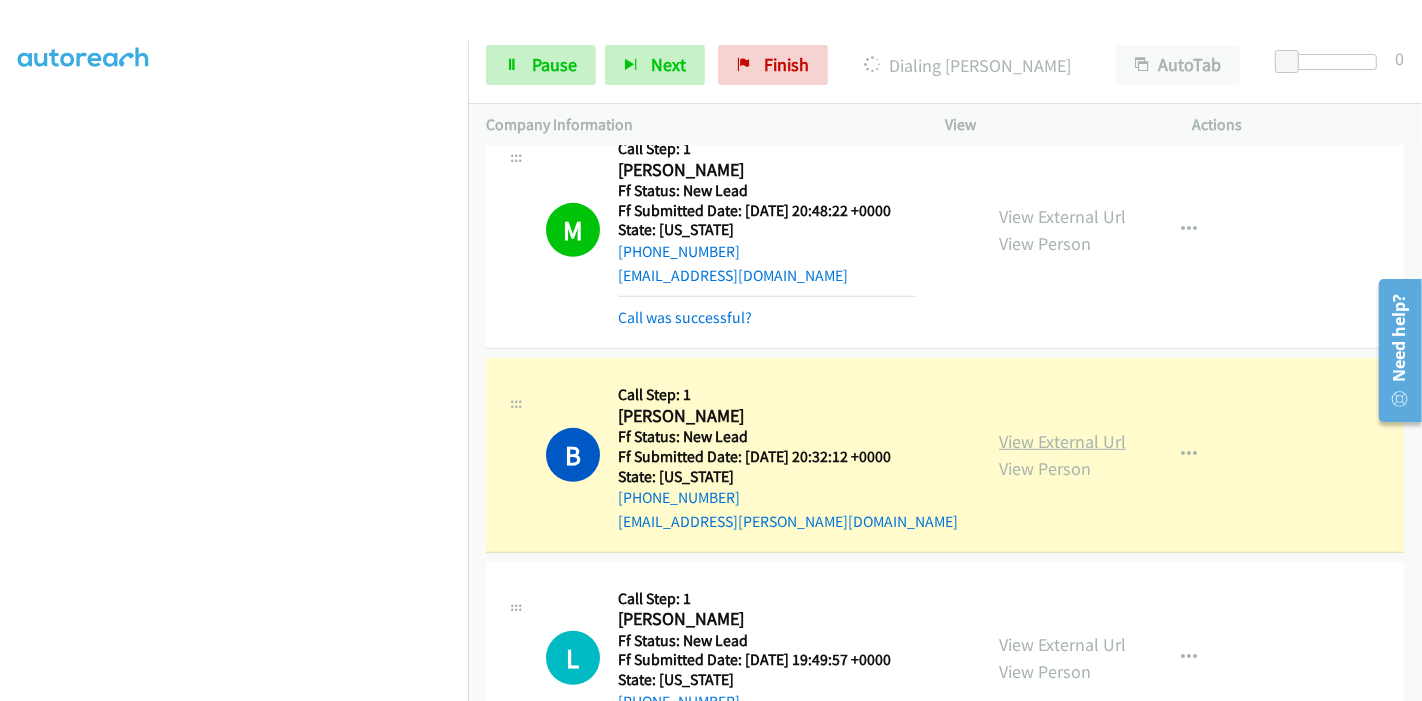 click on "View External Url" at bounding box center [1062, 441] 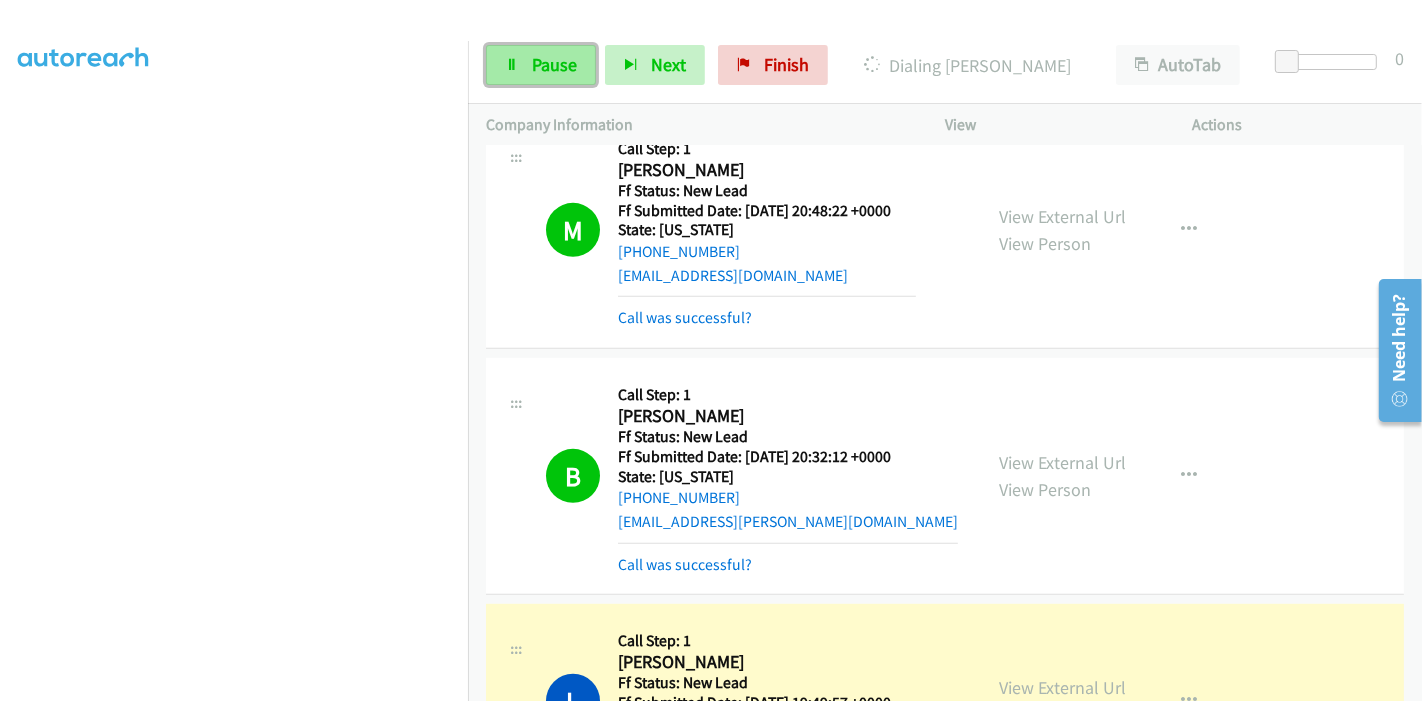click on "Pause" at bounding box center [541, 65] 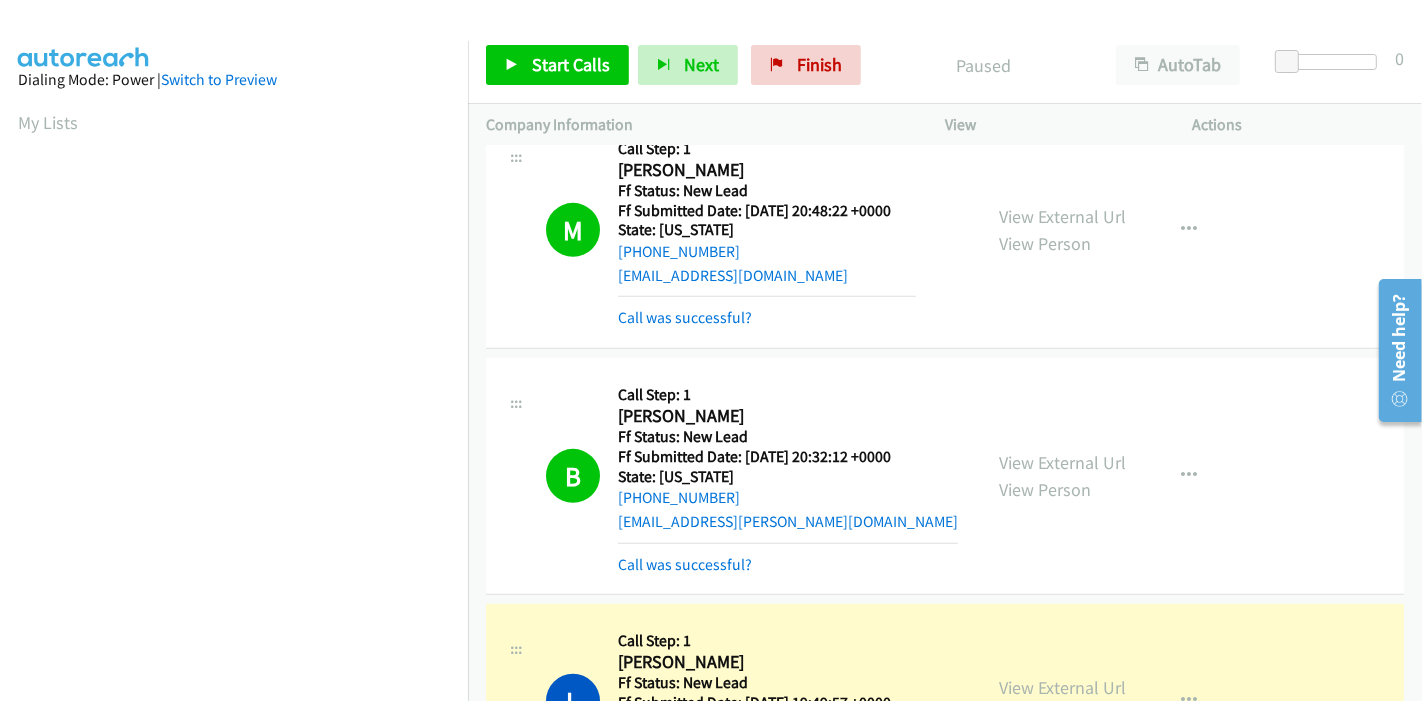 scroll, scrollTop: 422, scrollLeft: 0, axis: vertical 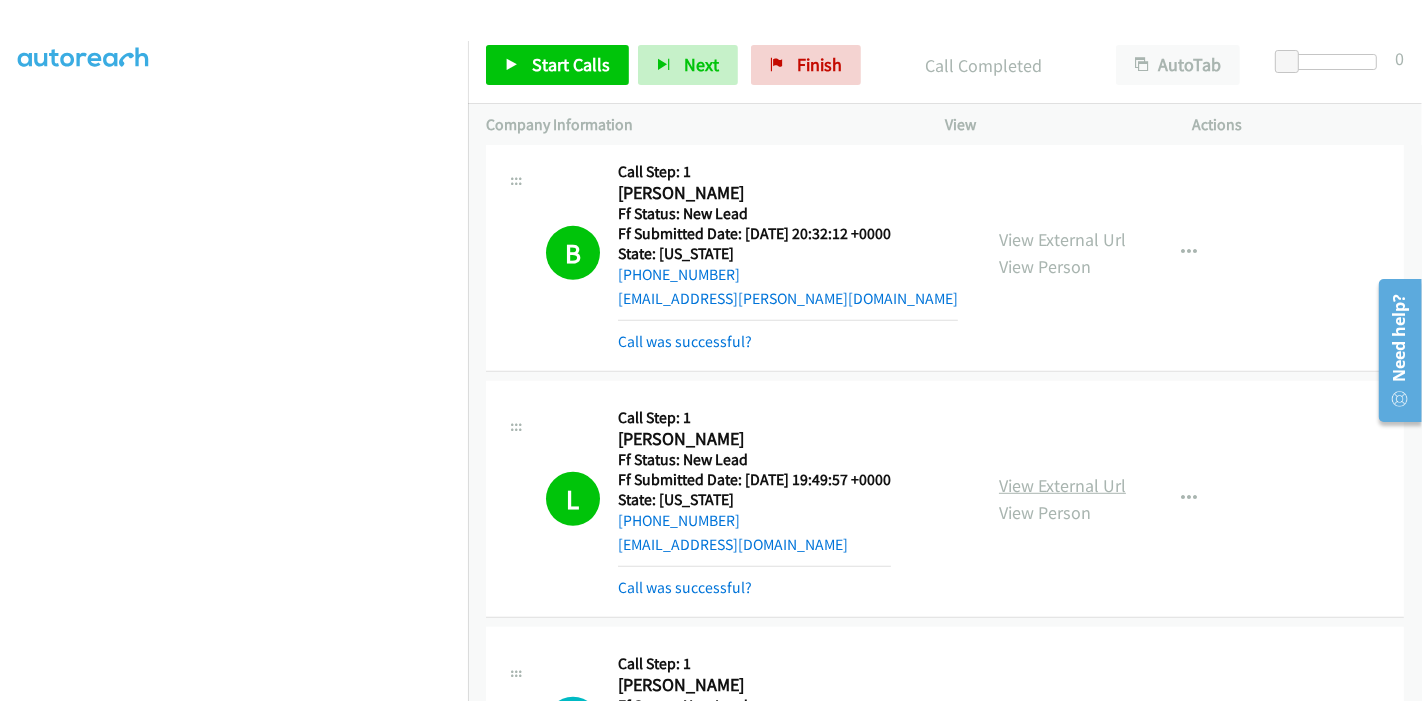 click on "View External Url
View Person
View External Url
Email
Schedule/Manage Callback
Skip Call
Add to do not call list" at bounding box center (1114, 499) 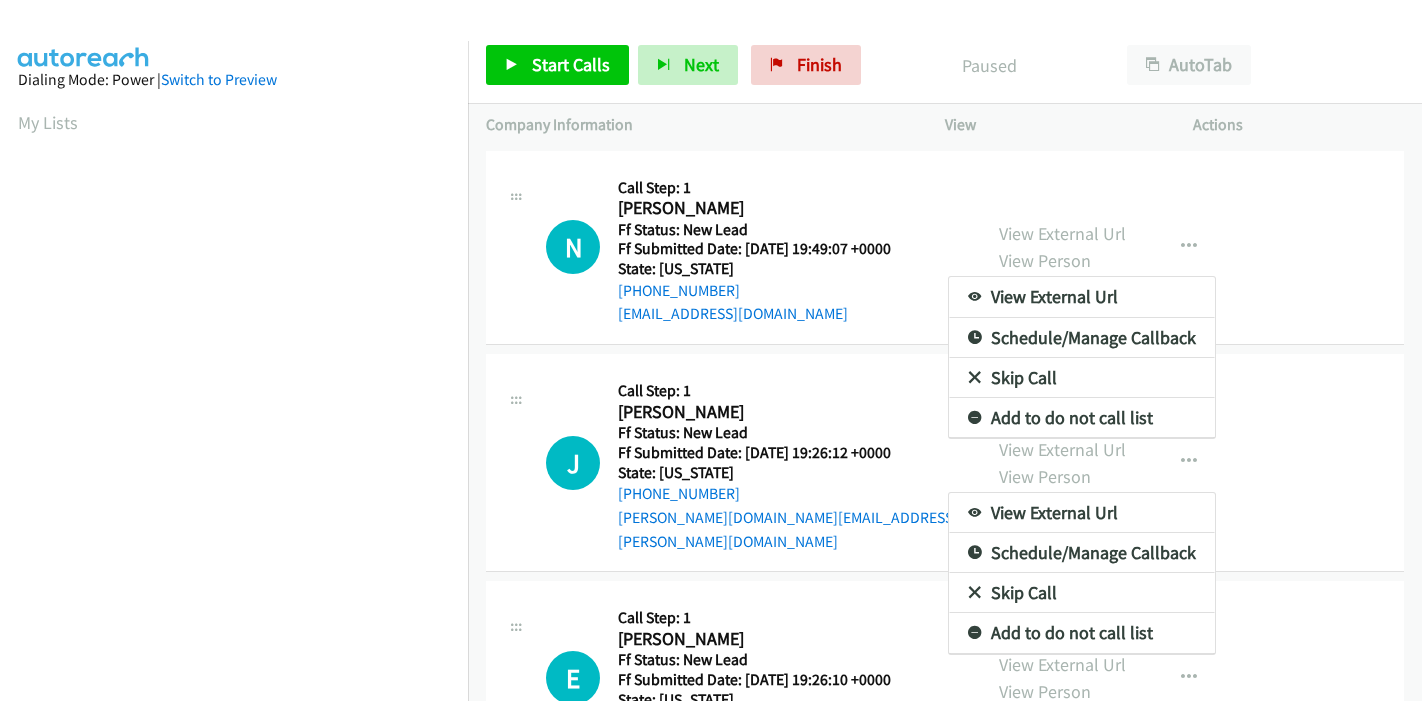 scroll, scrollTop: 0, scrollLeft: 0, axis: both 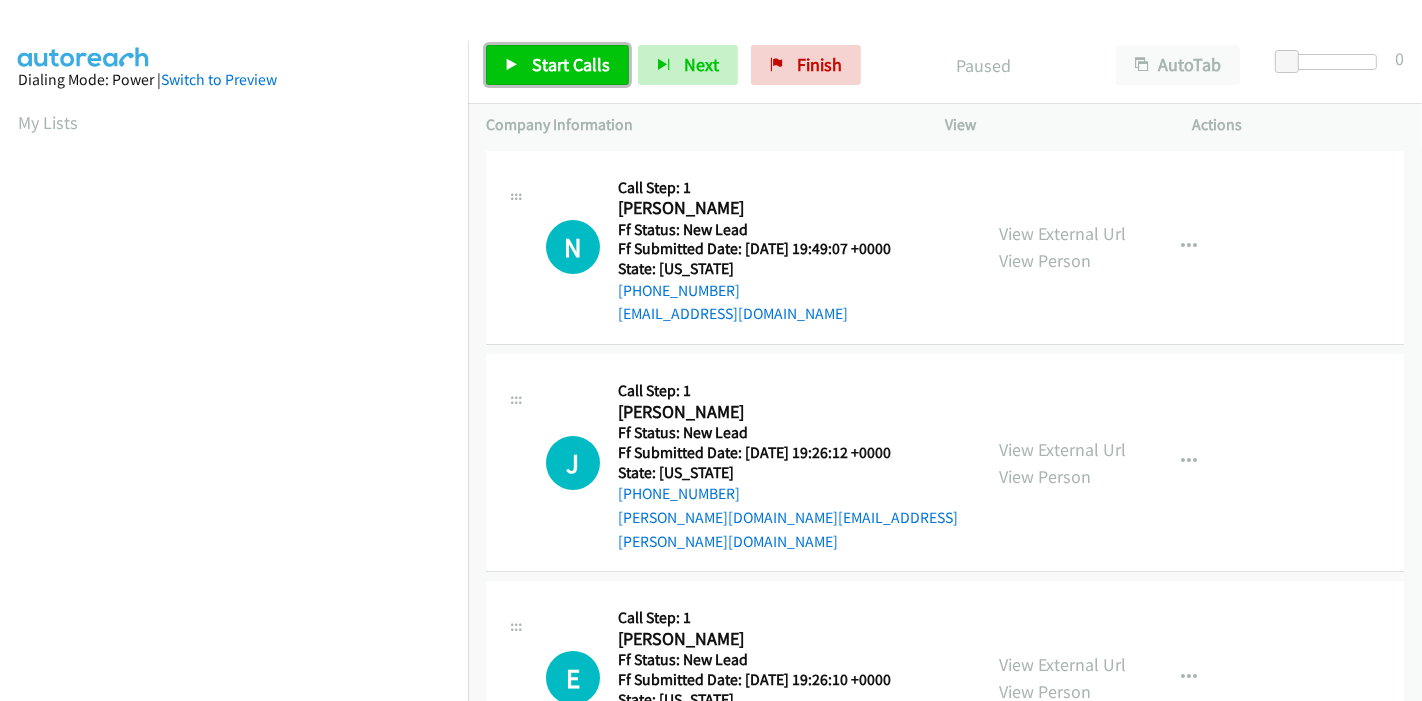 click on "Start Calls" at bounding box center [571, 64] 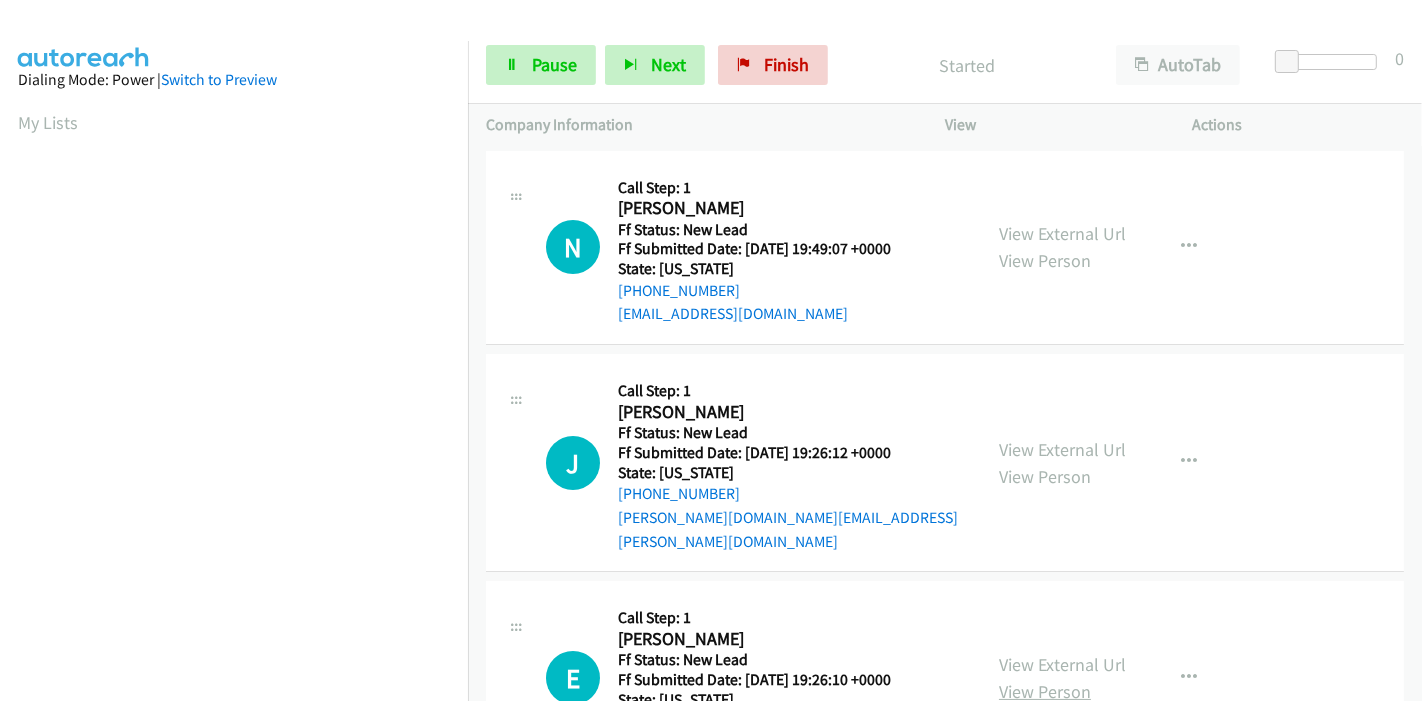 scroll, scrollTop: 0, scrollLeft: 0, axis: both 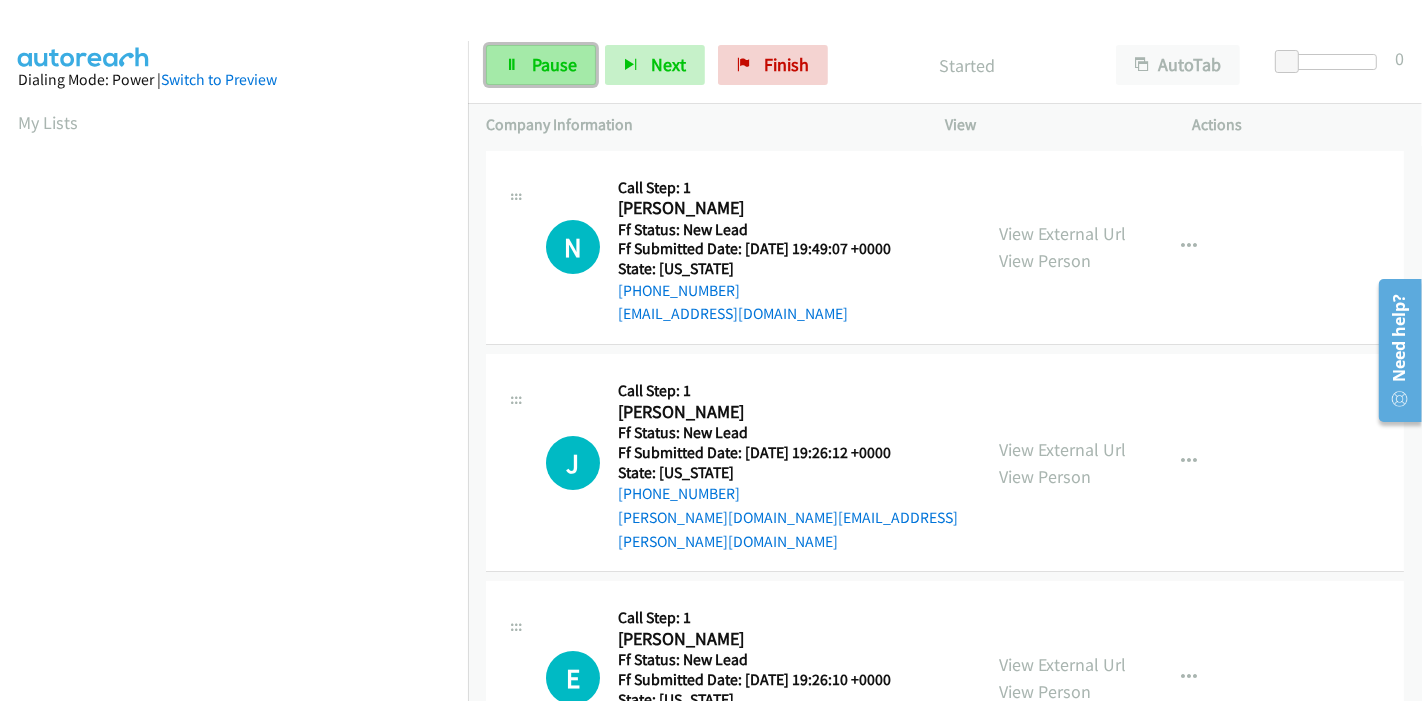 click on "Pause" at bounding box center (554, 64) 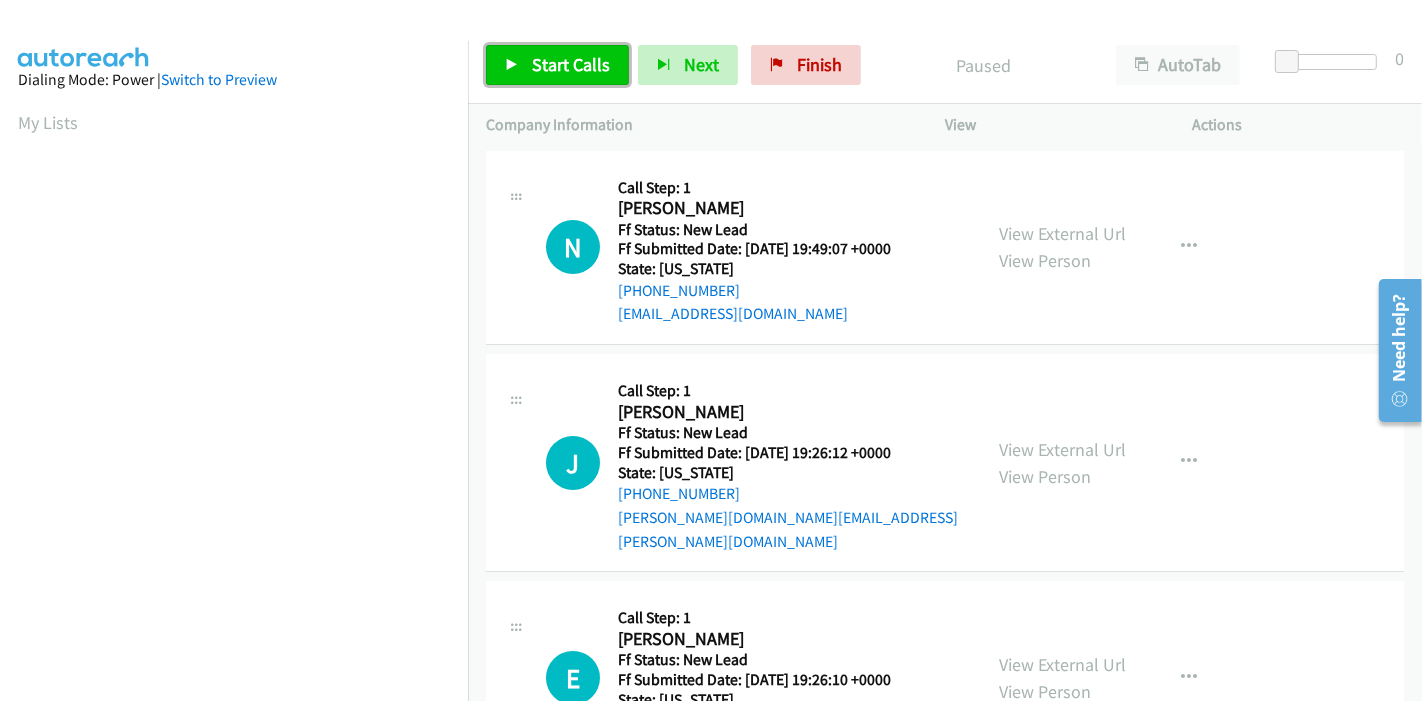 click on "Start Calls" at bounding box center [571, 64] 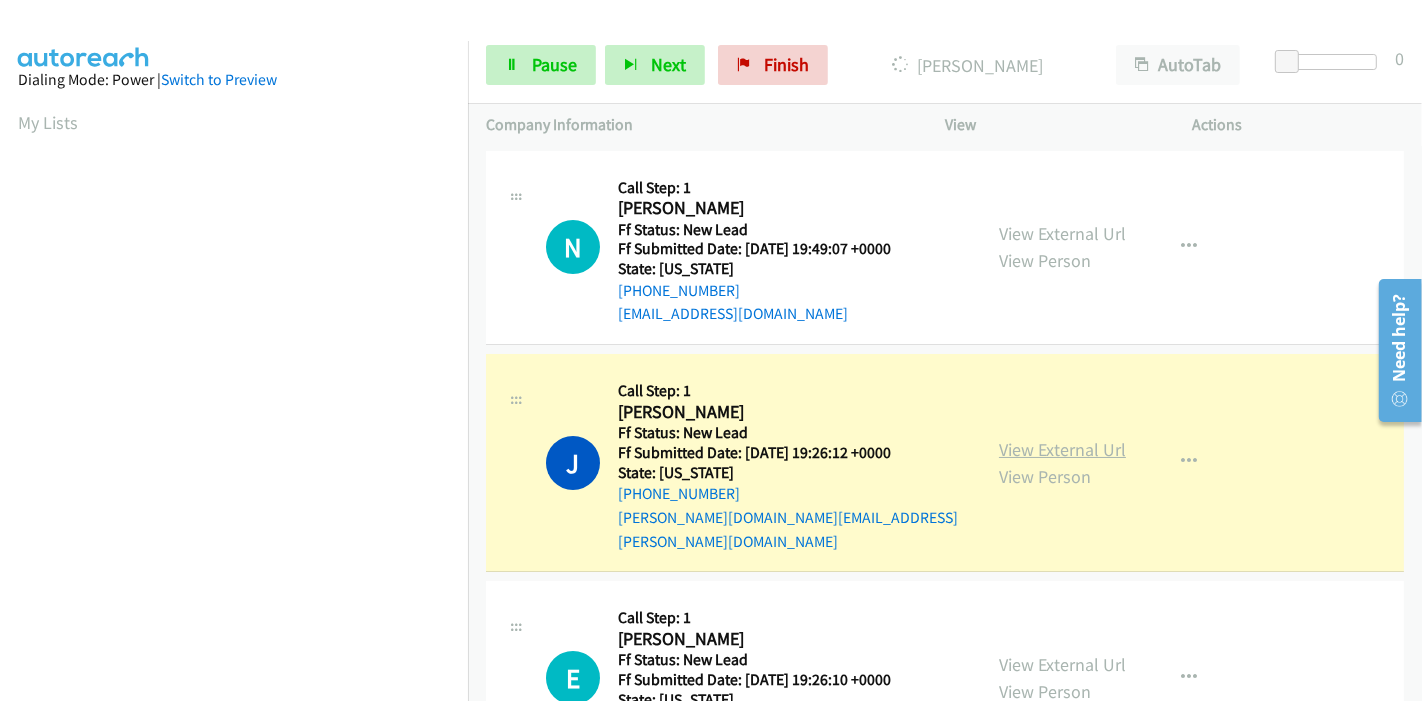 click on "View External Url" at bounding box center (1062, 449) 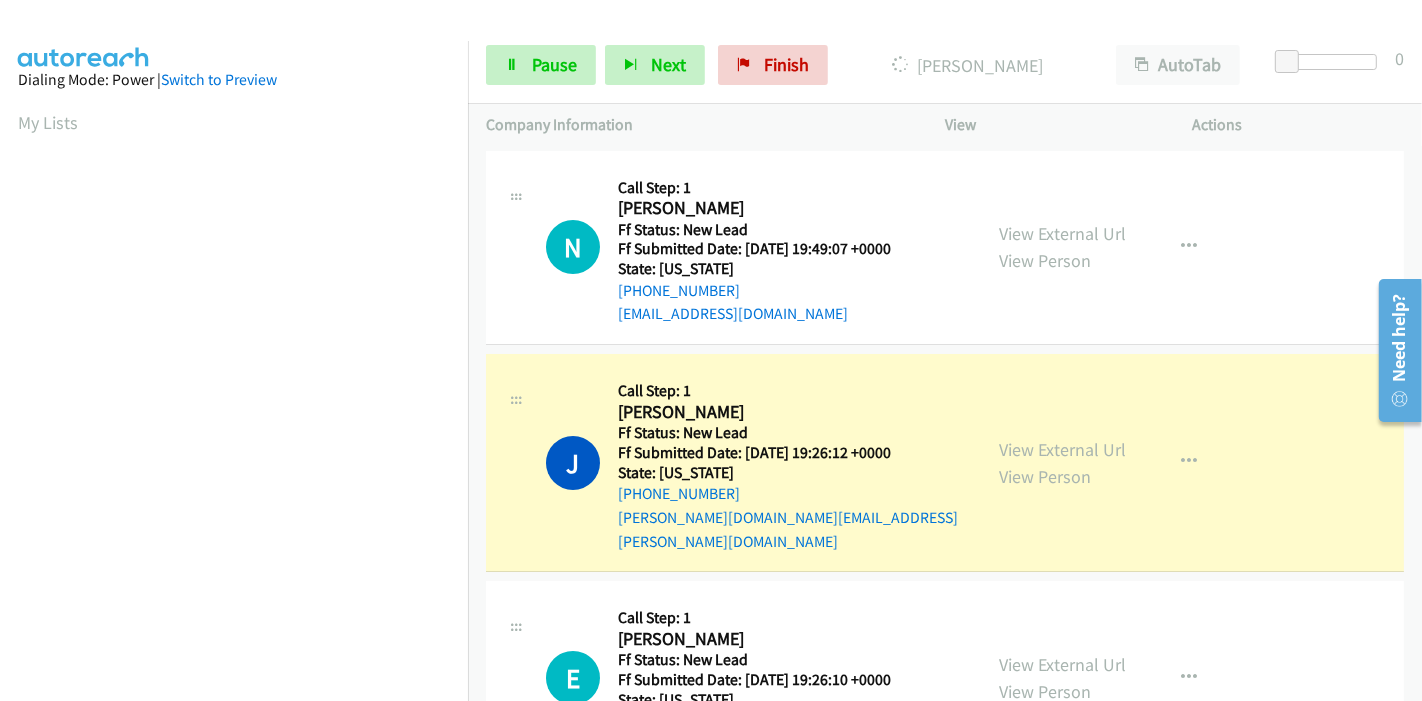 scroll, scrollTop: 422, scrollLeft: 0, axis: vertical 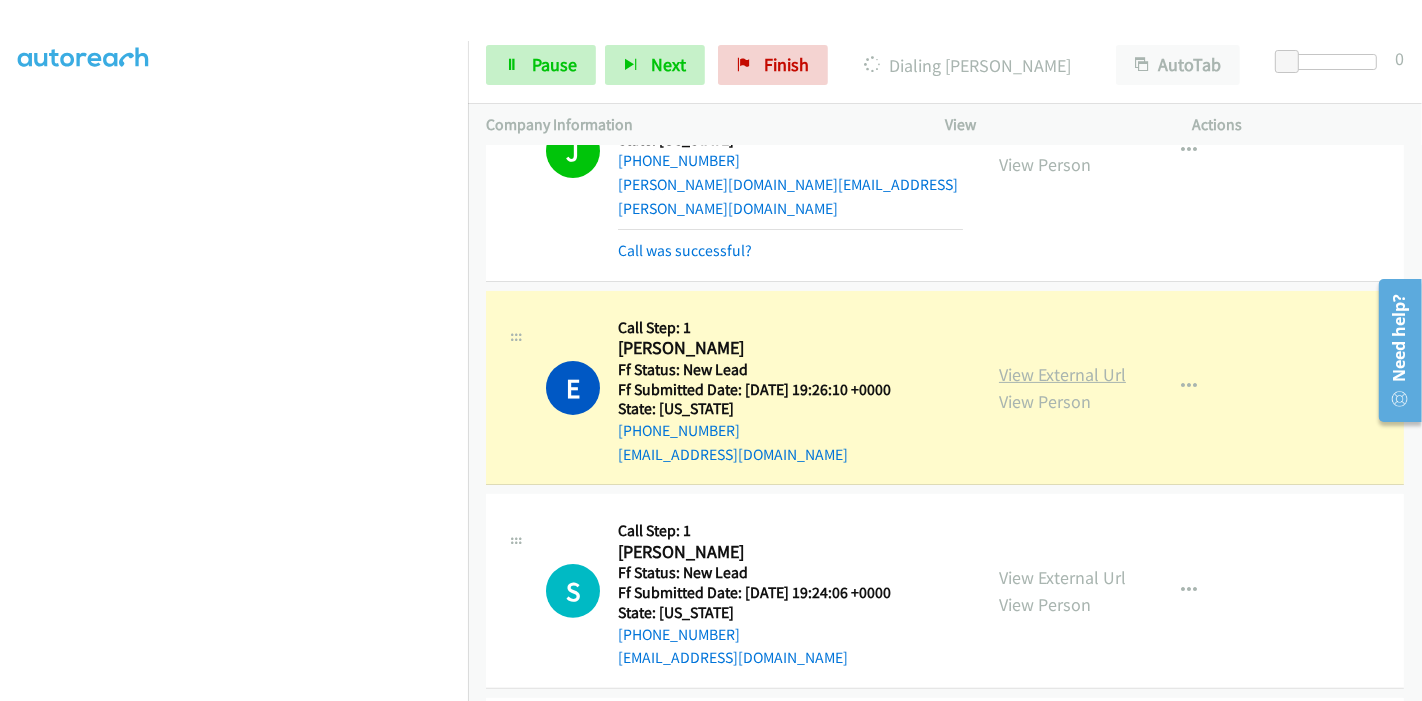click on "View External Url" at bounding box center [1062, 374] 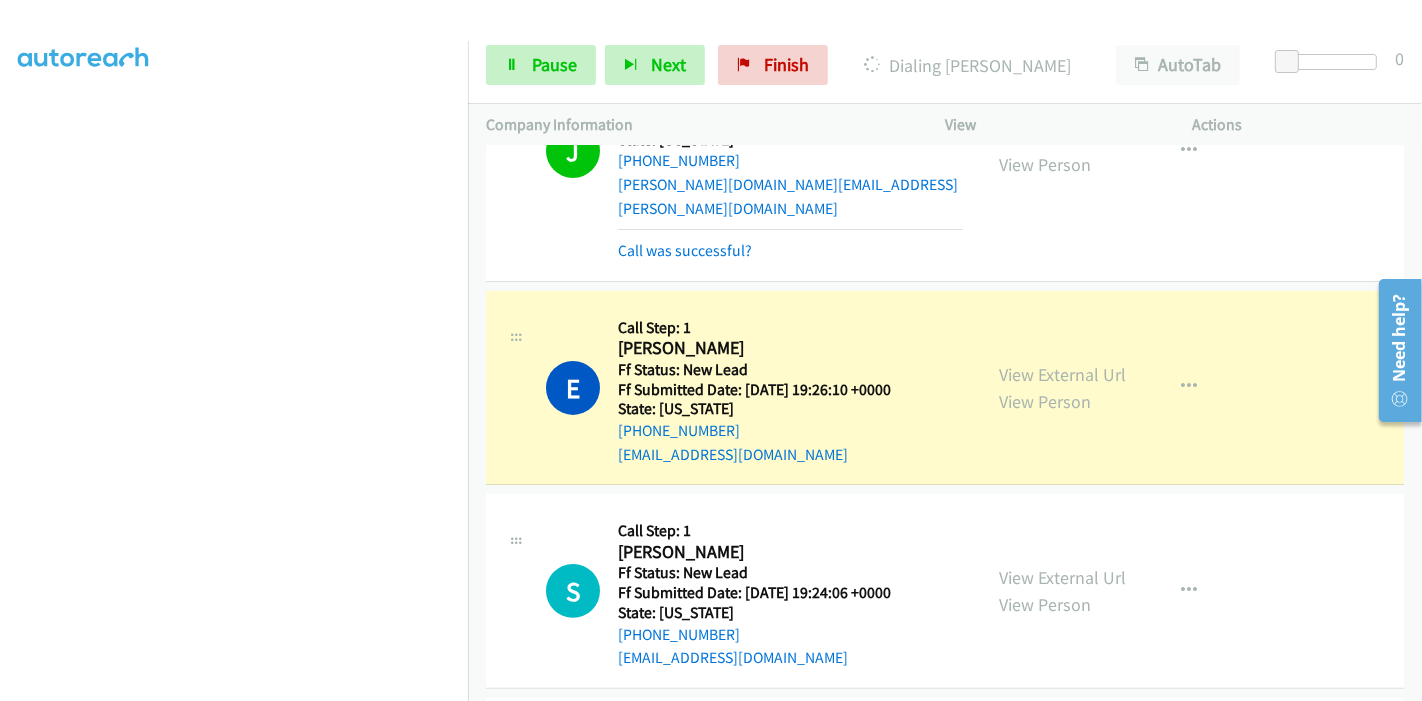 scroll, scrollTop: 0, scrollLeft: 0, axis: both 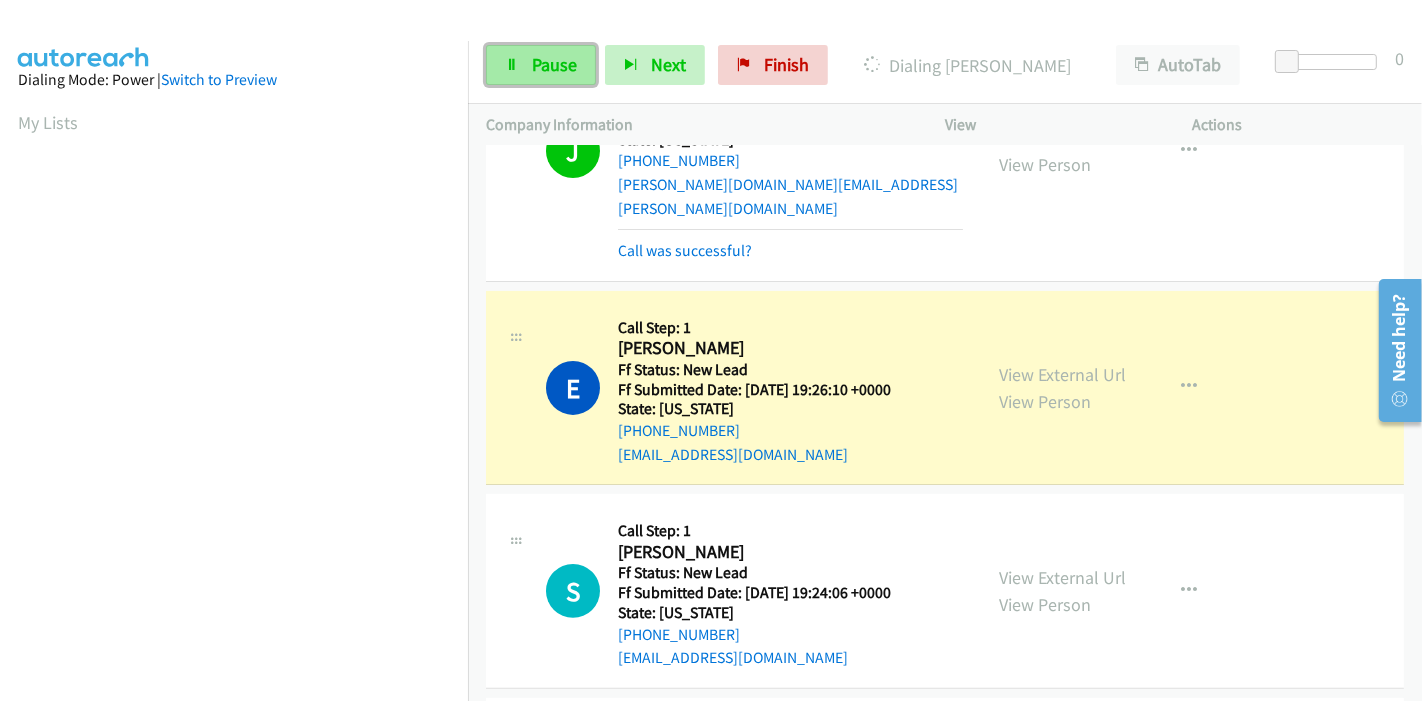 click at bounding box center (512, 66) 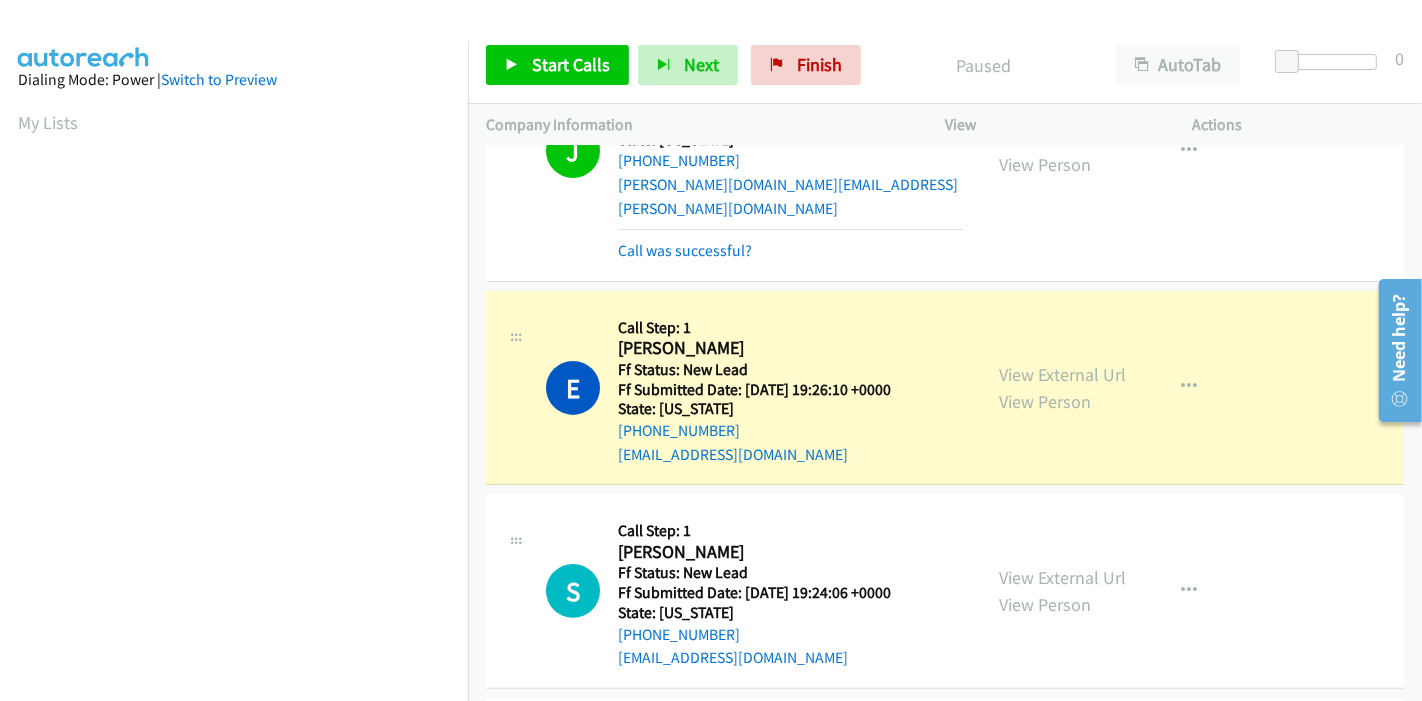 scroll, scrollTop: 422, scrollLeft: 0, axis: vertical 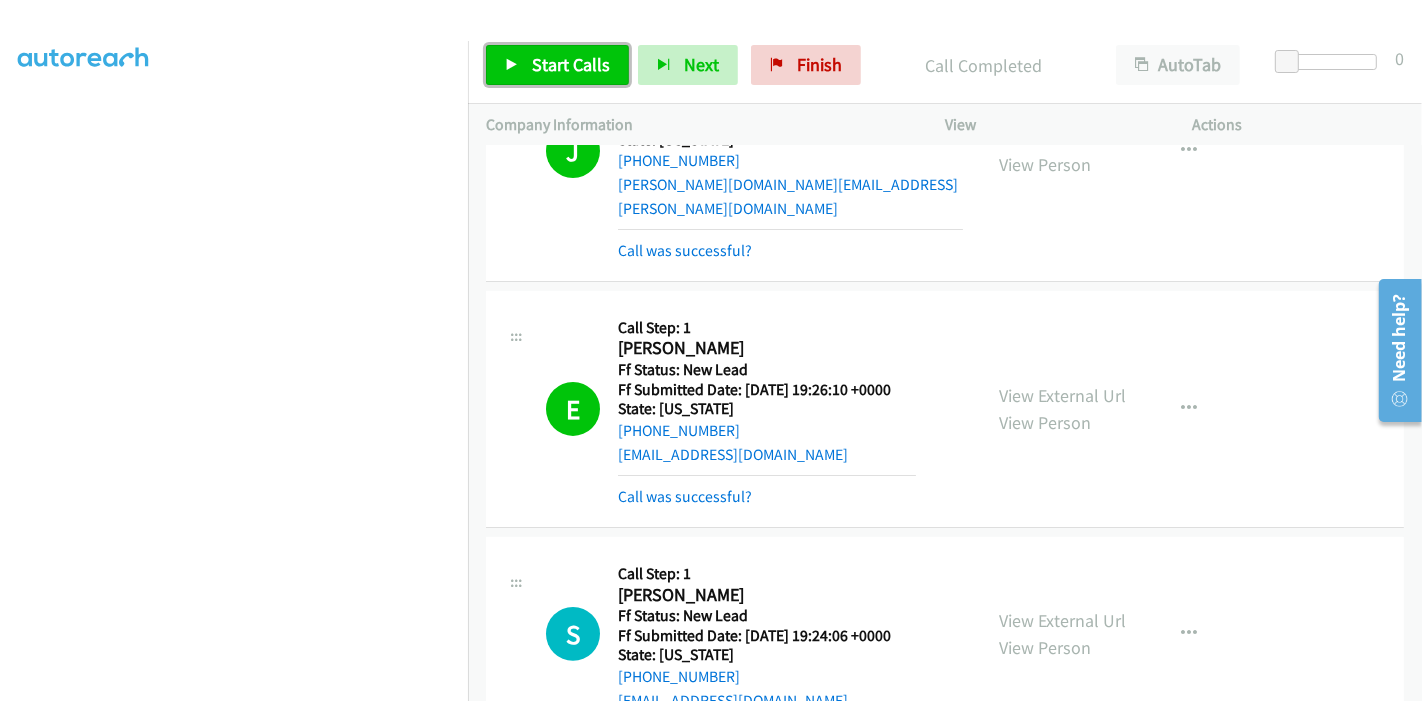 click at bounding box center (512, 66) 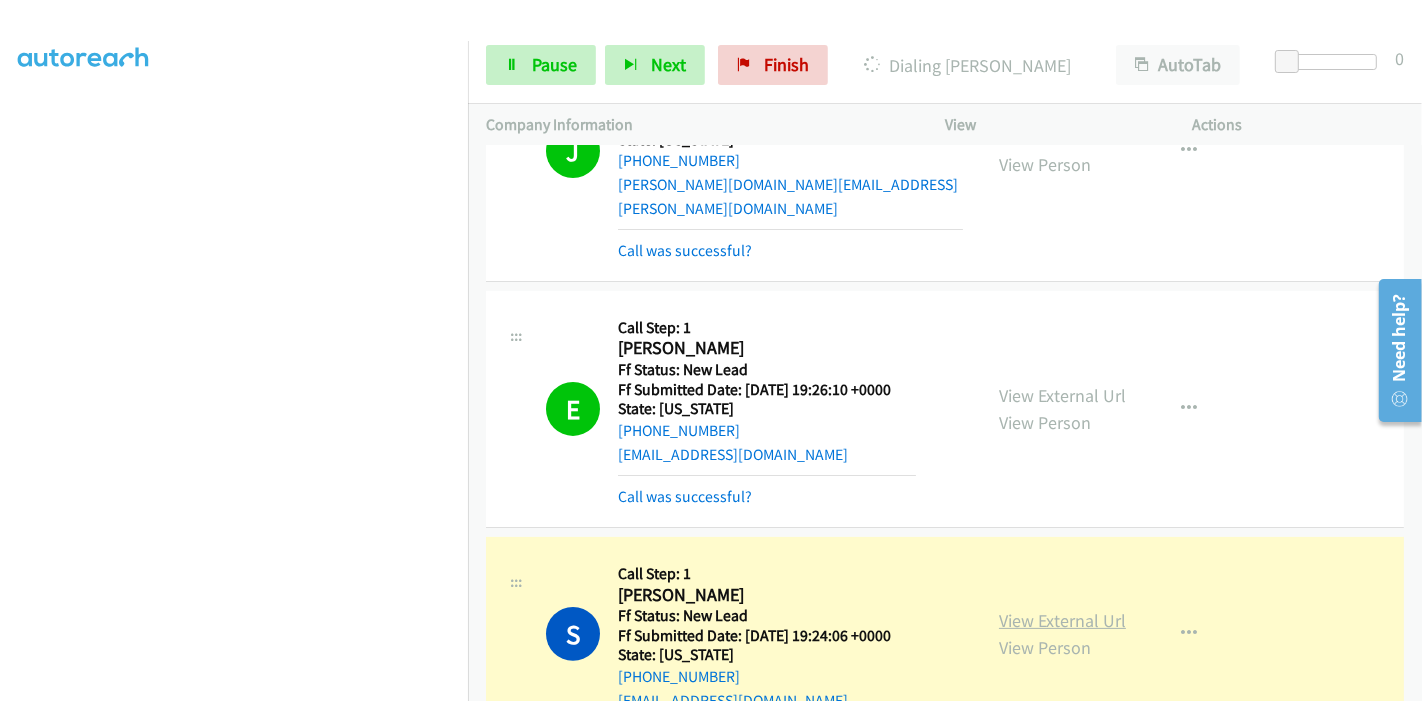 click on "View External Url" at bounding box center (1062, 620) 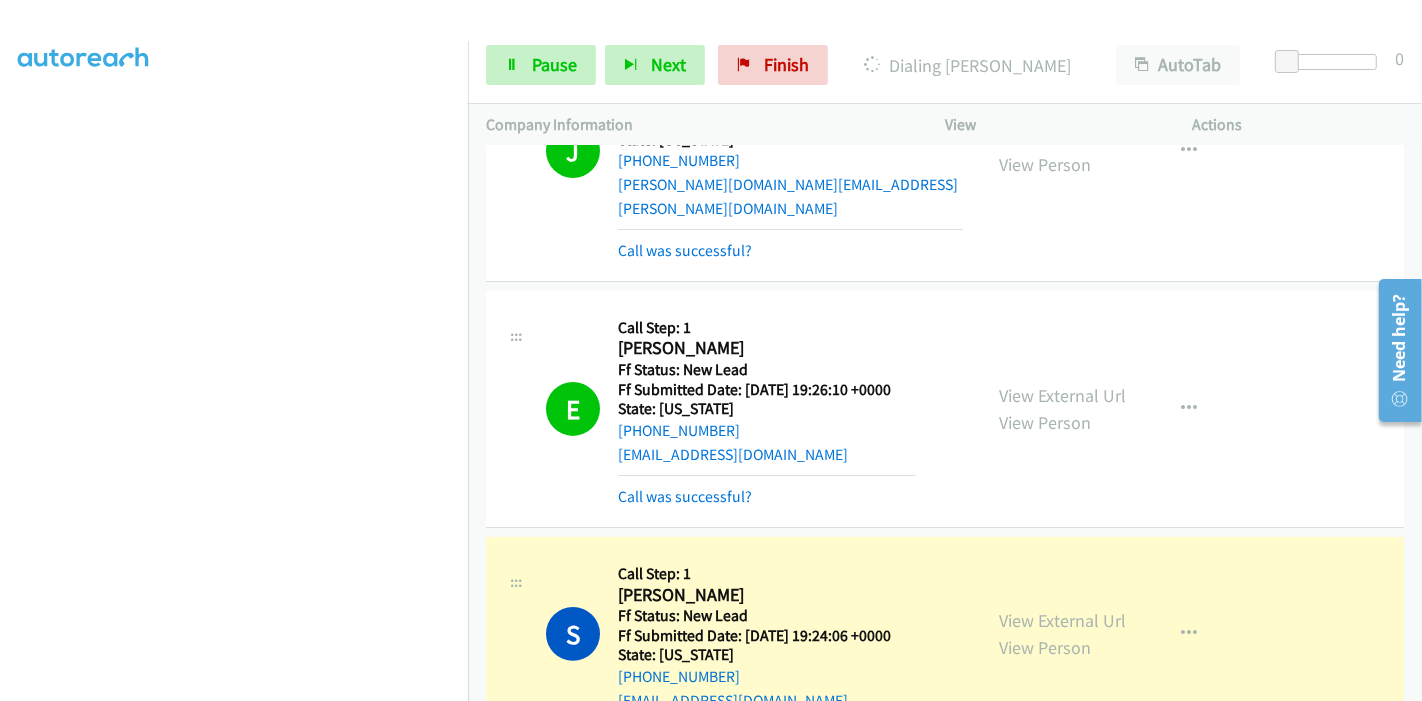 scroll, scrollTop: 357, scrollLeft: 0, axis: vertical 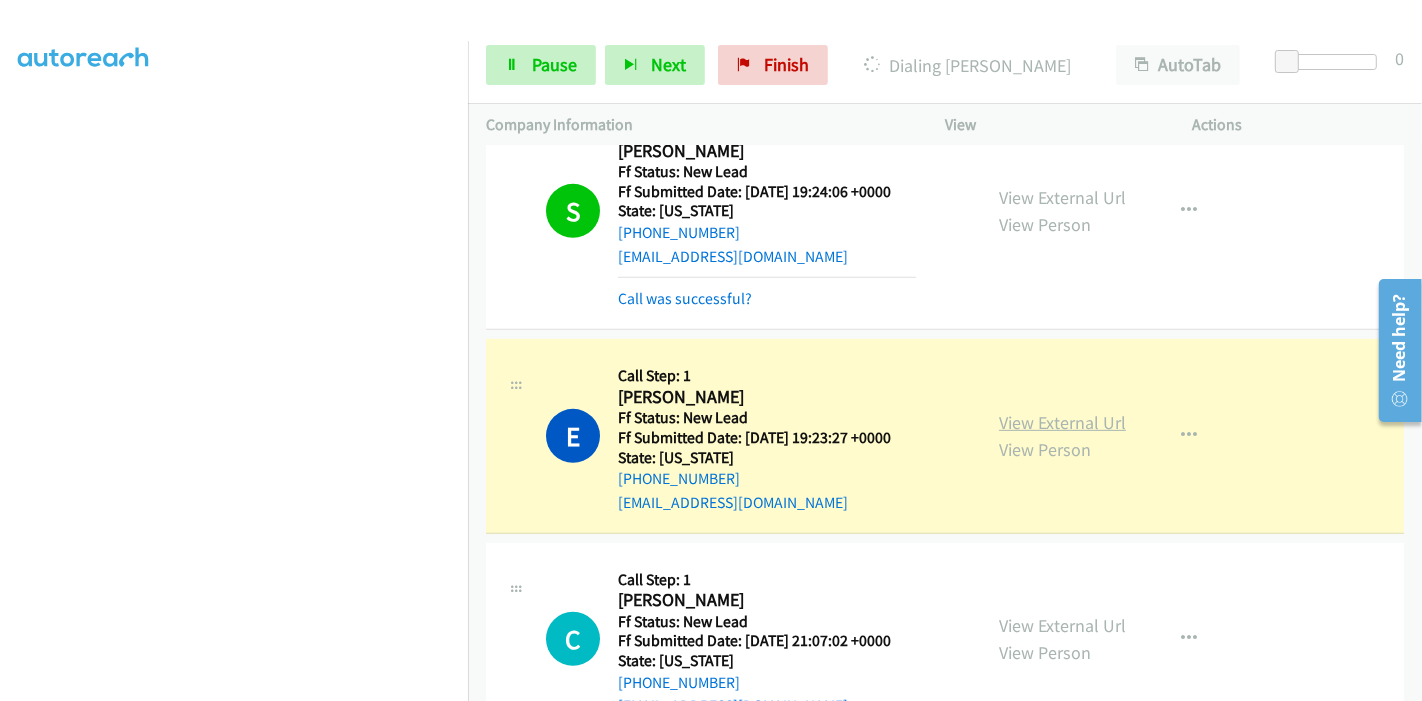 click on "View External Url" at bounding box center [1062, 422] 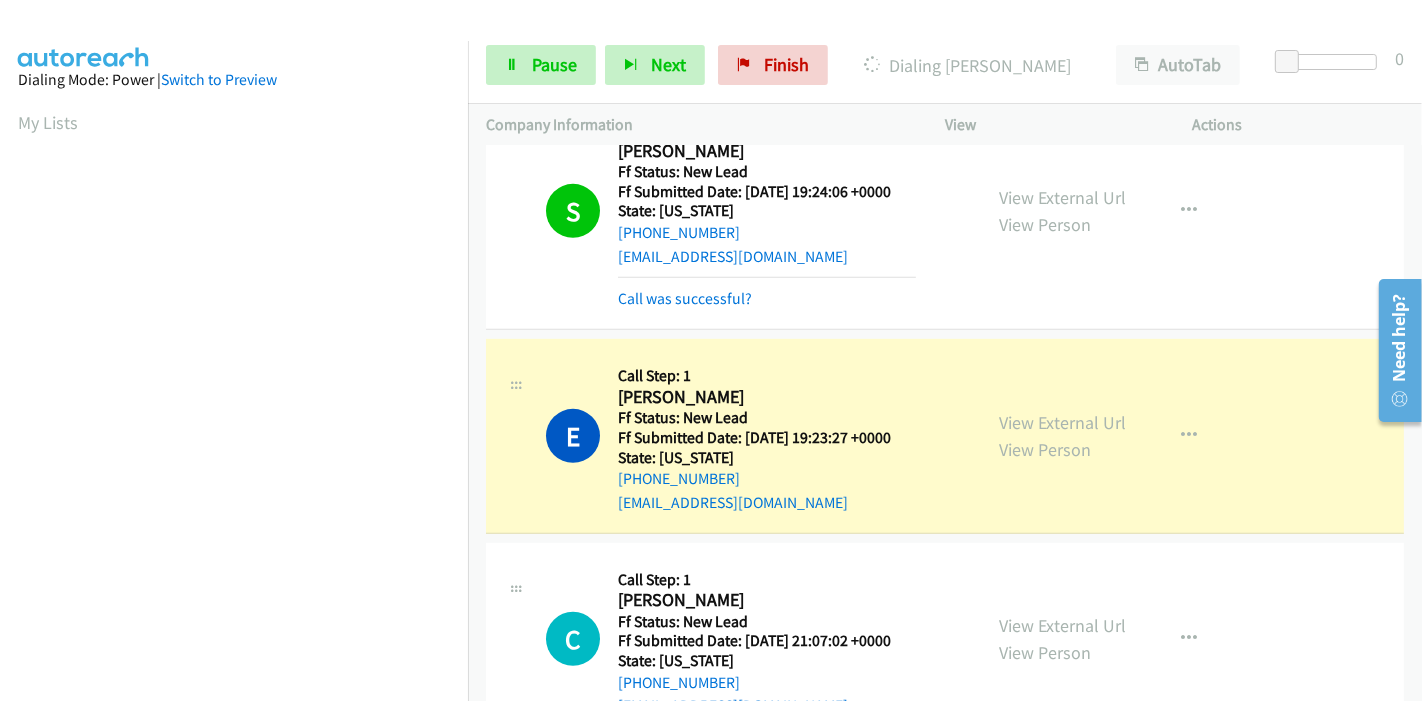 scroll, scrollTop: 422, scrollLeft: 0, axis: vertical 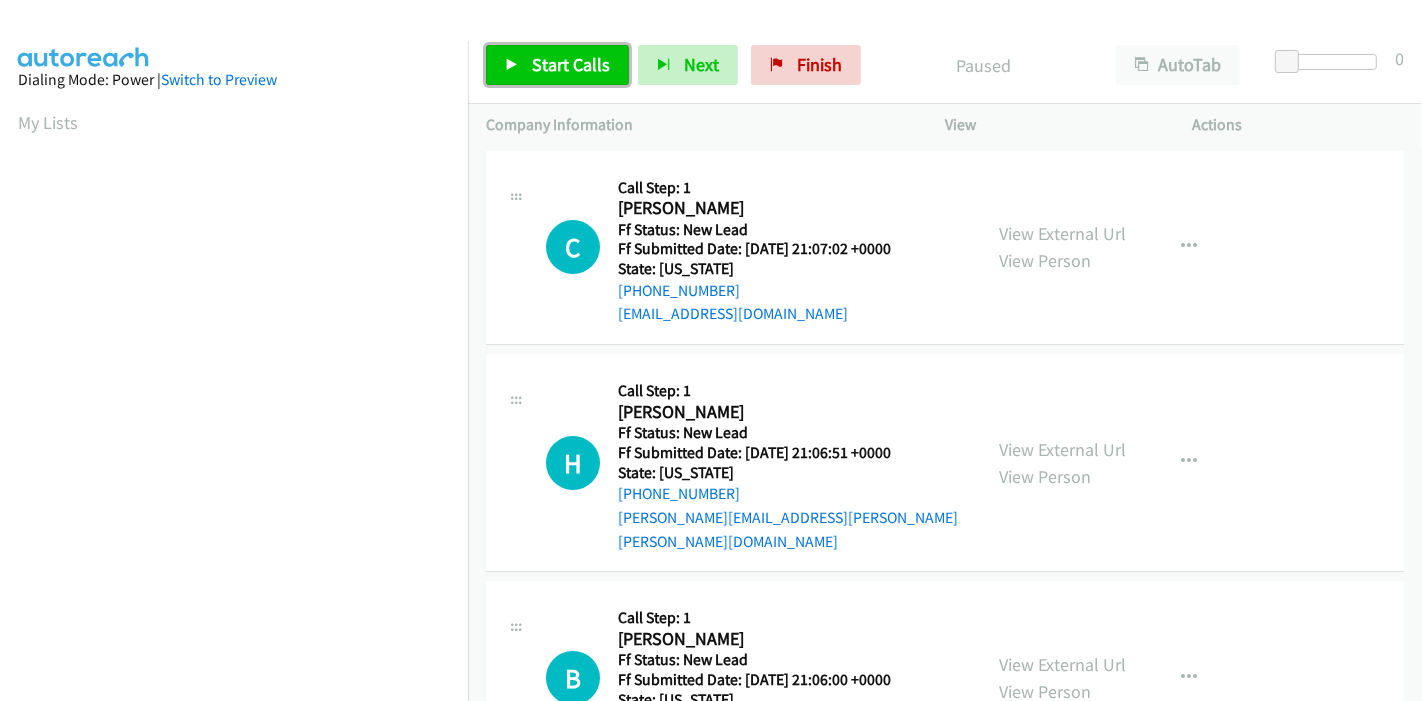 click on "Start Calls" at bounding box center [571, 64] 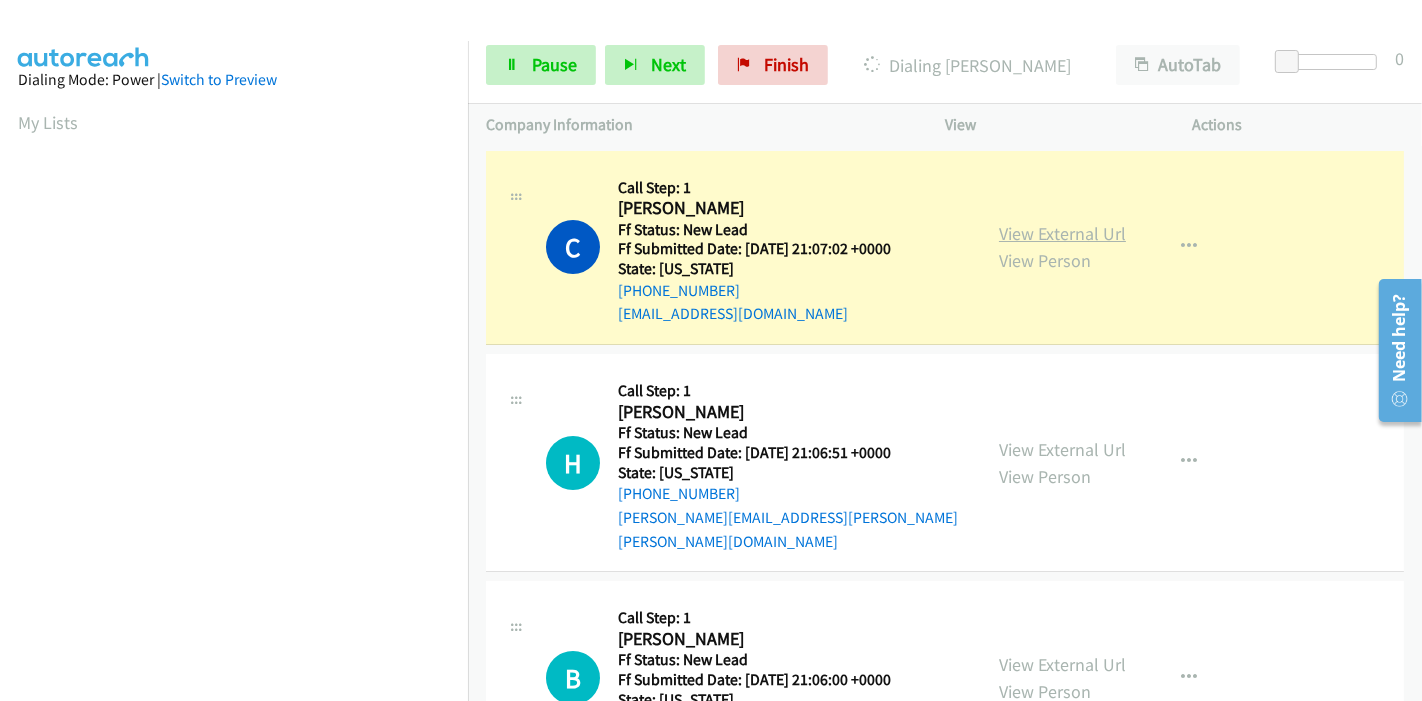 click on "View External Url" at bounding box center (1062, 233) 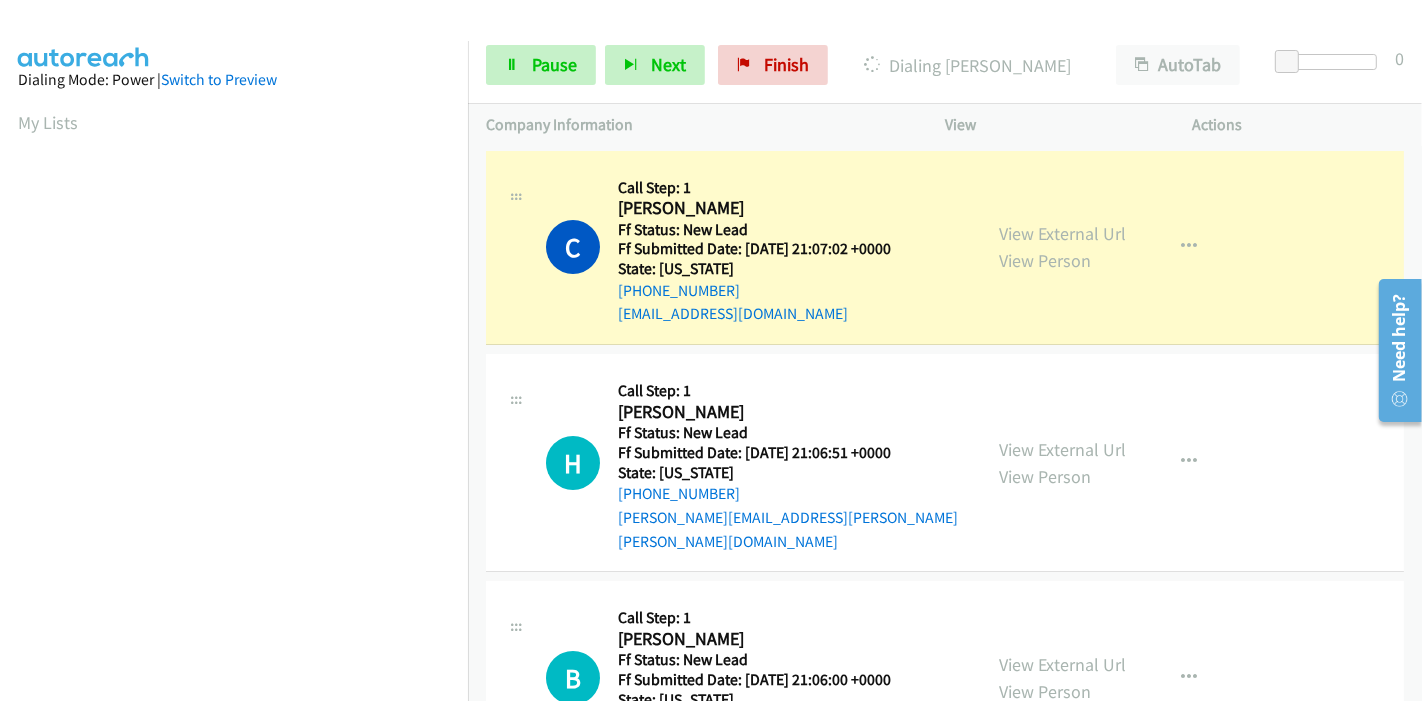 scroll, scrollTop: 422, scrollLeft: 0, axis: vertical 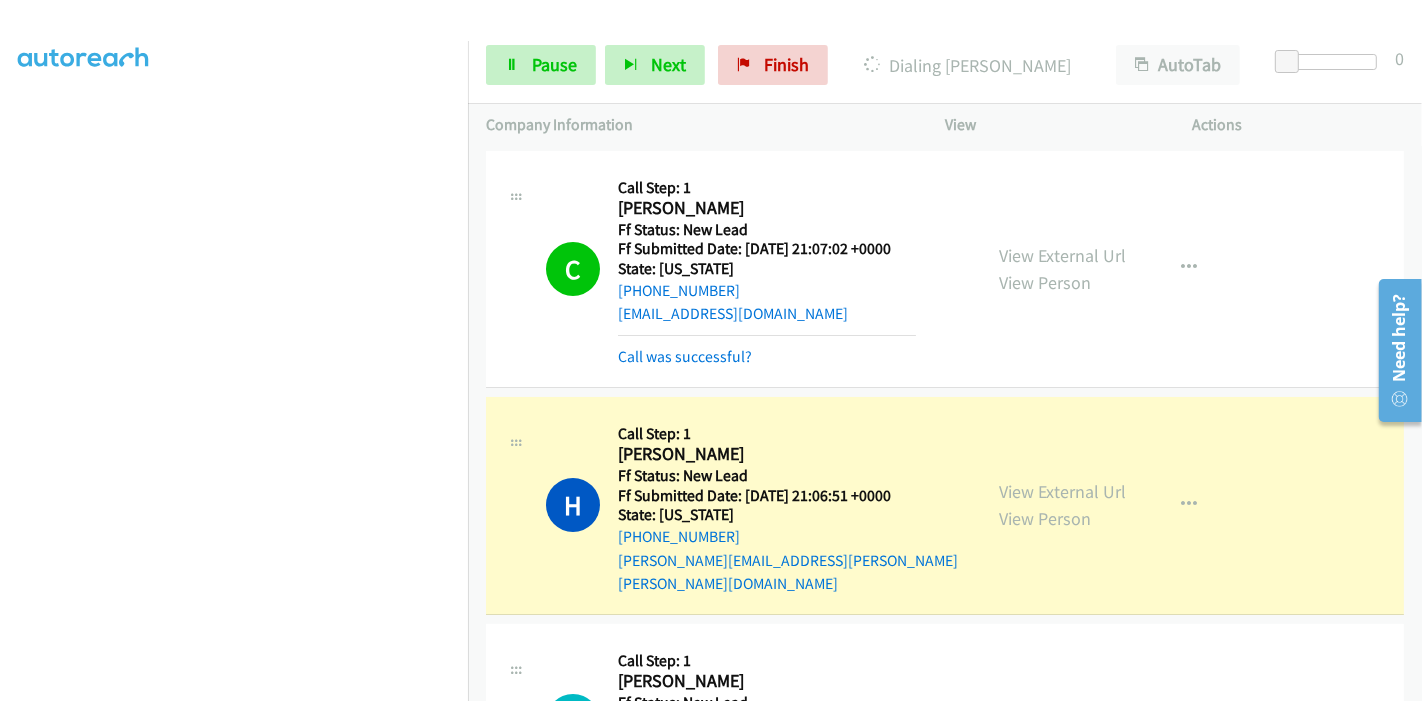 drag, startPoint x: 1080, startPoint y: 475, endPoint x: 1058, endPoint y: 457, distance: 28.42534 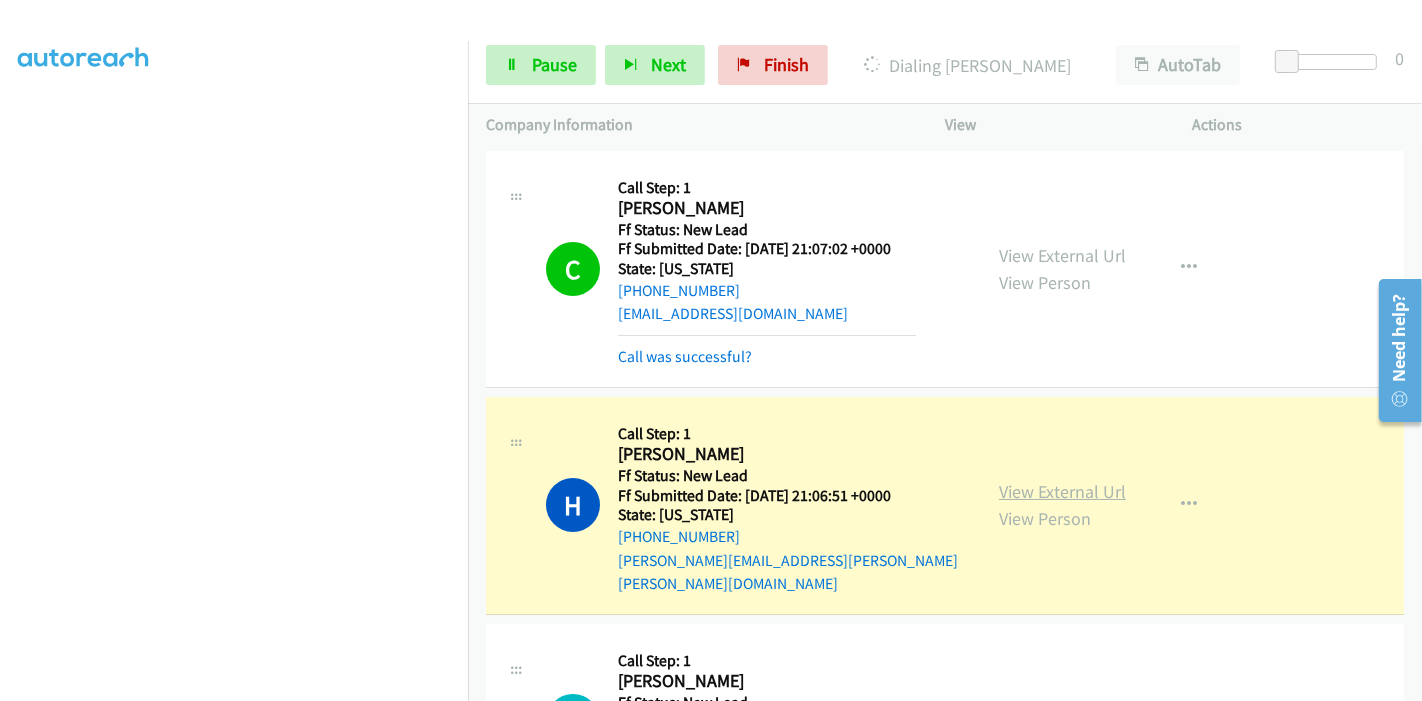 click on "View External Url" at bounding box center (1062, 491) 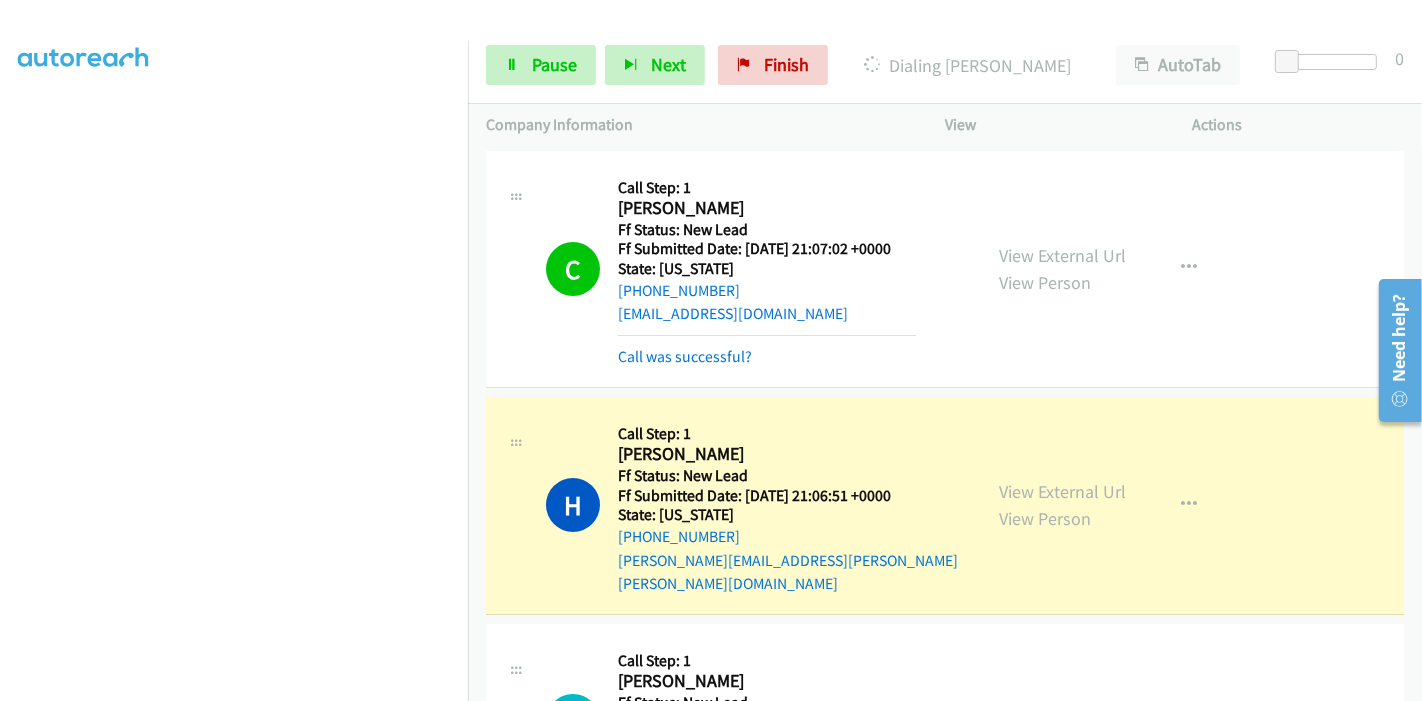 scroll, scrollTop: 0, scrollLeft: 0, axis: both 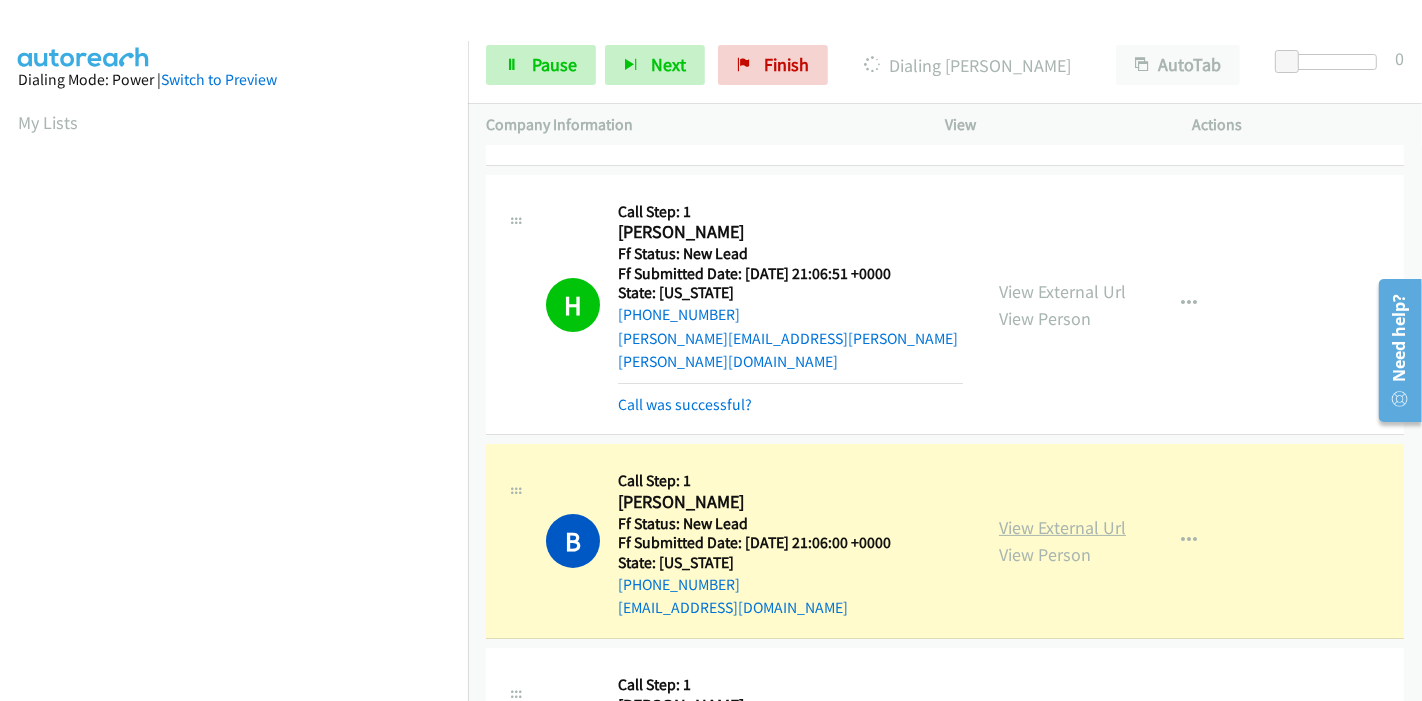 click on "View External Url" at bounding box center [1062, 527] 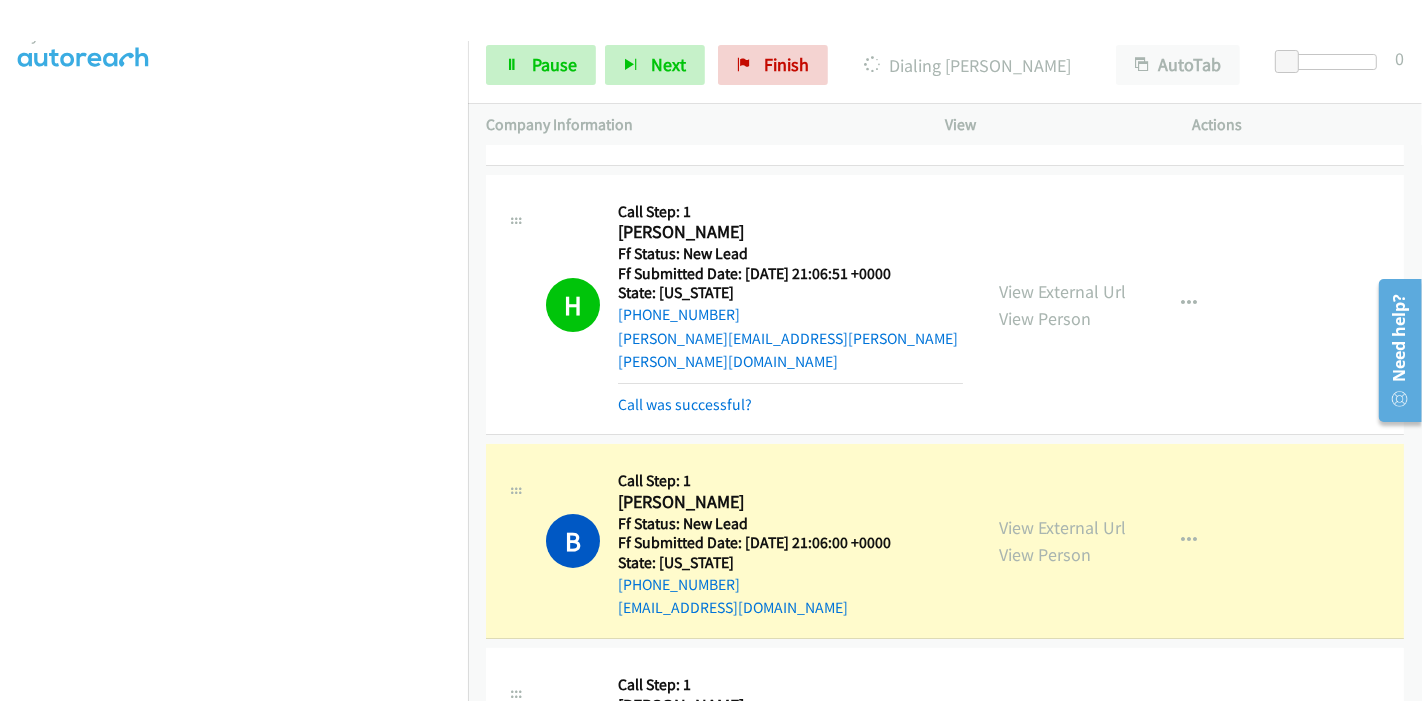 scroll, scrollTop: 89, scrollLeft: 0, axis: vertical 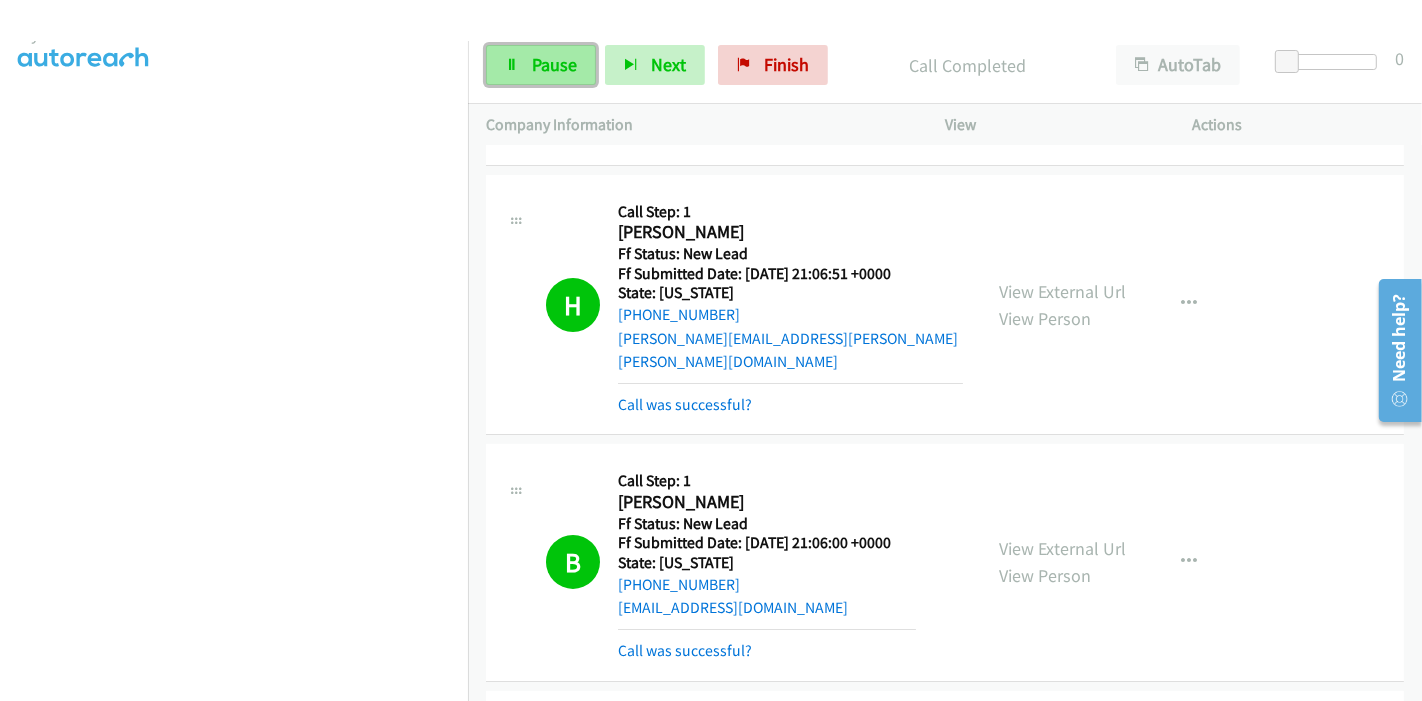 click at bounding box center (512, 66) 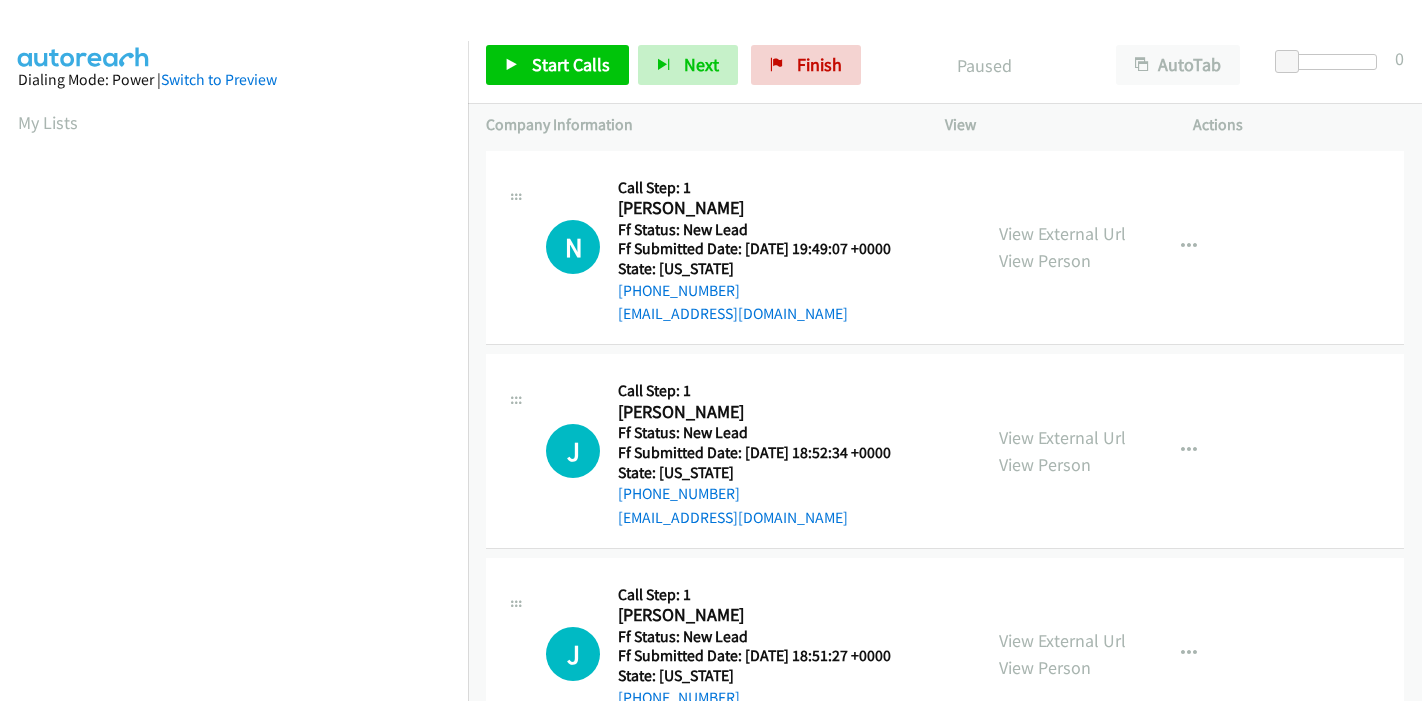 scroll, scrollTop: 0, scrollLeft: 0, axis: both 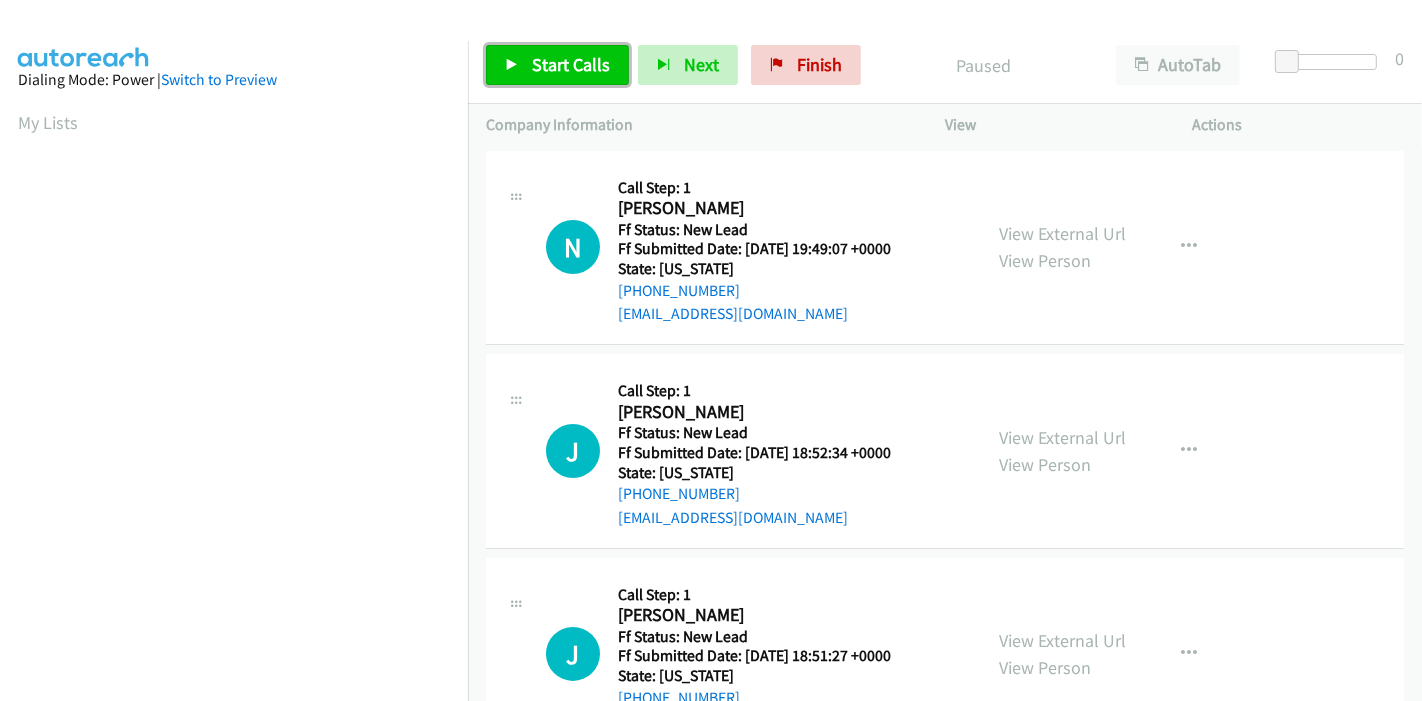 click on "Start Calls" at bounding box center [557, 65] 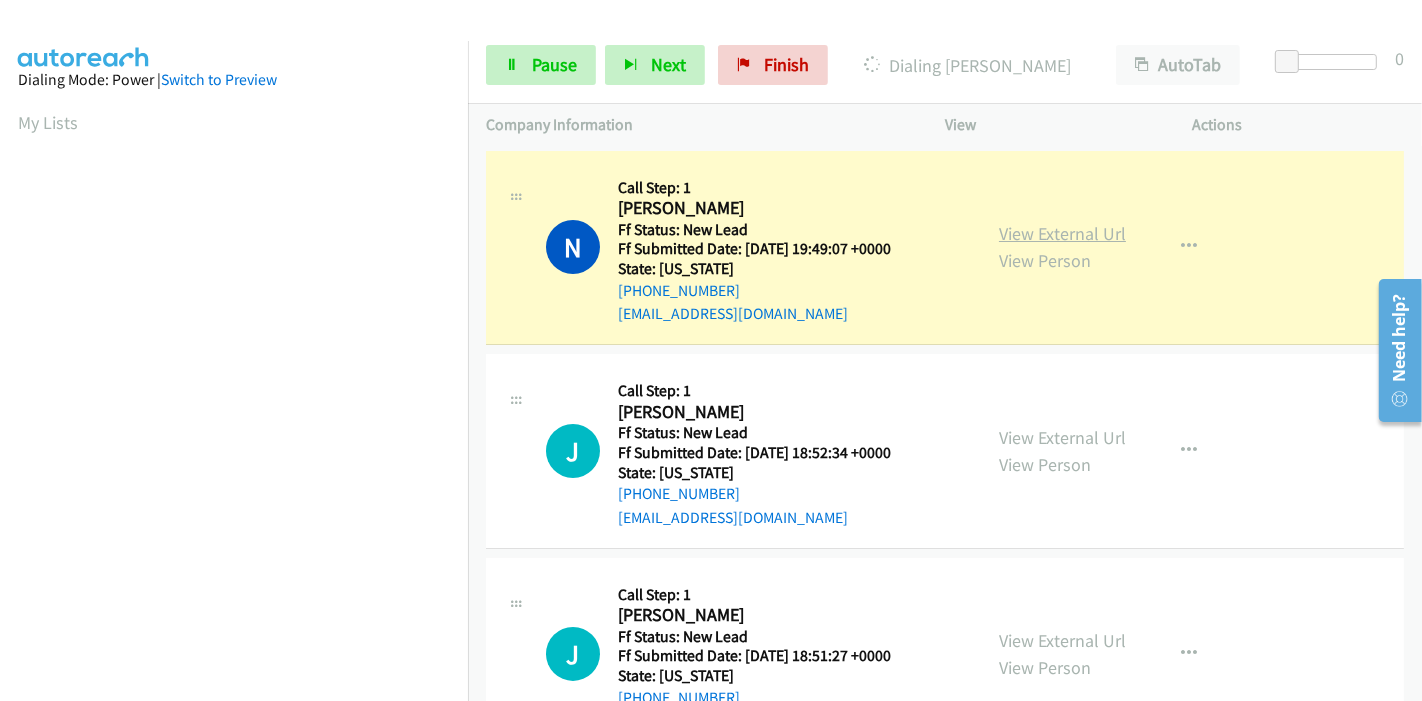 click on "View External Url" at bounding box center (1062, 233) 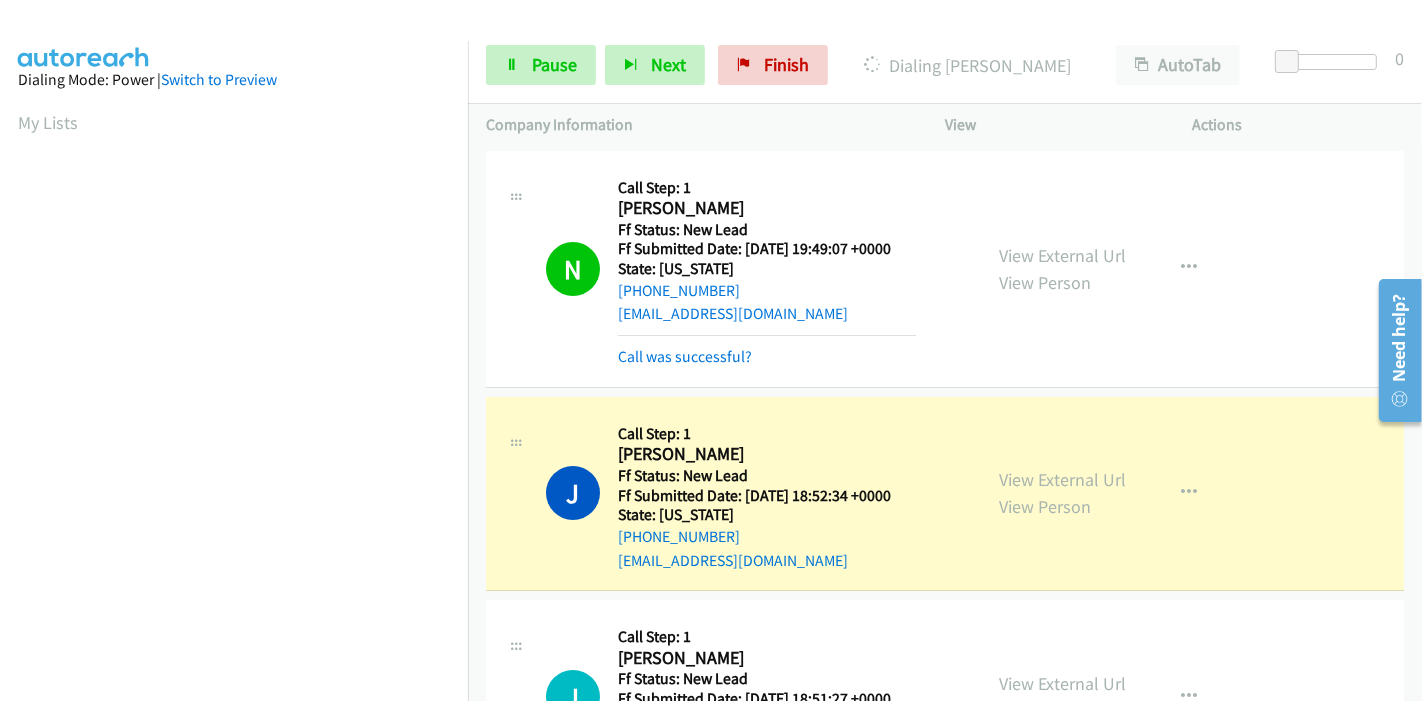 scroll, scrollTop: 422, scrollLeft: 0, axis: vertical 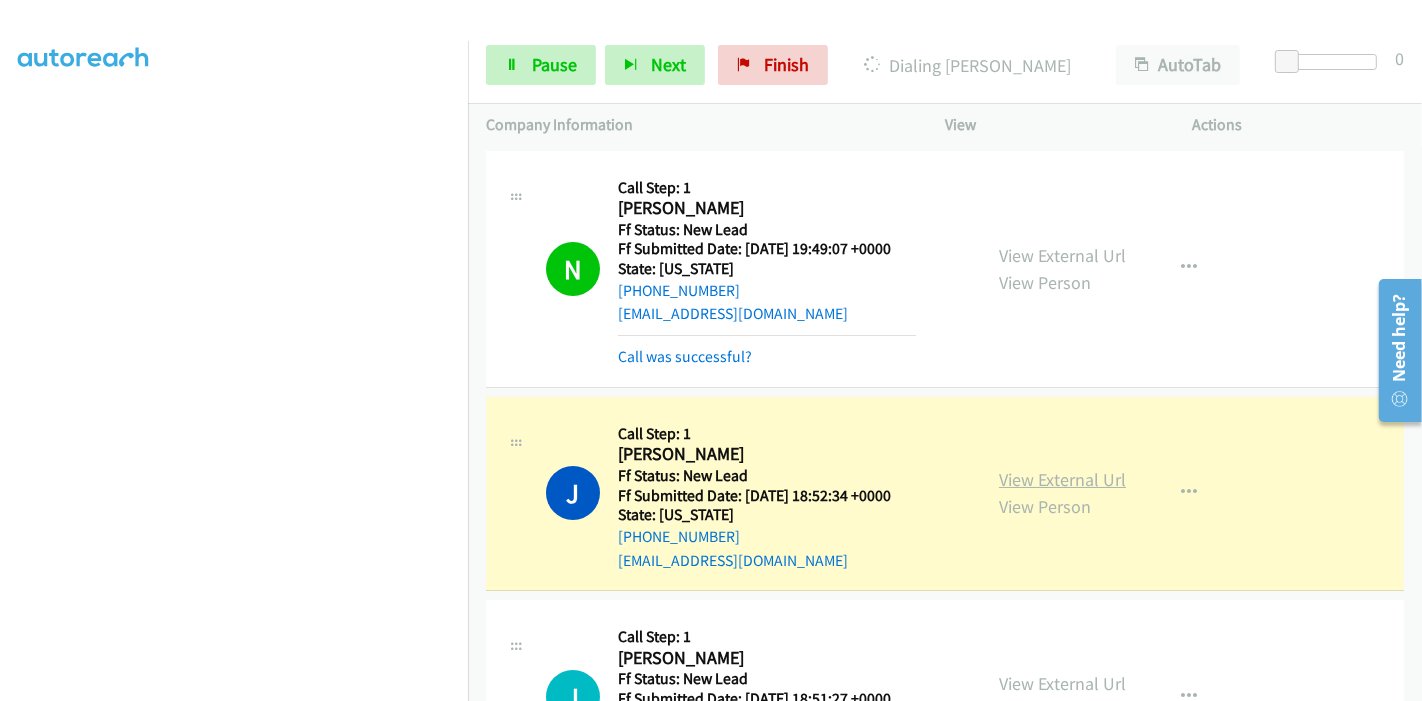 click on "View External Url" at bounding box center [1062, 479] 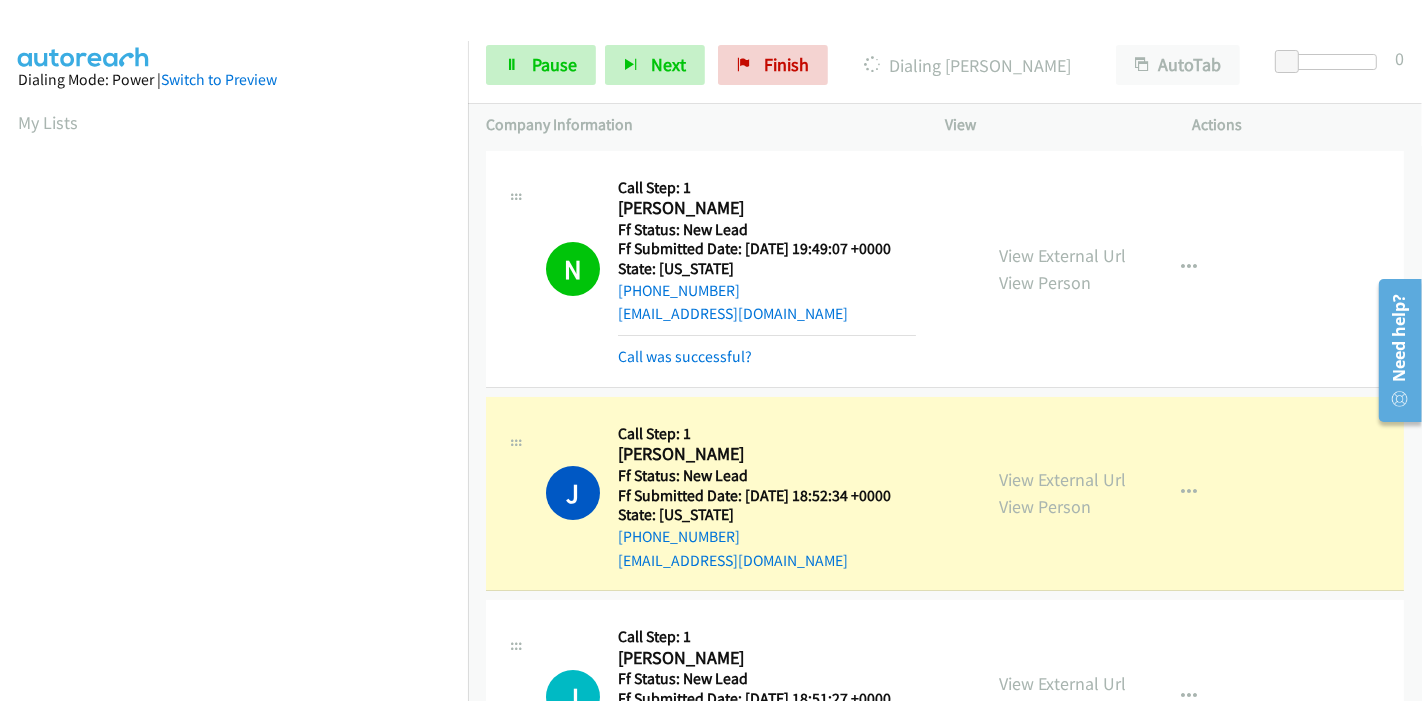 scroll, scrollTop: 333, scrollLeft: 0, axis: vertical 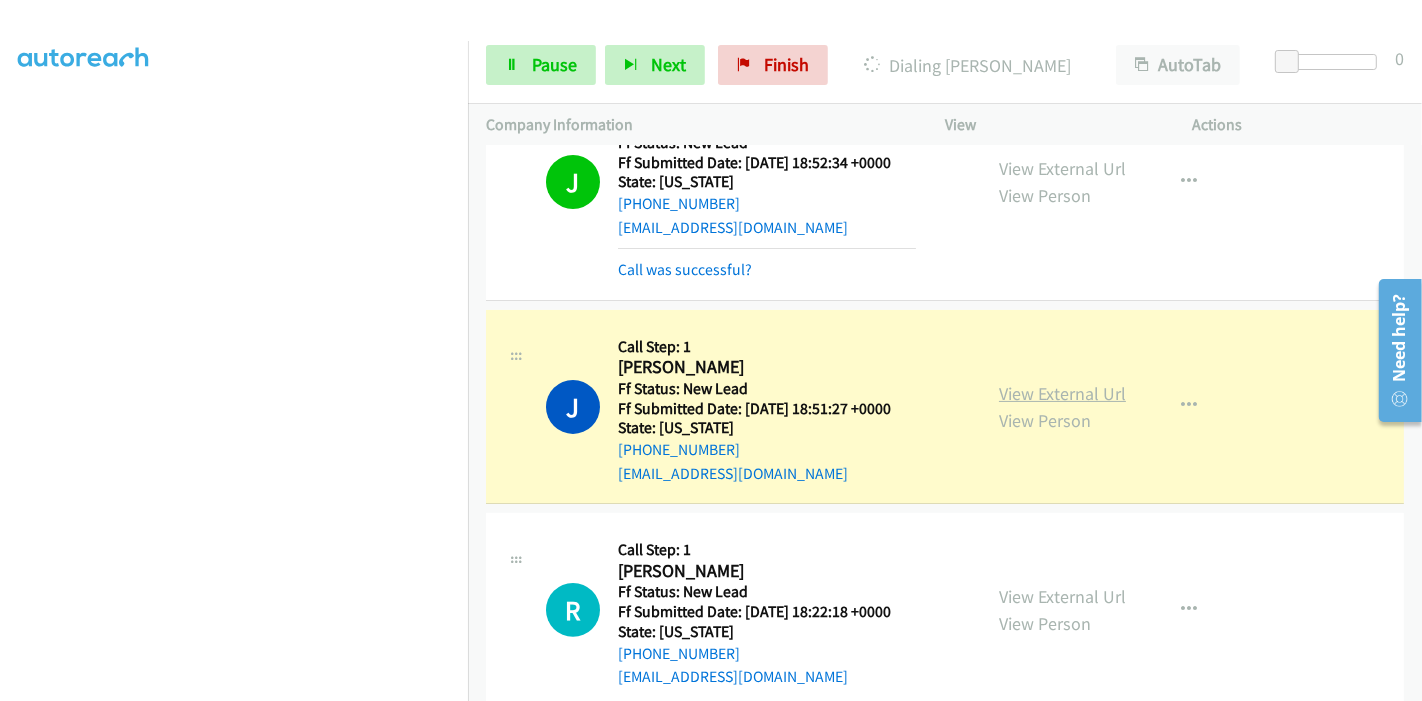 click on "View External Url" at bounding box center [1062, 393] 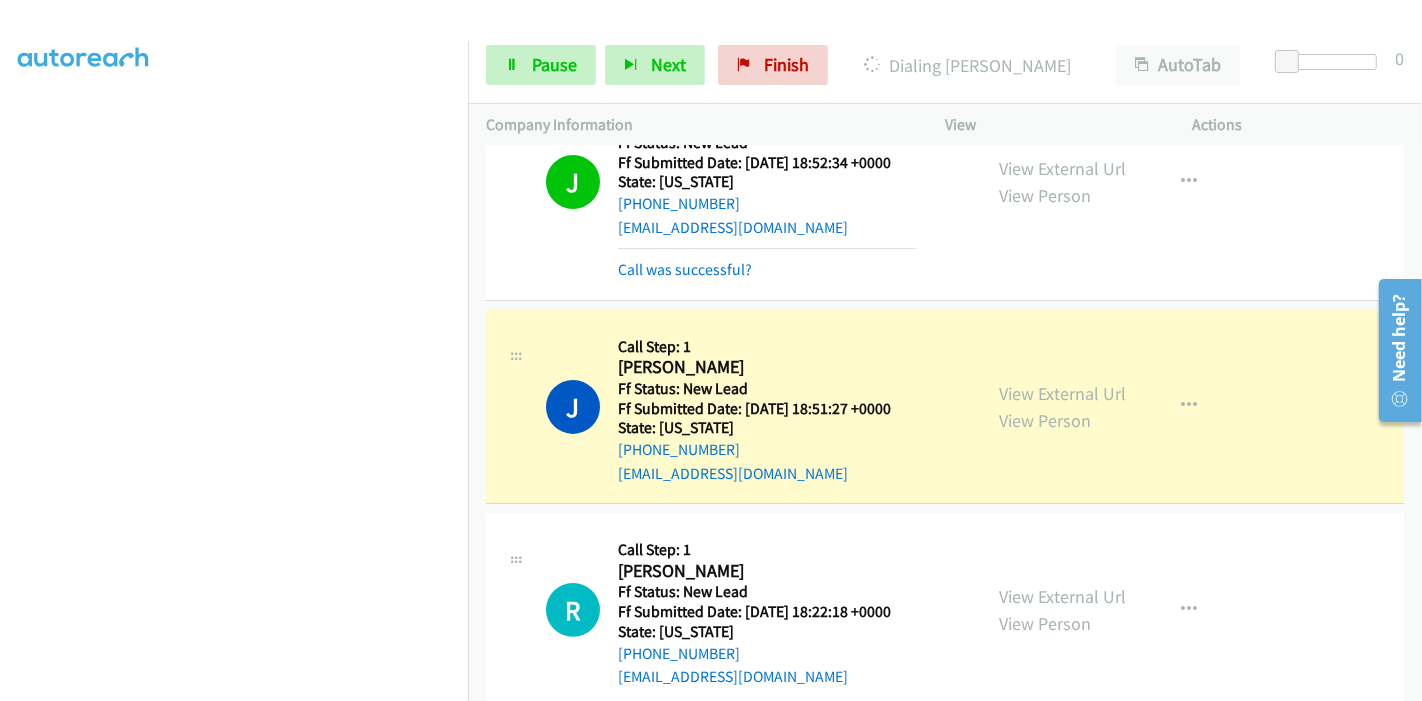 scroll, scrollTop: 0, scrollLeft: 0, axis: both 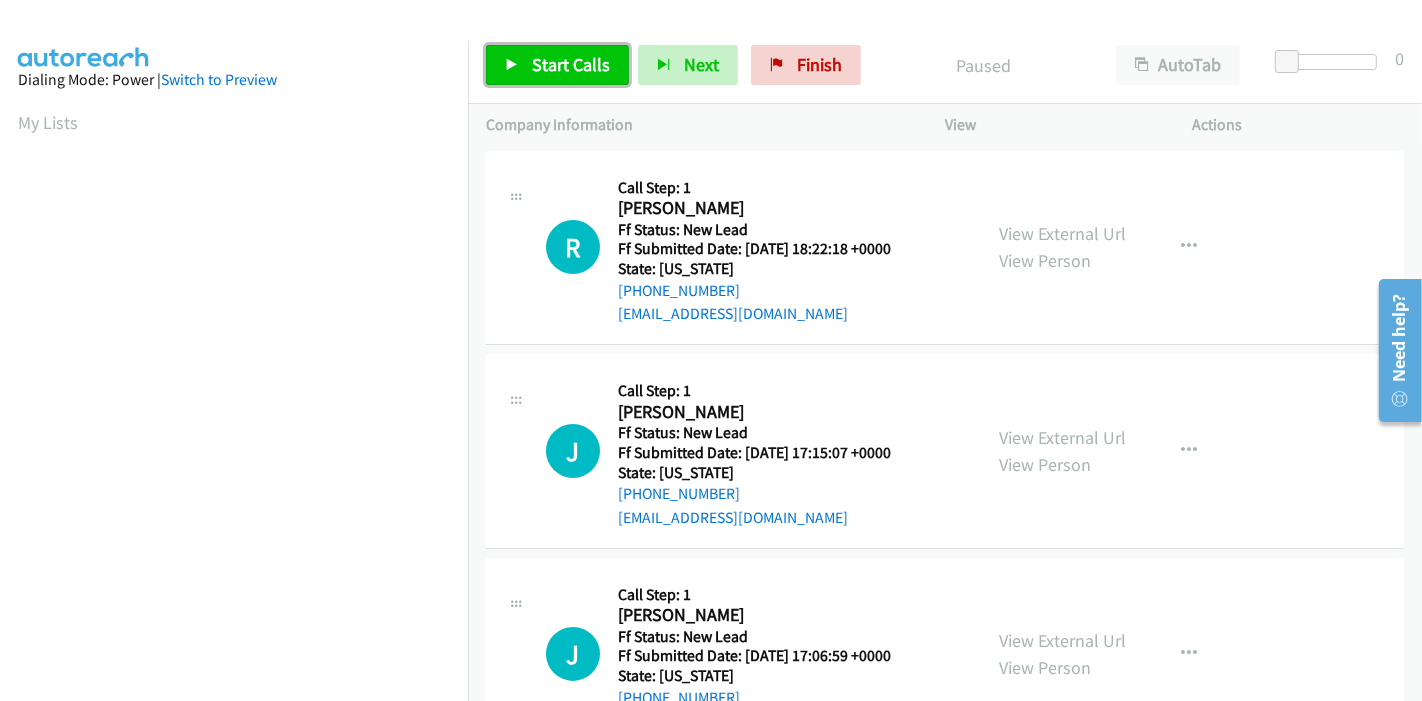 click on "Start Calls" at bounding box center (571, 64) 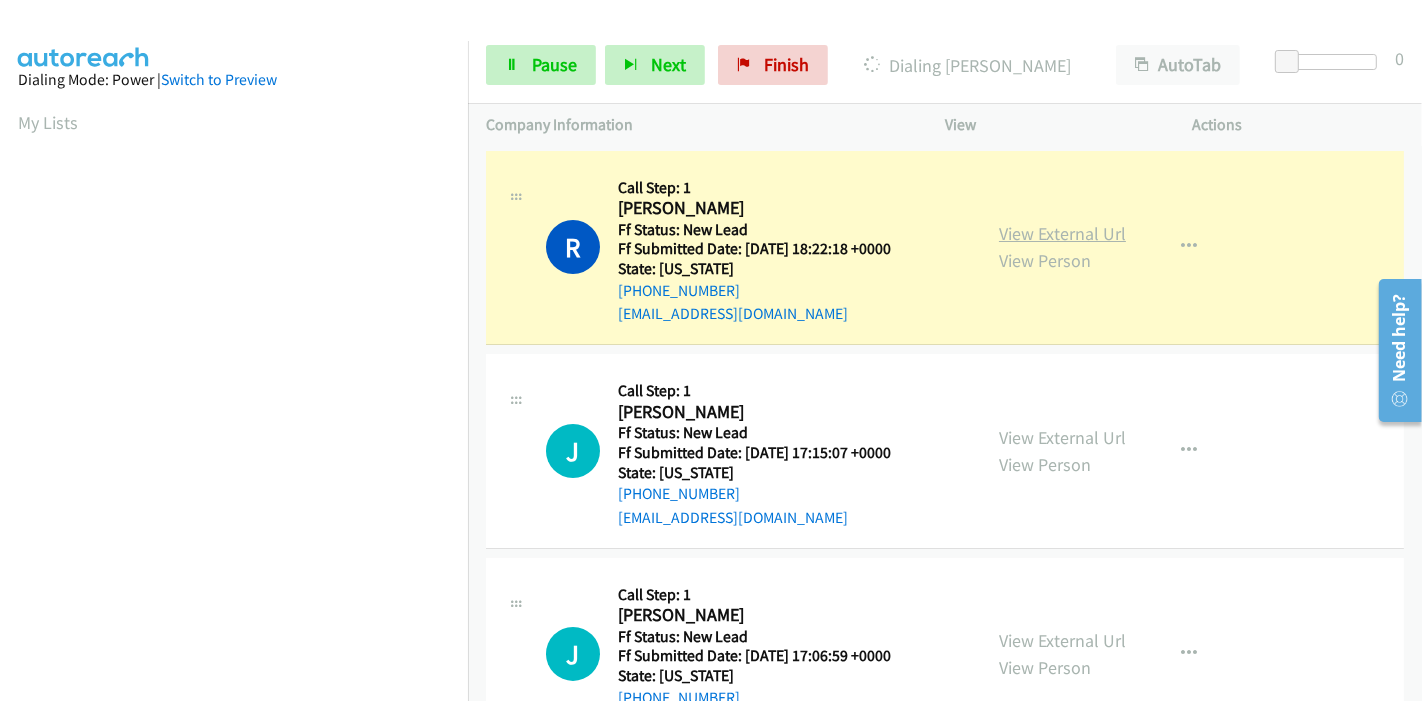 click on "View External Url" at bounding box center [1062, 233] 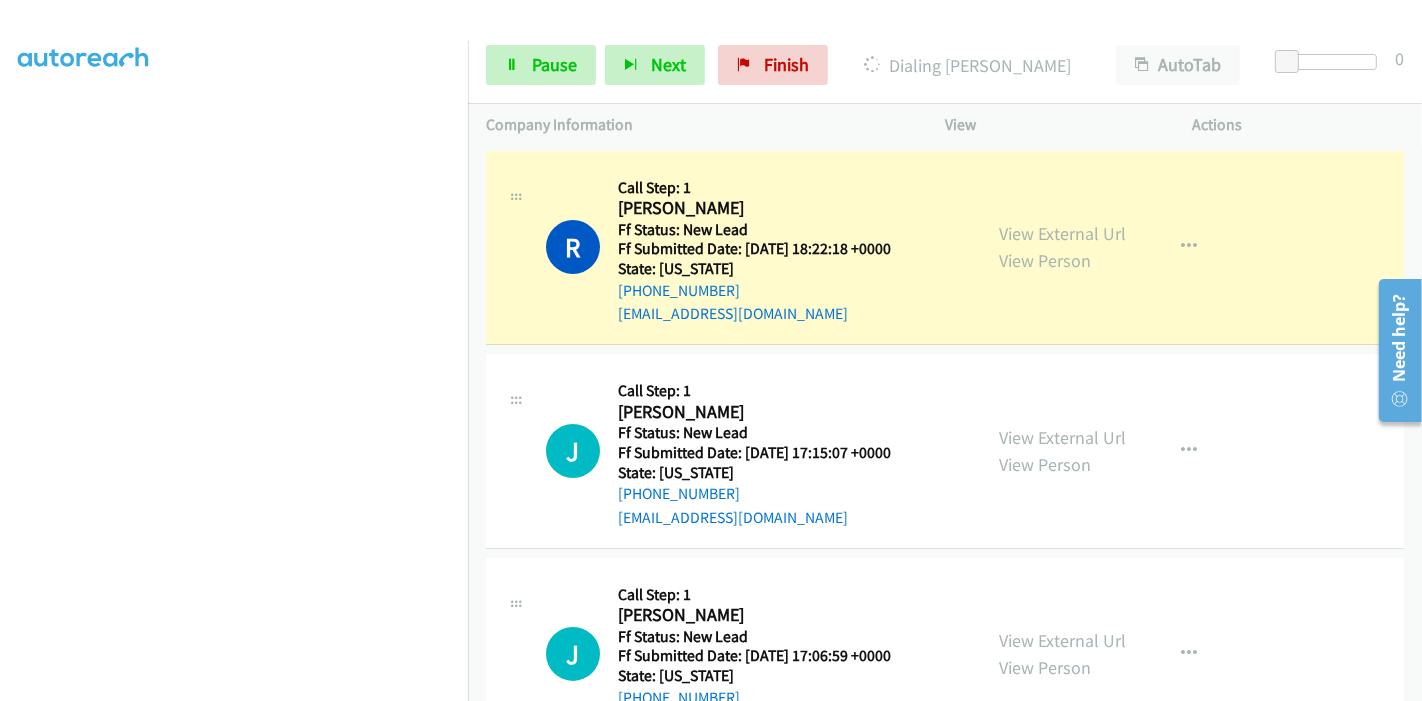 scroll, scrollTop: 0, scrollLeft: 0, axis: both 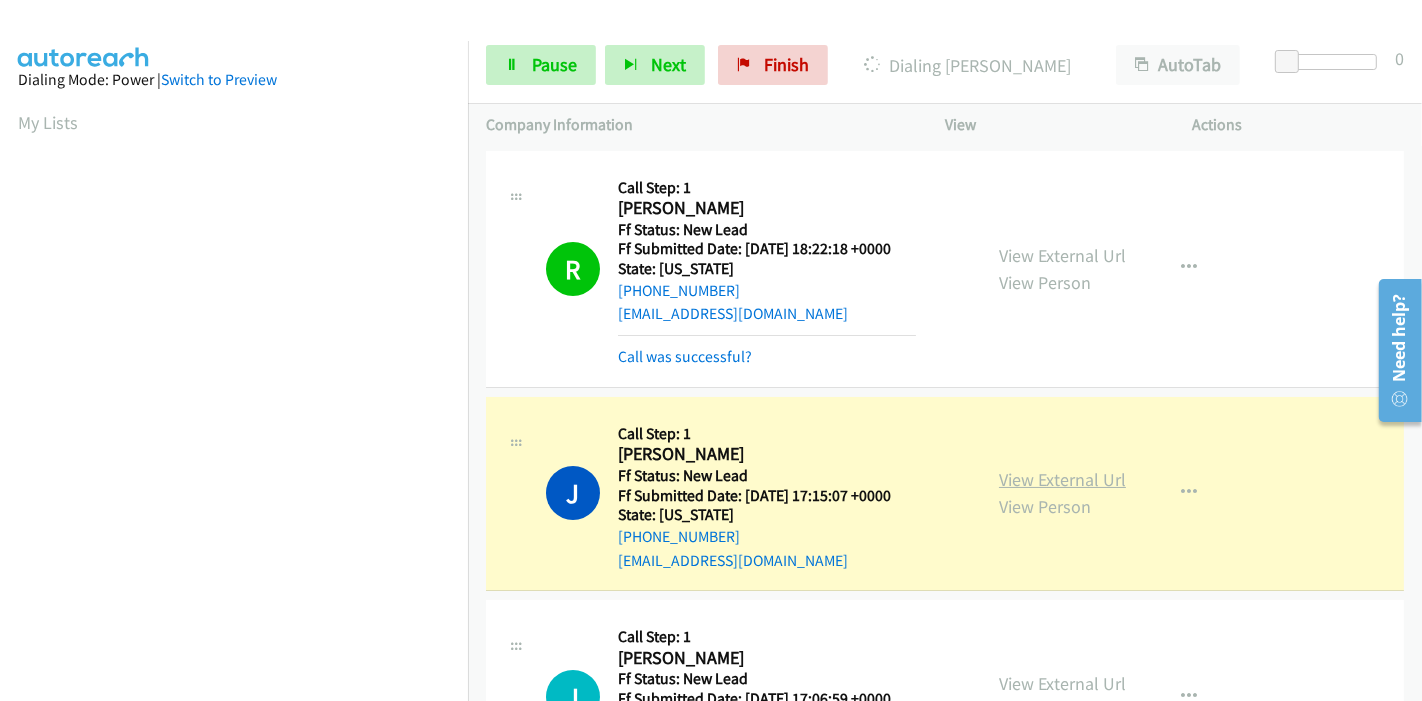 click on "View External Url" at bounding box center (1062, 479) 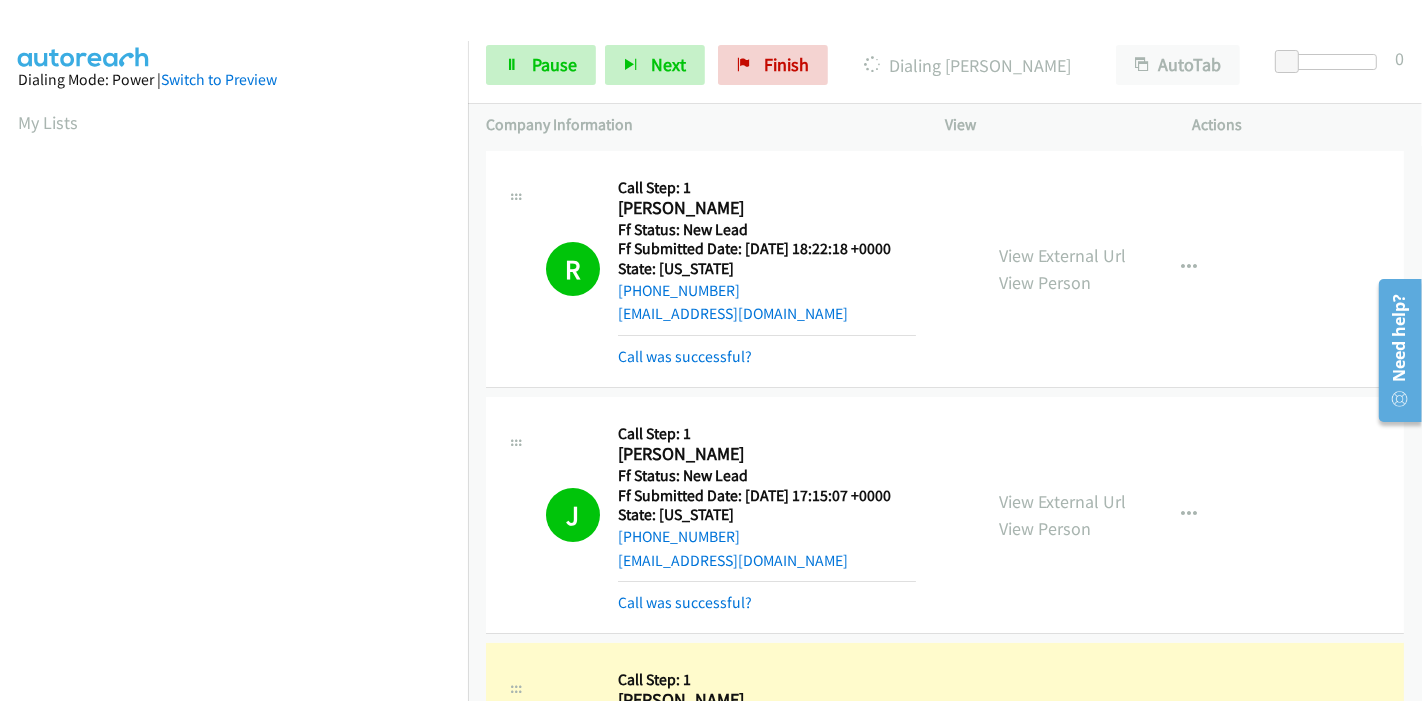 scroll, scrollTop: 422, scrollLeft: 0, axis: vertical 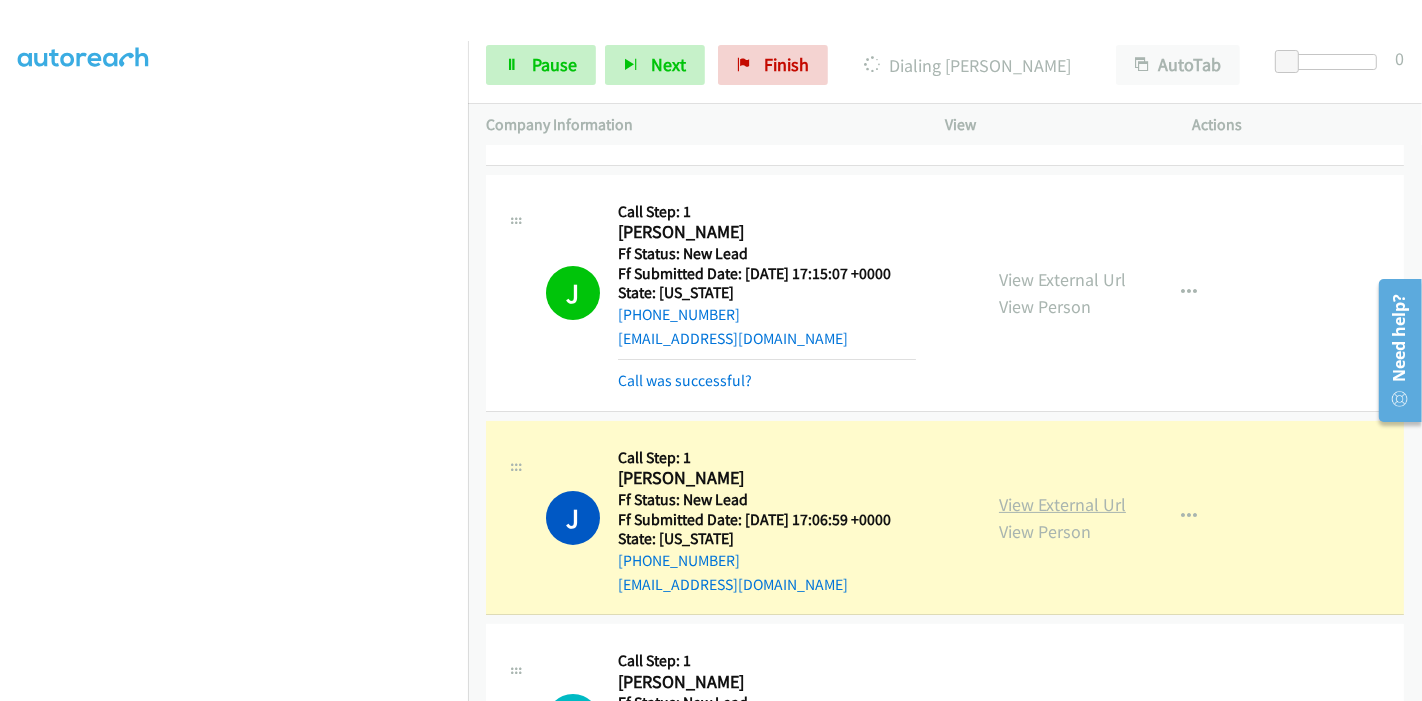 click on "View External Url" at bounding box center (1062, 504) 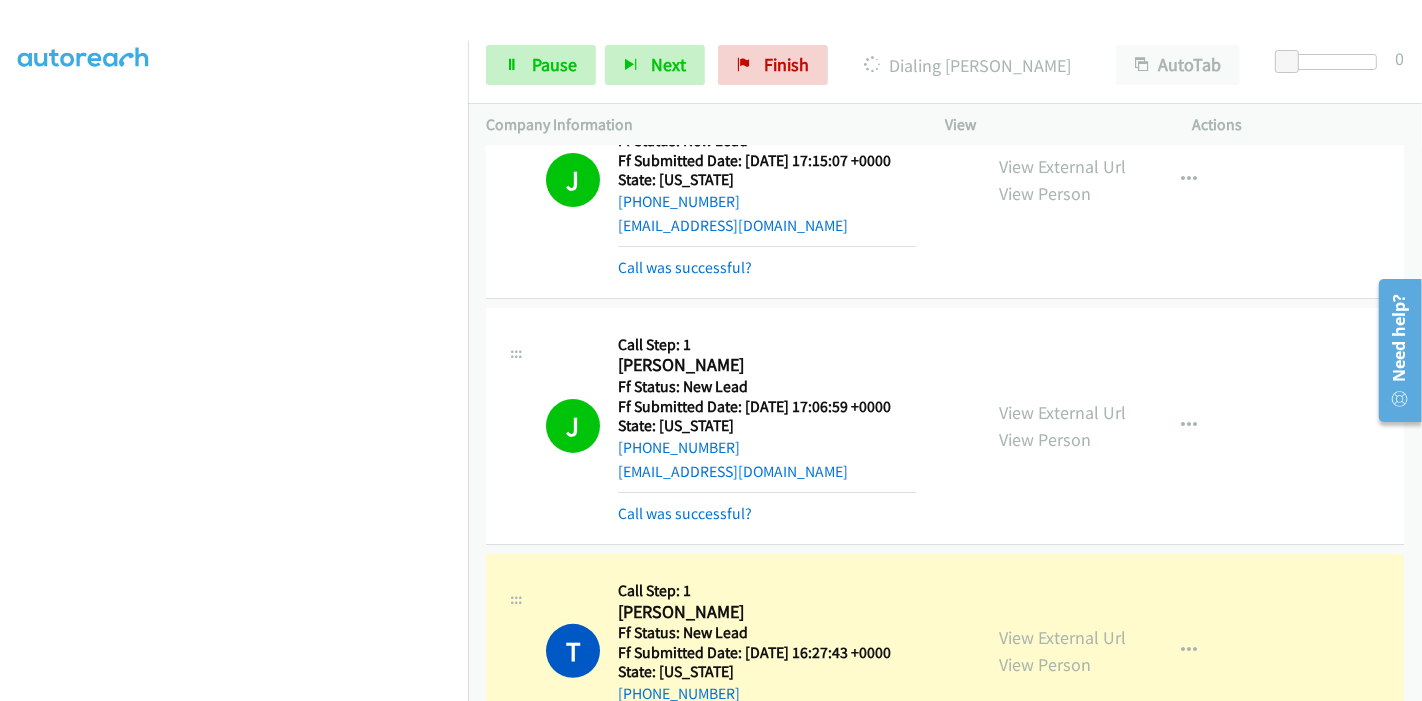 scroll, scrollTop: 411, scrollLeft: 0, axis: vertical 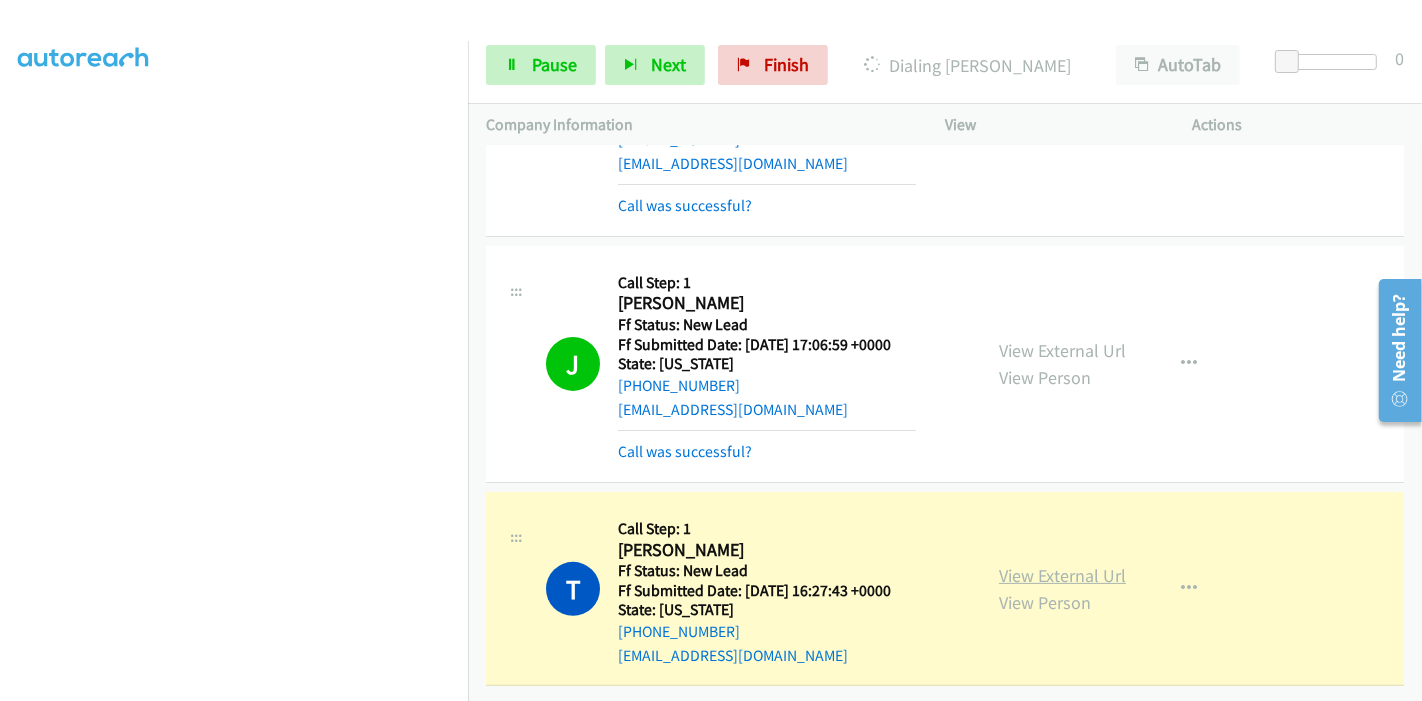 click on "View External Url" at bounding box center (1062, 575) 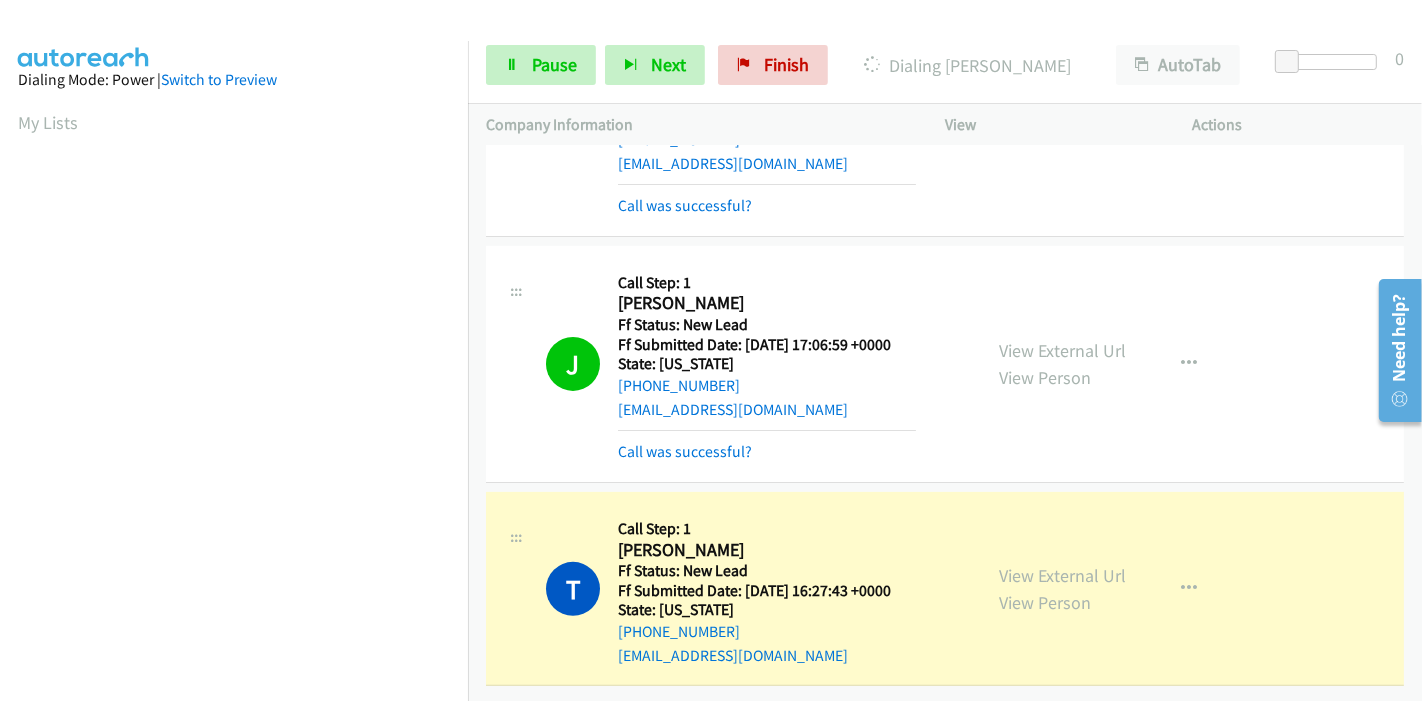 scroll, scrollTop: 422, scrollLeft: 0, axis: vertical 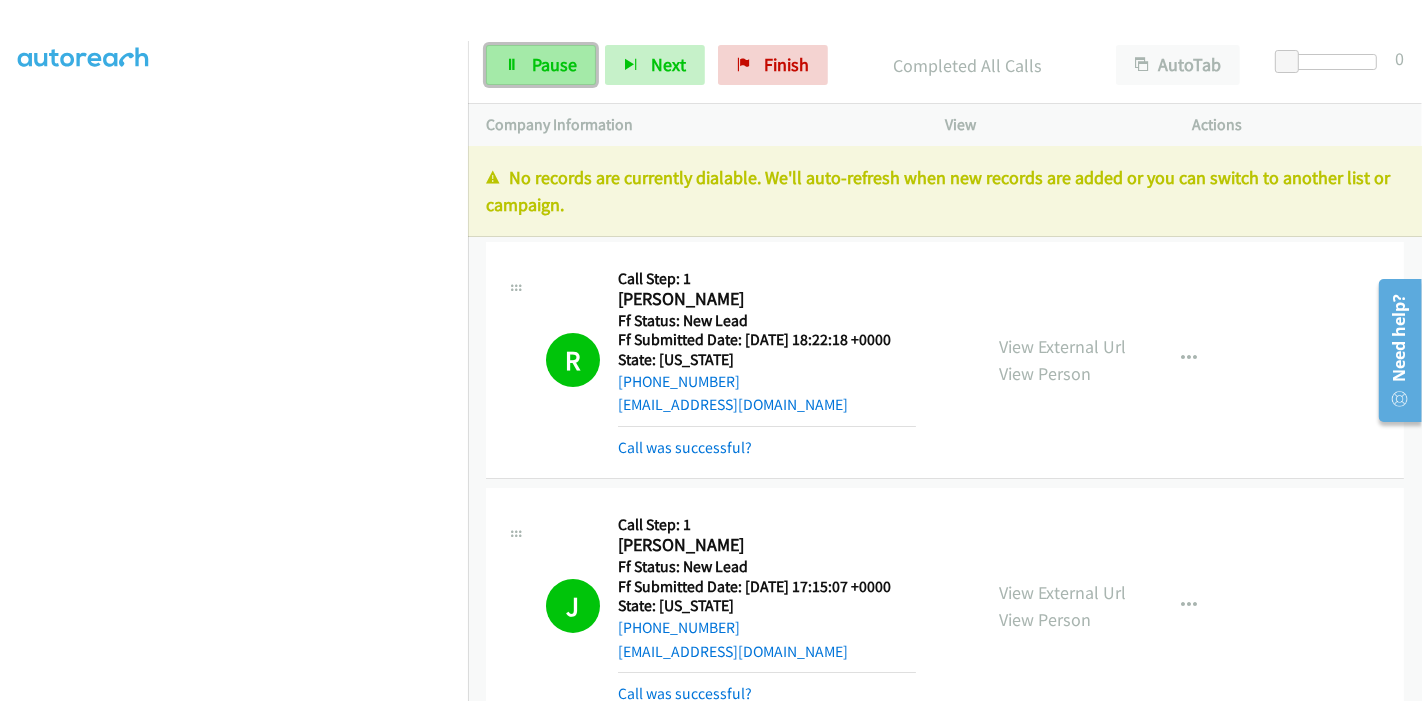 click on "Pause" at bounding box center [541, 65] 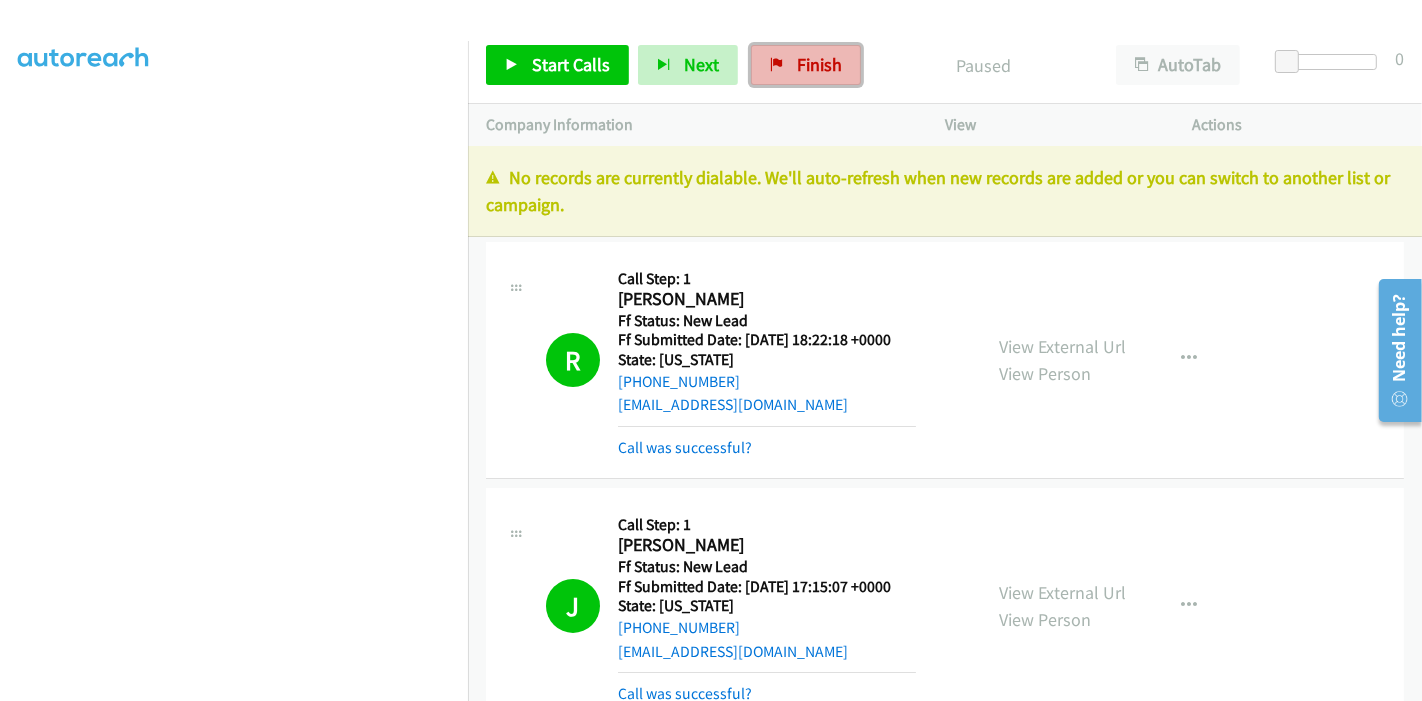 click at bounding box center (777, 66) 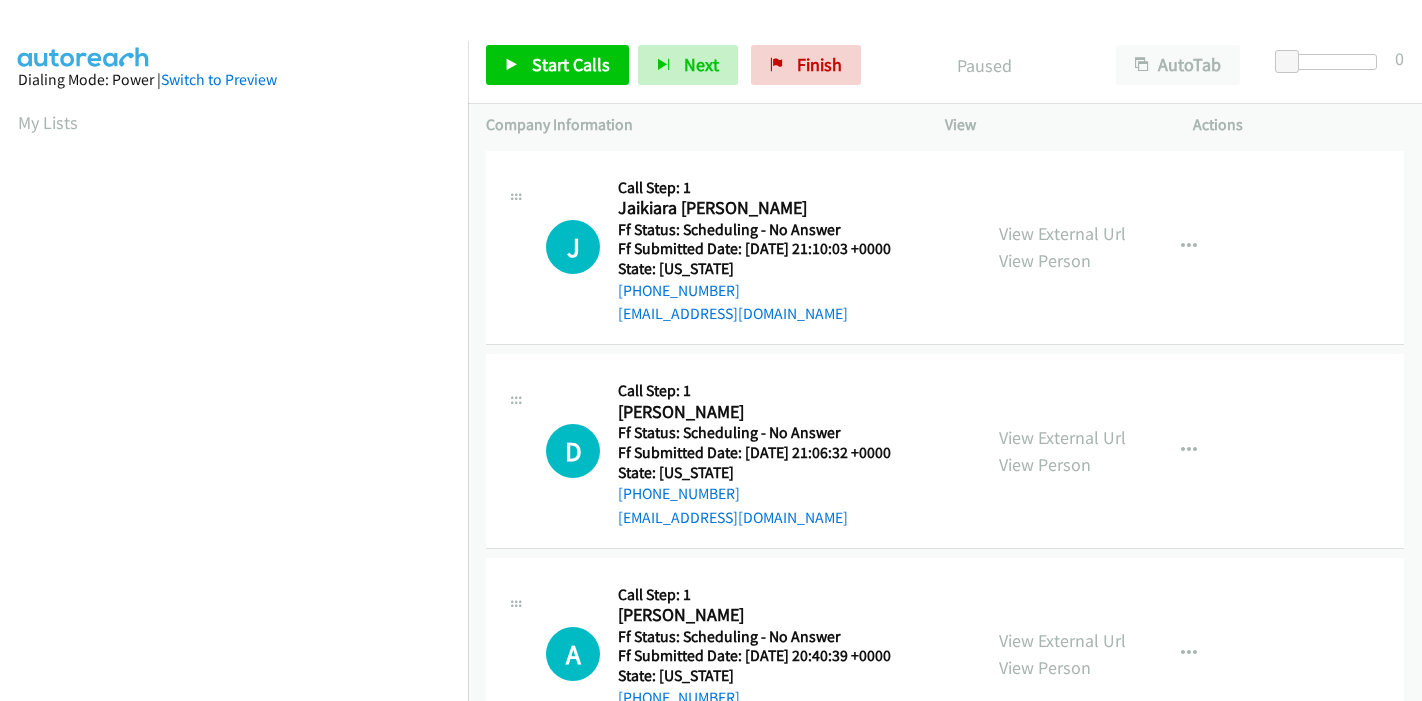 scroll, scrollTop: 0, scrollLeft: 0, axis: both 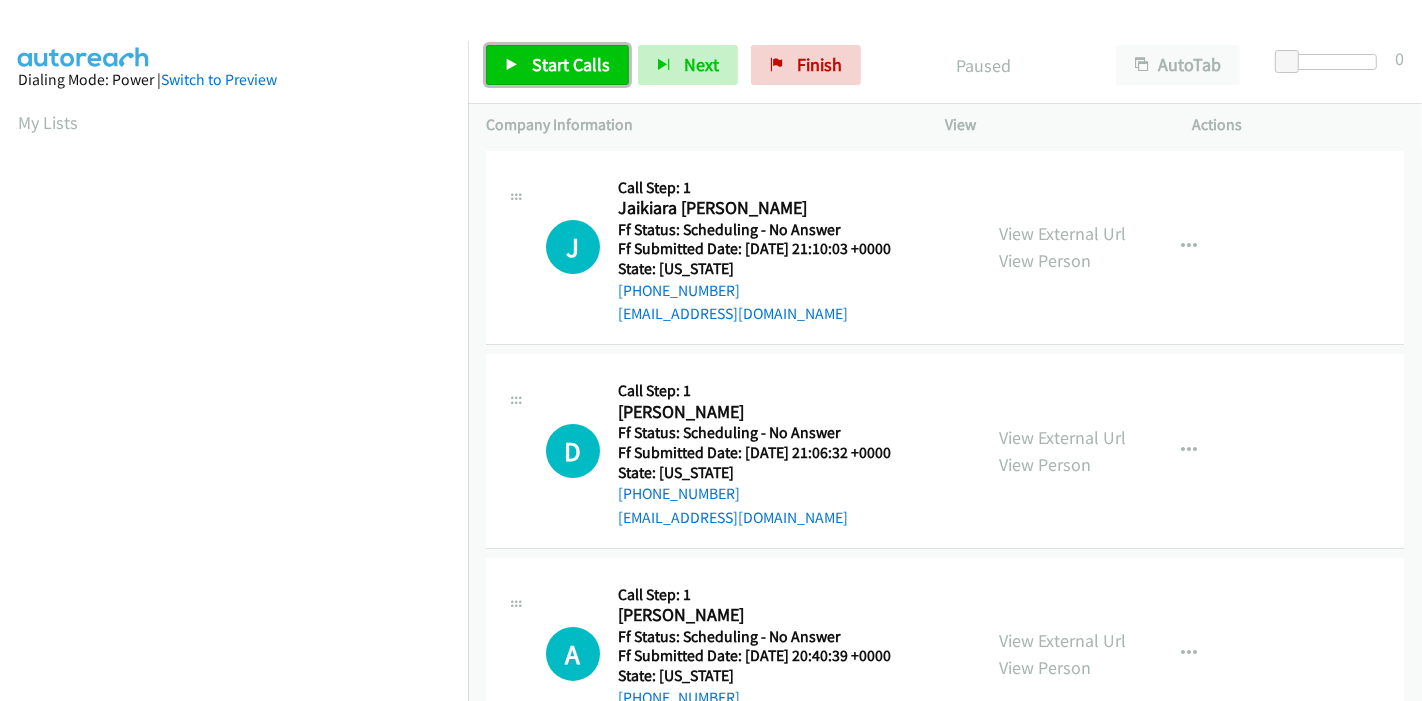 drag, startPoint x: 575, startPoint y: 47, endPoint x: 561, endPoint y: 41, distance: 15.231546 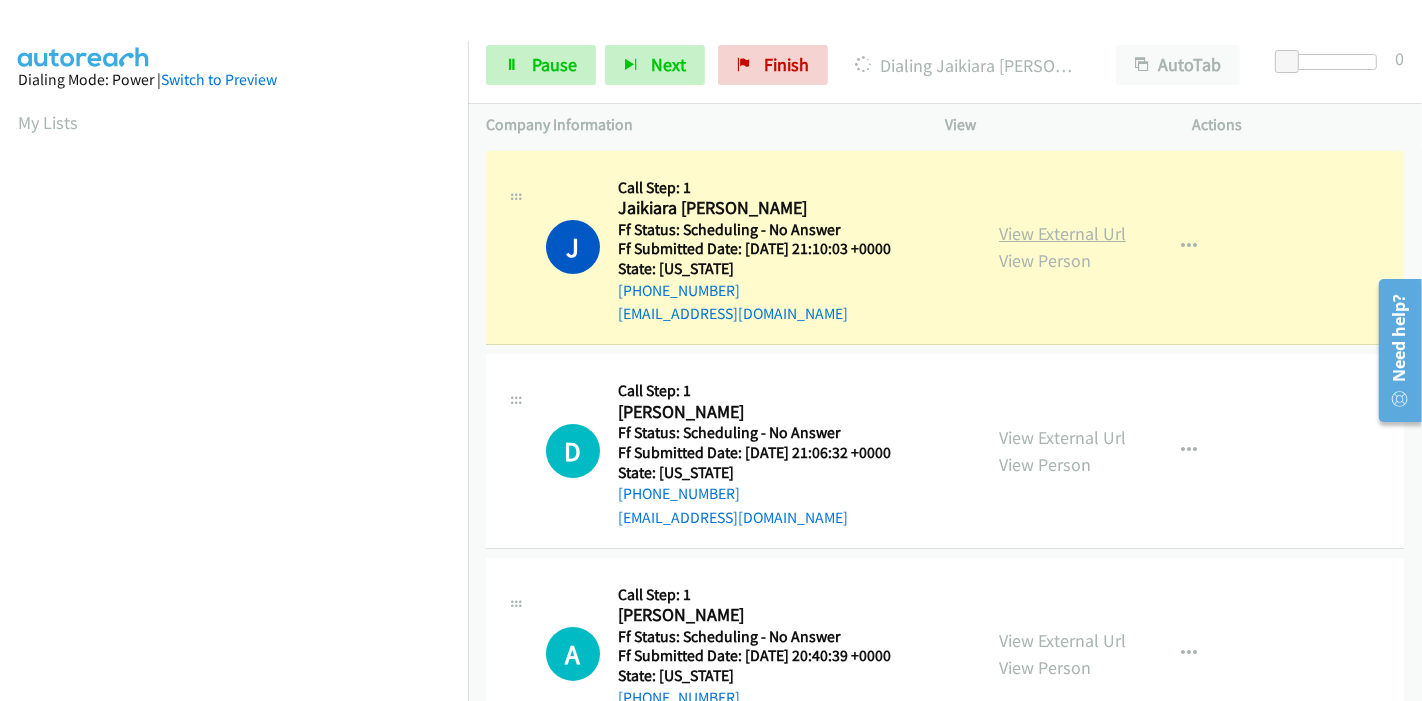 click on "View External Url" at bounding box center (1062, 233) 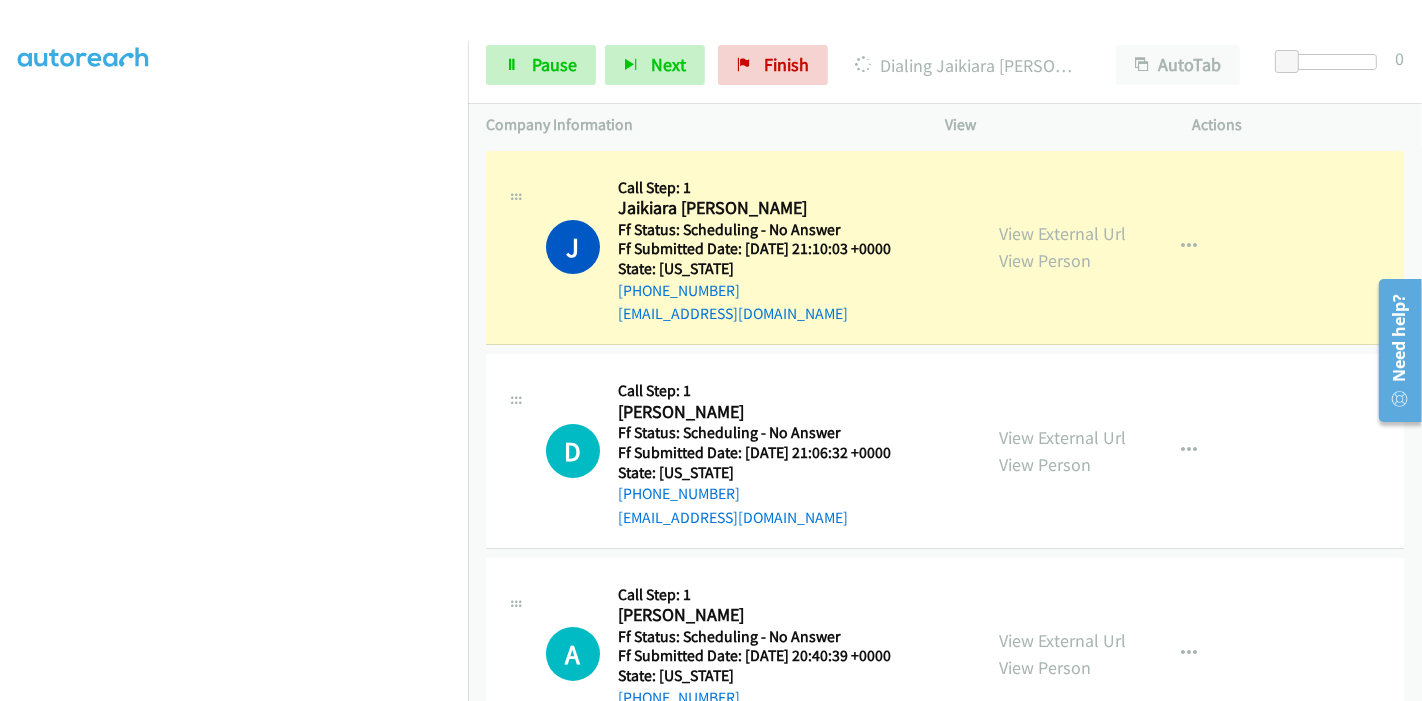 scroll, scrollTop: 0, scrollLeft: 0, axis: both 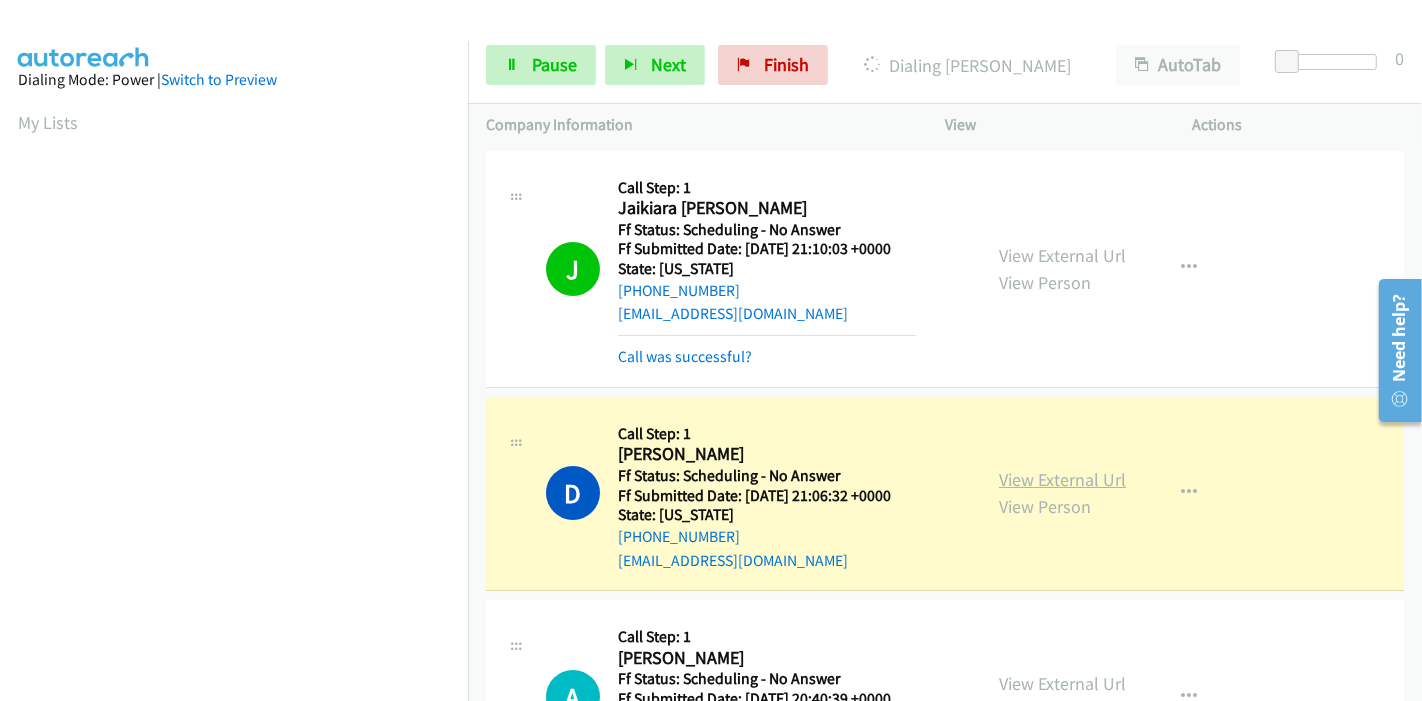 click on "View External Url" at bounding box center (1062, 479) 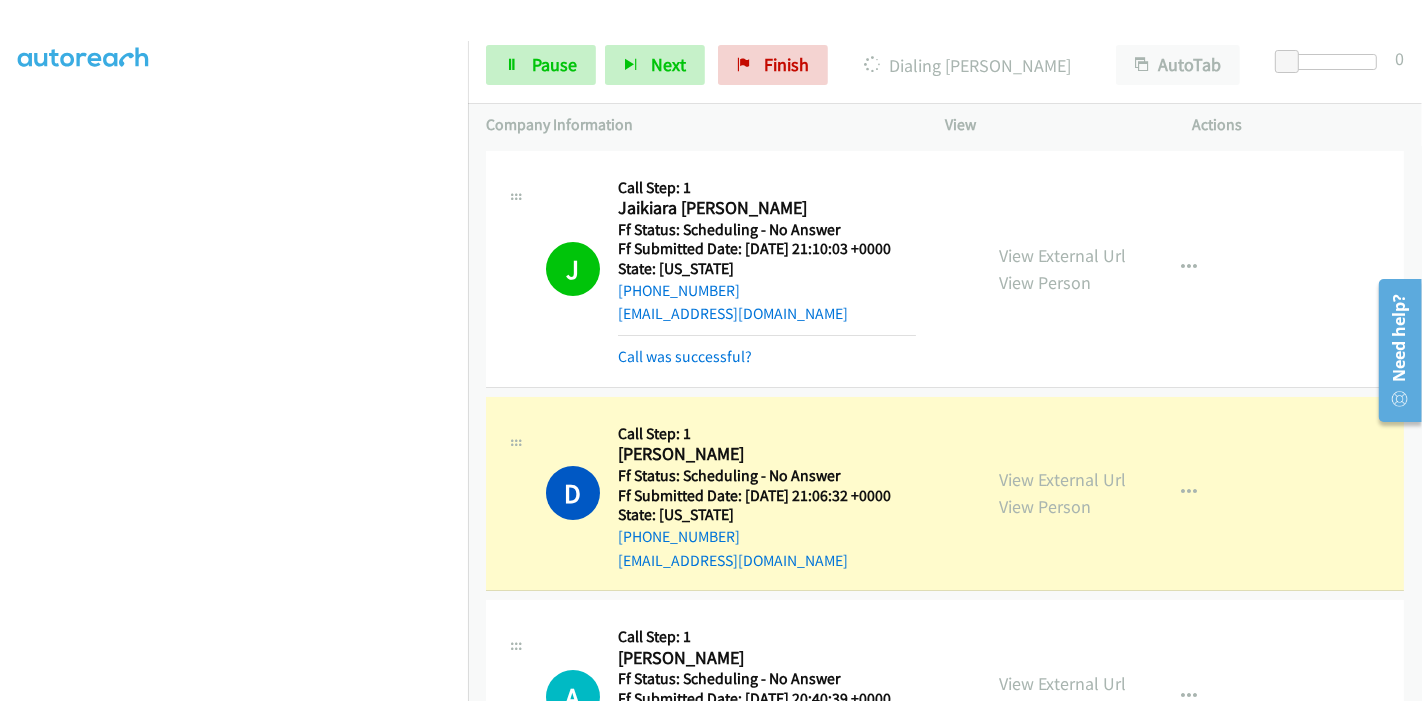scroll, scrollTop: 0, scrollLeft: 0, axis: both 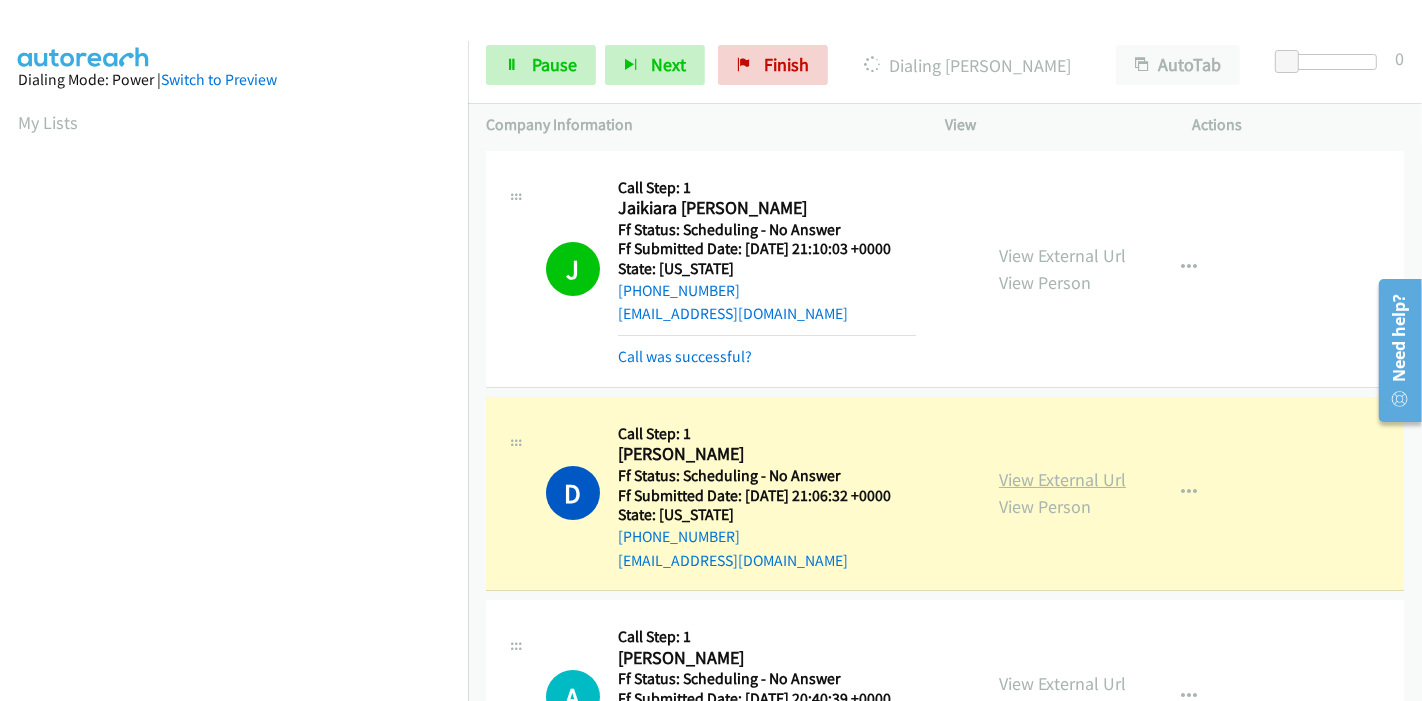 click on "View External Url" at bounding box center [1062, 479] 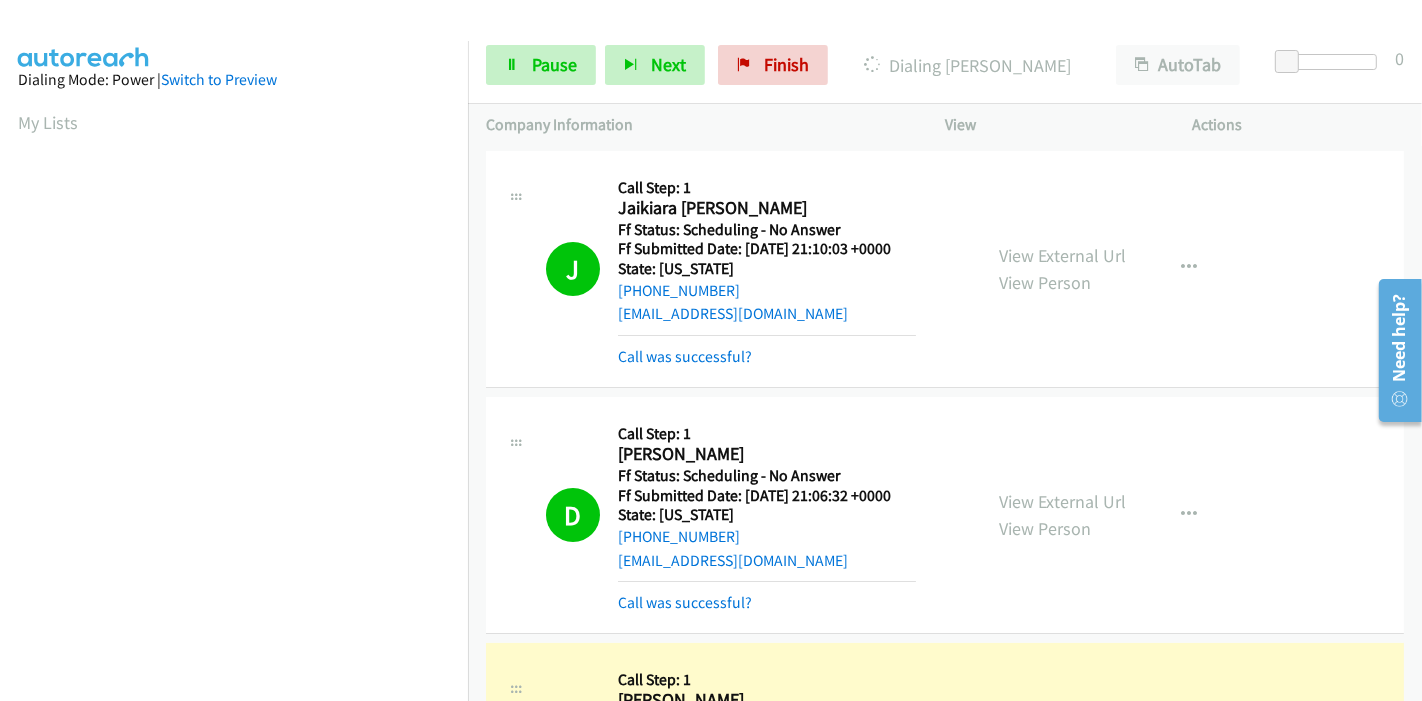 scroll, scrollTop: 422, scrollLeft: 0, axis: vertical 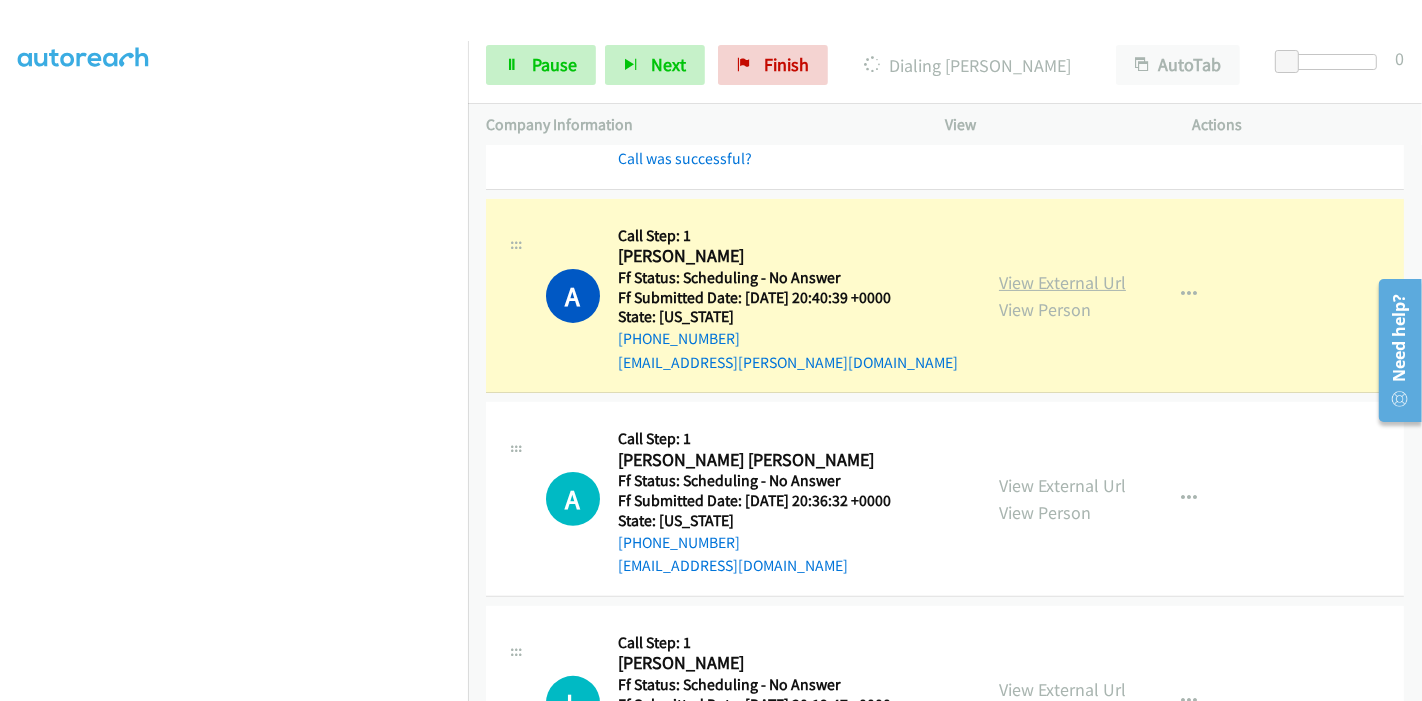click on "View External Url" at bounding box center [1062, 282] 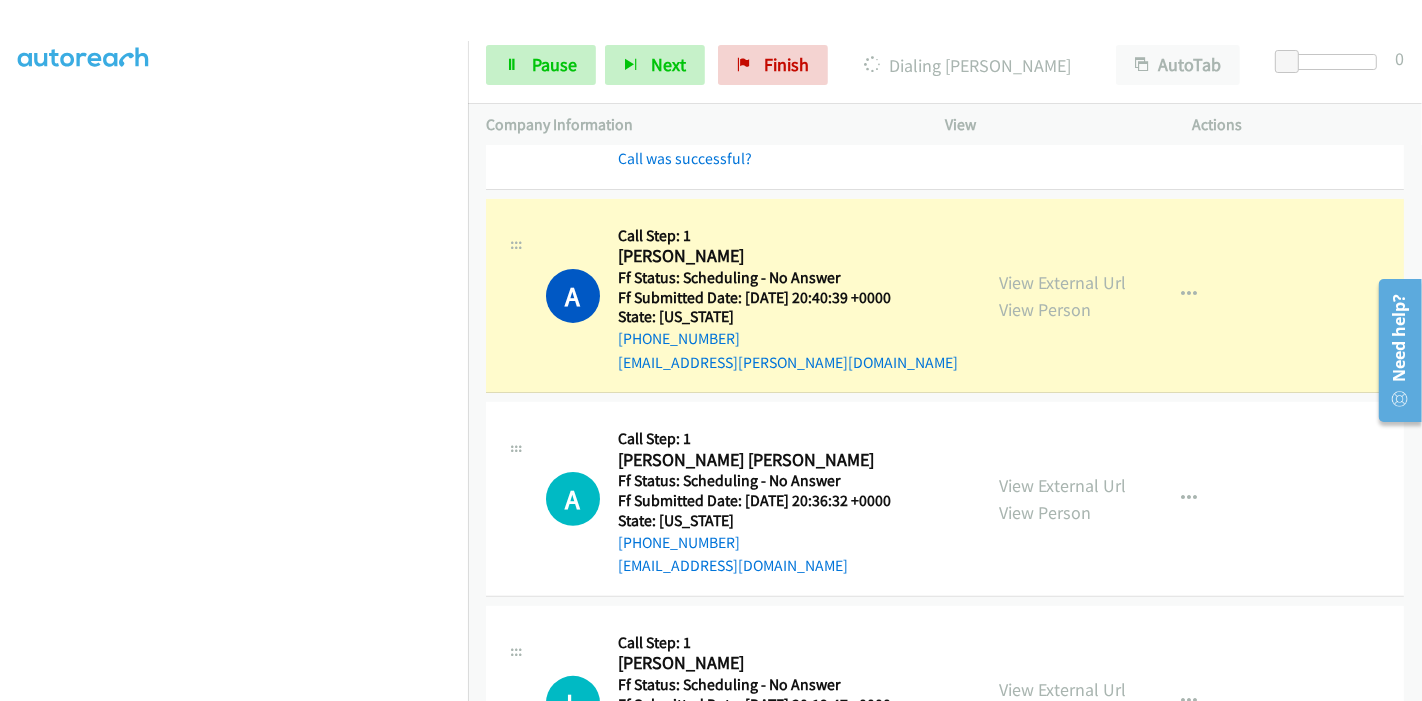 scroll, scrollTop: 0, scrollLeft: 0, axis: both 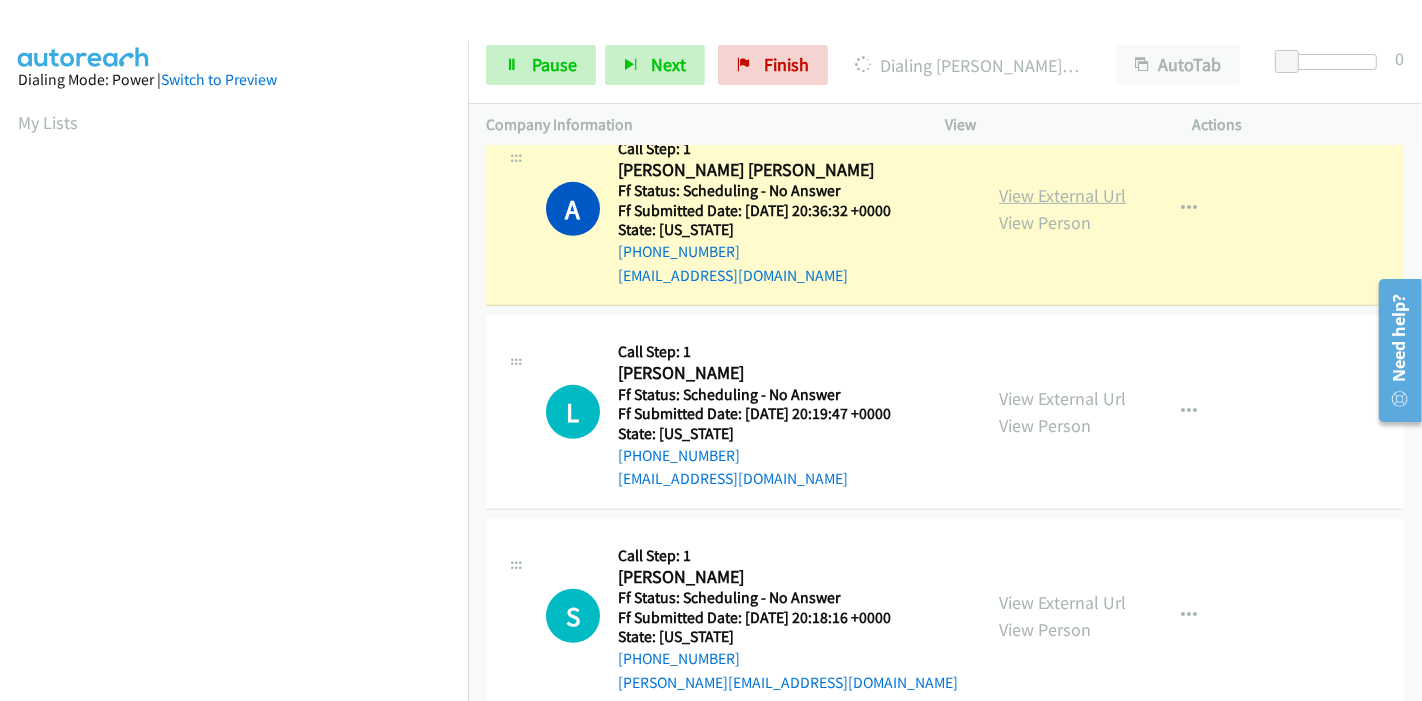 click on "View External Url" at bounding box center [1062, 195] 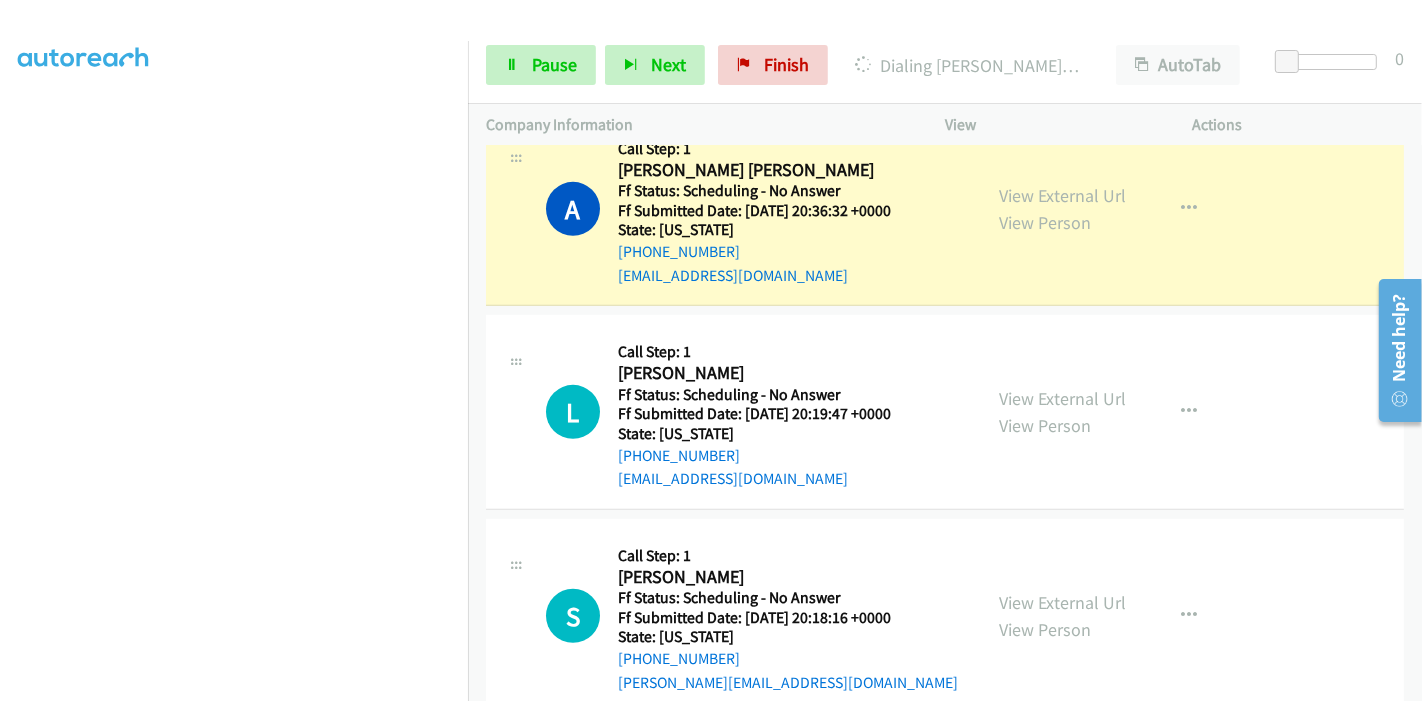 scroll, scrollTop: 422, scrollLeft: 0, axis: vertical 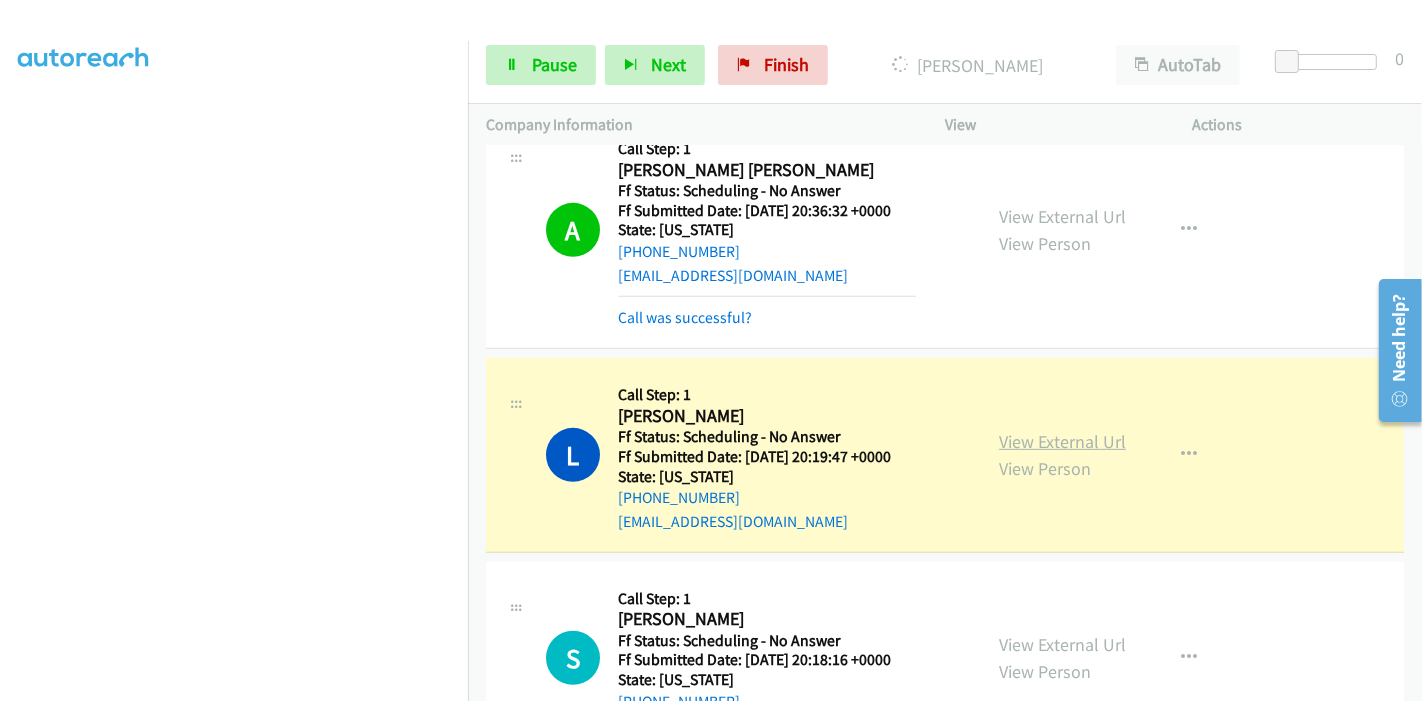 click on "View External Url" at bounding box center (1062, 441) 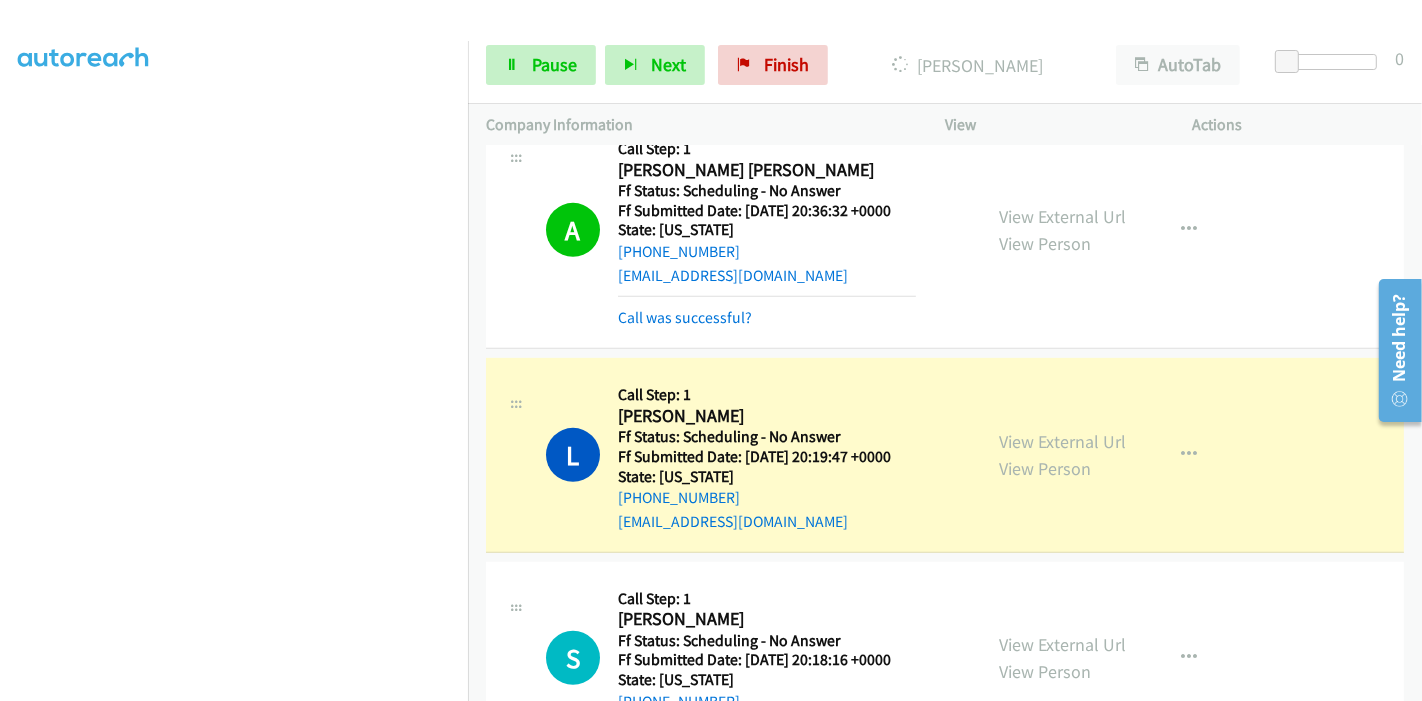scroll, scrollTop: 422, scrollLeft: 0, axis: vertical 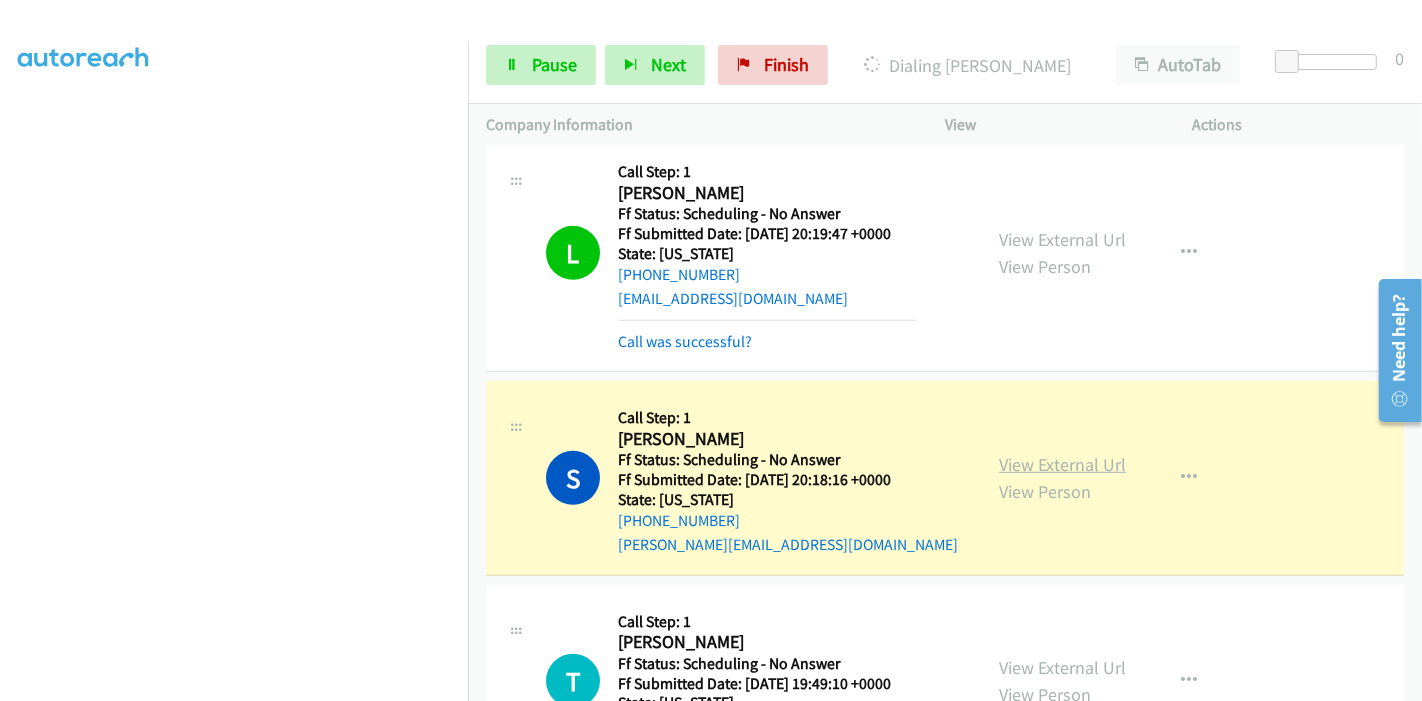 click on "View External Url" at bounding box center [1062, 464] 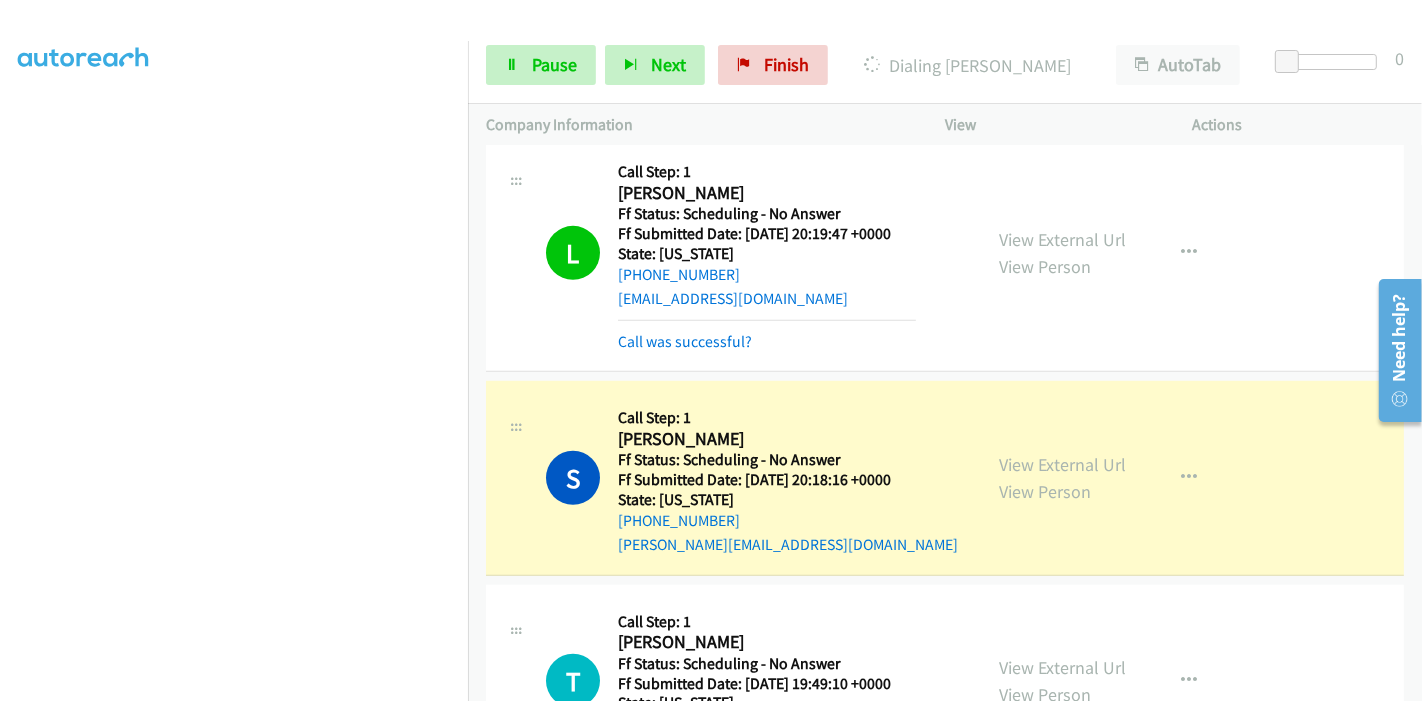 click on "Start Calls
Pause
Next
Finish
Dialing [PERSON_NAME]
AutoTab
AutoTab
0" at bounding box center (945, 65) 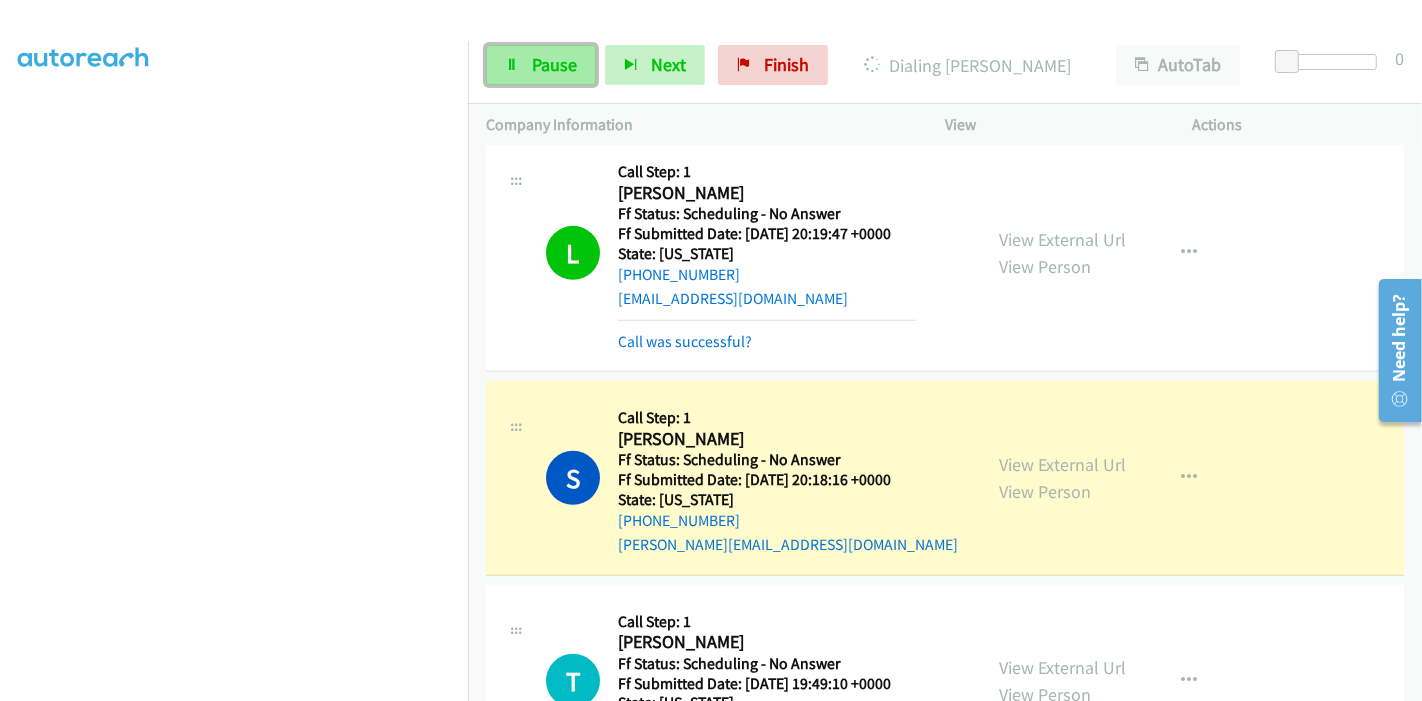 click on "Pause" at bounding box center [541, 65] 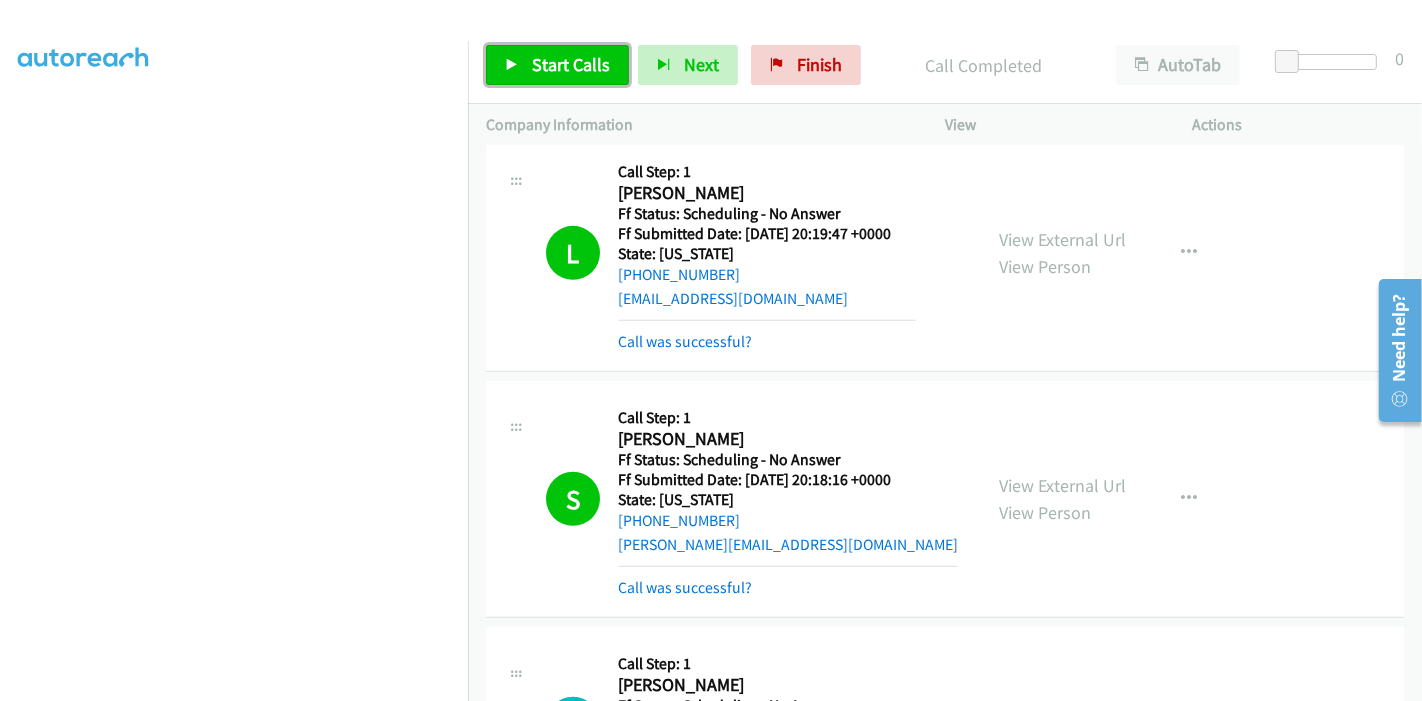 click on "Start Calls" at bounding box center (571, 64) 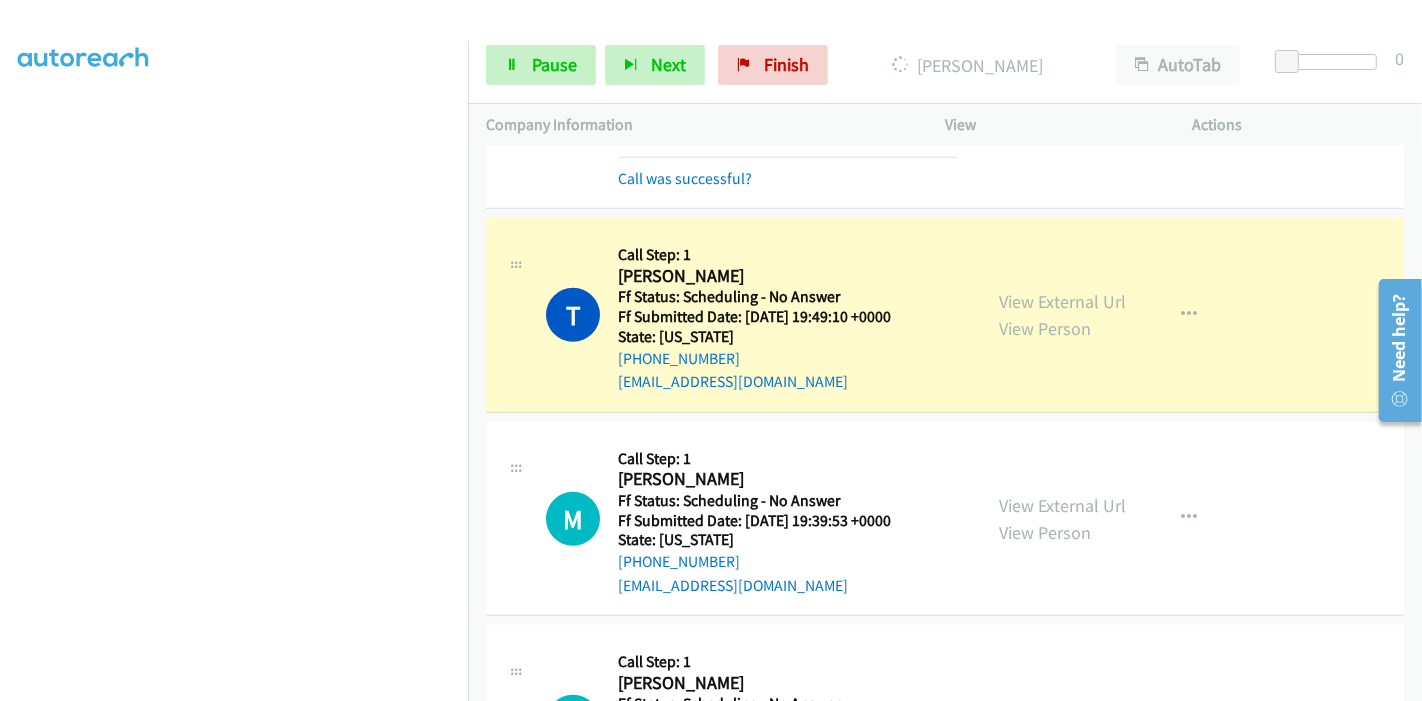 scroll, scrollTop: 1444, scrollLeft: 0, axis: vertical 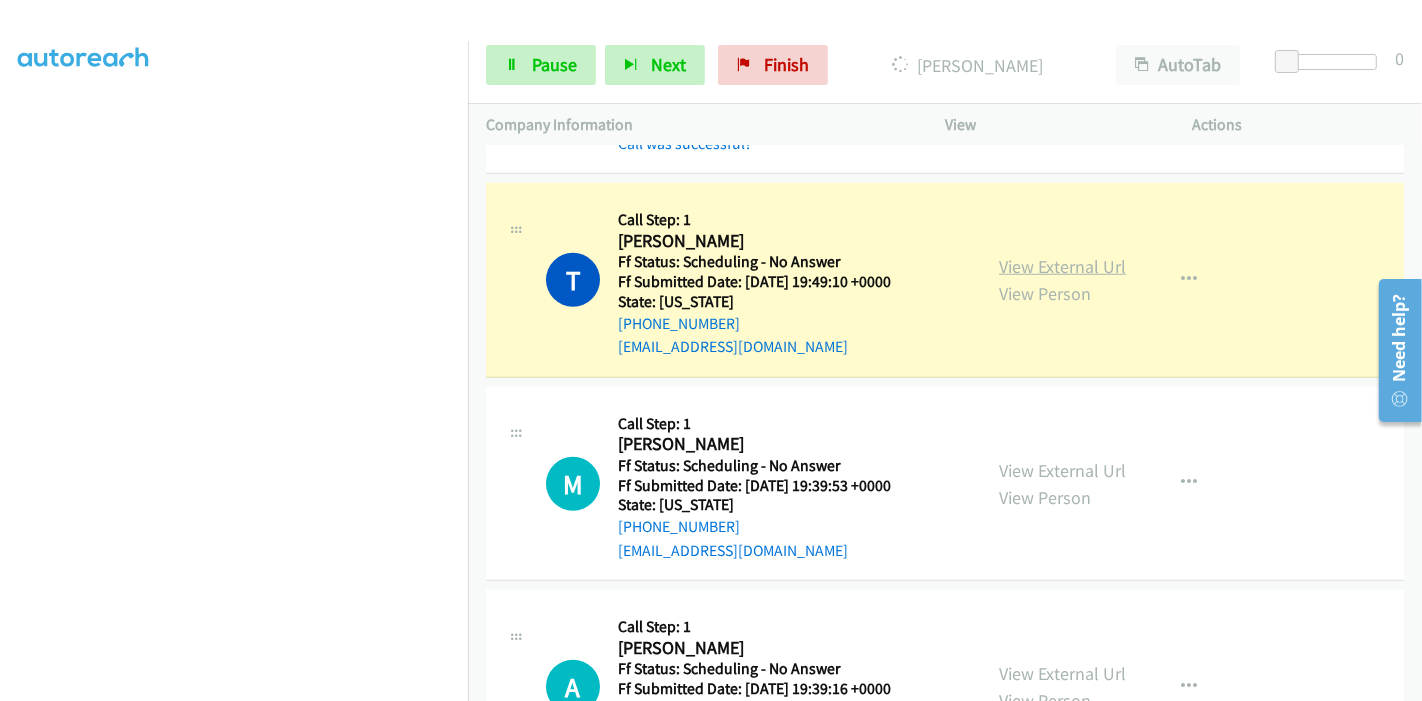 click on "View External Url" at bounding box center [1062, 266] 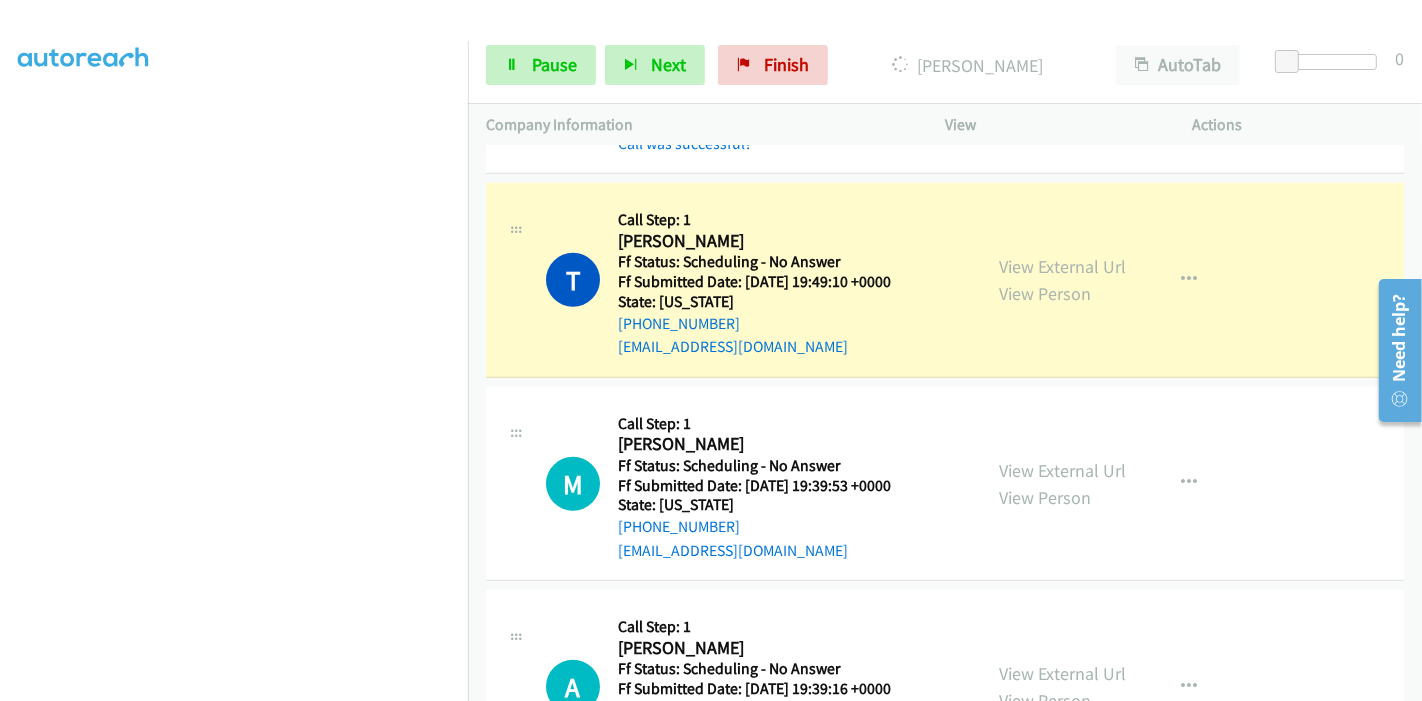 scroll, scrollTop: 0, scrollLeft: 0, axis: both 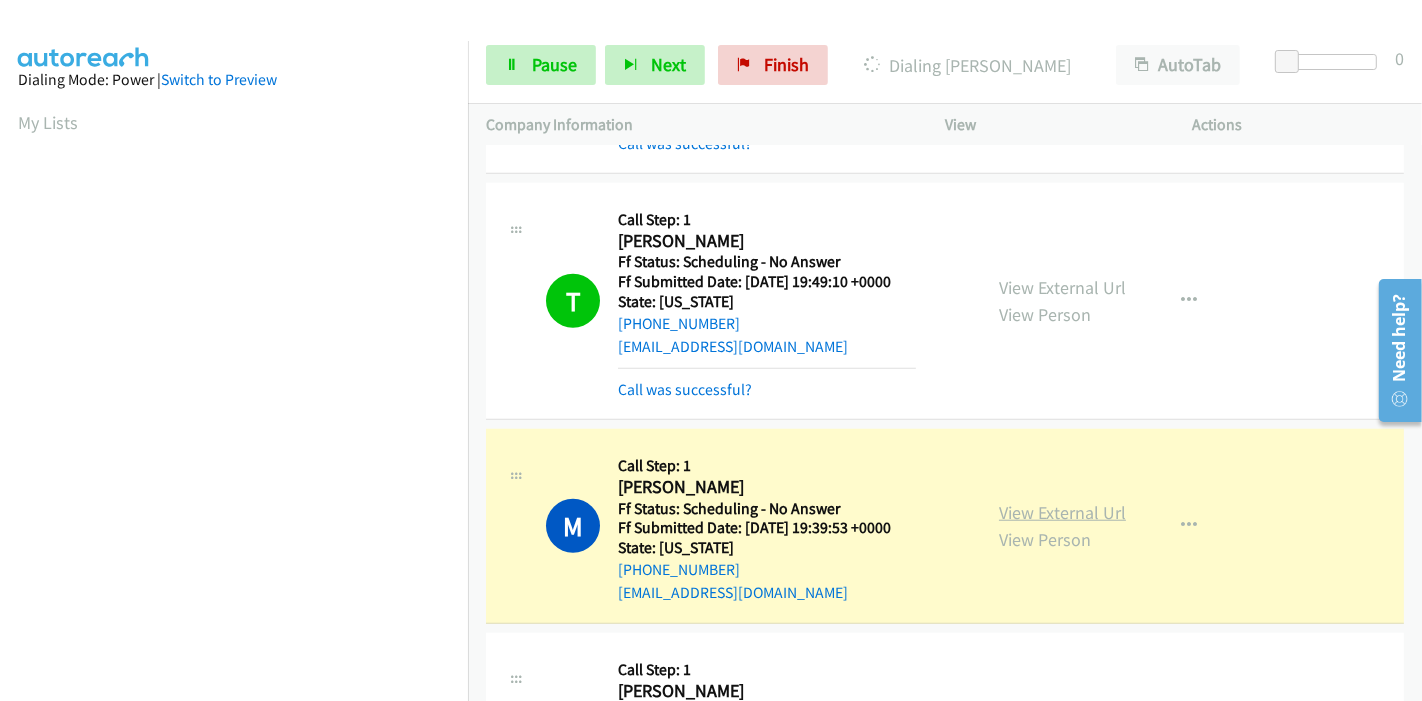 click on "View External Url" at bounding box center [1062, 512] 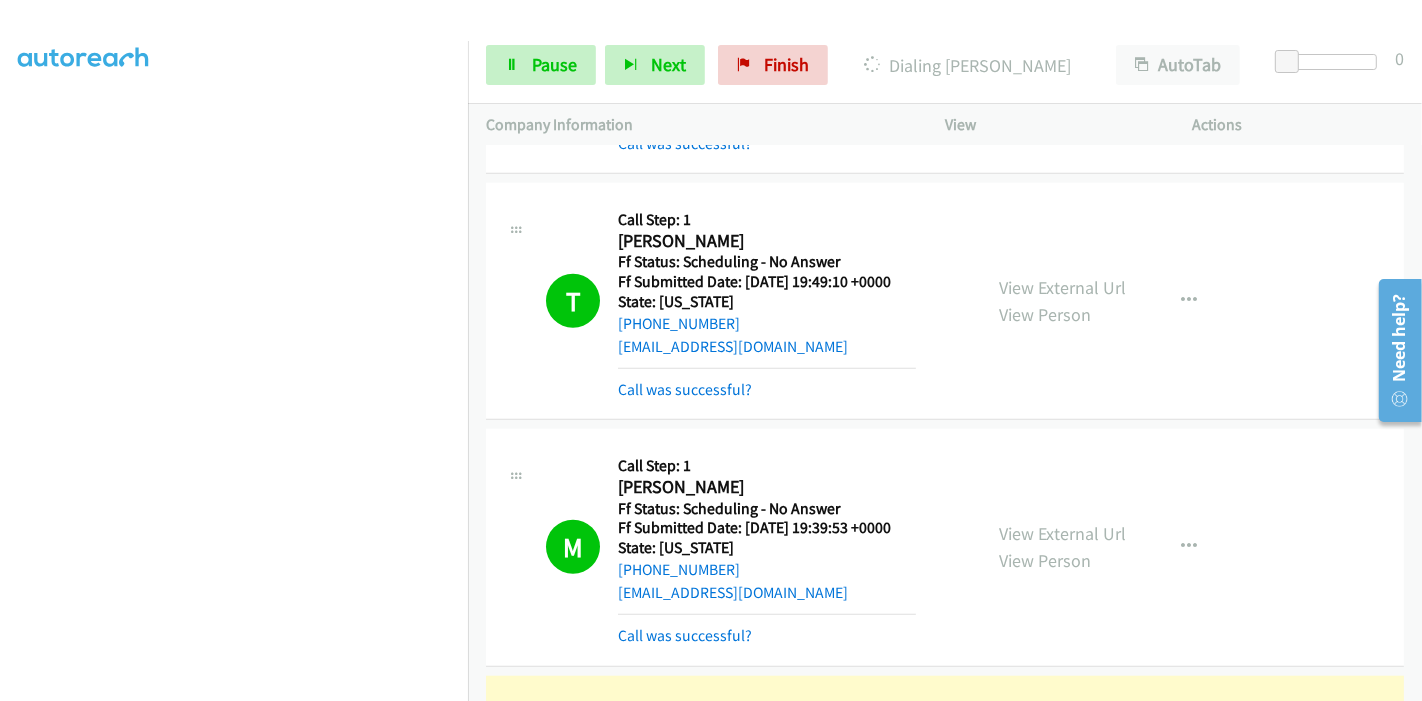 scroll, scrollTop: 422, scrollLeft: 0, axis: vertical 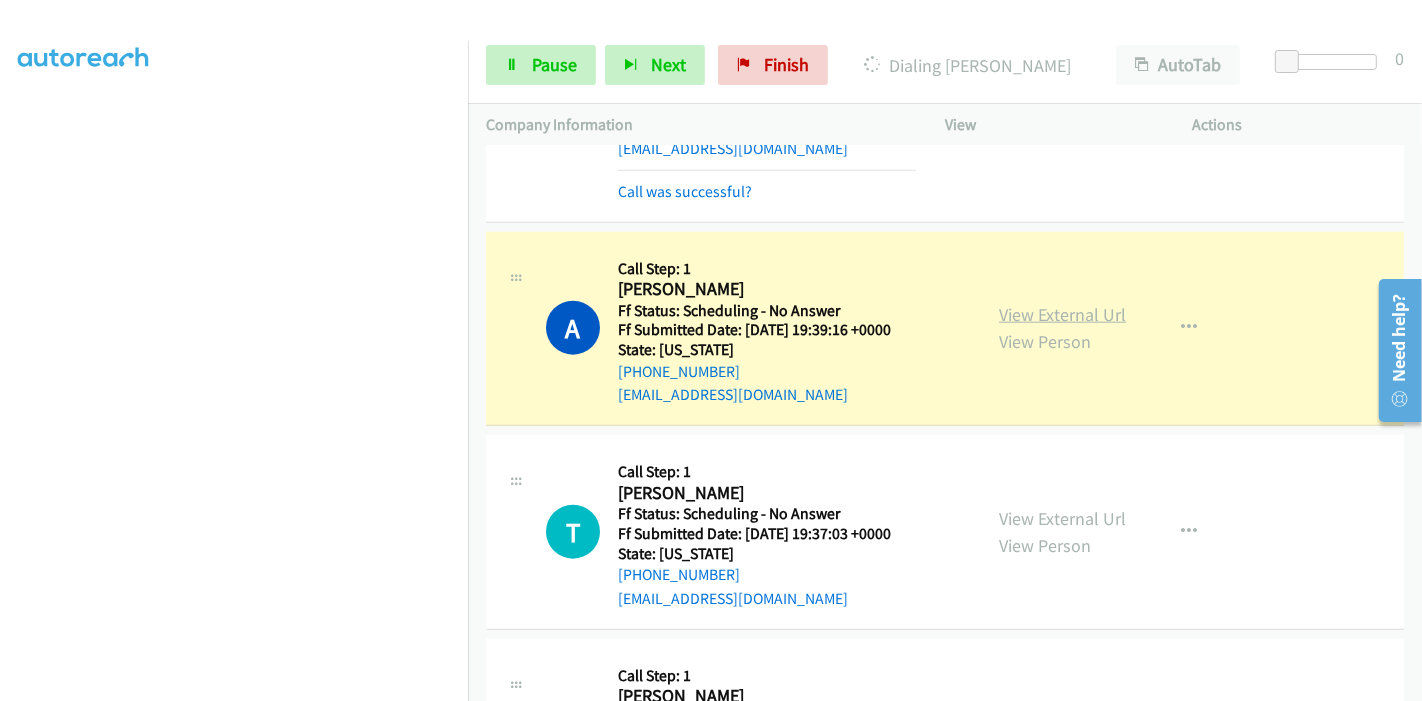 click on "View External Url" at bounding box center [1062, 314] 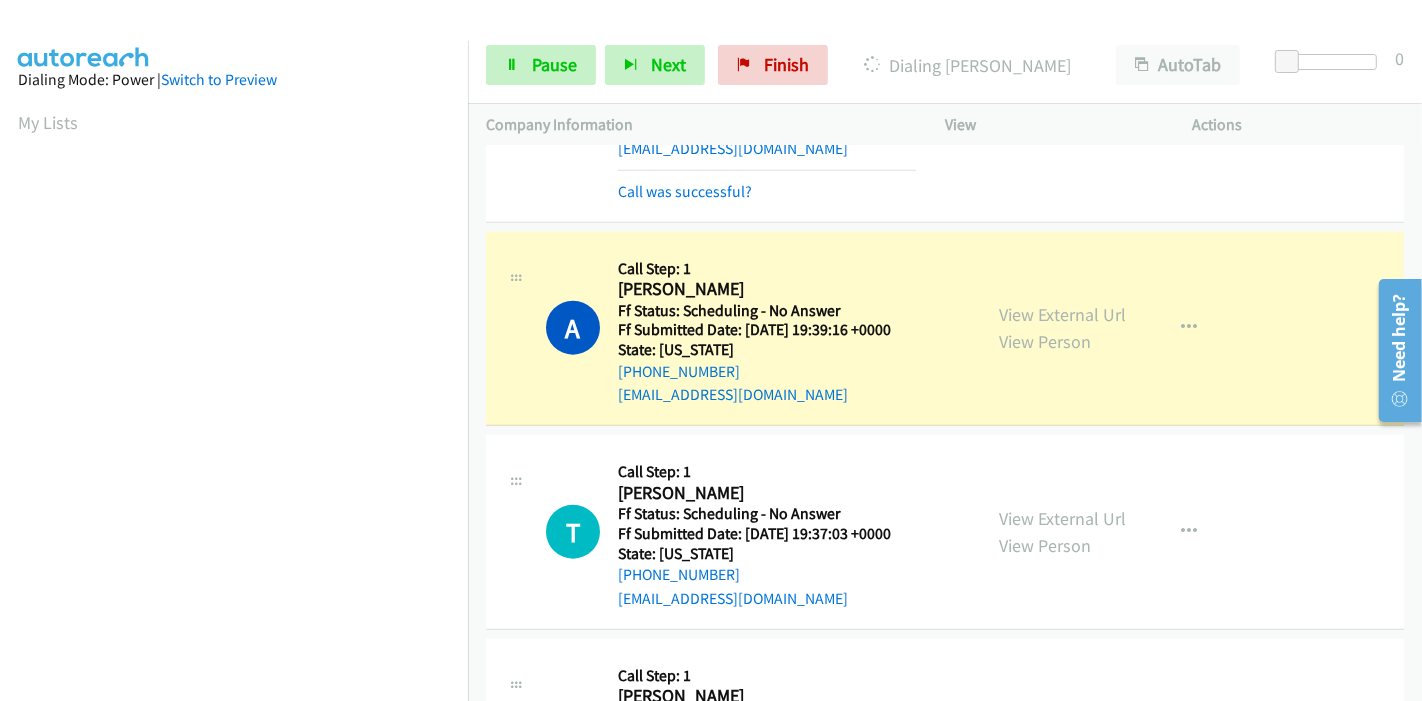 scroll, scrollTop: 0, scrollLeft: 0, axis: both 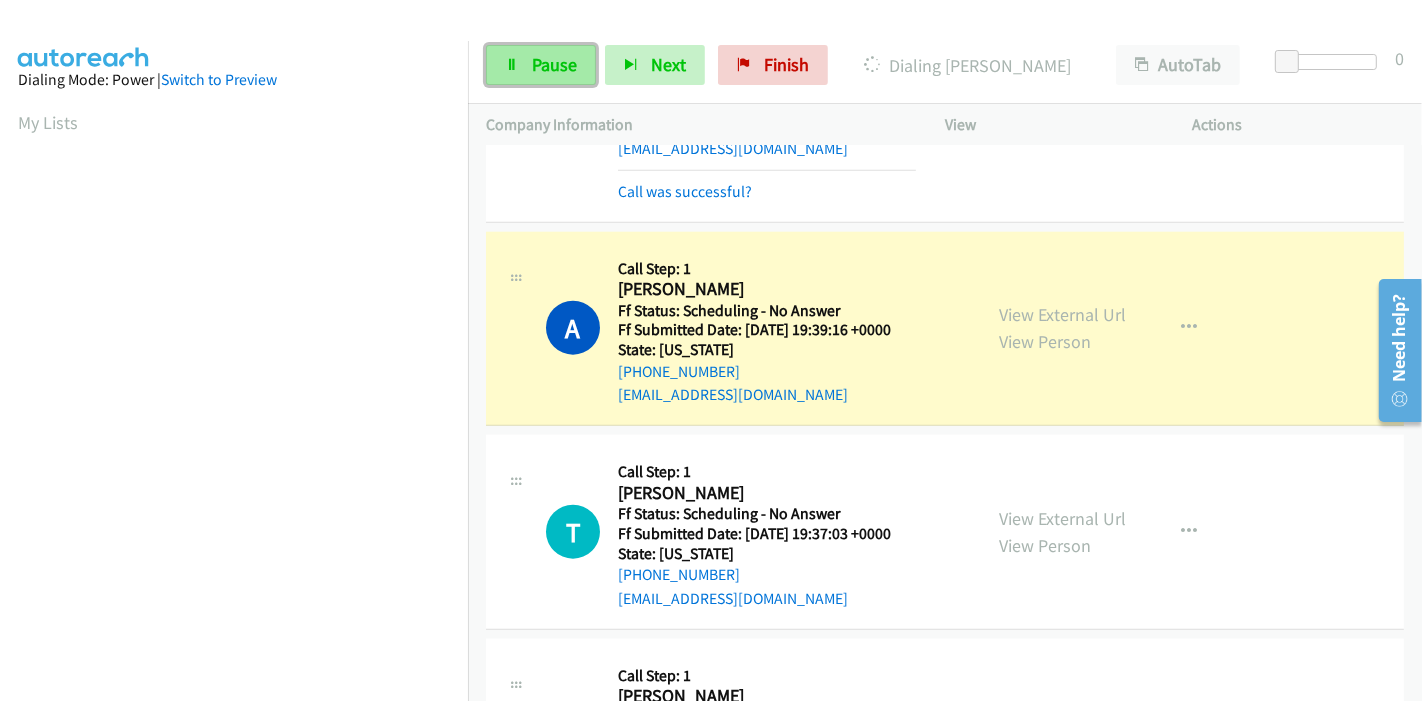 click on "Pause" at bounding box center (554, 64) 